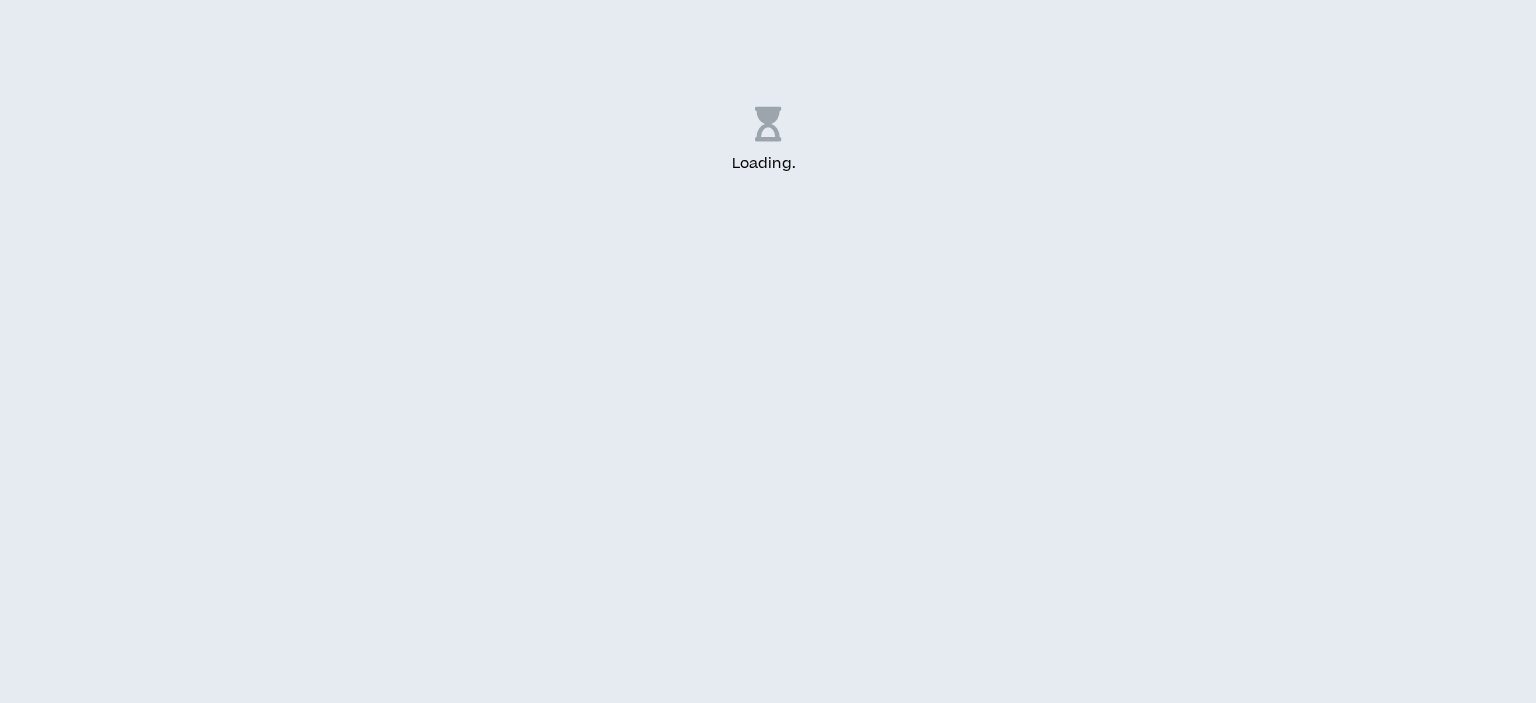 scroll, scrollTop: 0, scrollLeft: 0, axis: both 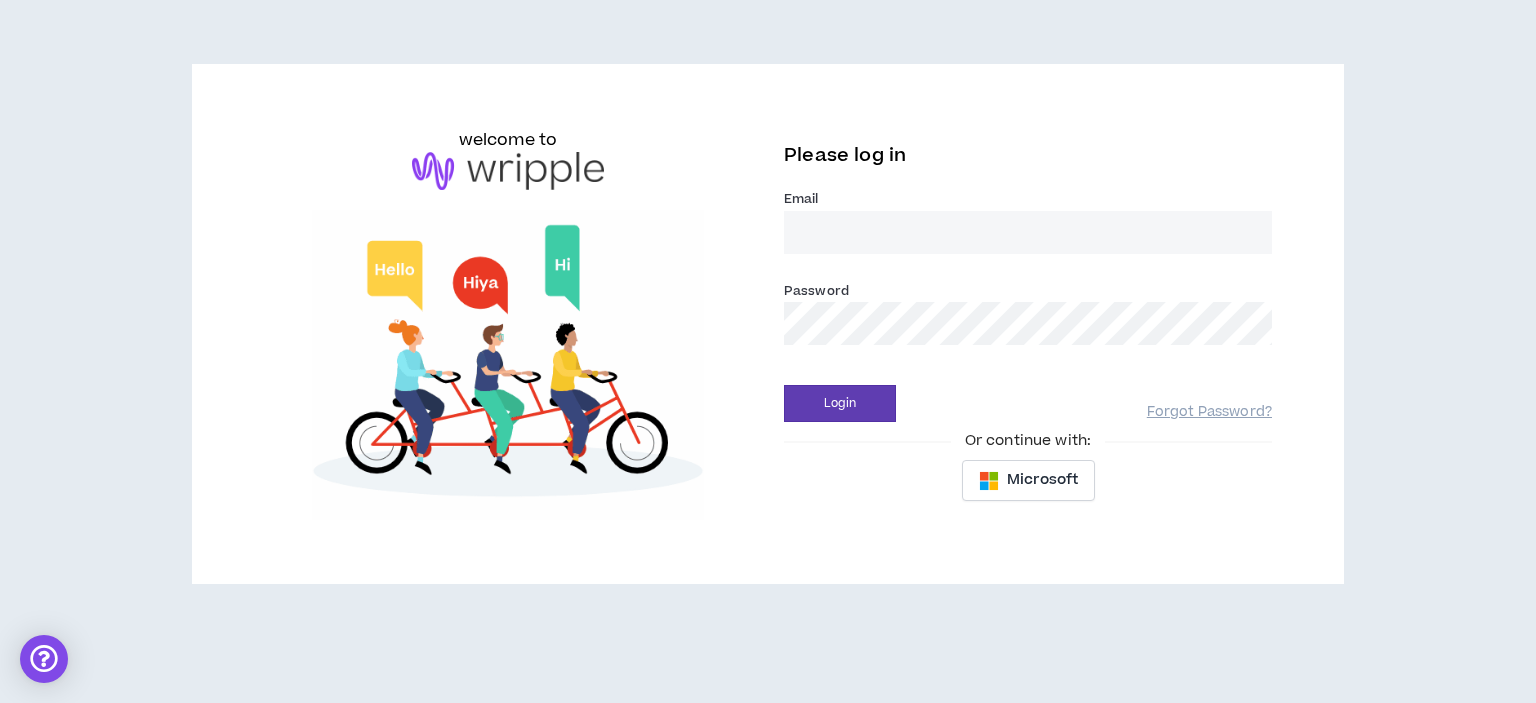 click on "Email  *" at bounding box center [1028, 232] 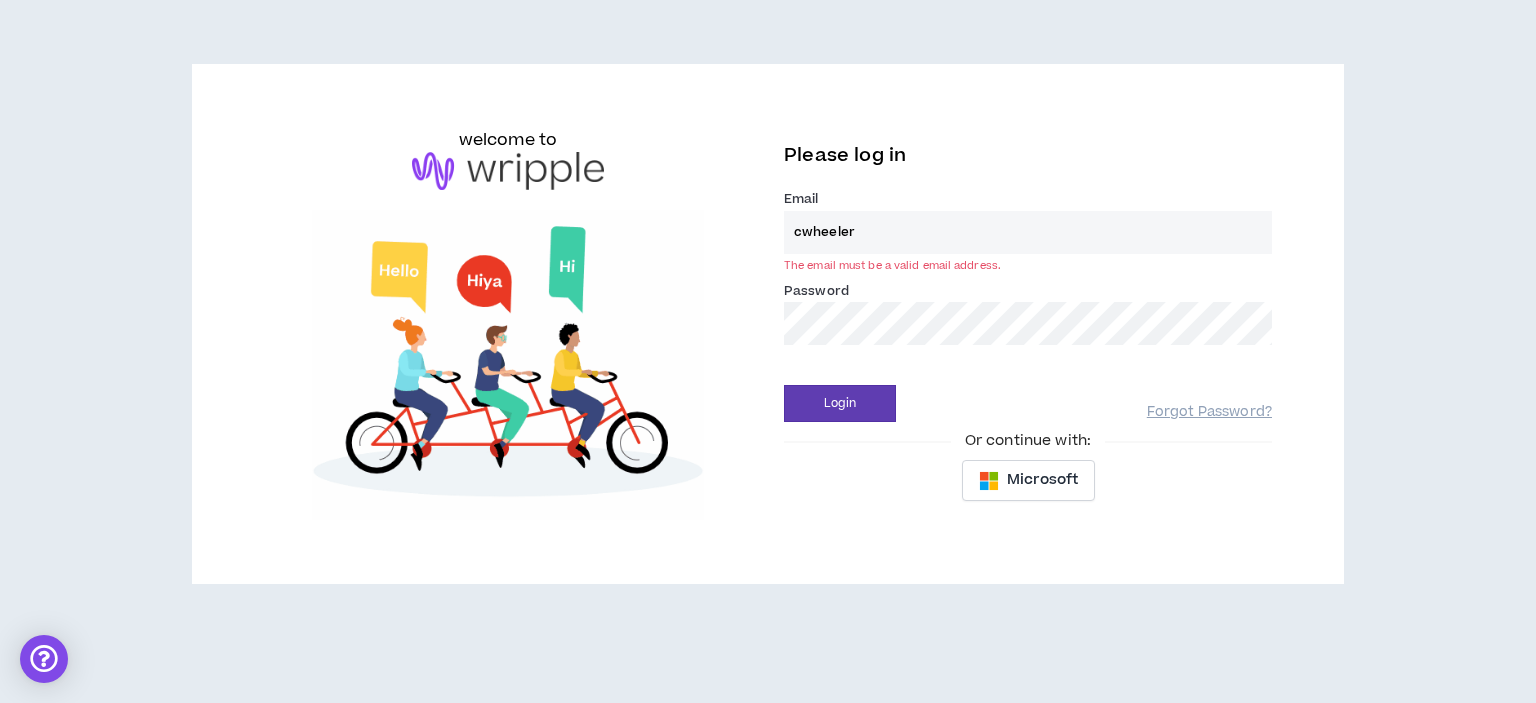 type on "[EMAIL_ADDRESS][DOMAIN_NAME]" 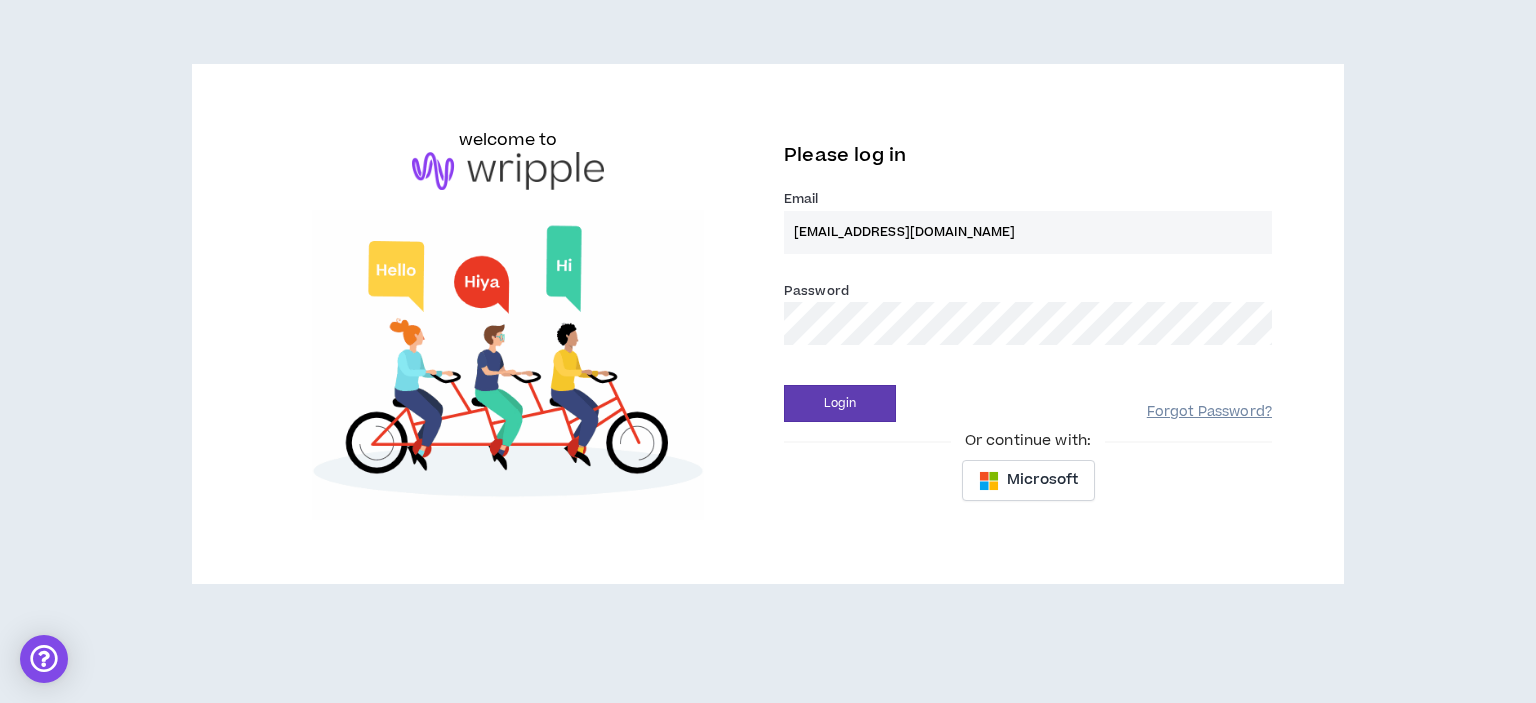 click on "Forgot Password?" at bounding box center [1209, 412] 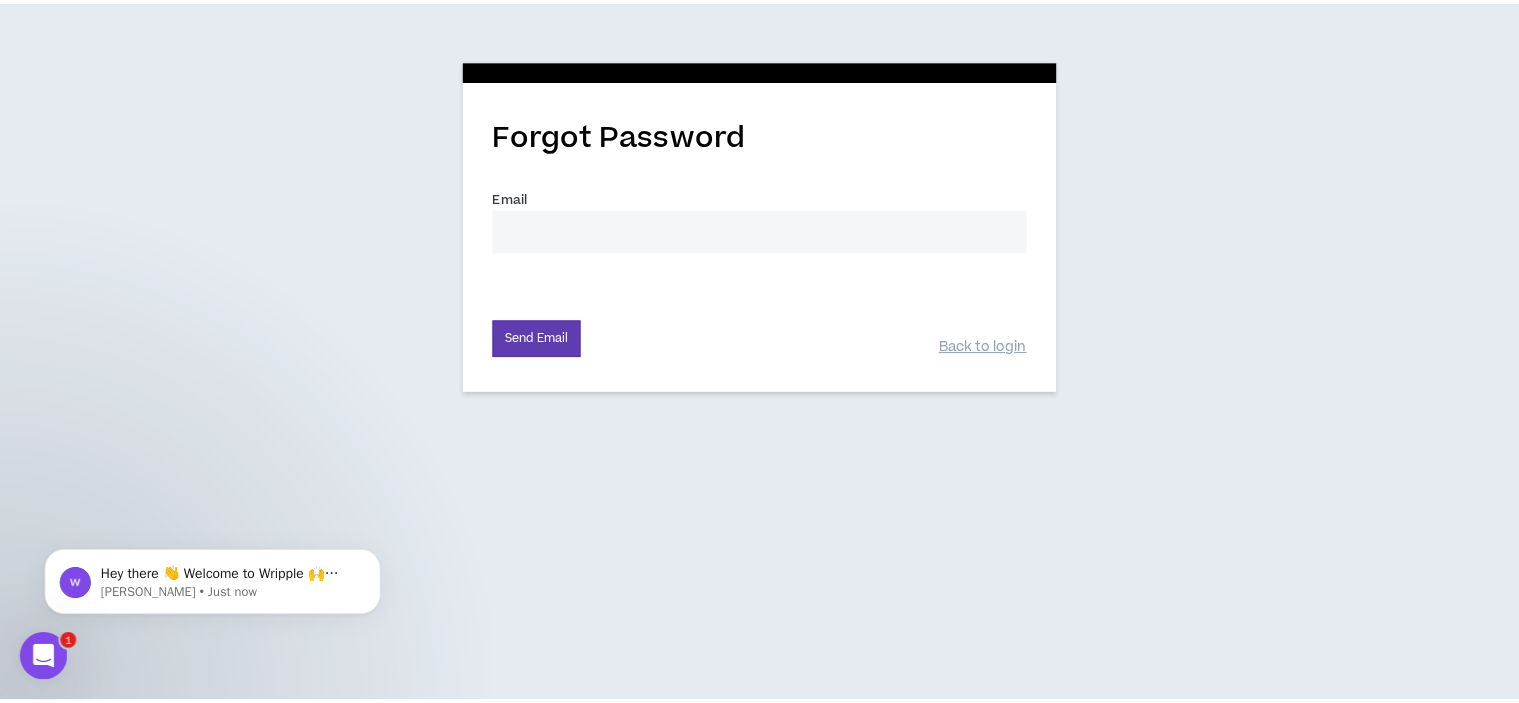 scroll, scrollTop: 0, scrollLeft: 0, axis: both 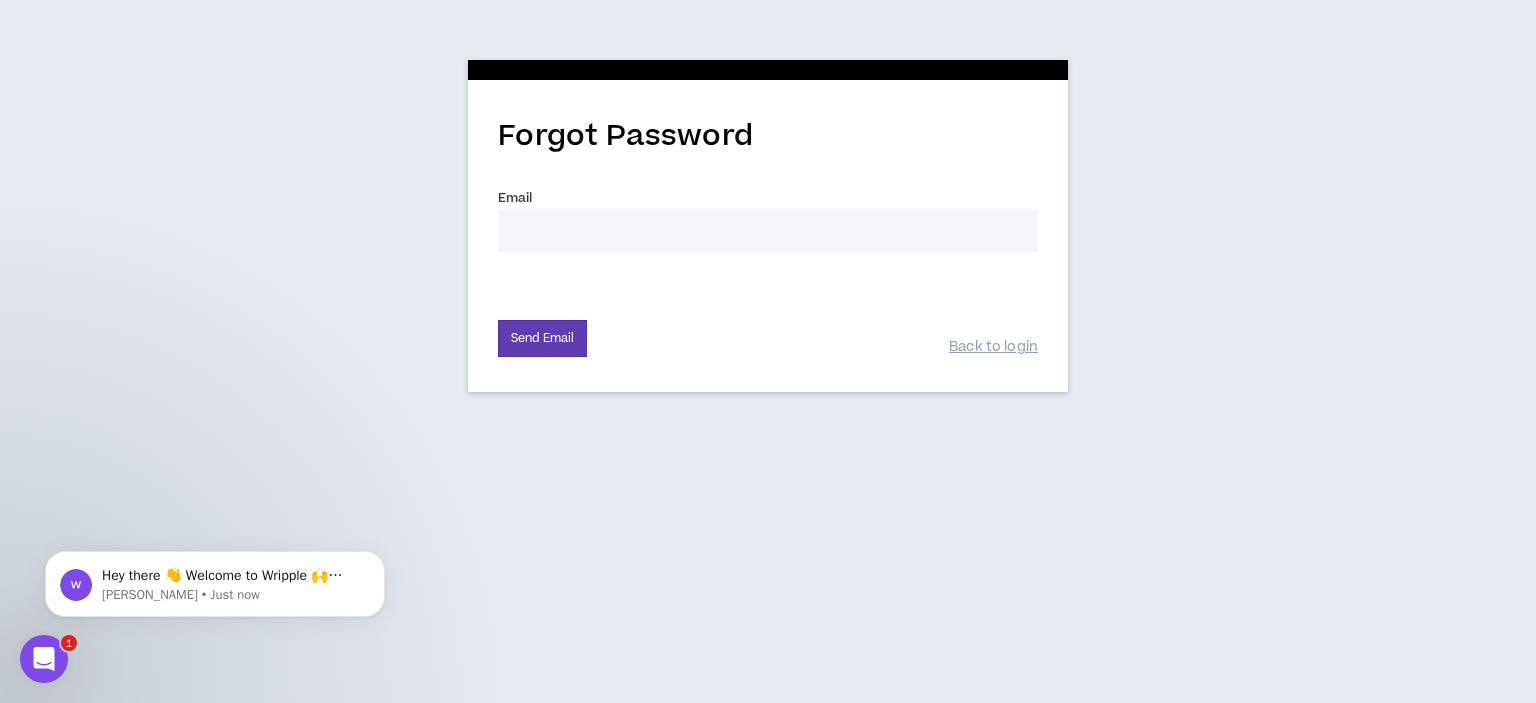 click on "Email  *" at bounding box center (768, 230) 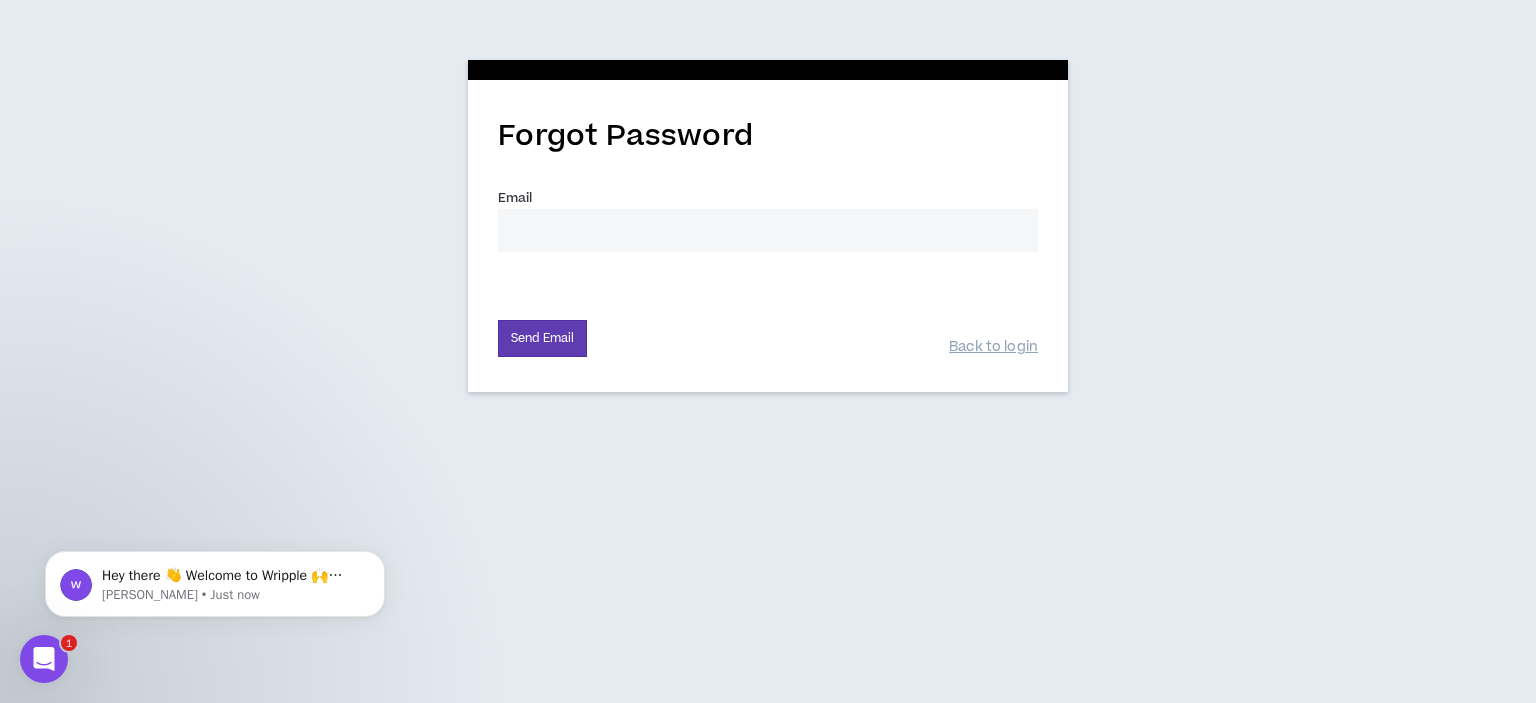 type on "[EMAIL_ADDRESS][DOMAIN_NAME]" 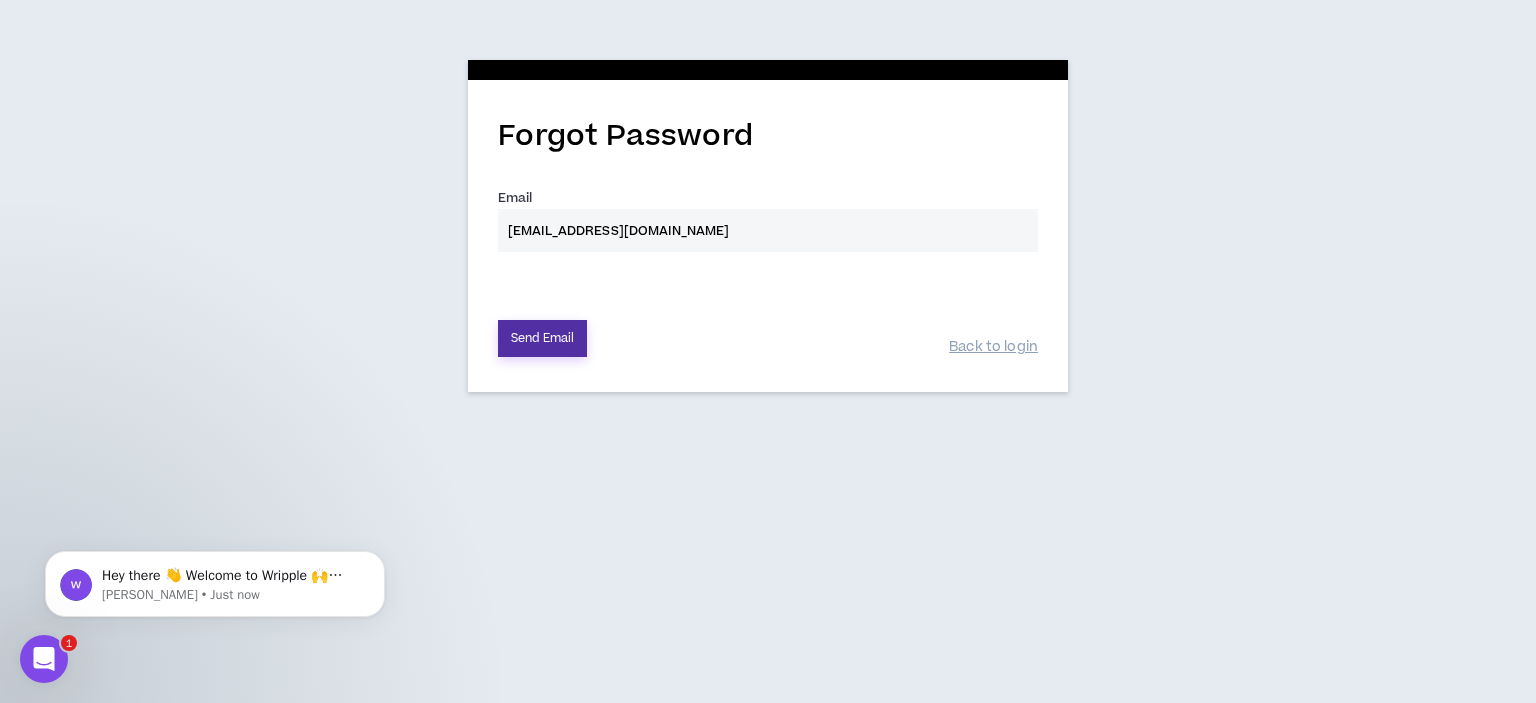 click on "Send Email" at bounding box center (542, 338) 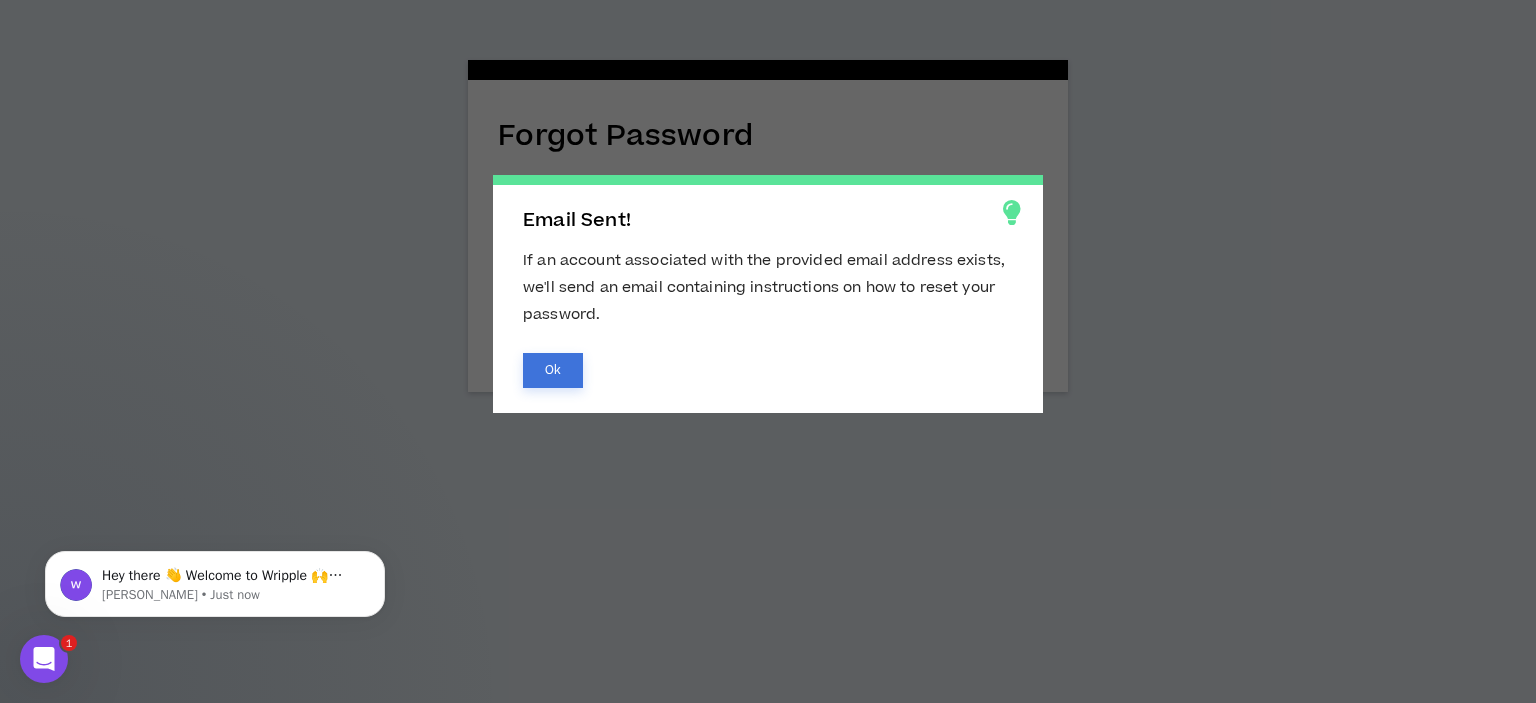 click on "Ok" at bounding box center [553, 370] 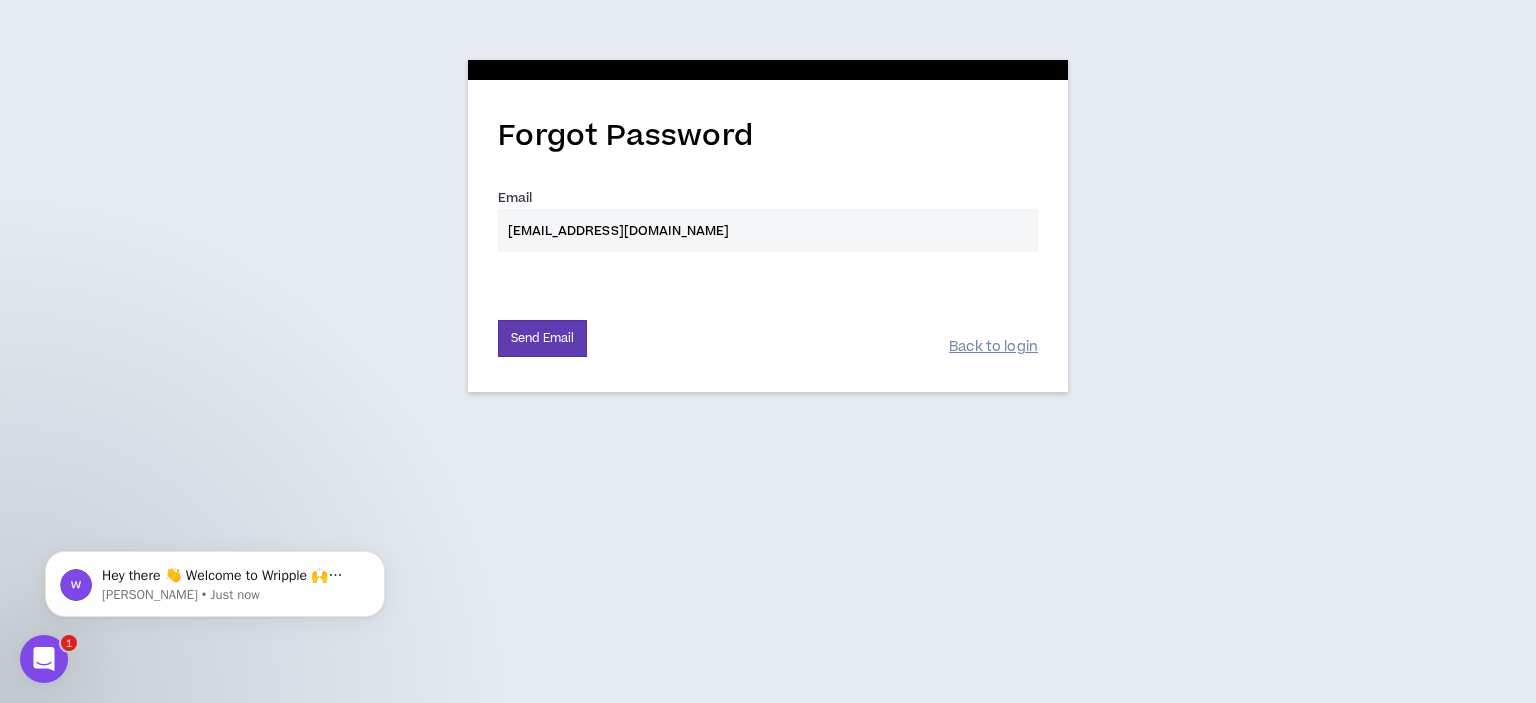 click on "Back to login" at bounding box center [993, 347] 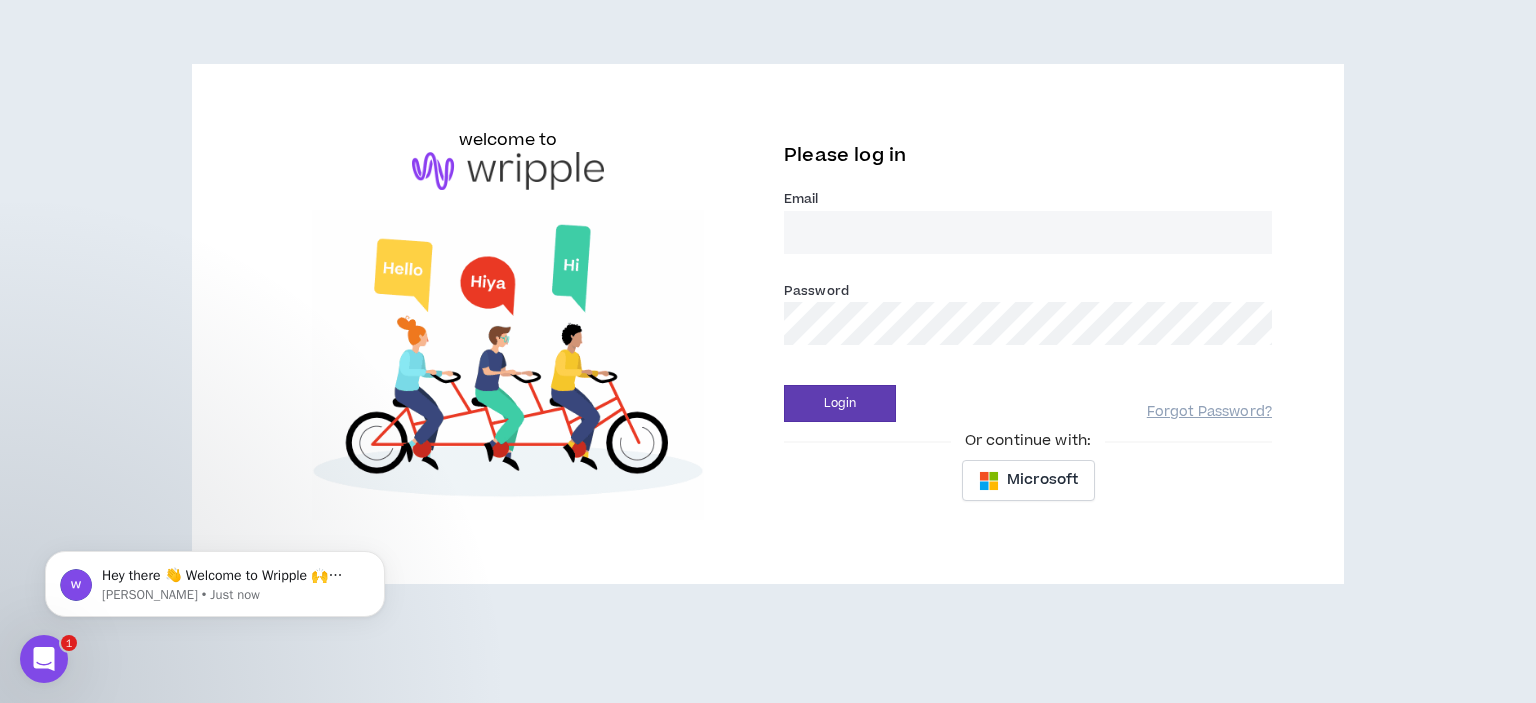 click on "Email  *" at bounding box center [1028, 232] 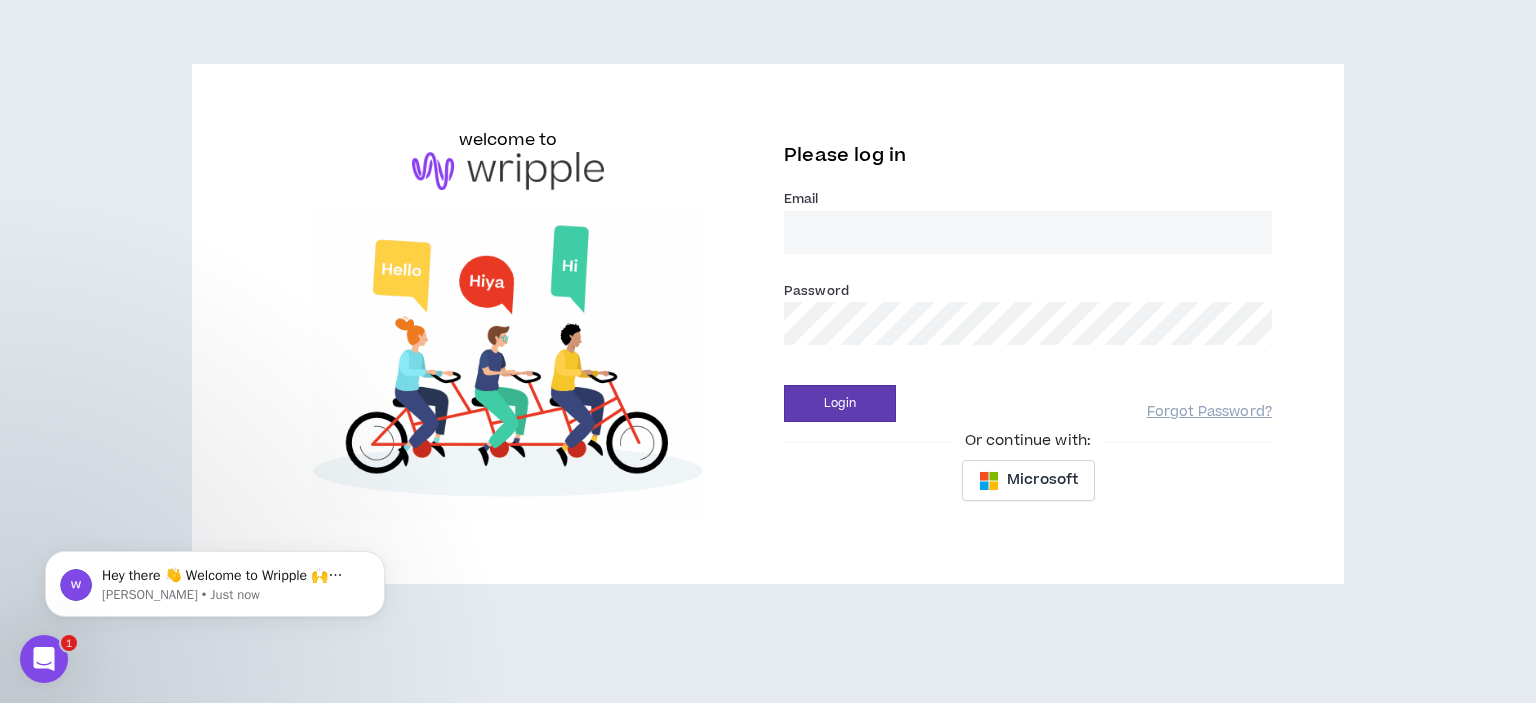 type on "[EMAIL_ADDRESS][DOMAIN_NAME]" 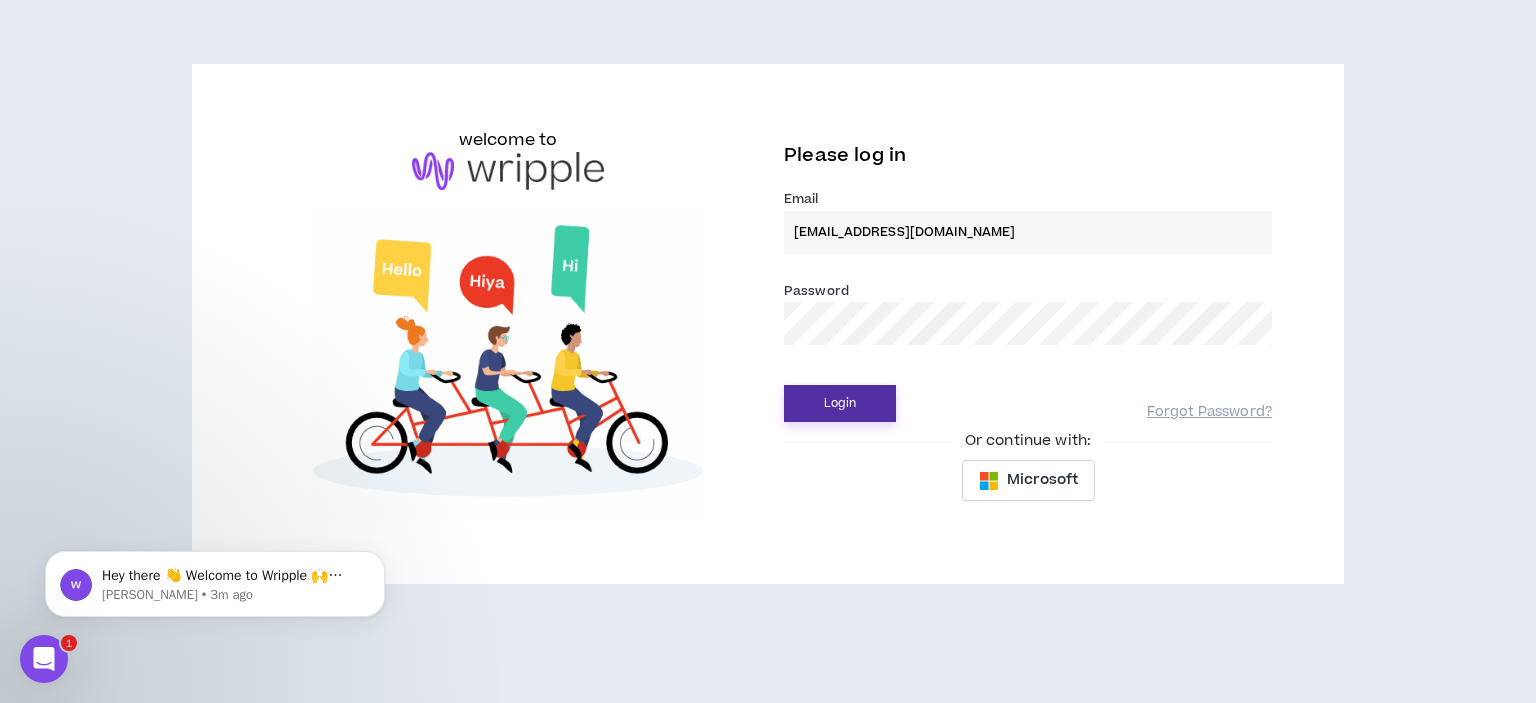 click on "Login" at bounding box center [840, 403] 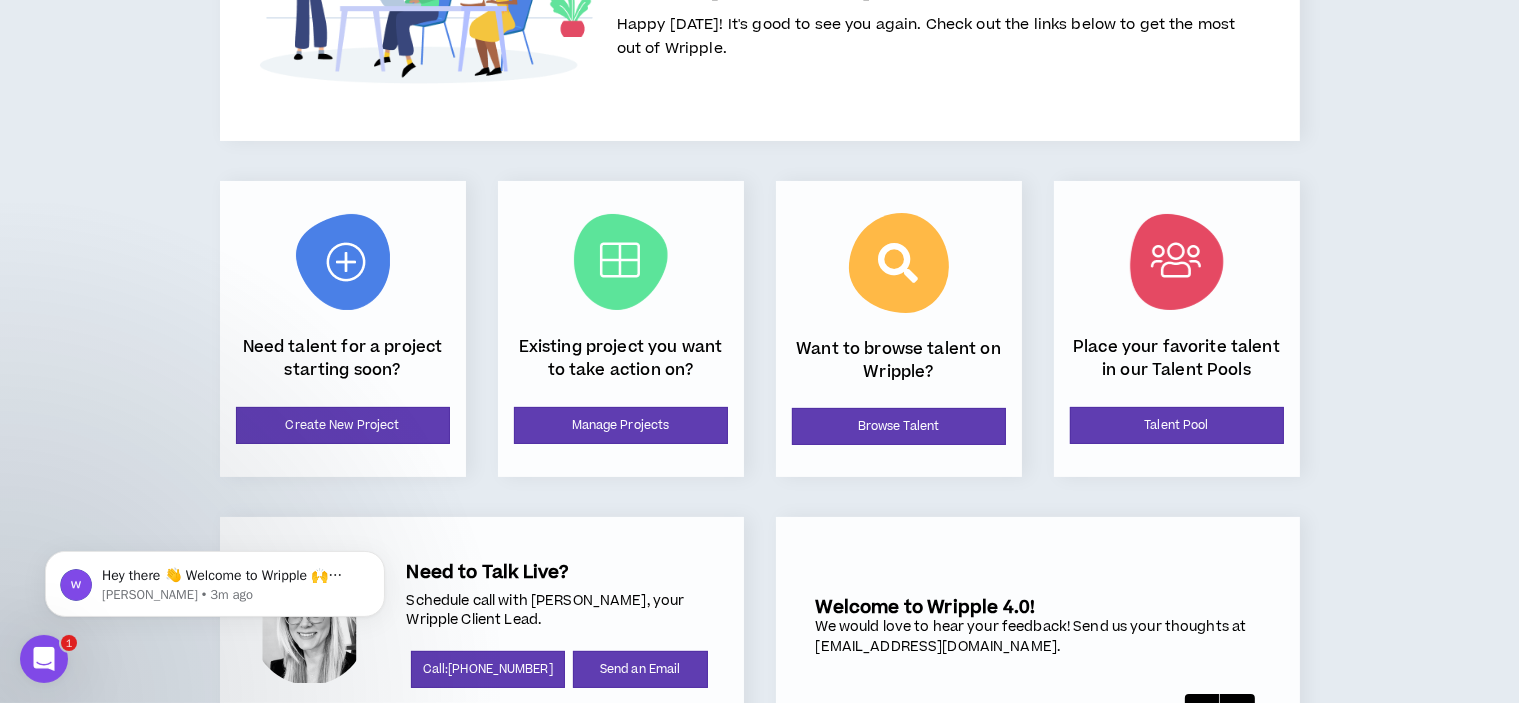 scroll, scrollTop: 252, scrollLeft: 0, axis: vertical 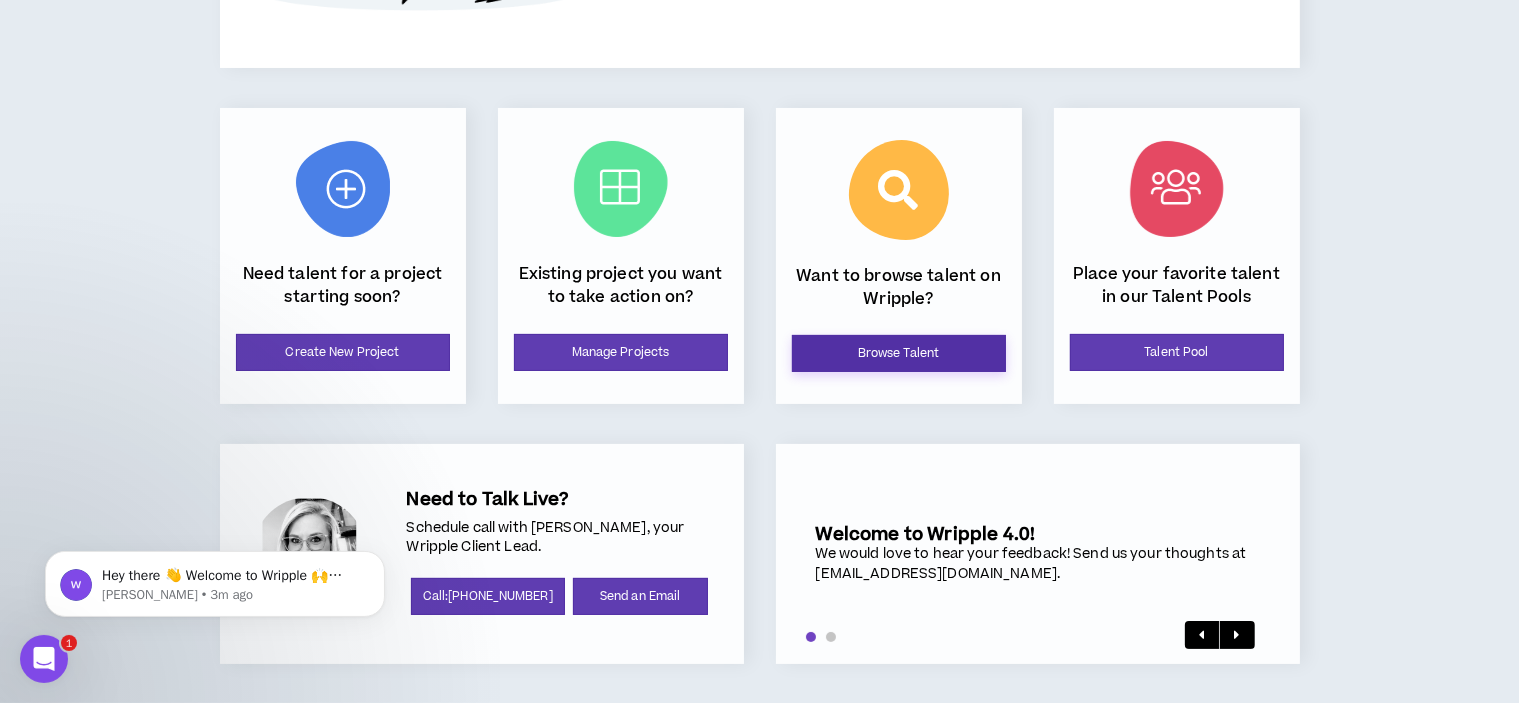 click on "Browse Talent" at bounding box center [899, 353] 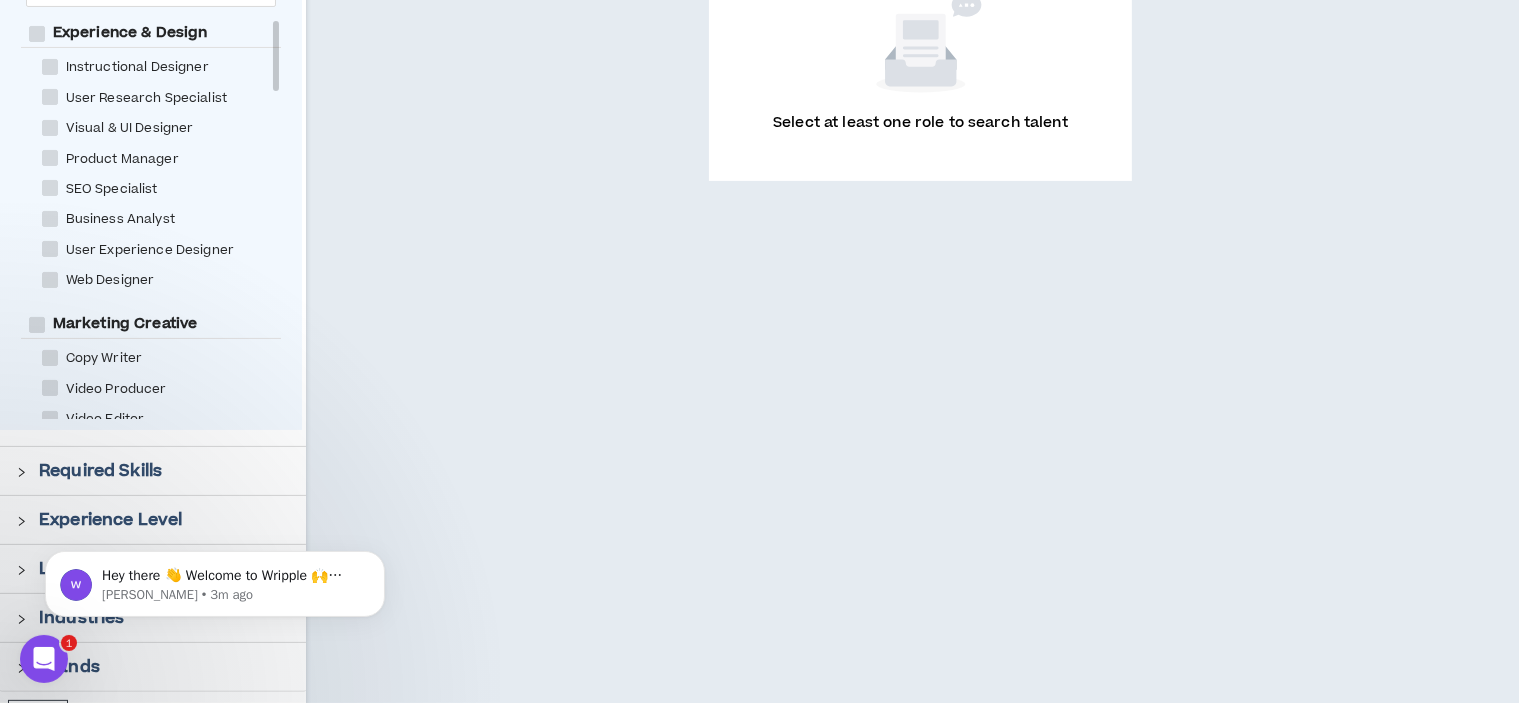 scroll, scrollTop: 440, scrollLeft: 0, axis: vertical 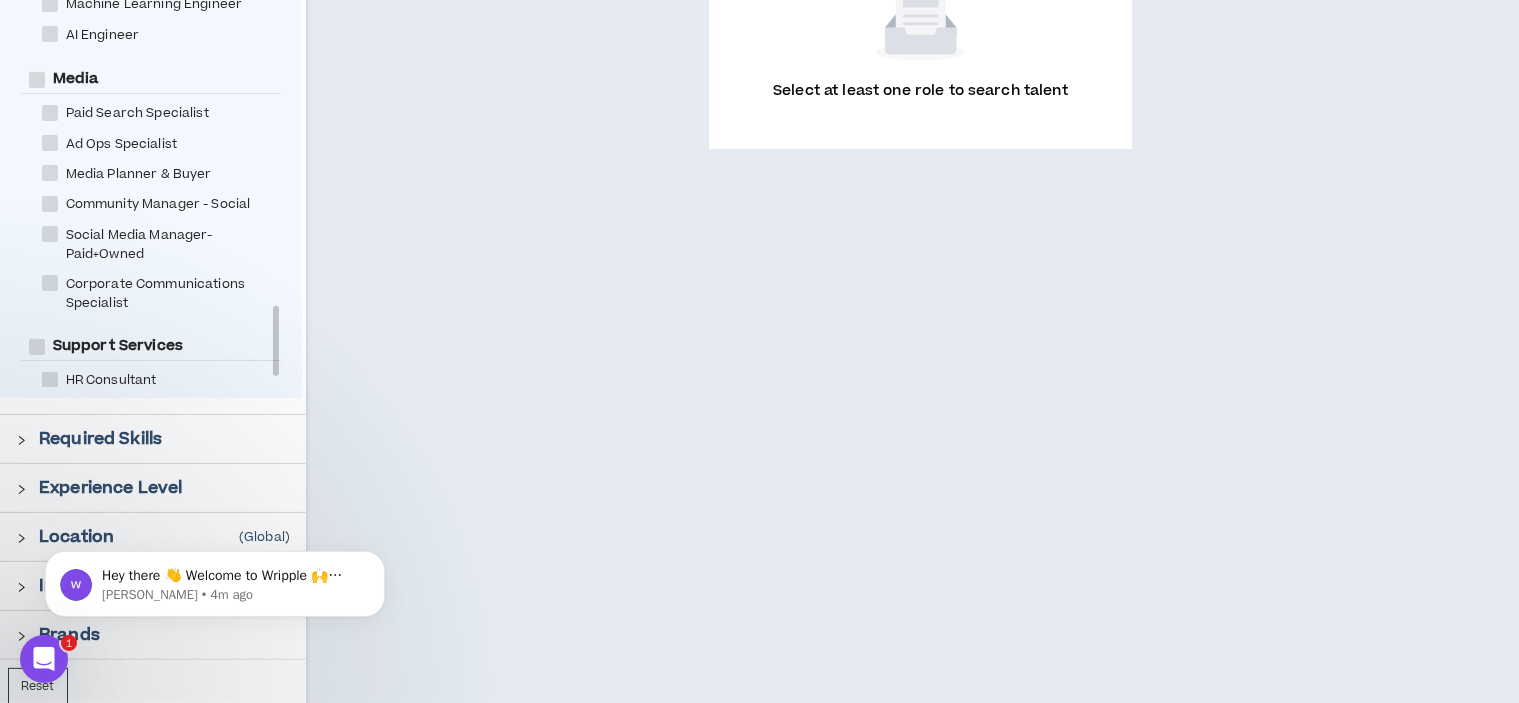drag, startPoint x: 274, startPoint y: 15, endPoint x: 271, endPoint y: 332, distance: 317.0142 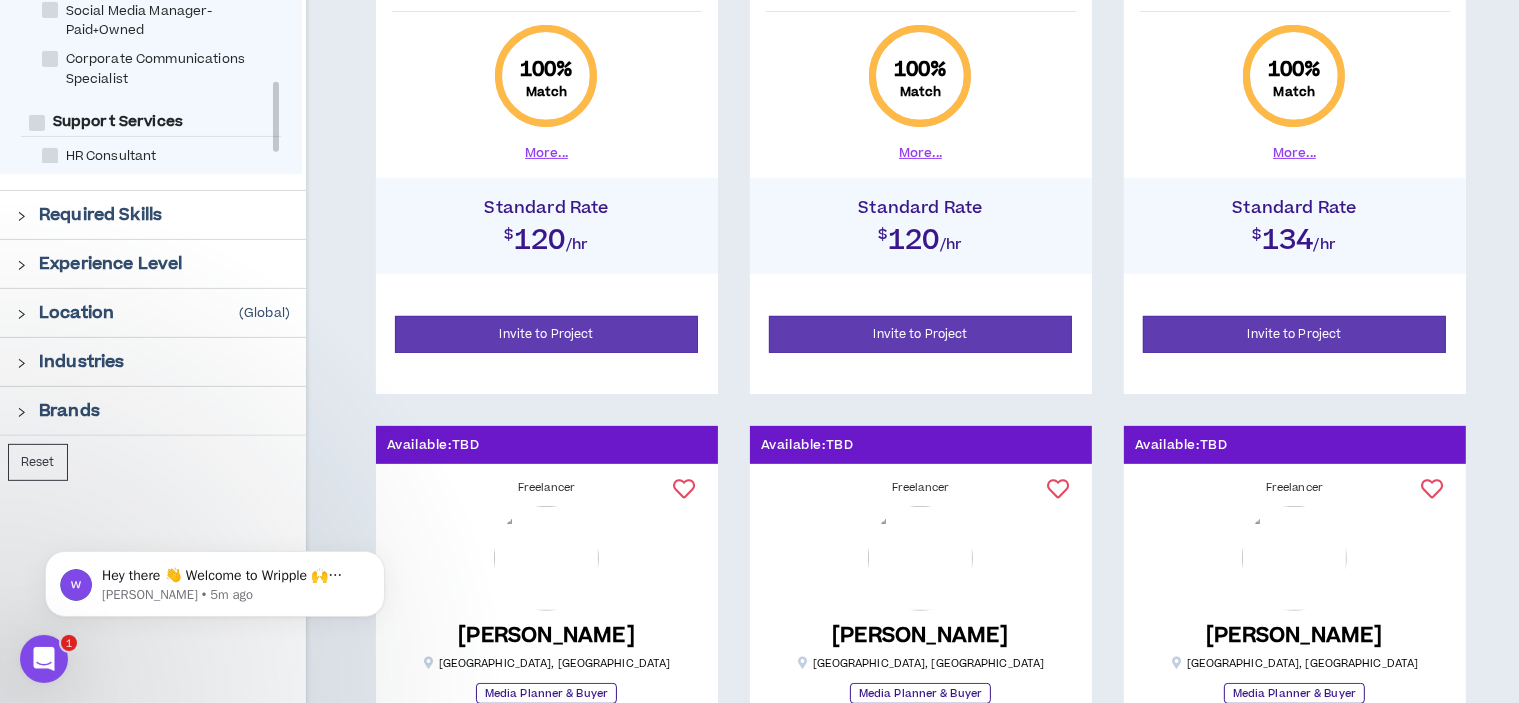 scroll, scrollTop: 700, scrollLeft: 0, axis: vertical 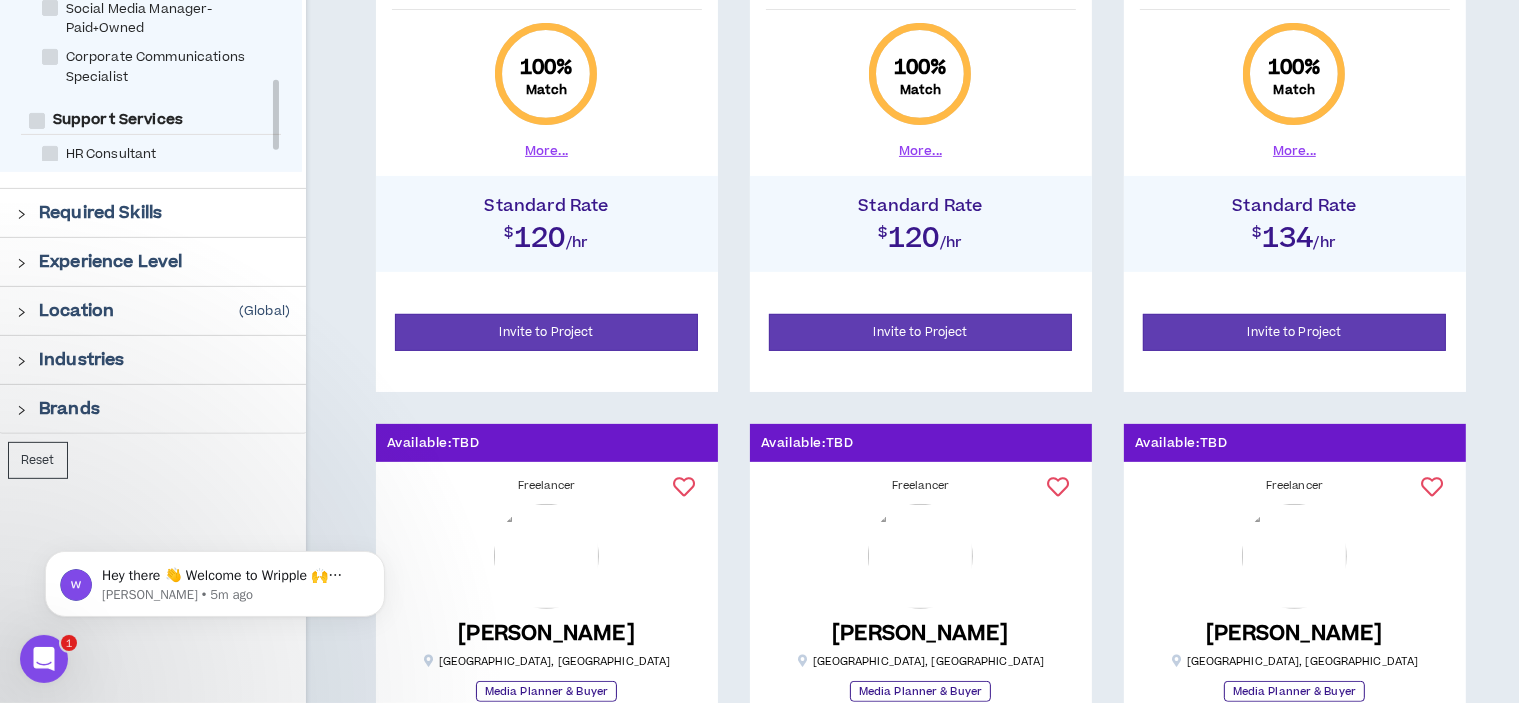 click 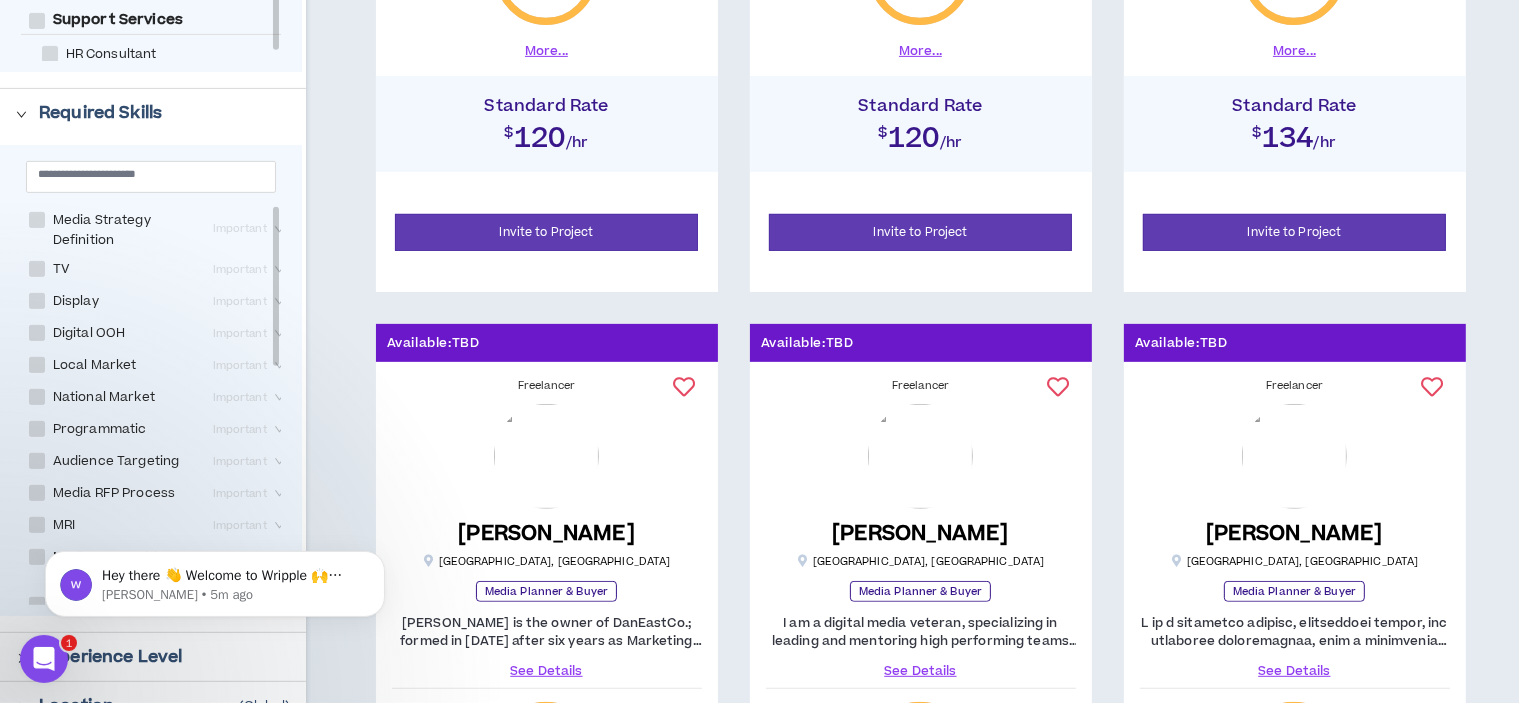 scroll, scrollTop: 900, scrollLeft: 0, axis: vertical 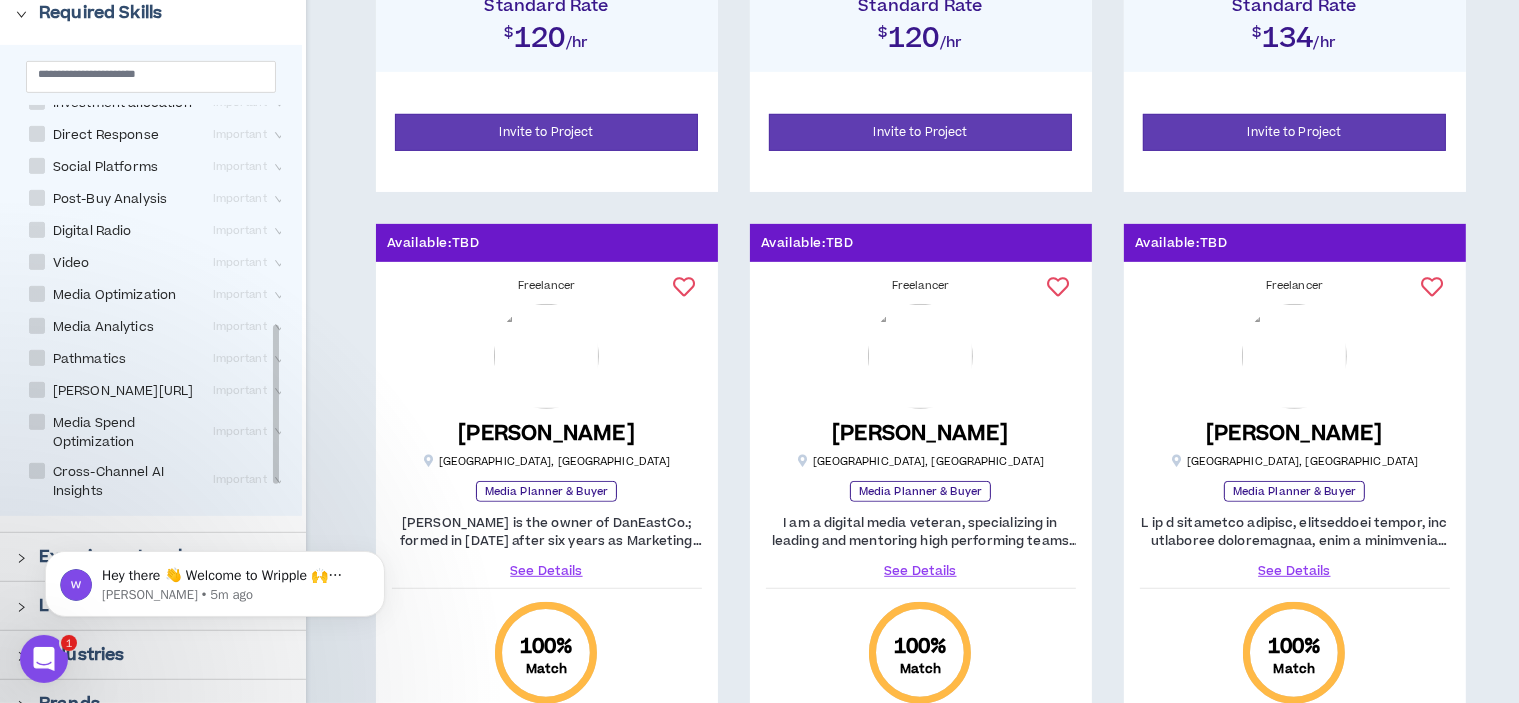 drag, startPoint x: 273, startPoint y: 187, endPoint x: 284, endPoint y: 405, distance: 218.27734 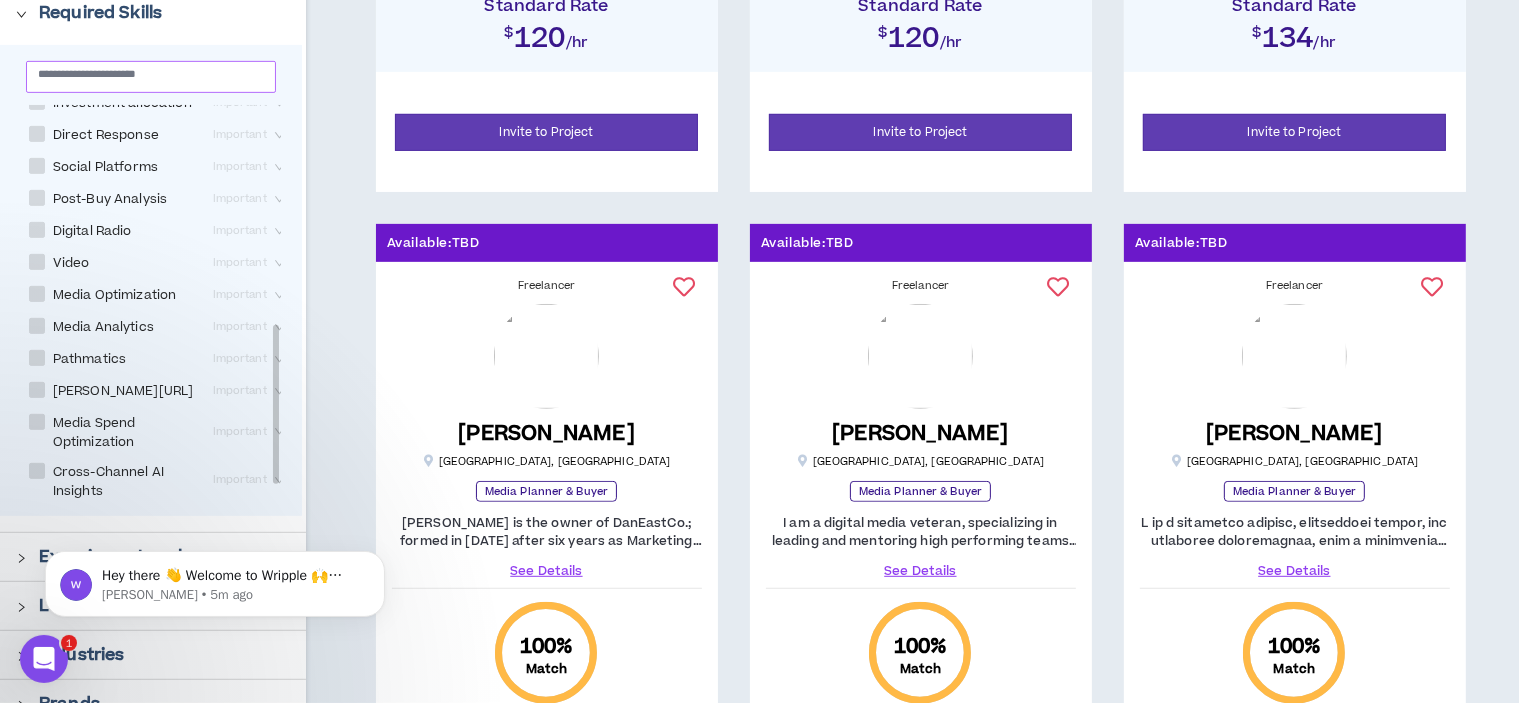 click at bounding box center [143, 73] 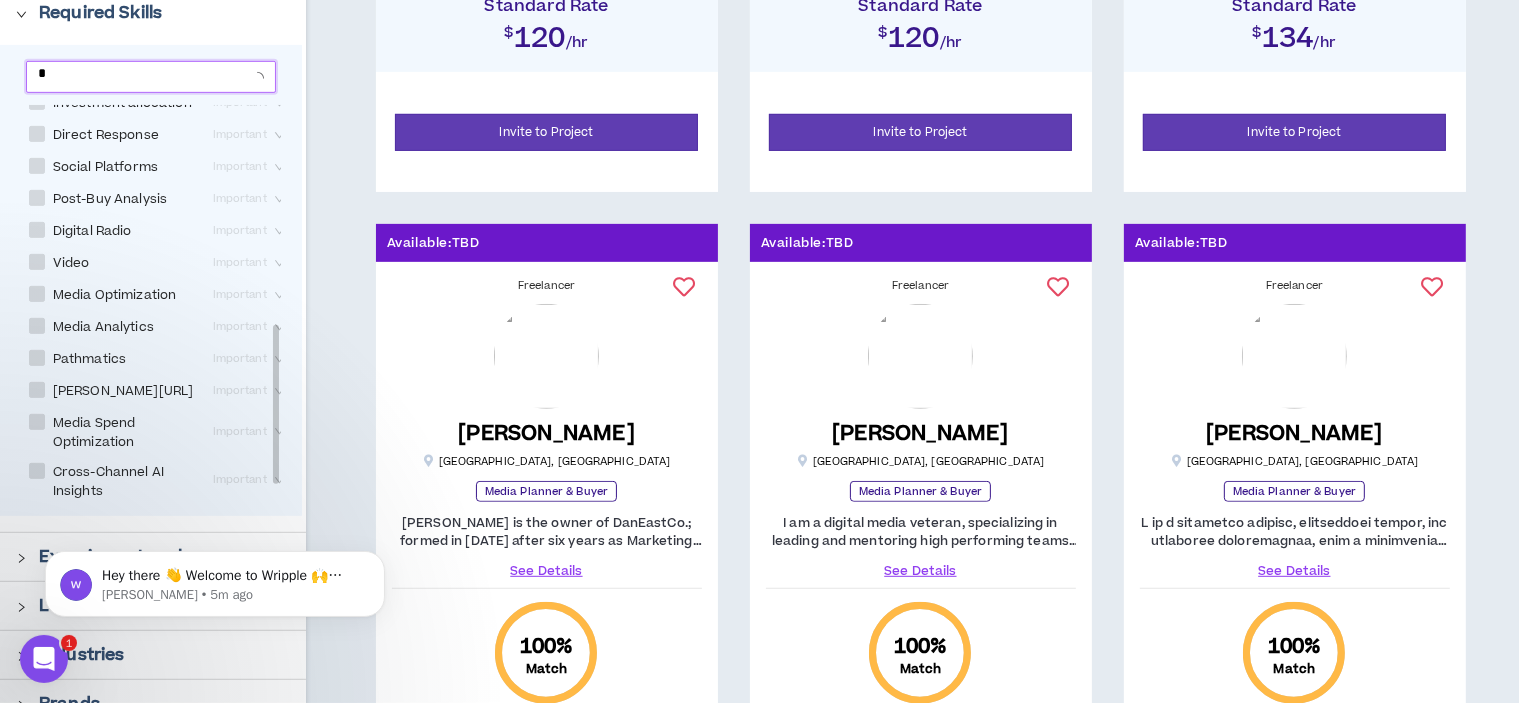 scroll, scrollTop: 343, scrollLeft: 0, axis: vertical 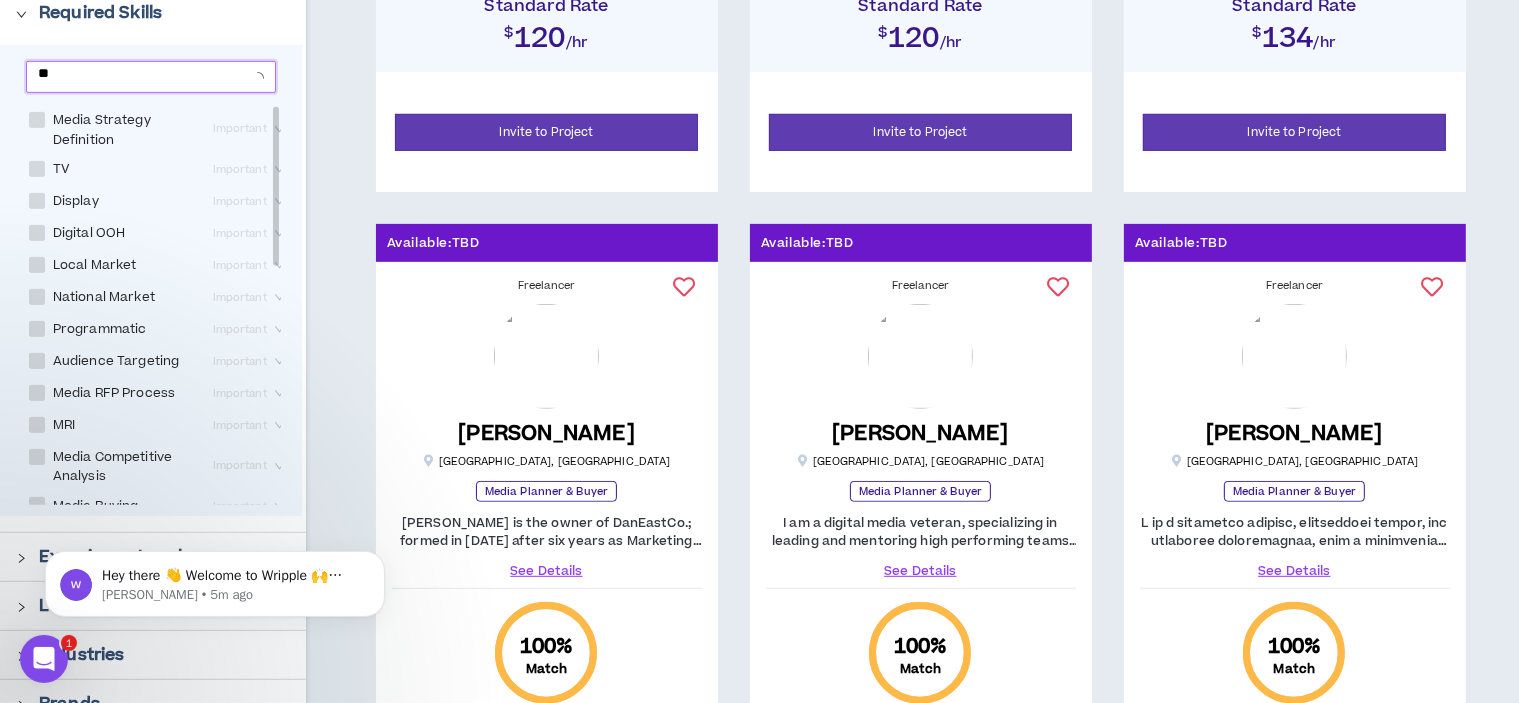 type on "*" 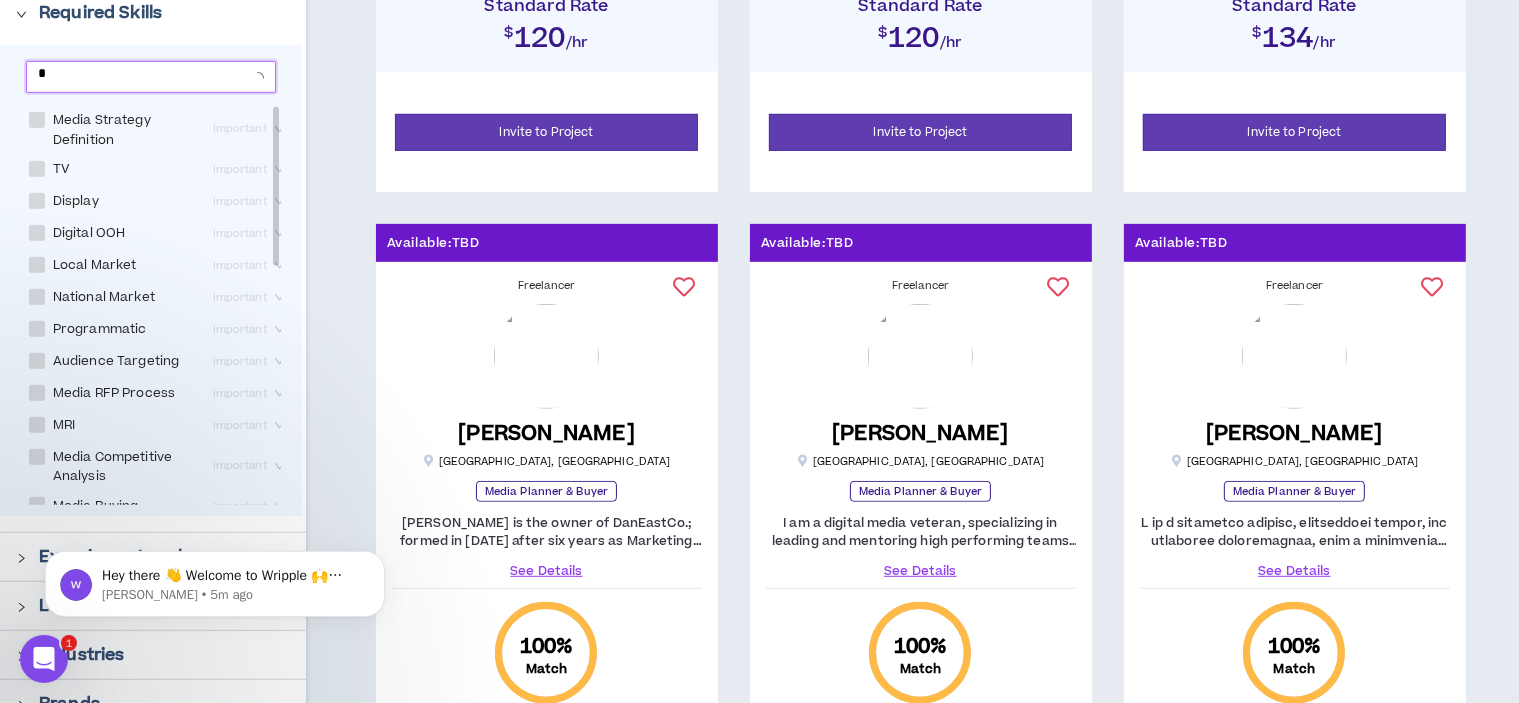 type 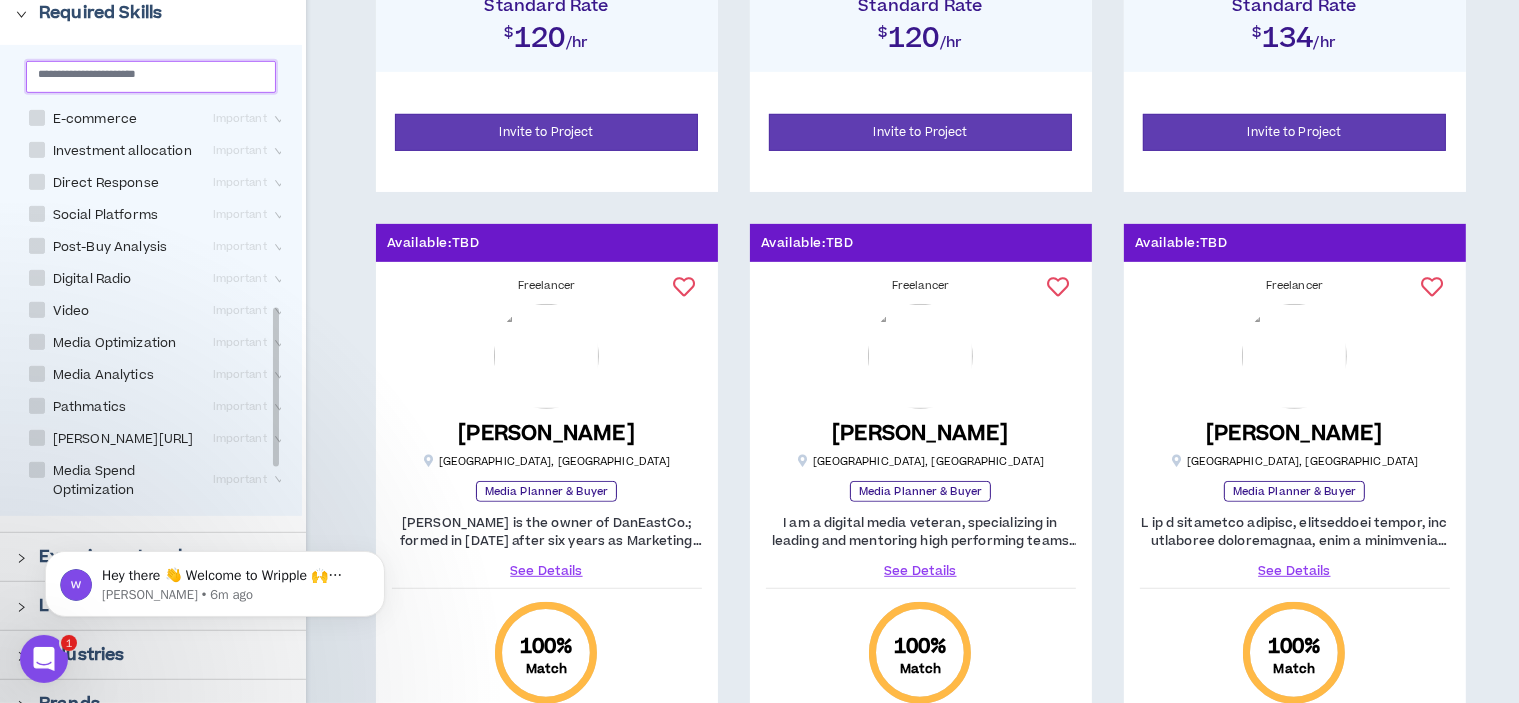 scroll, scrollTop: 596, scrollLeft: 0, axis: vertical 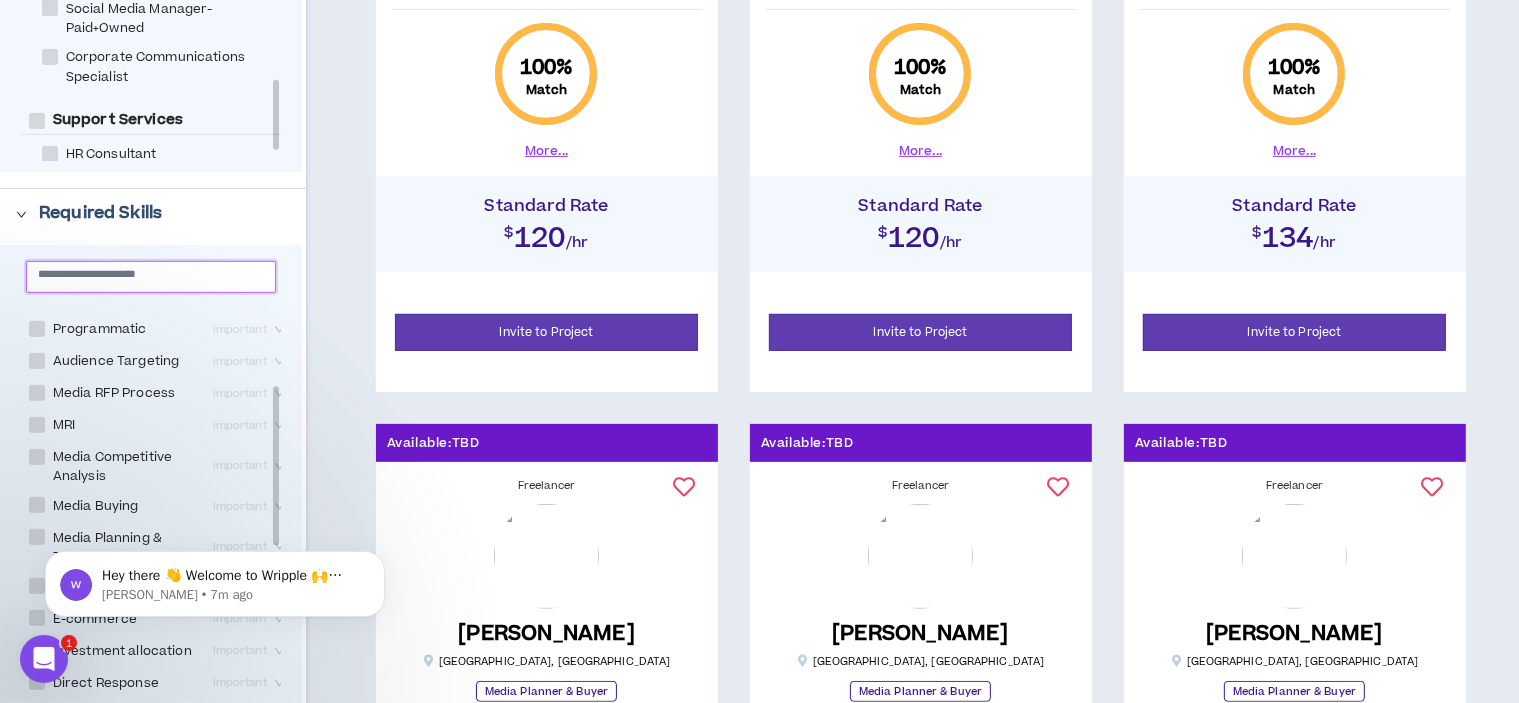 click 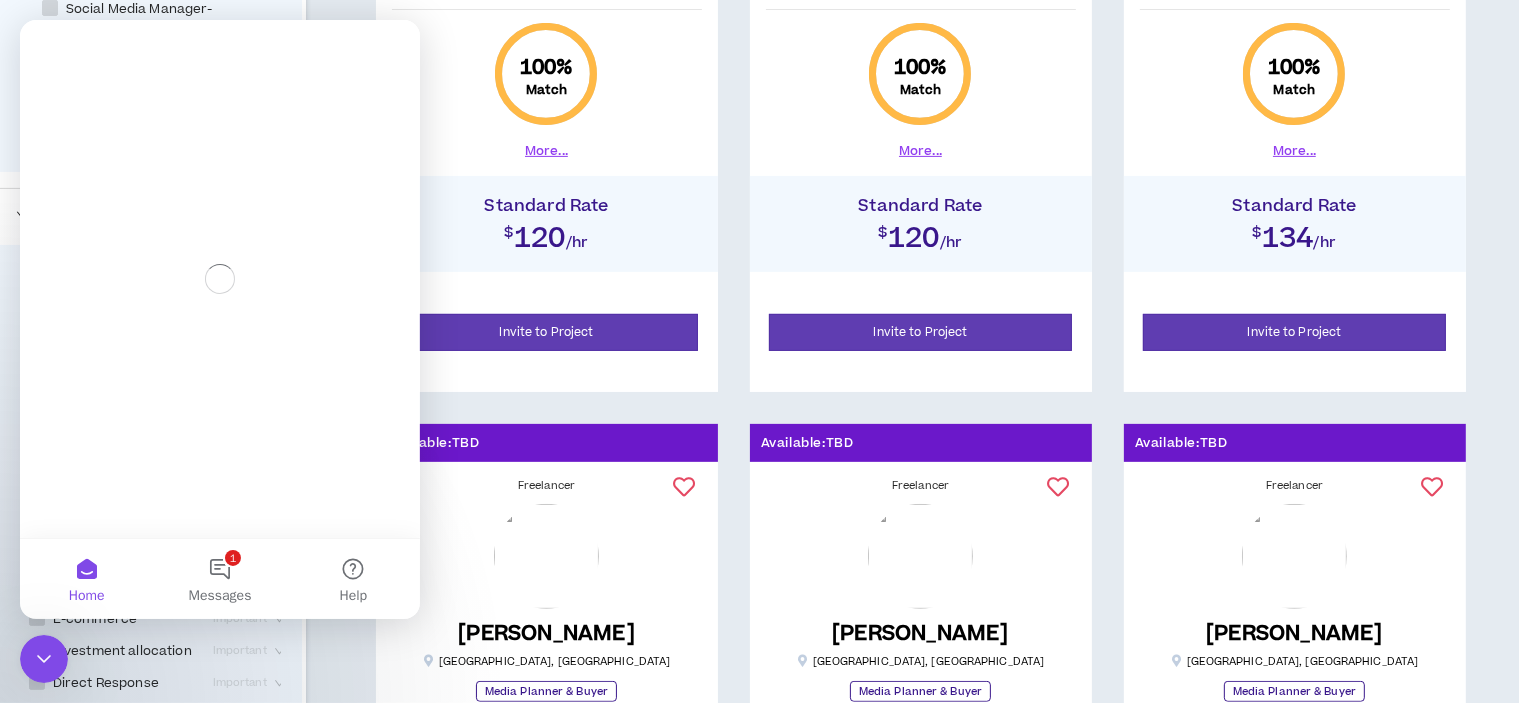 scroll, scrollTop: 0, scrollLeft: 0, axis: both 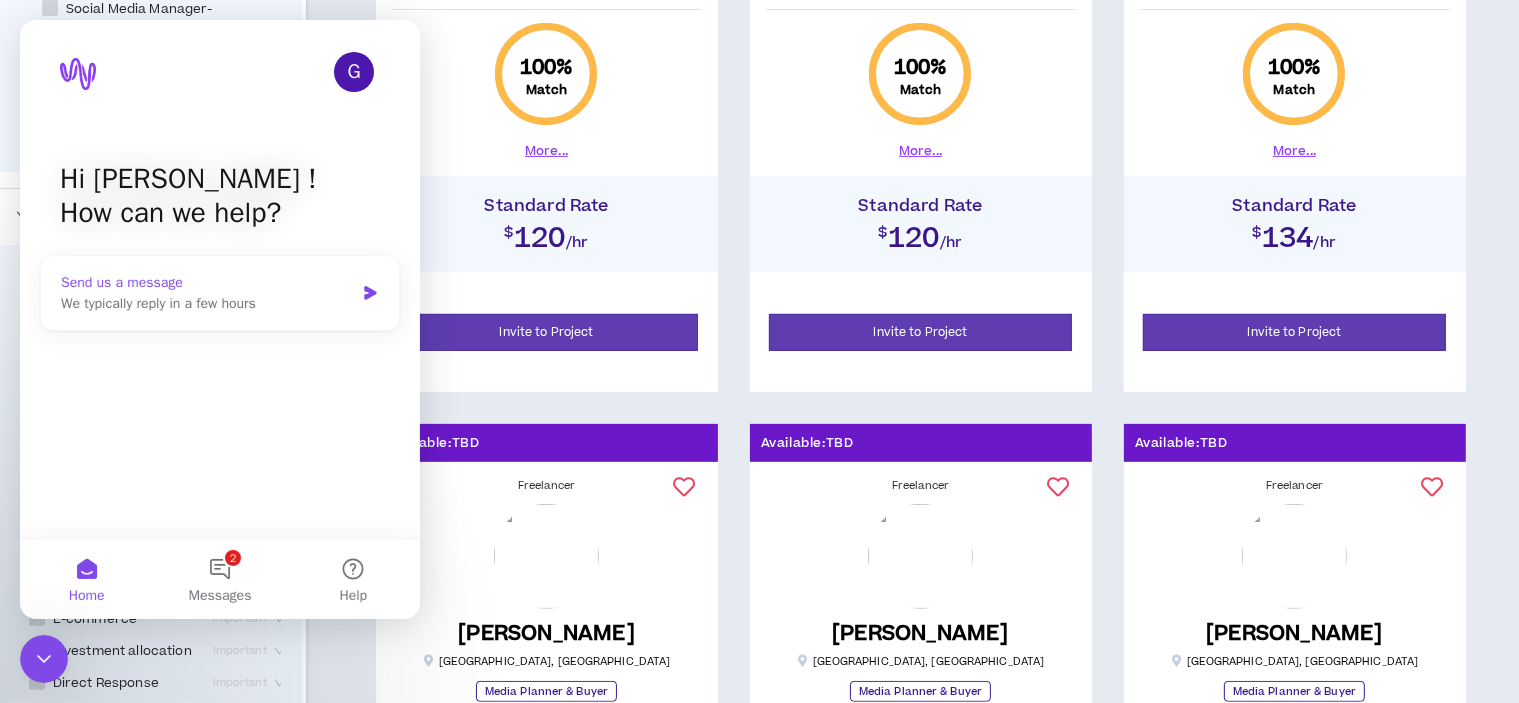 click on "Send us a message" at bounding box center (207, 282) 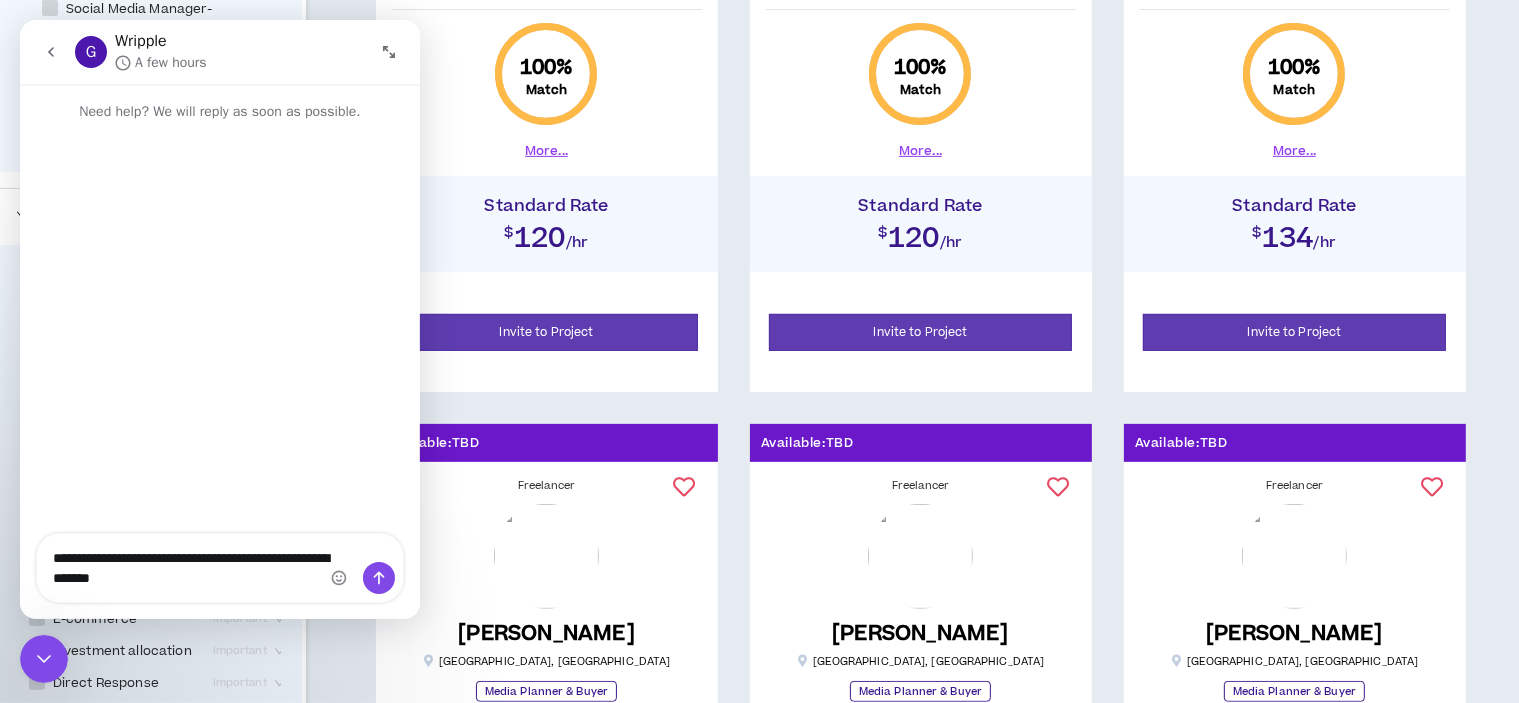 type on "**********" 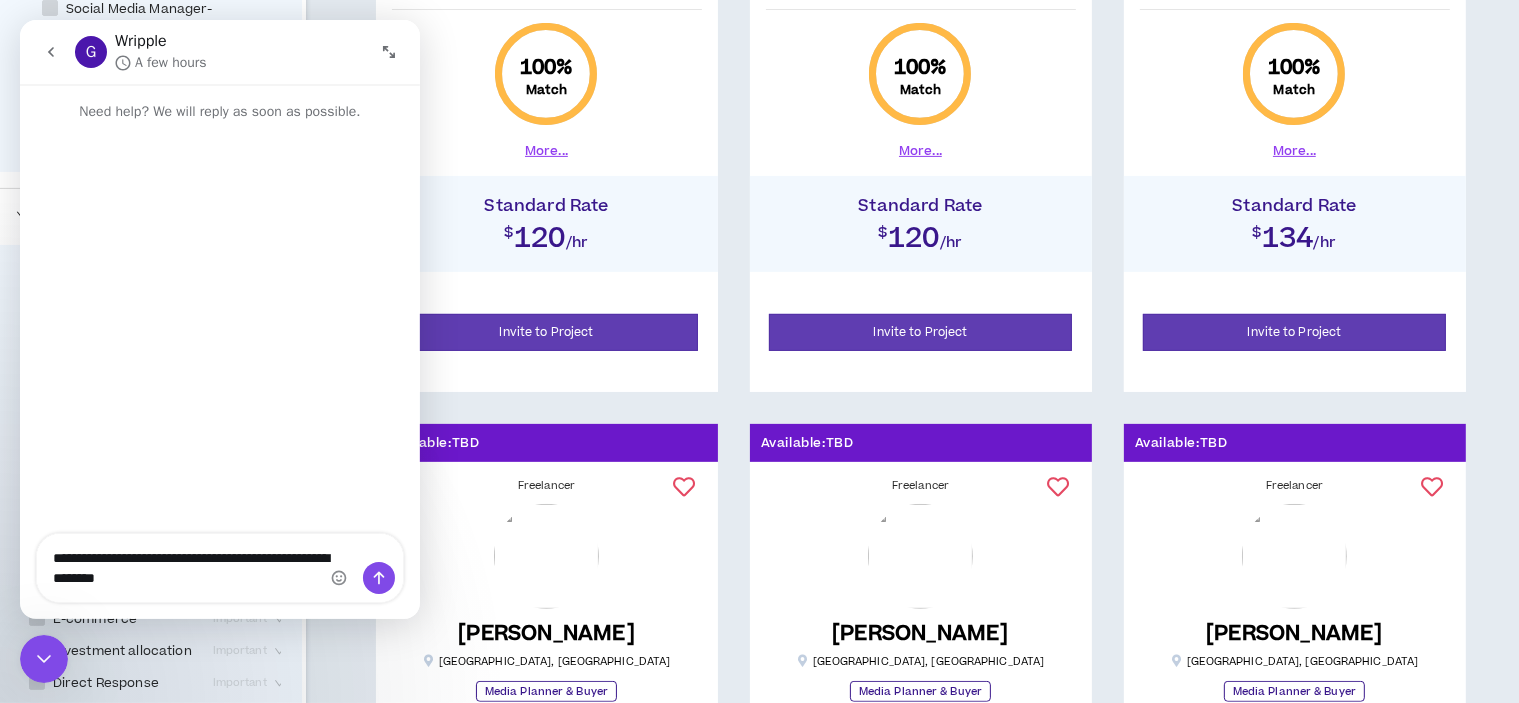 type 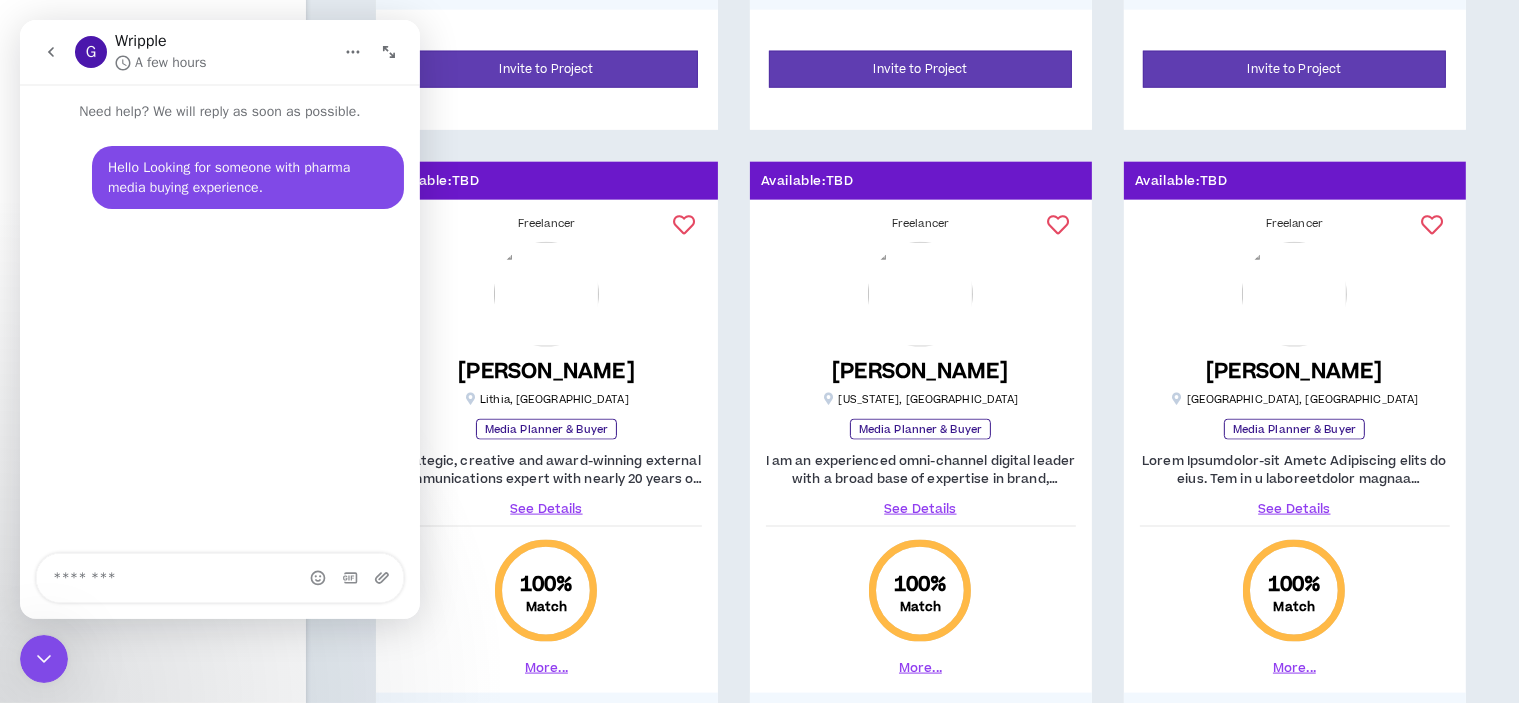 scroll, scrollTop: 2494, scrollLeft: 0, axis: vertical 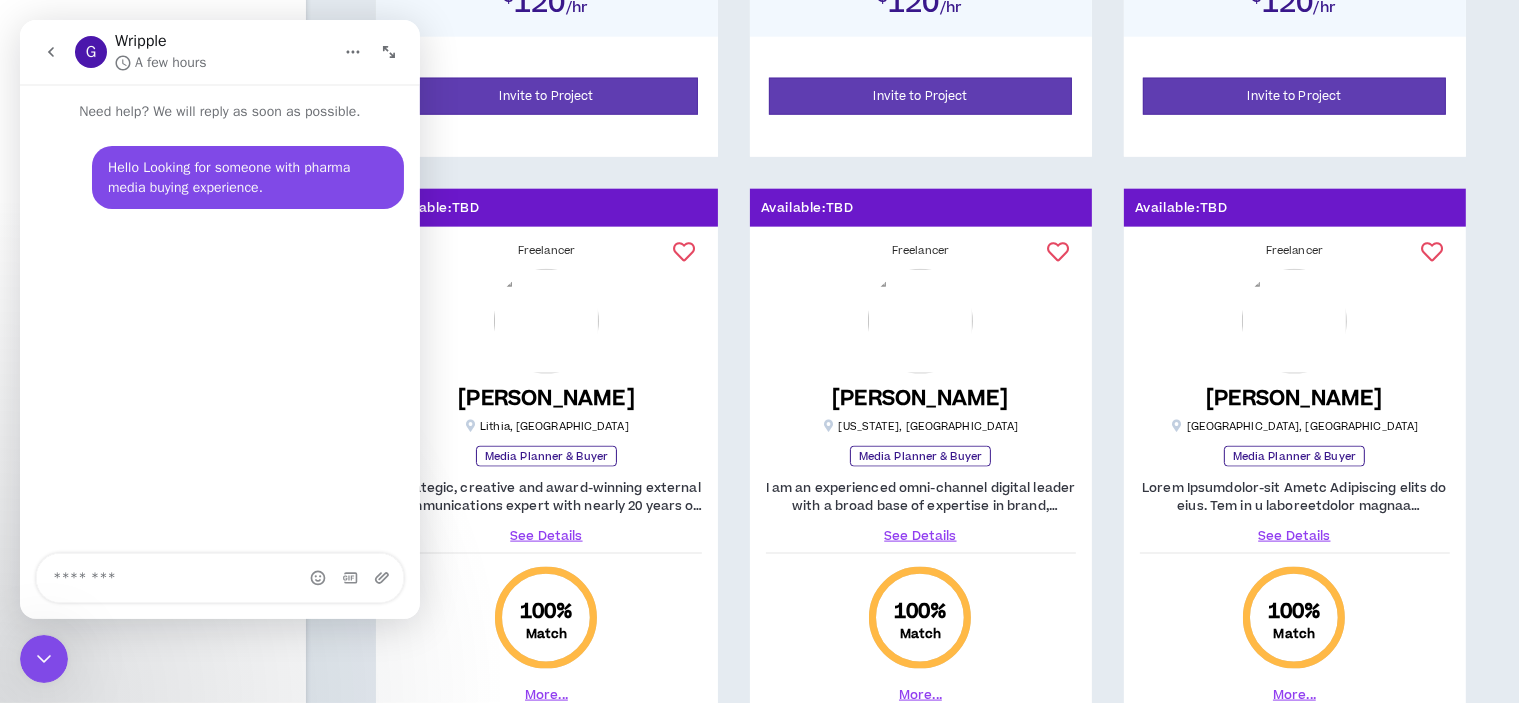 click on "See Details" at bounding box center [1295, 536] 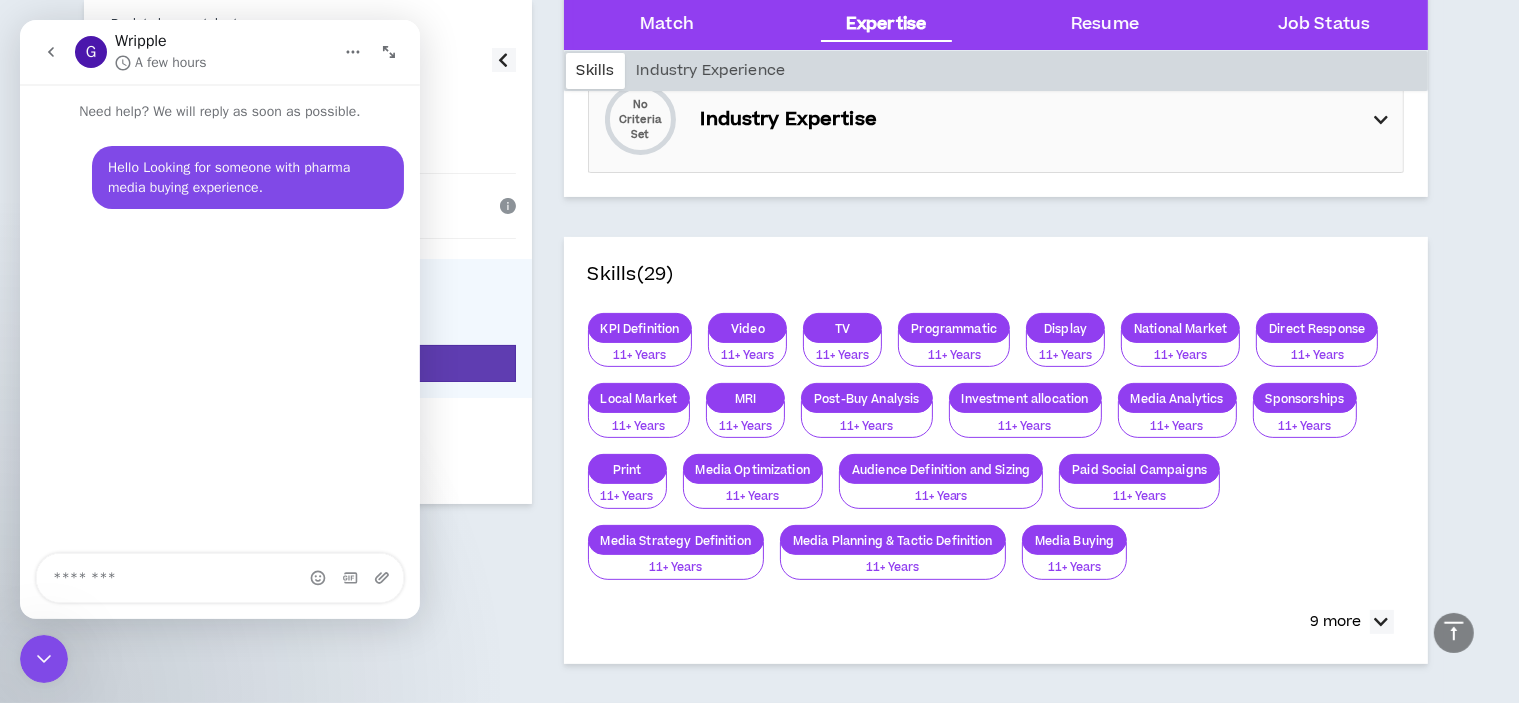 scroll, scrollTop: 0, scrollLeft: 0, axis: both 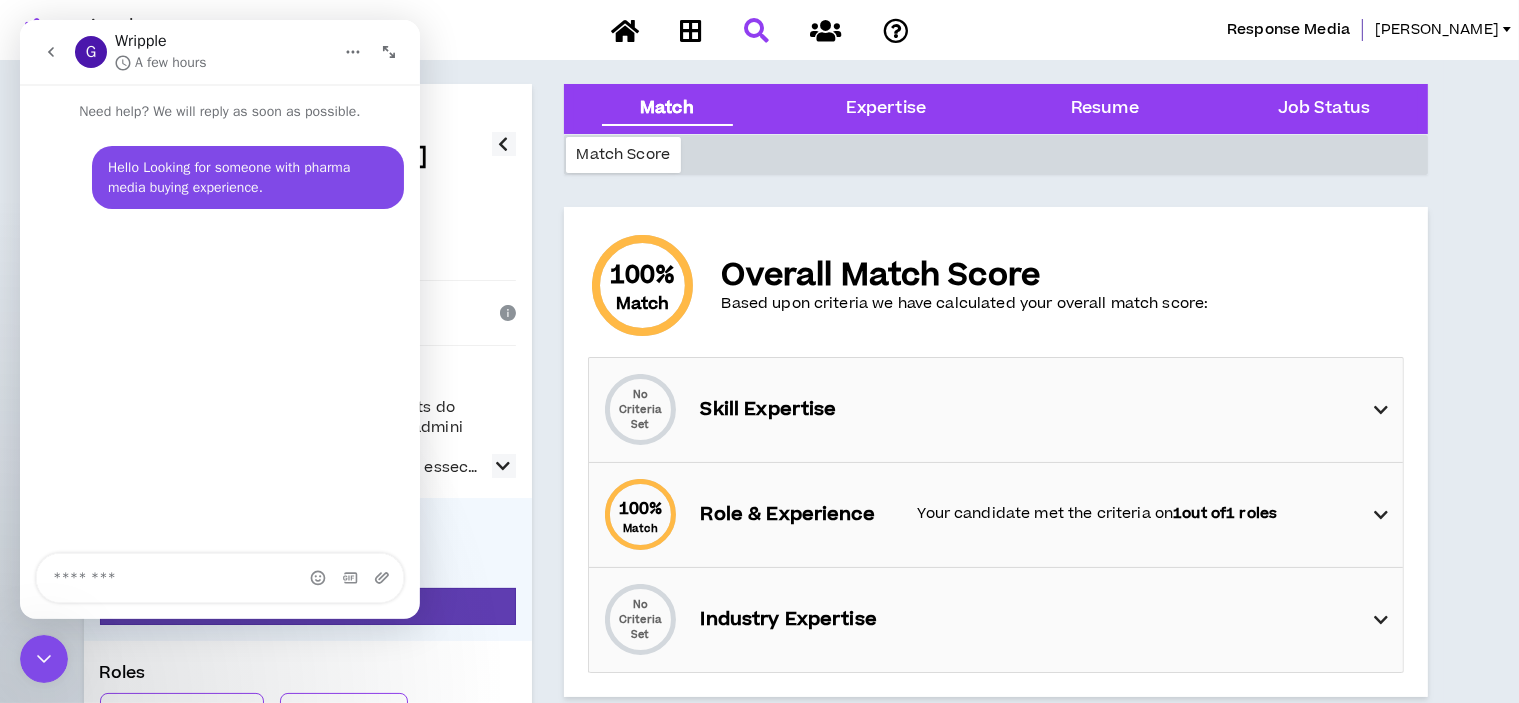 click at bounding box center [1381, 515] 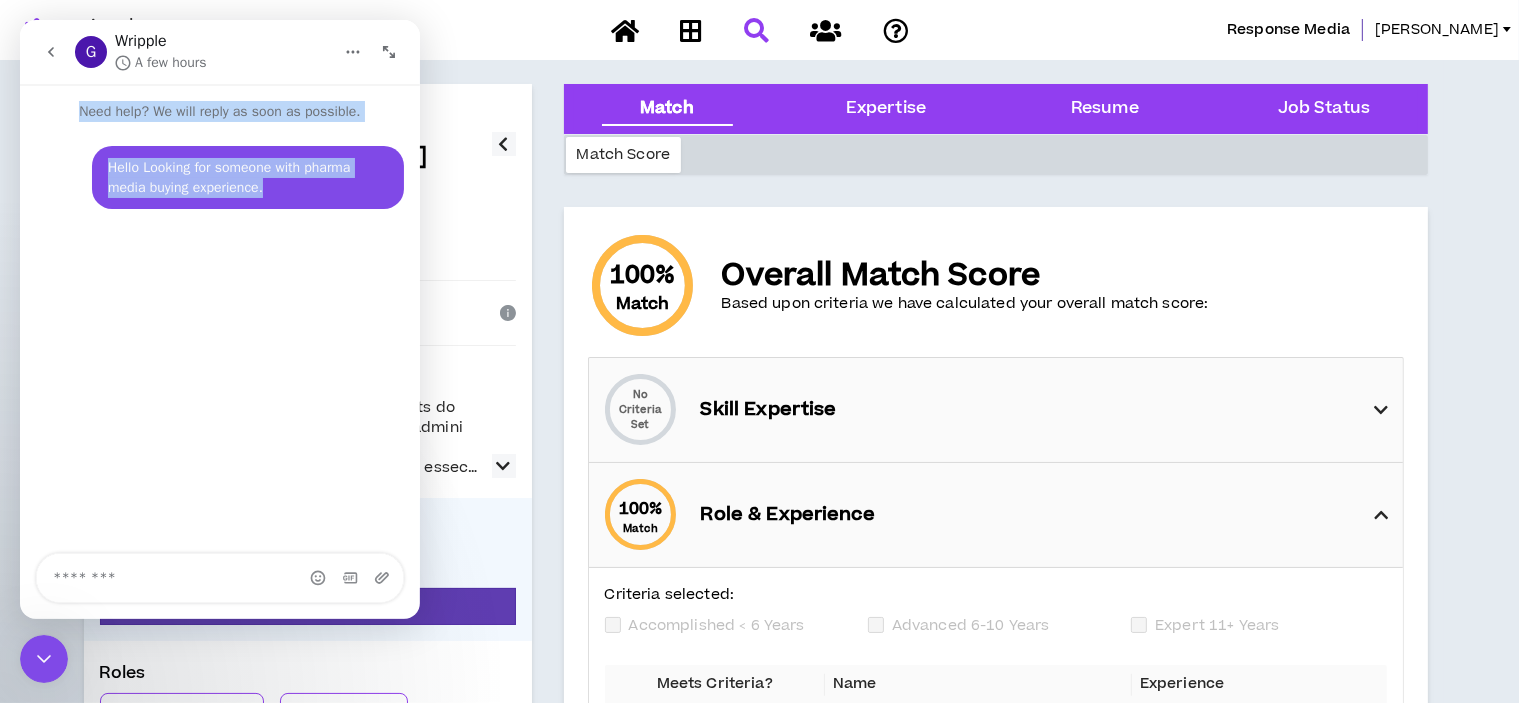 drag, startPoint x: 251, startPoint y: 39, endPoint x: 207, endPoint y: 251, distance: 216.5179 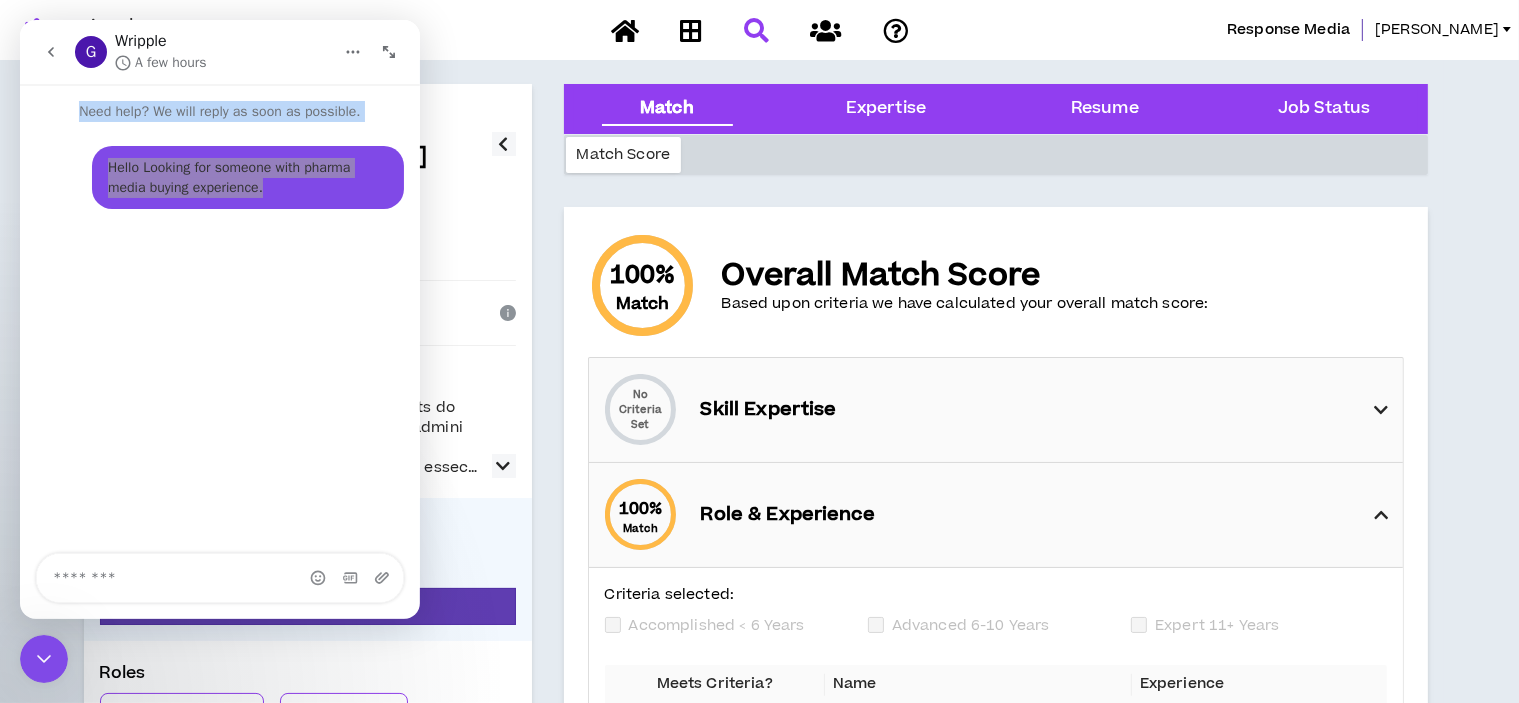 click at bounding box center (292, 30) 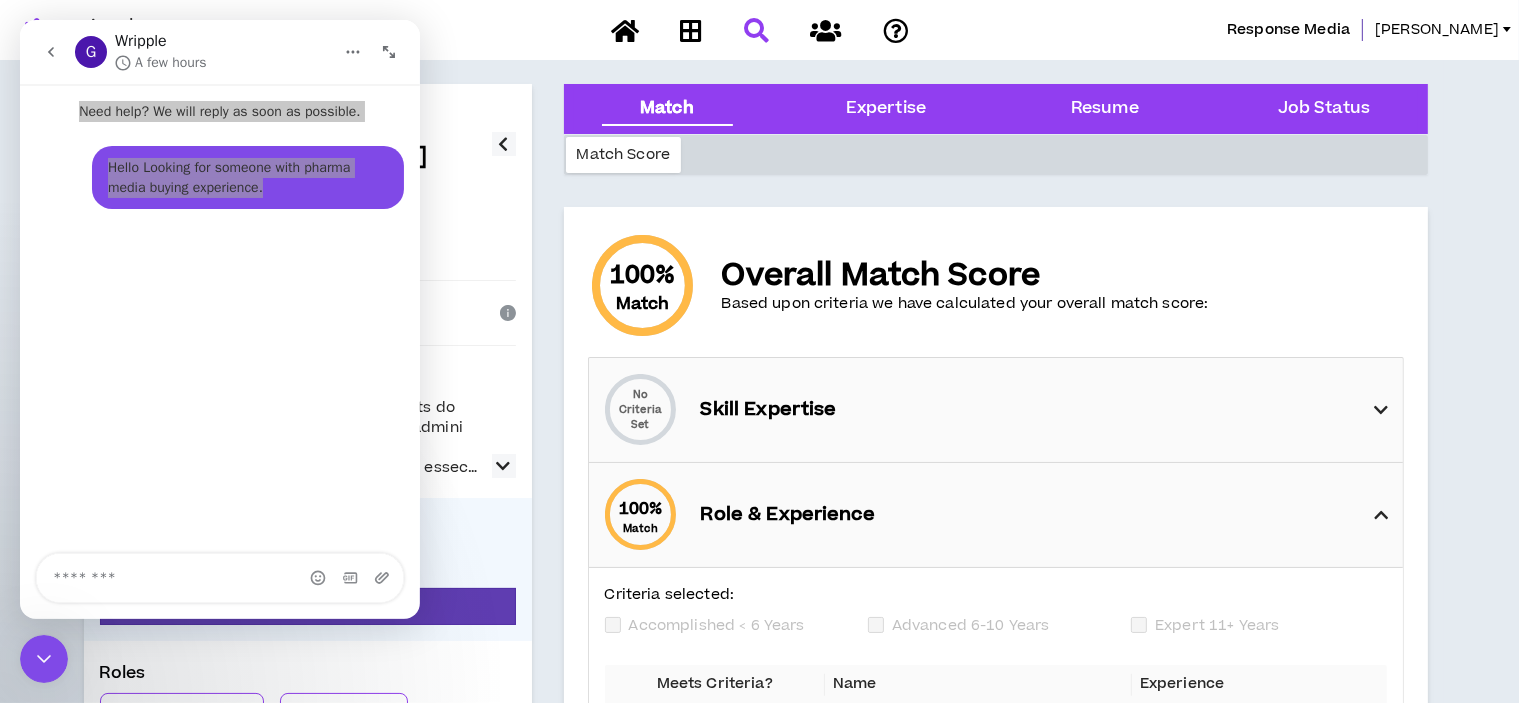 scroll, scrollTop: 0, scrollLeft: 0, axis: both 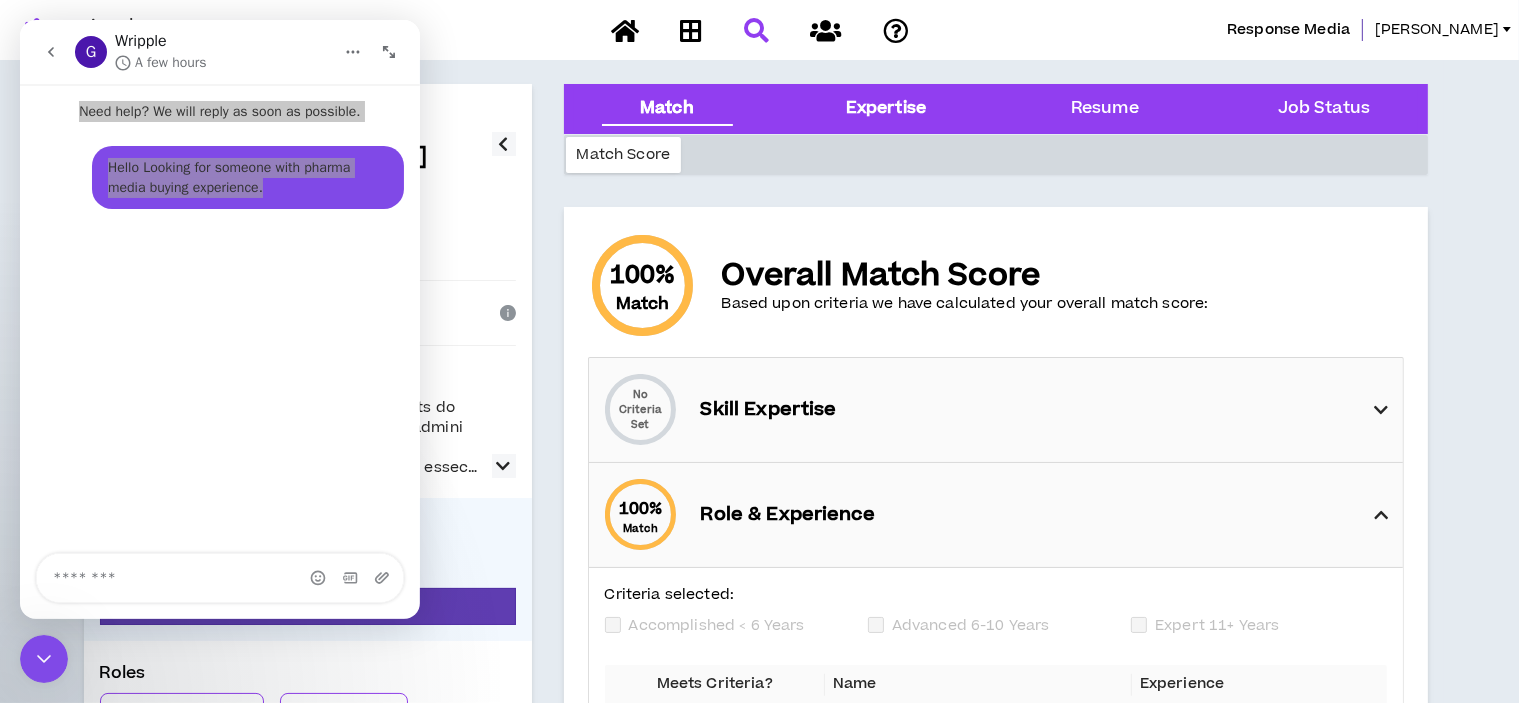 click on "Expertise" at bounding box center [886, 109] 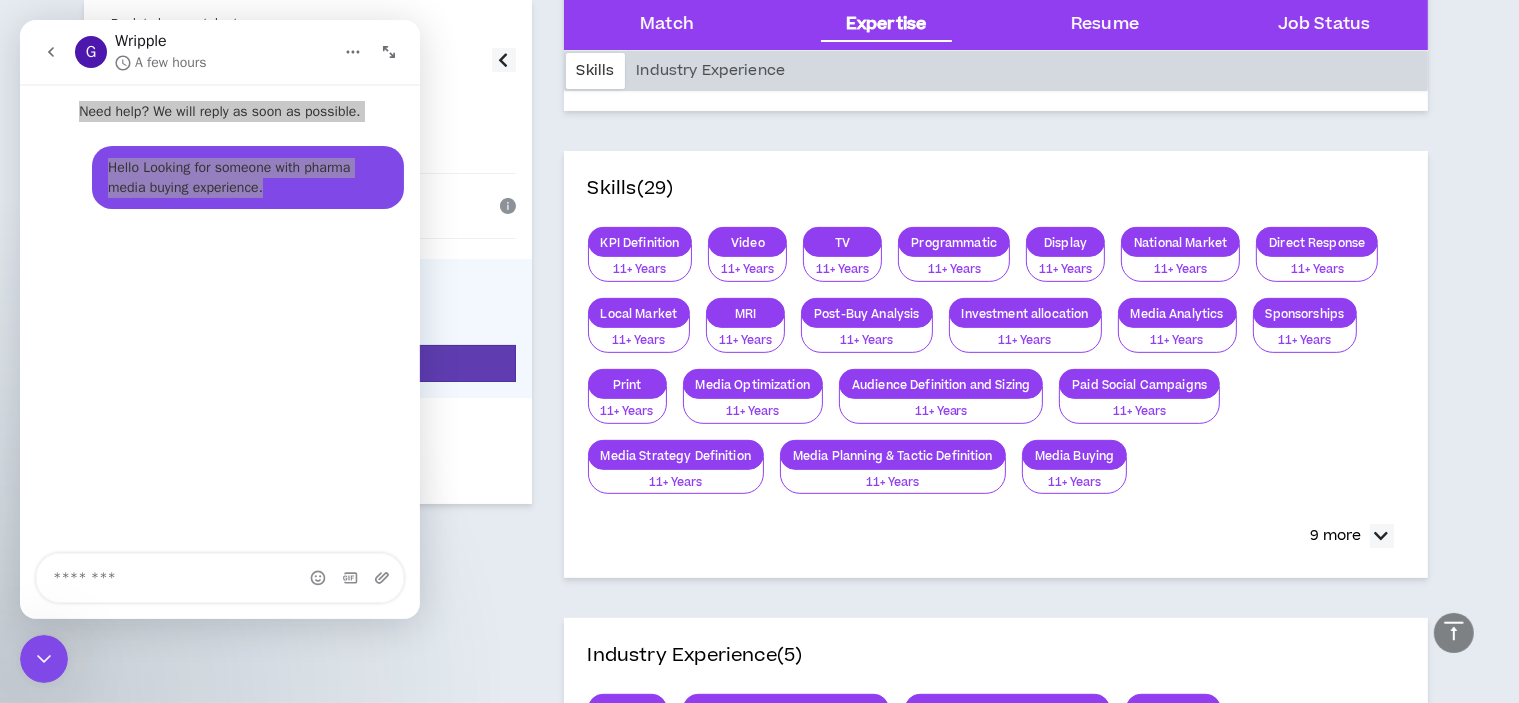 scroll, scrollTop: 800, scrollLeft: 0, axis: vertical 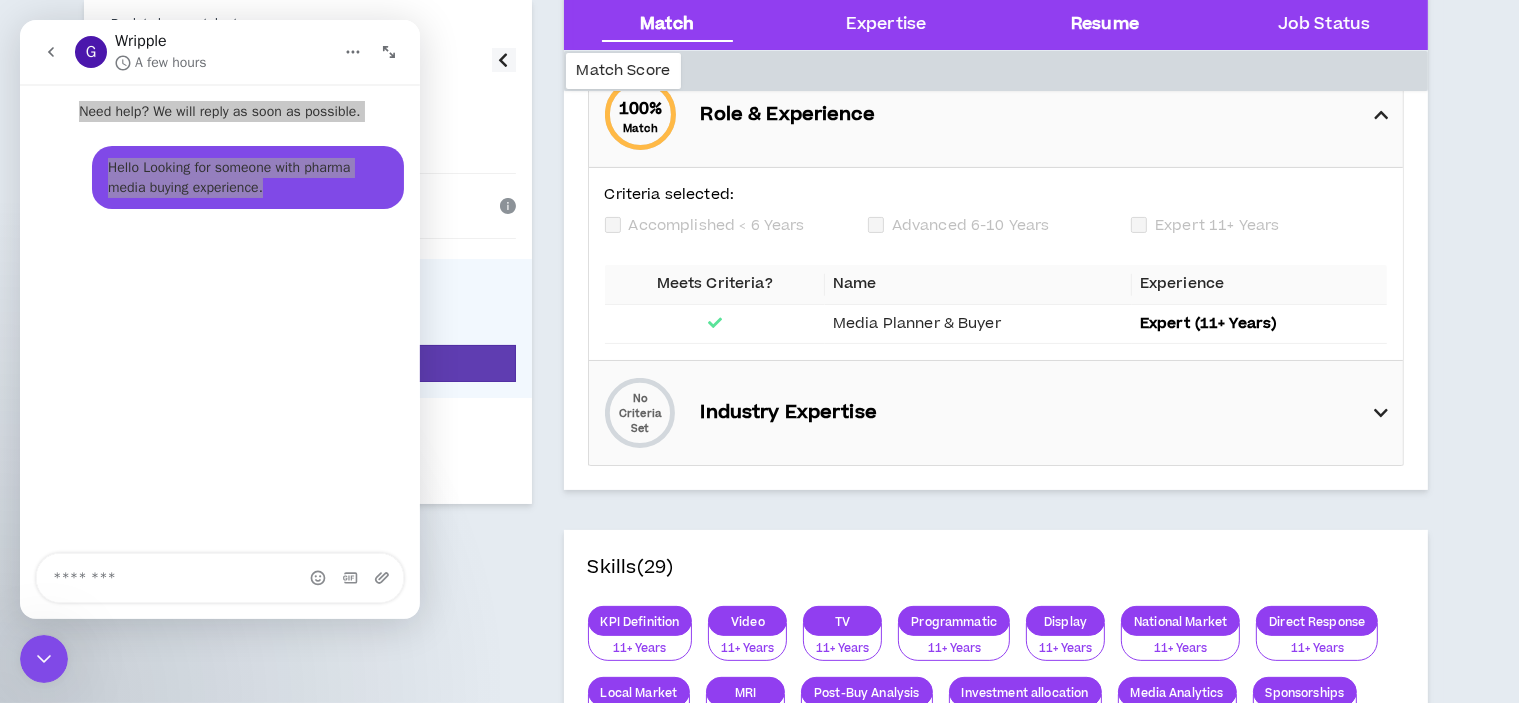 click on "Resume" at bounding box center (1105, 25) 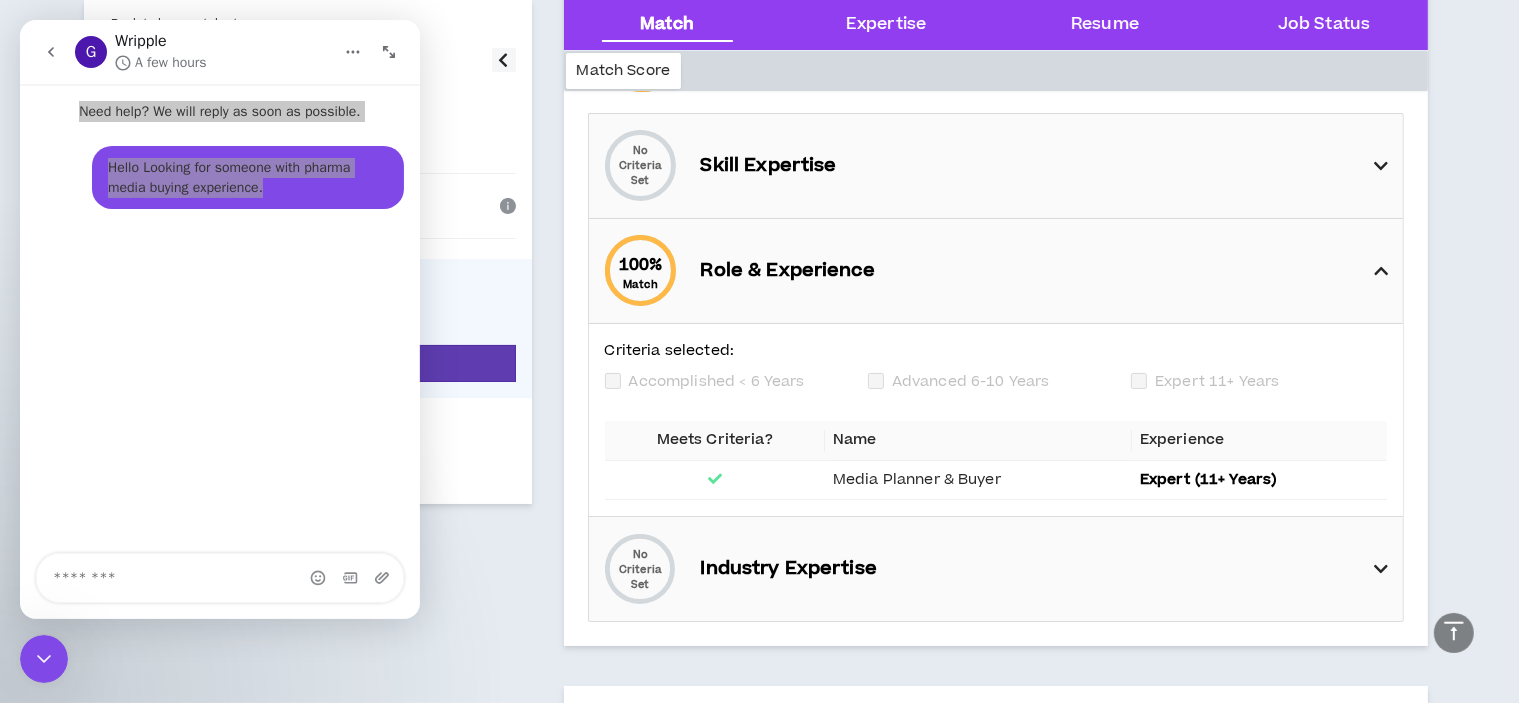 scroll, scrollTop: 0, scrollLeft: 0, axis: both 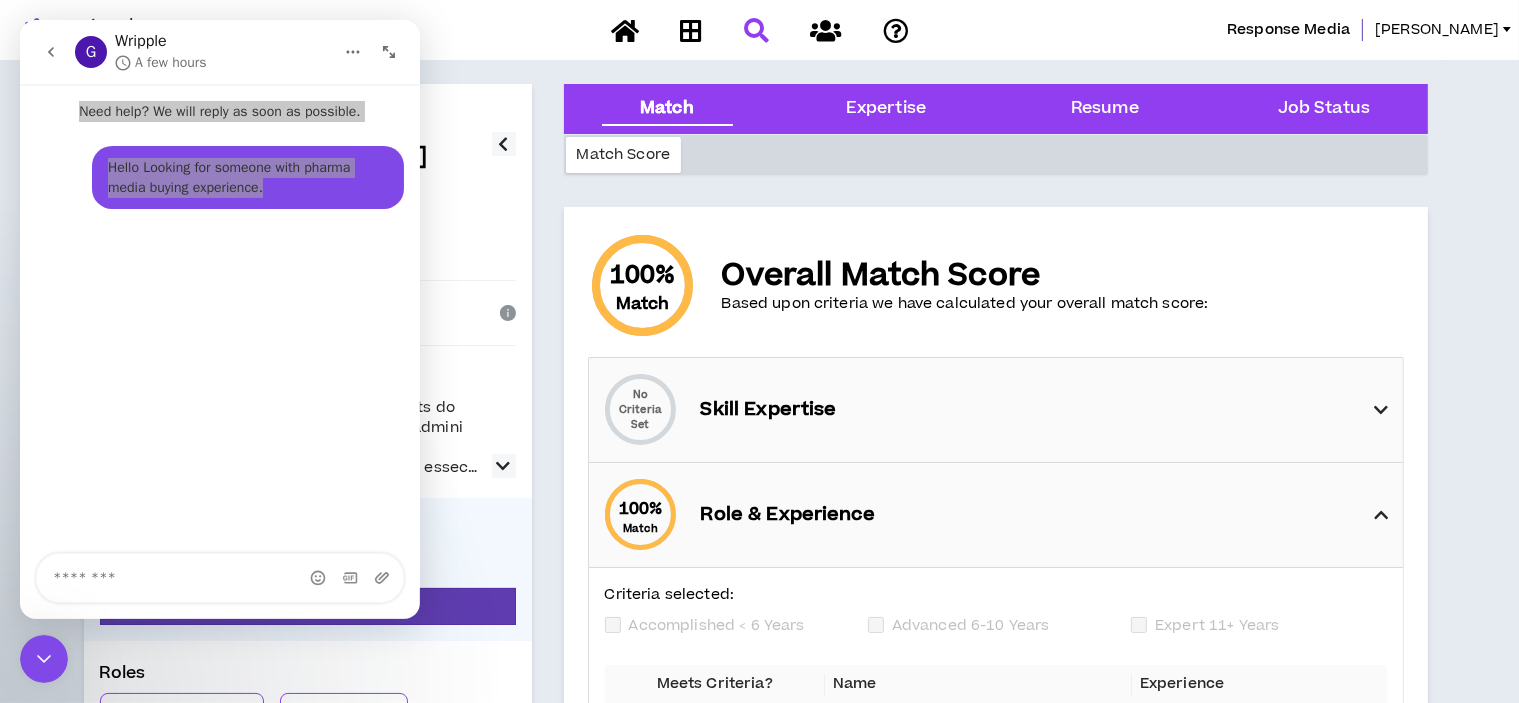 click on "Standard Rate $ 141 /hr Invite to Project" at bounding box center (308, 569) 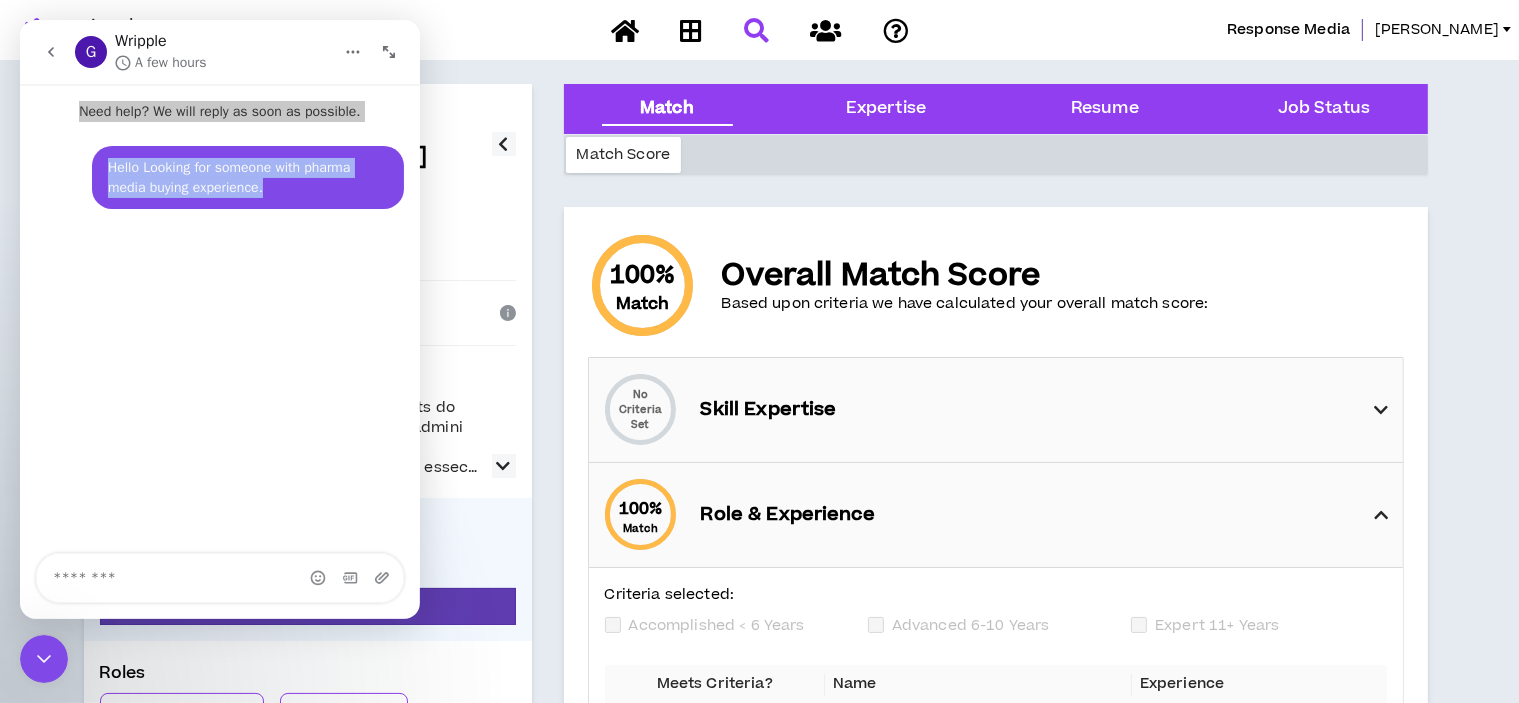 click 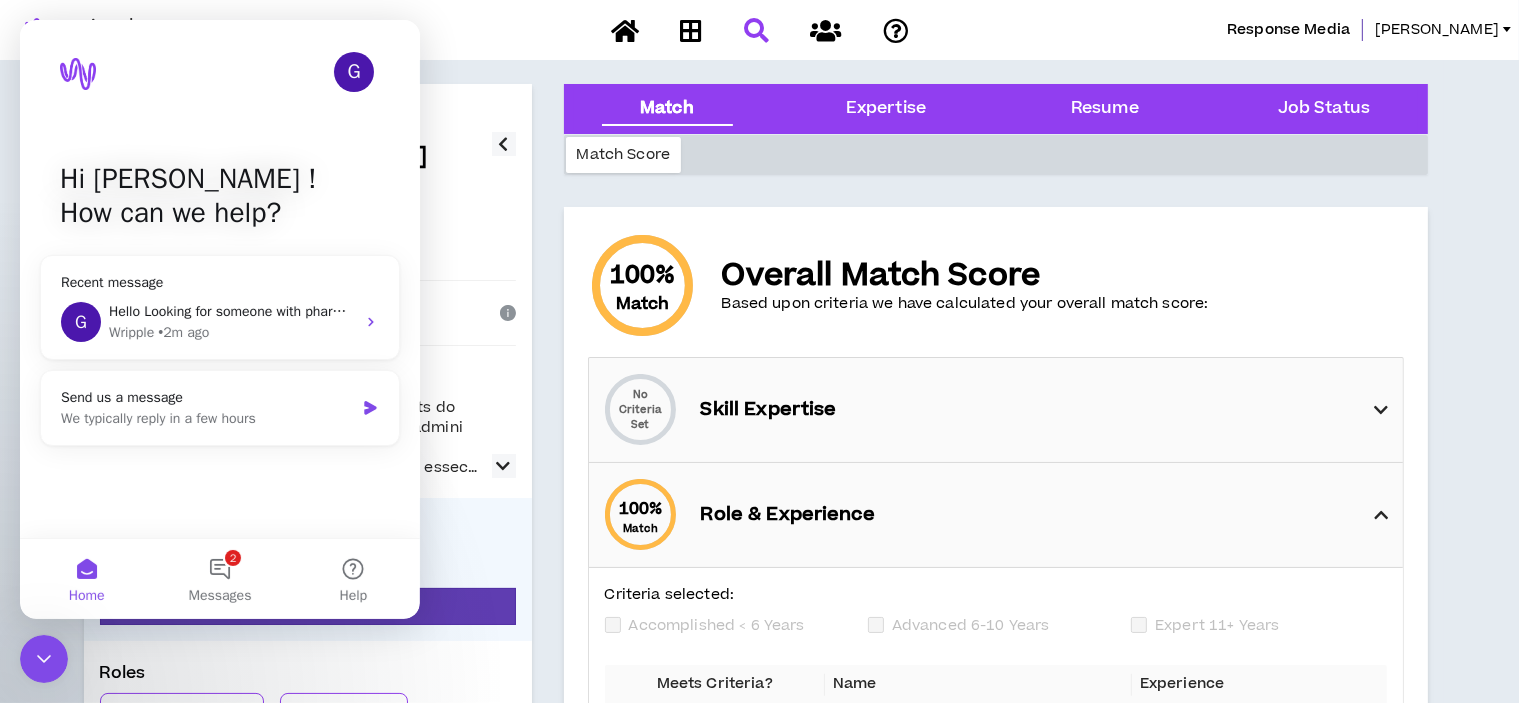 click on "G Hi [PERSON_NAME] ! How can we help?" at bounding box center [220, 200] 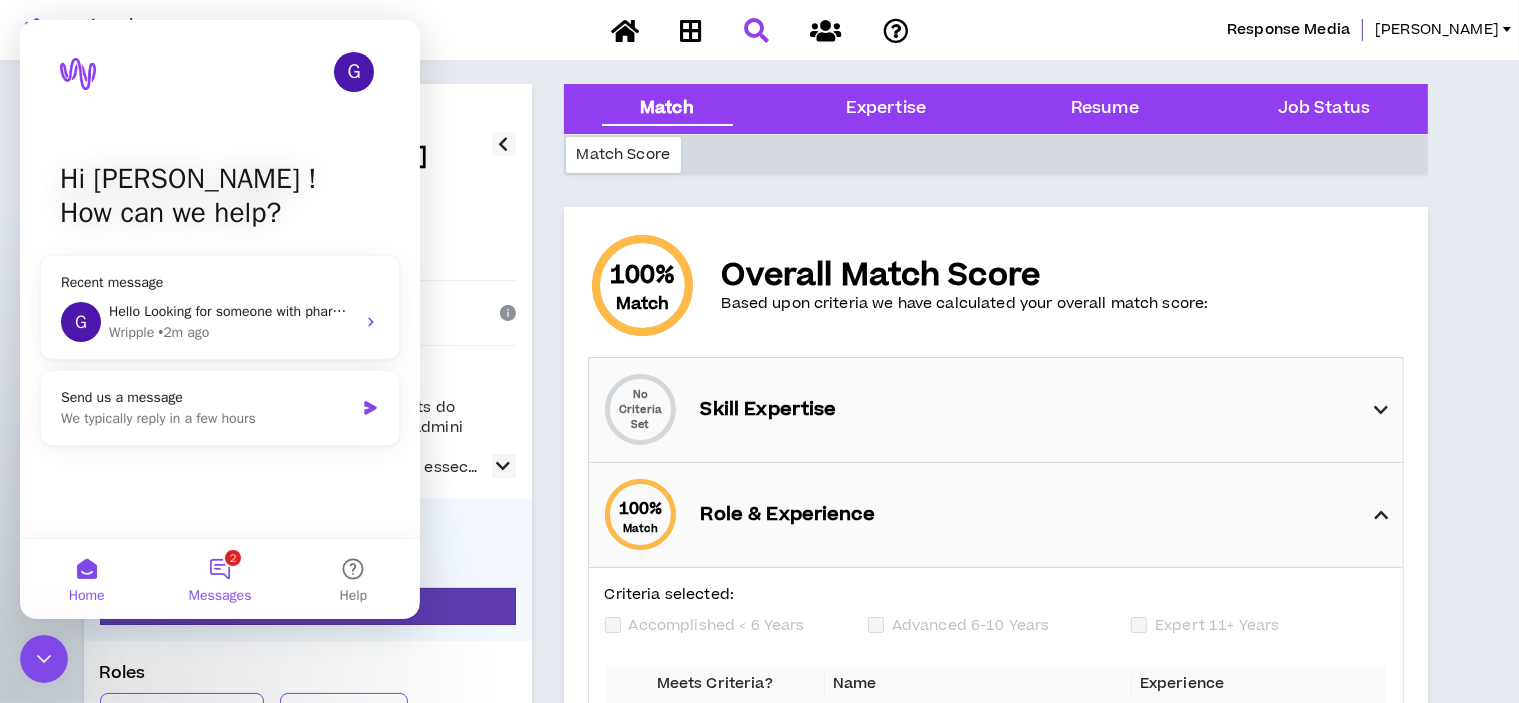 click on "2 Messages" at bounding box center [219, 579] 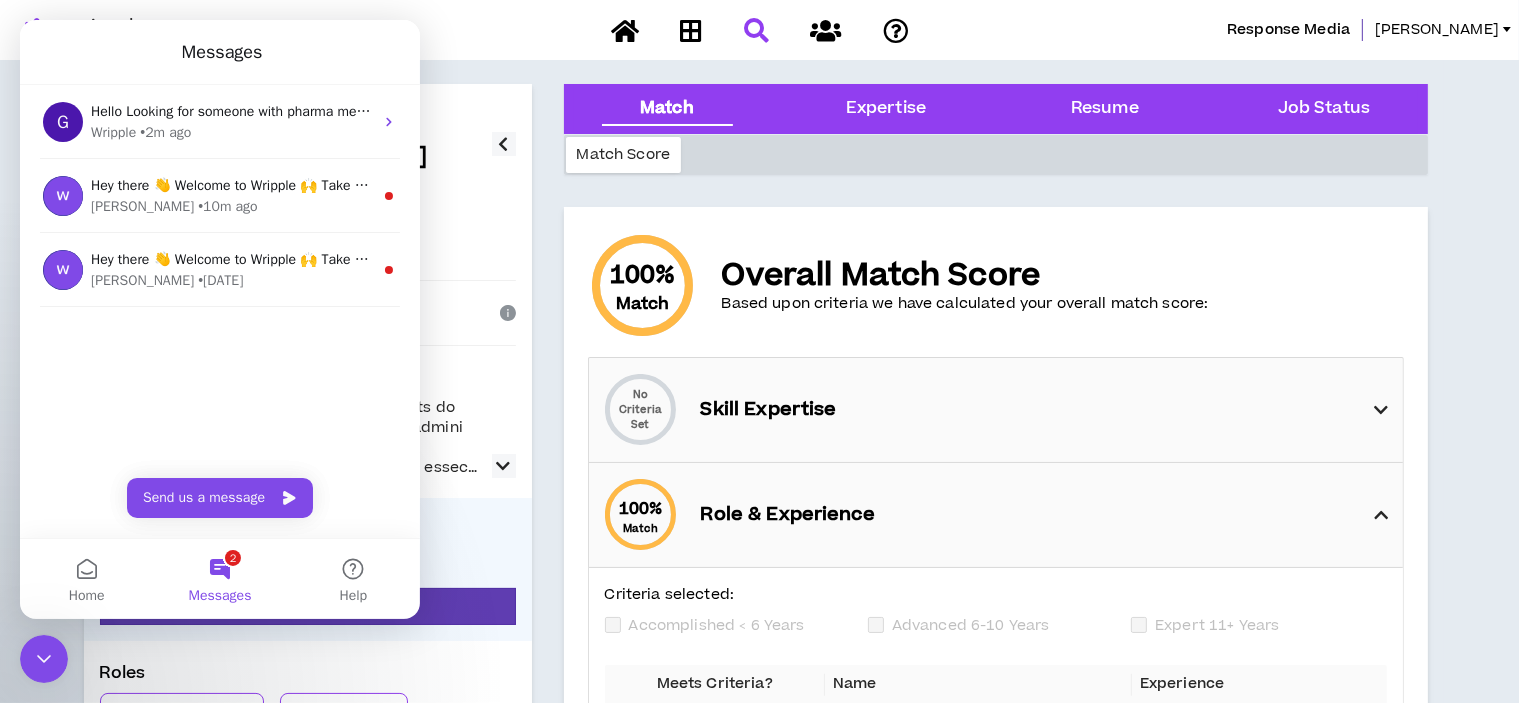 click on "Response Media [PERSON_NAME]" at bounding box center [759, 30] 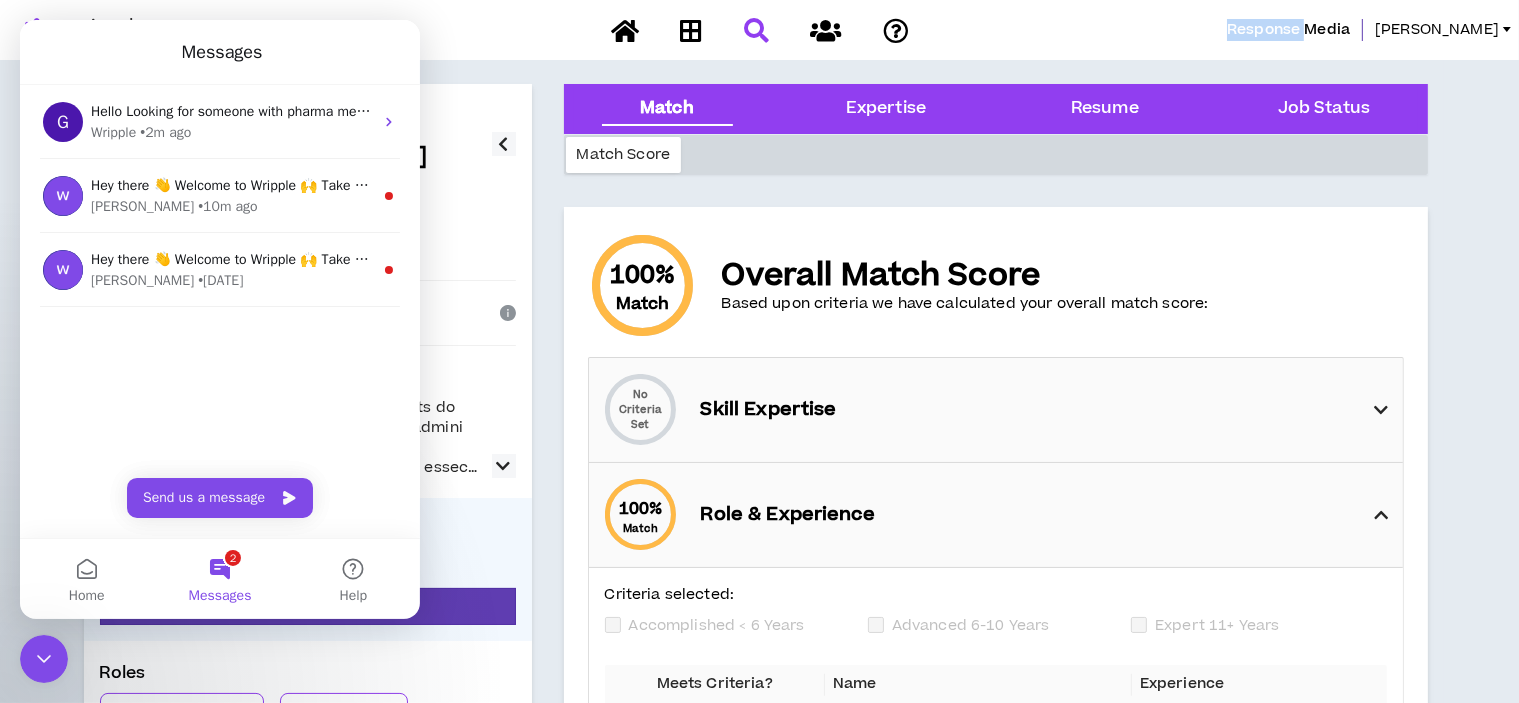 click on "Response Media [PERSON_NAME]" at bounding box center [759, 30] 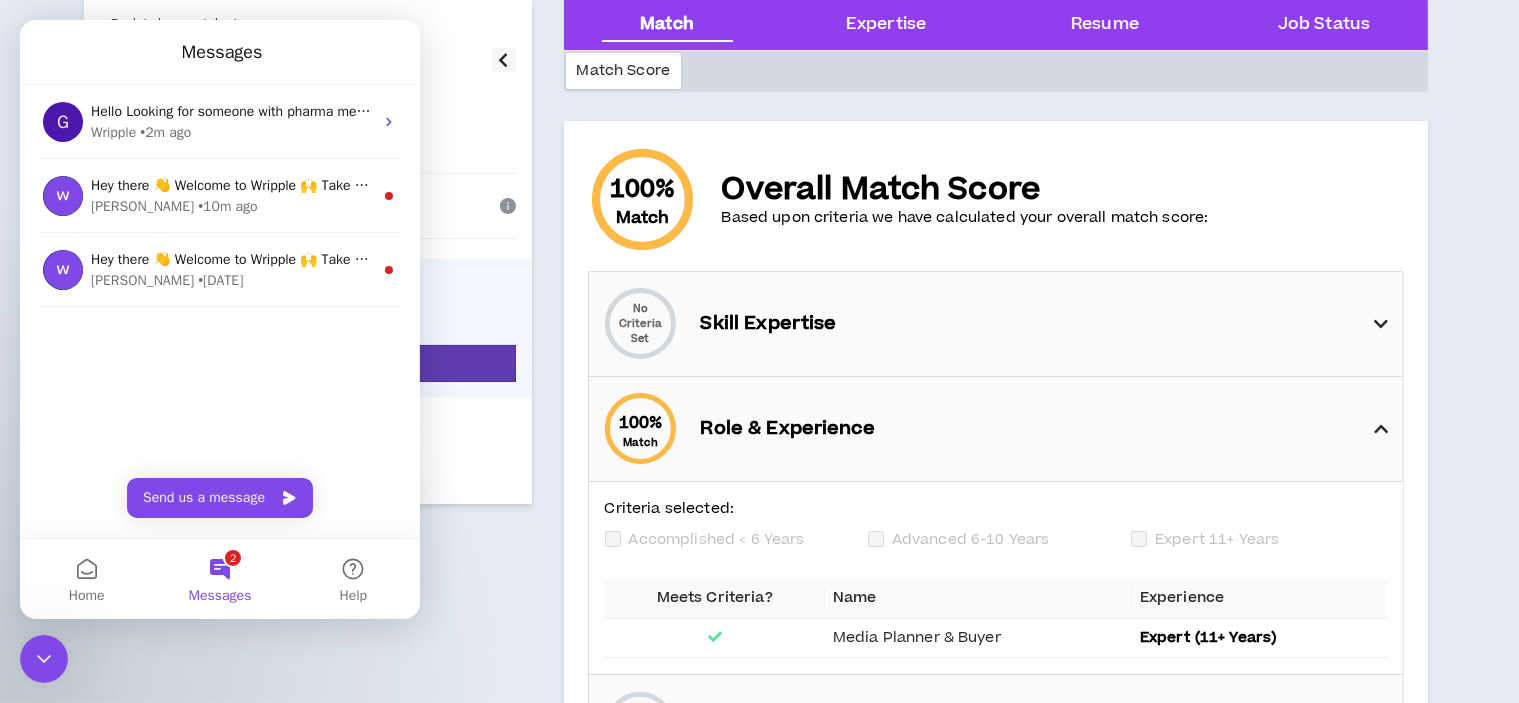 scroll, scrollTop: 0, scrollLeft: 0, axis: both 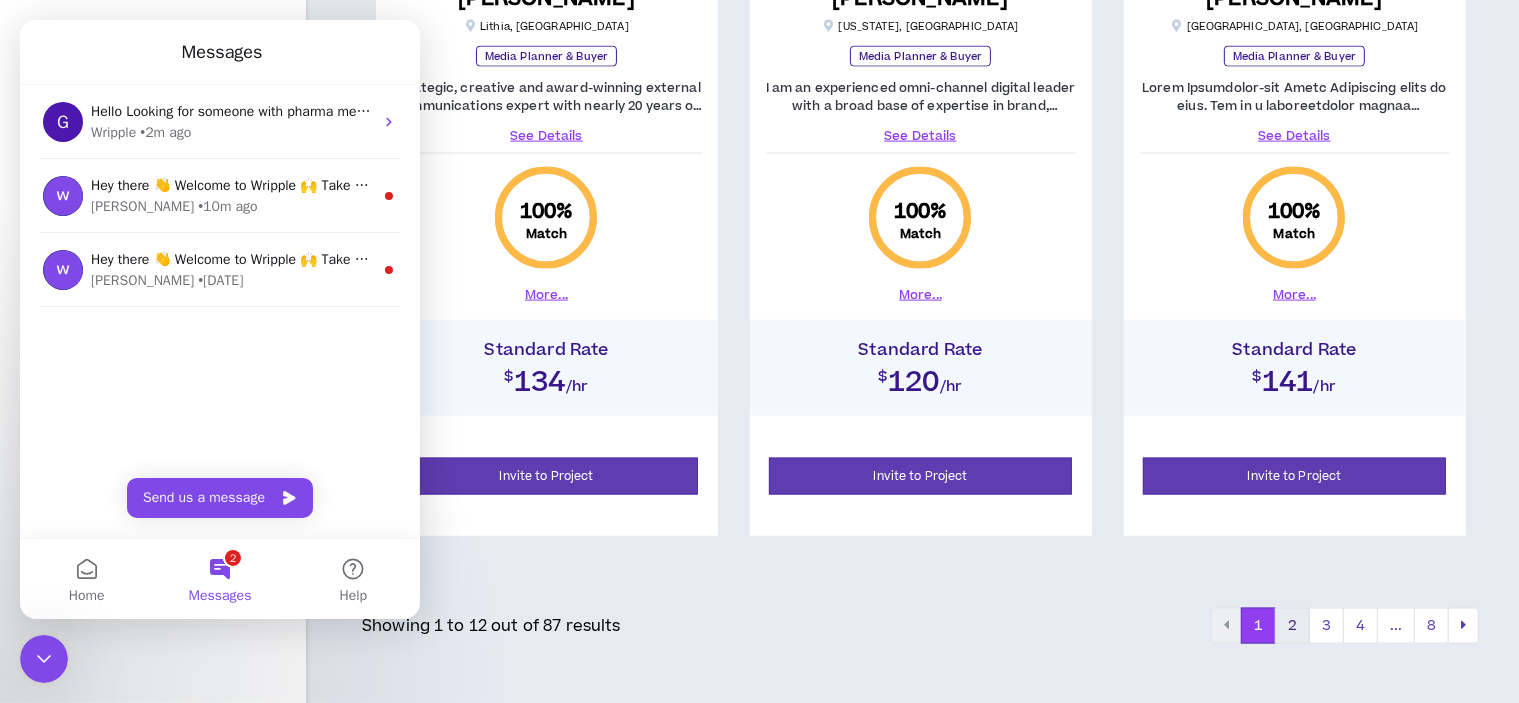click on "2" at bounding box center (1292, 626) 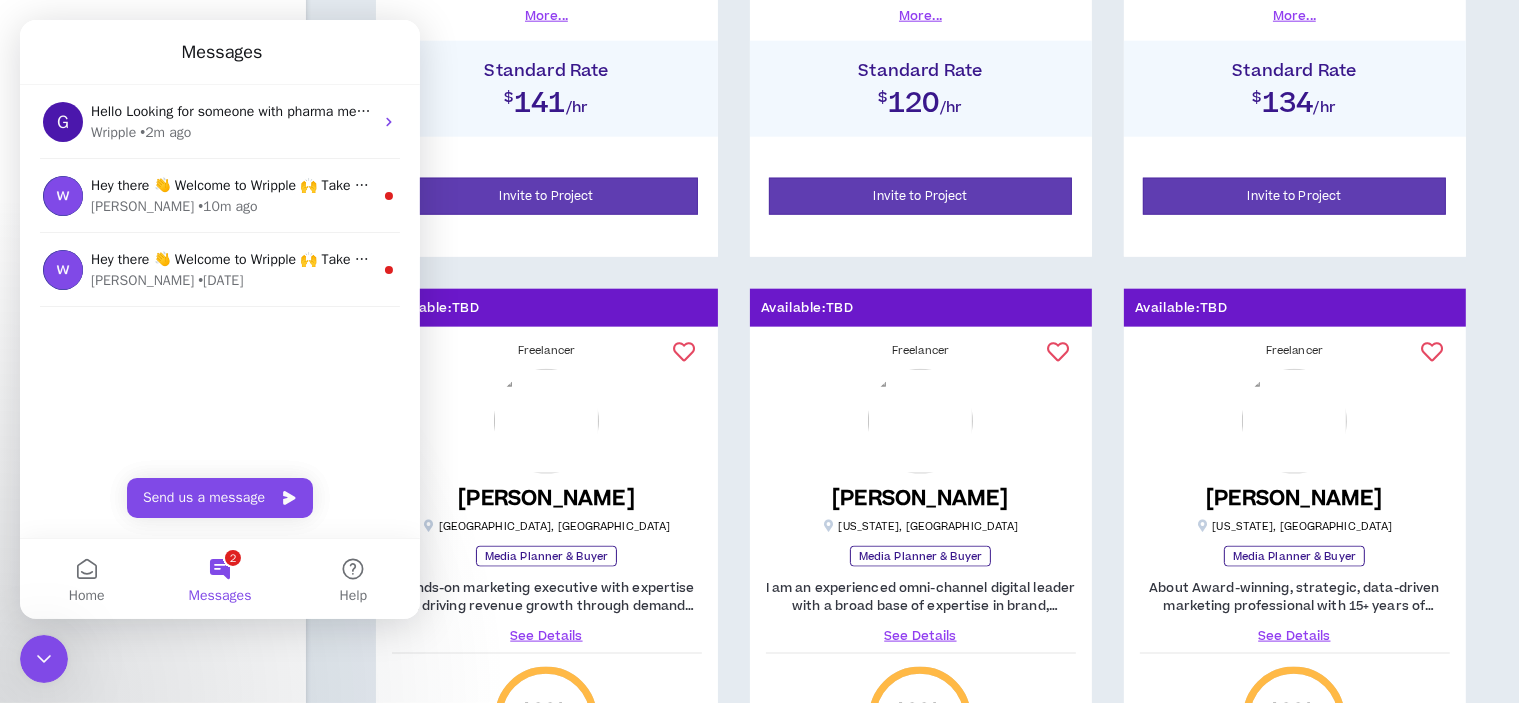 scroll, scrollTop: 2894, scrollLeft: 0, axis: vertical 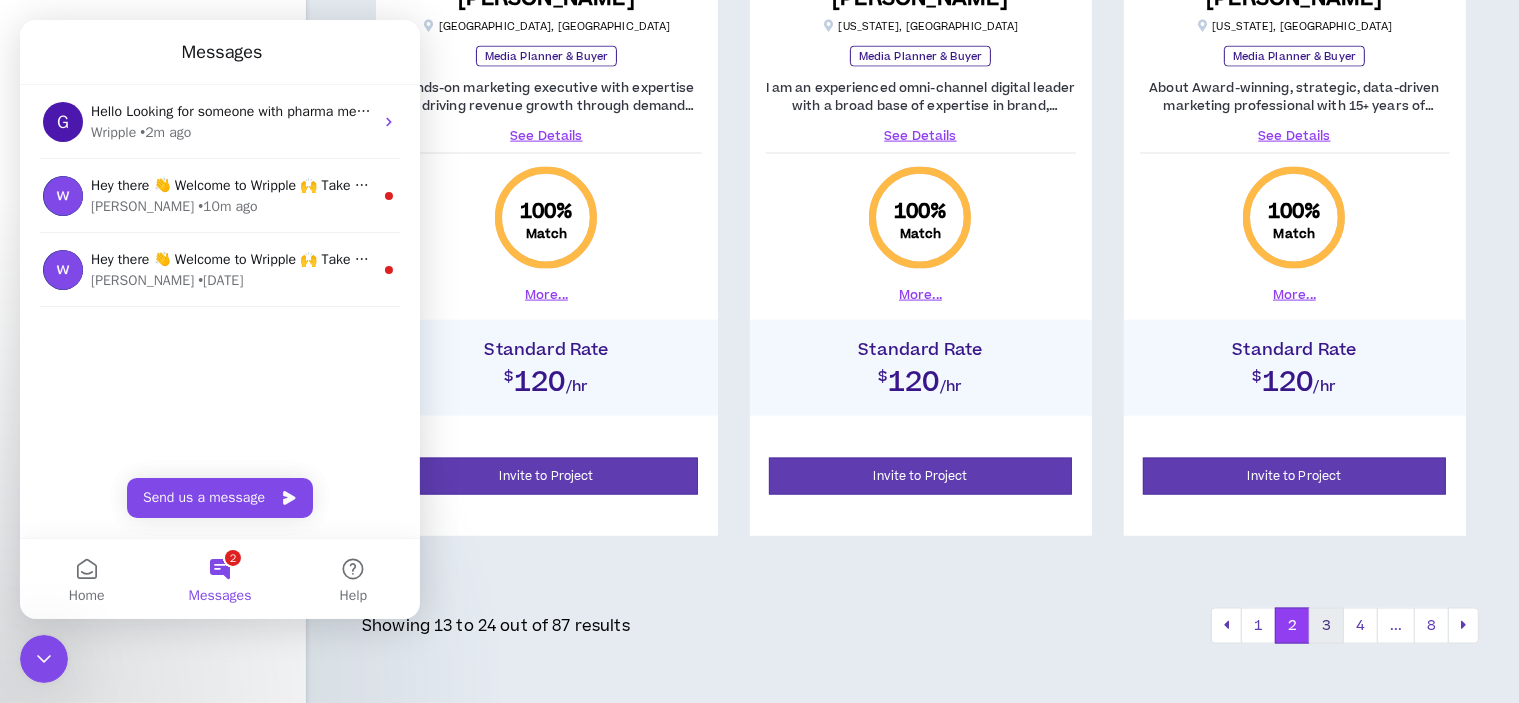 click on "3" at bounding box center (1326, 626) 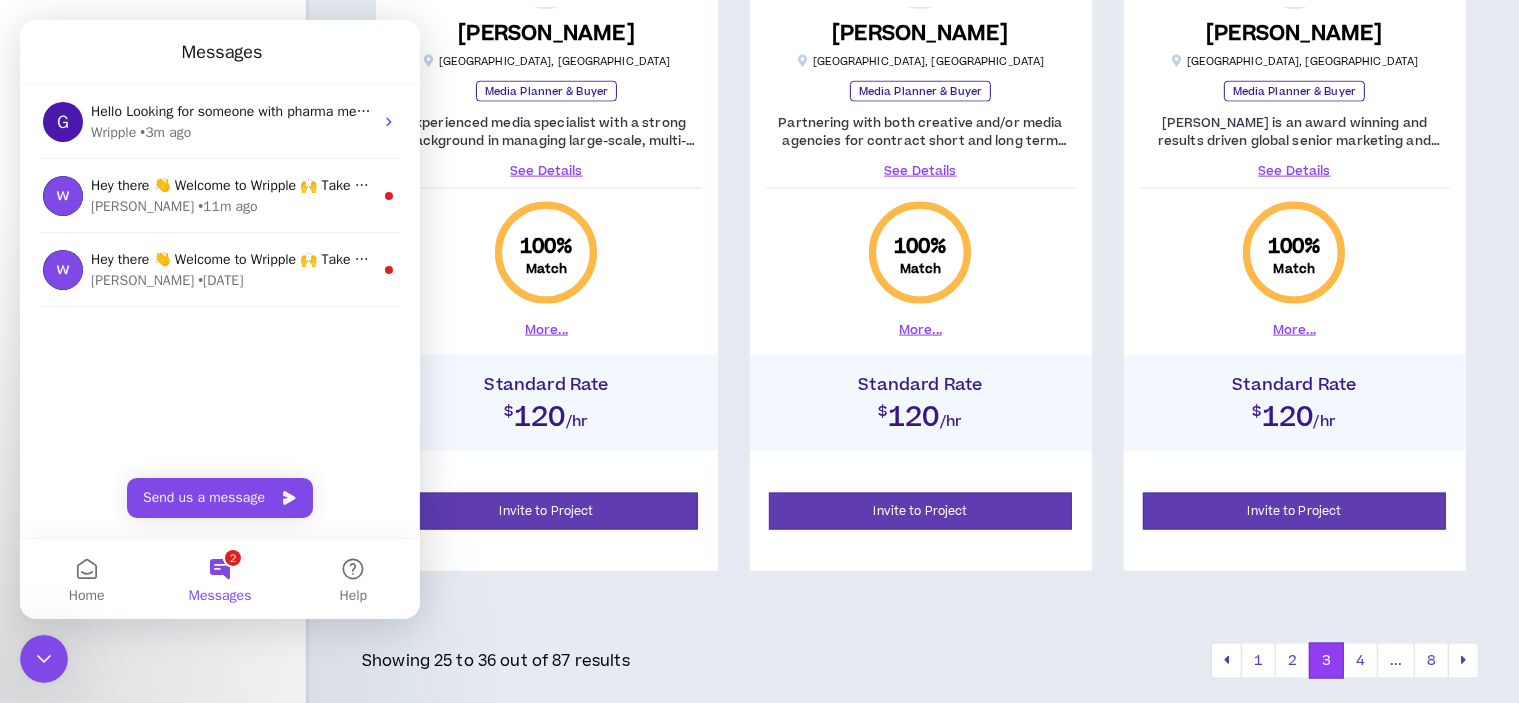 scroll, scrollTop: 2894, scrollLeft: 0, axis: vertical 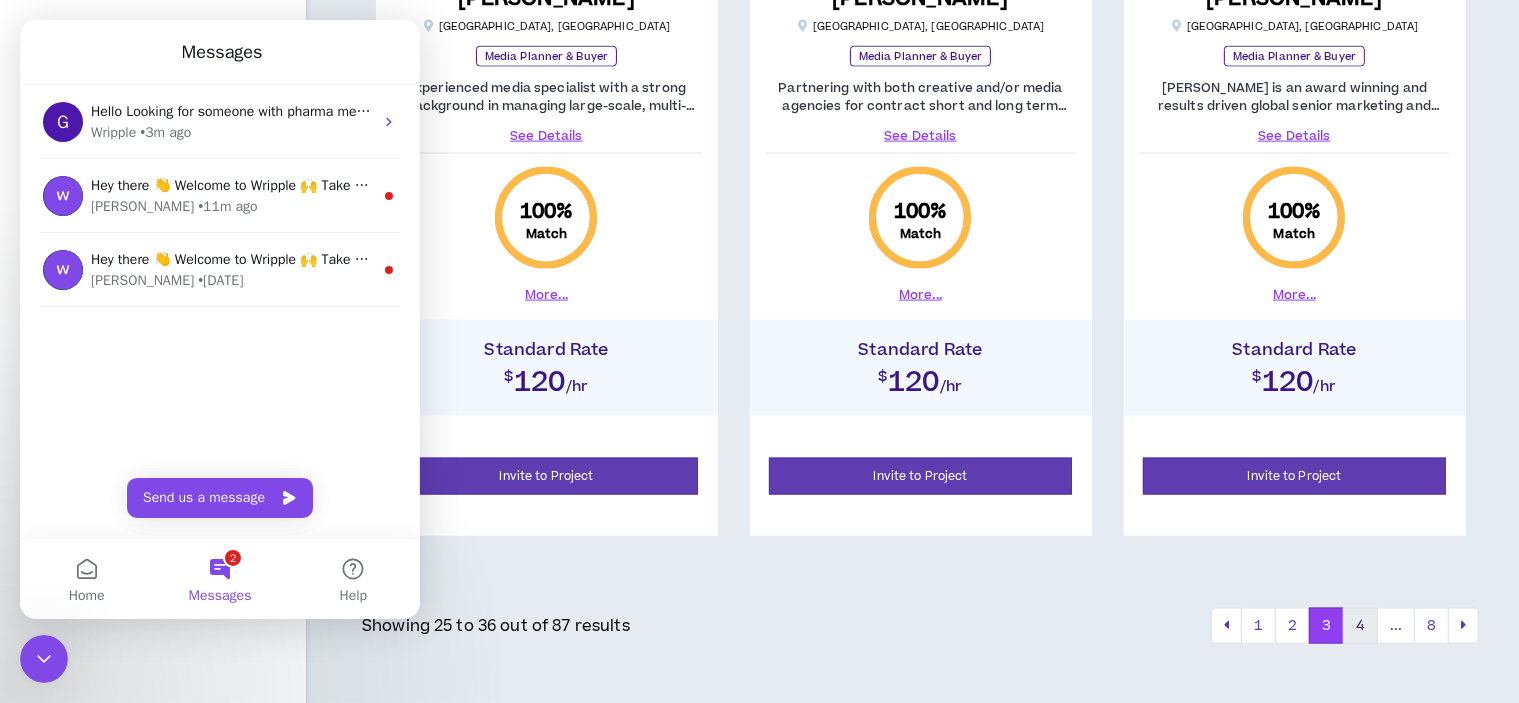 click on "4" at bounding box center (1360, 626) 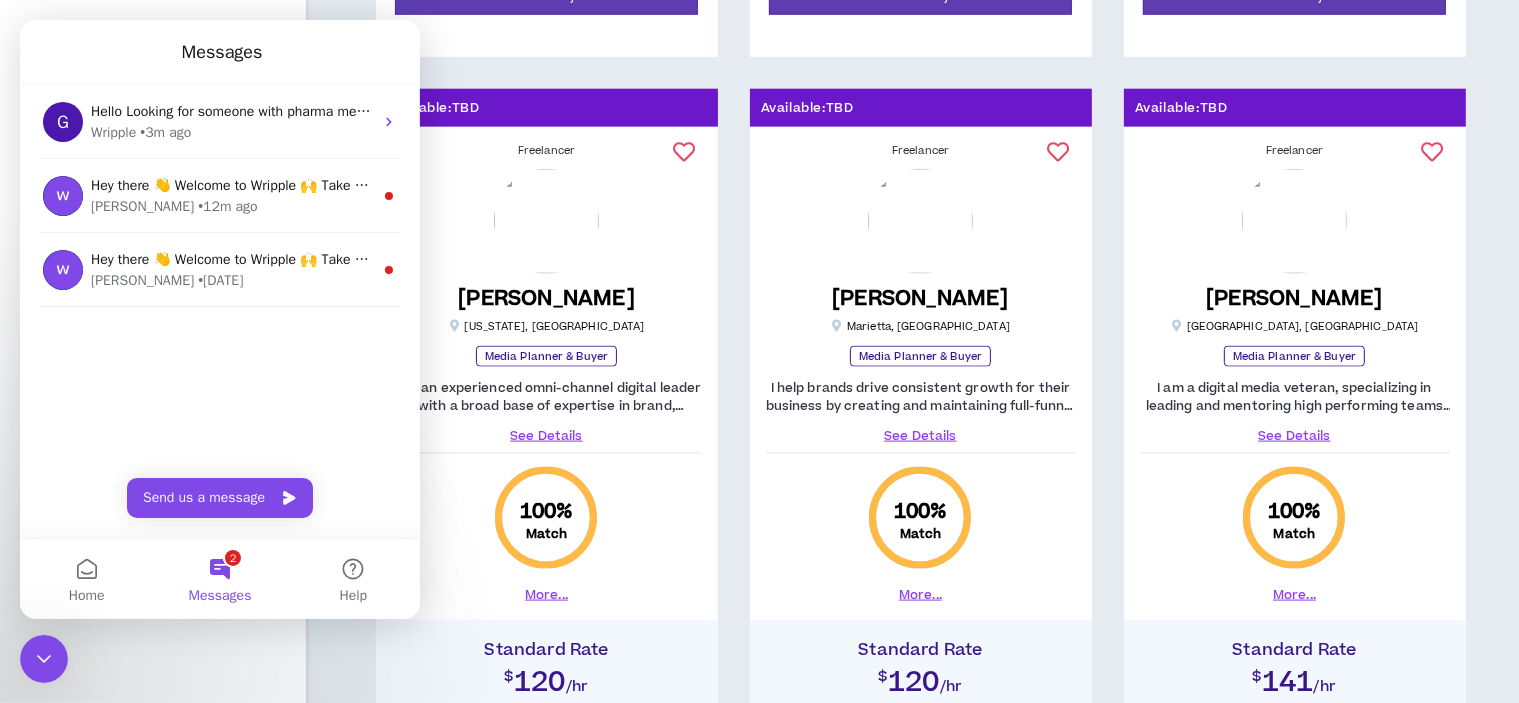 scroll, scrollTop: 2894, scrollLeft: 0, axis: vertical 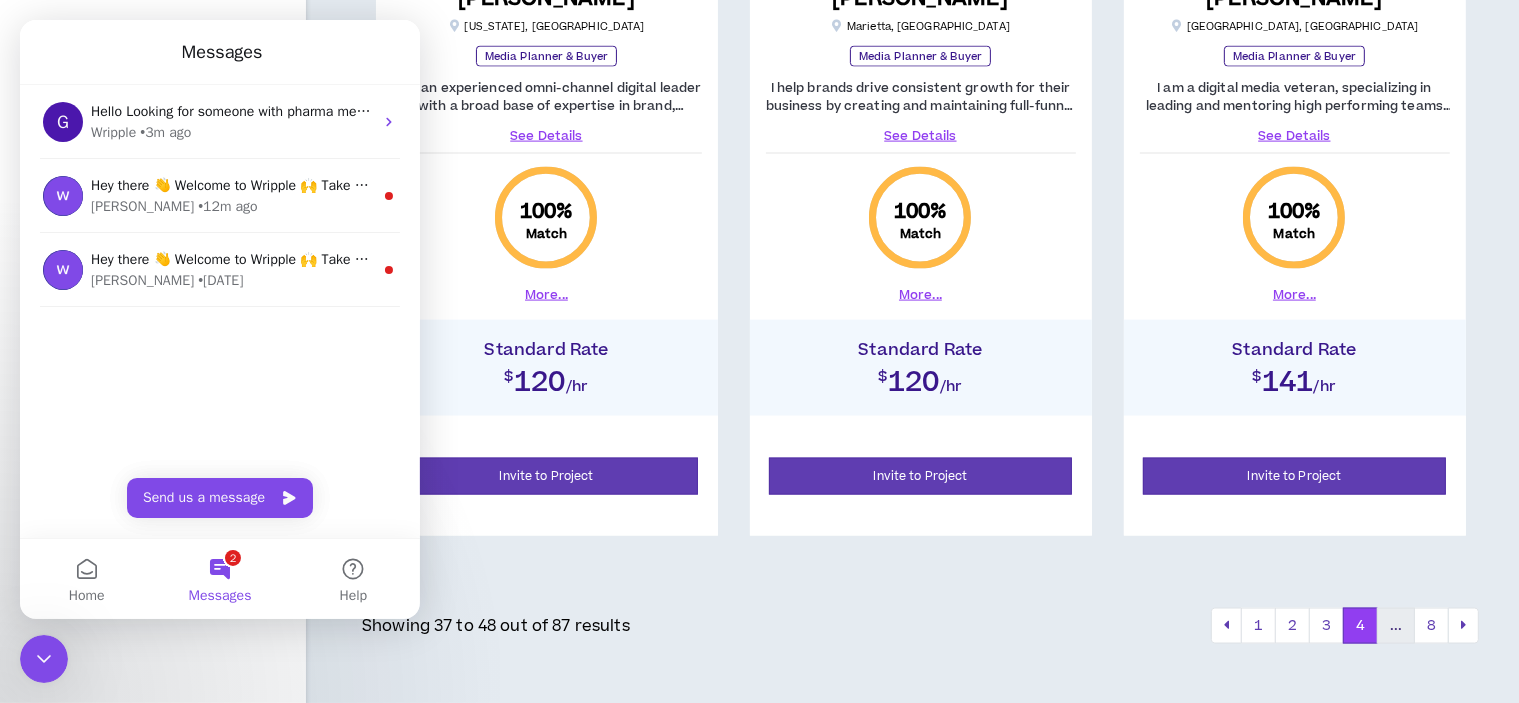 click on "..." at bounding box center (1396, 626) 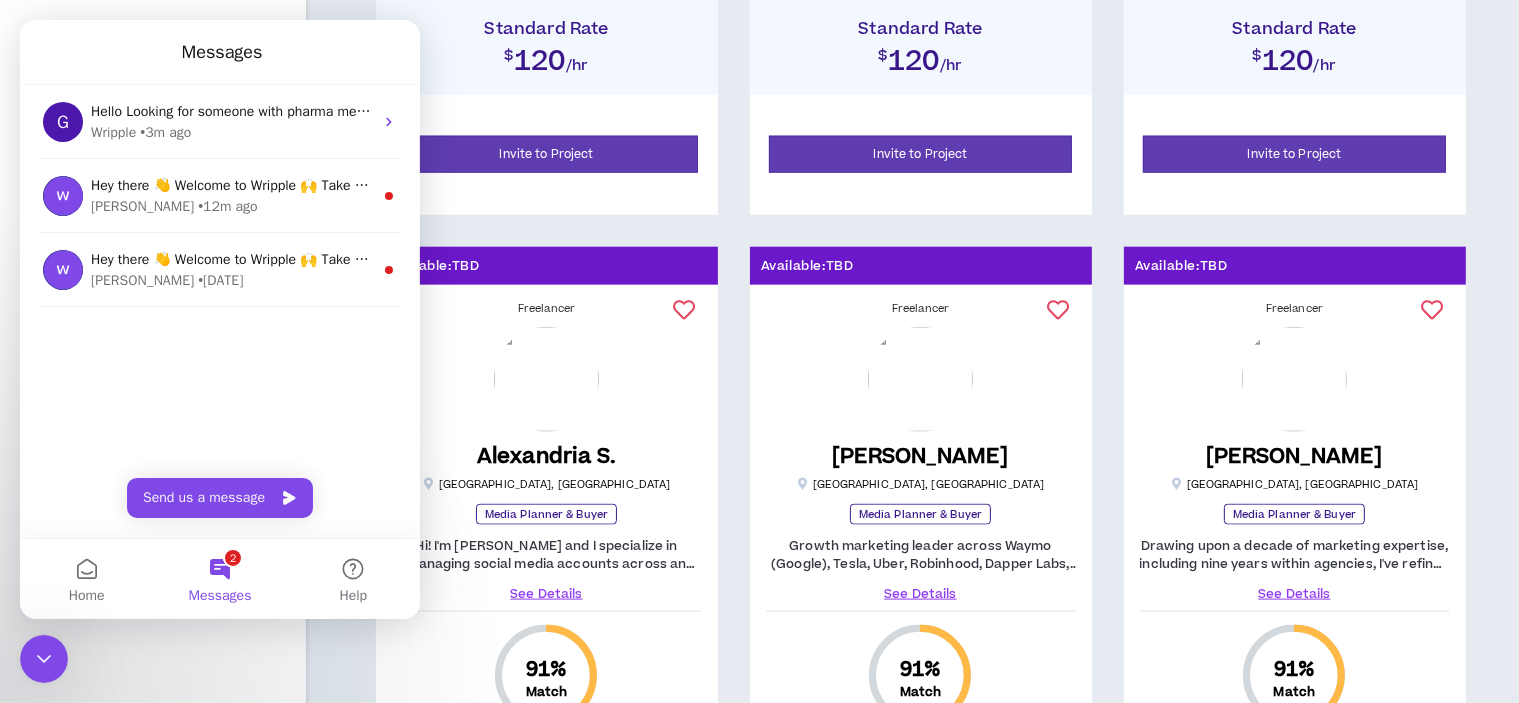scroll, scrollTop: 2402, scrollLeft: 0, axis: vertical 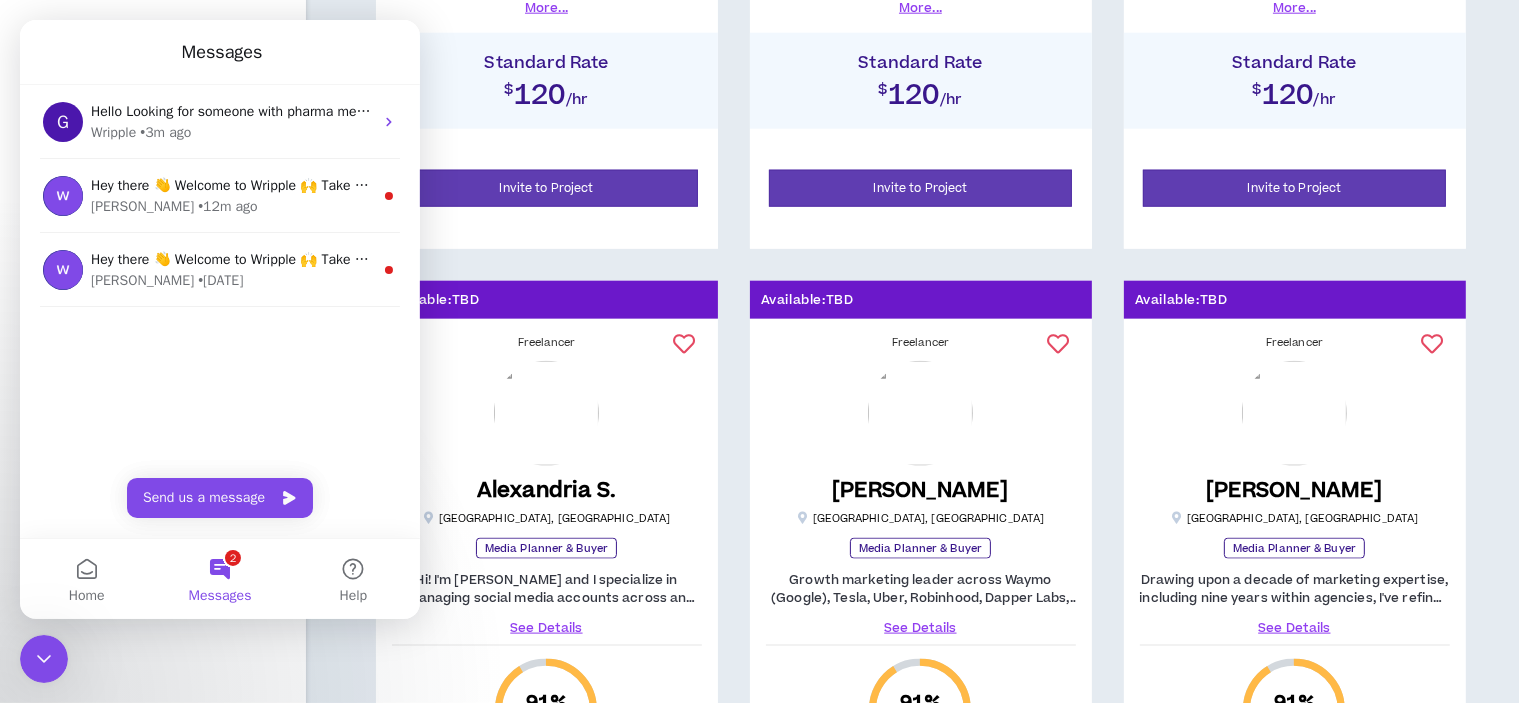 click on "See Details" at bounding box center (547, 628) 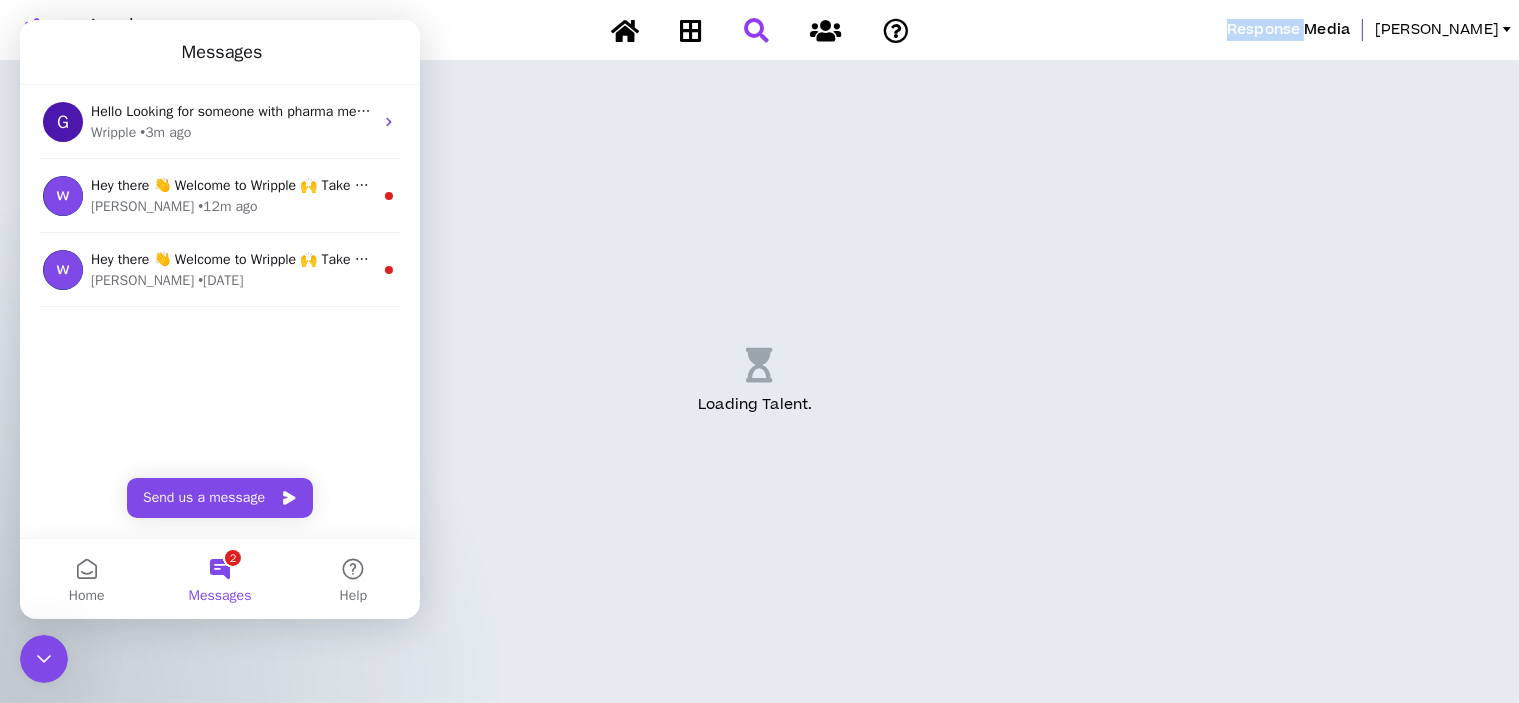 scroll, scrollTop: 0, scrollLeft: 0, axis: both 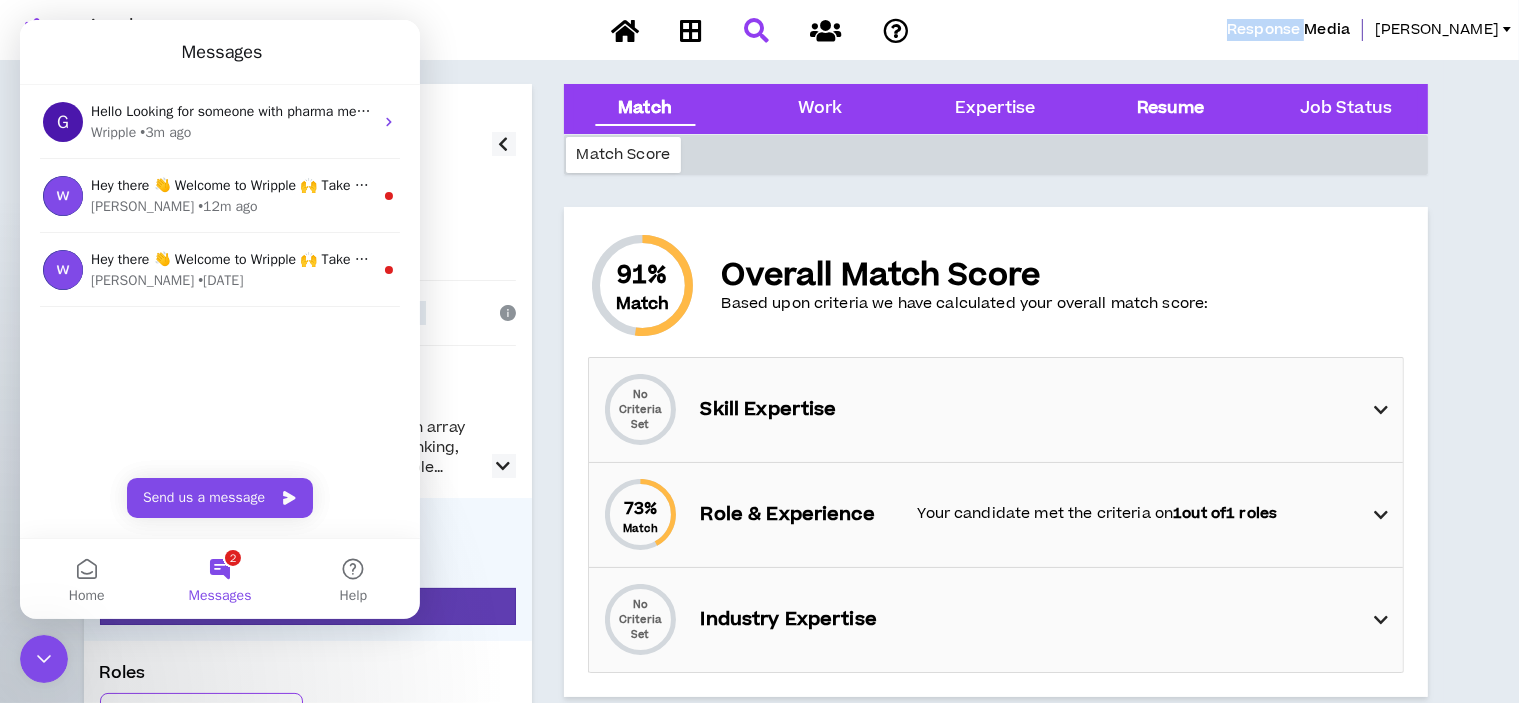 click on "Resume" at bounding box center [1171, 109] 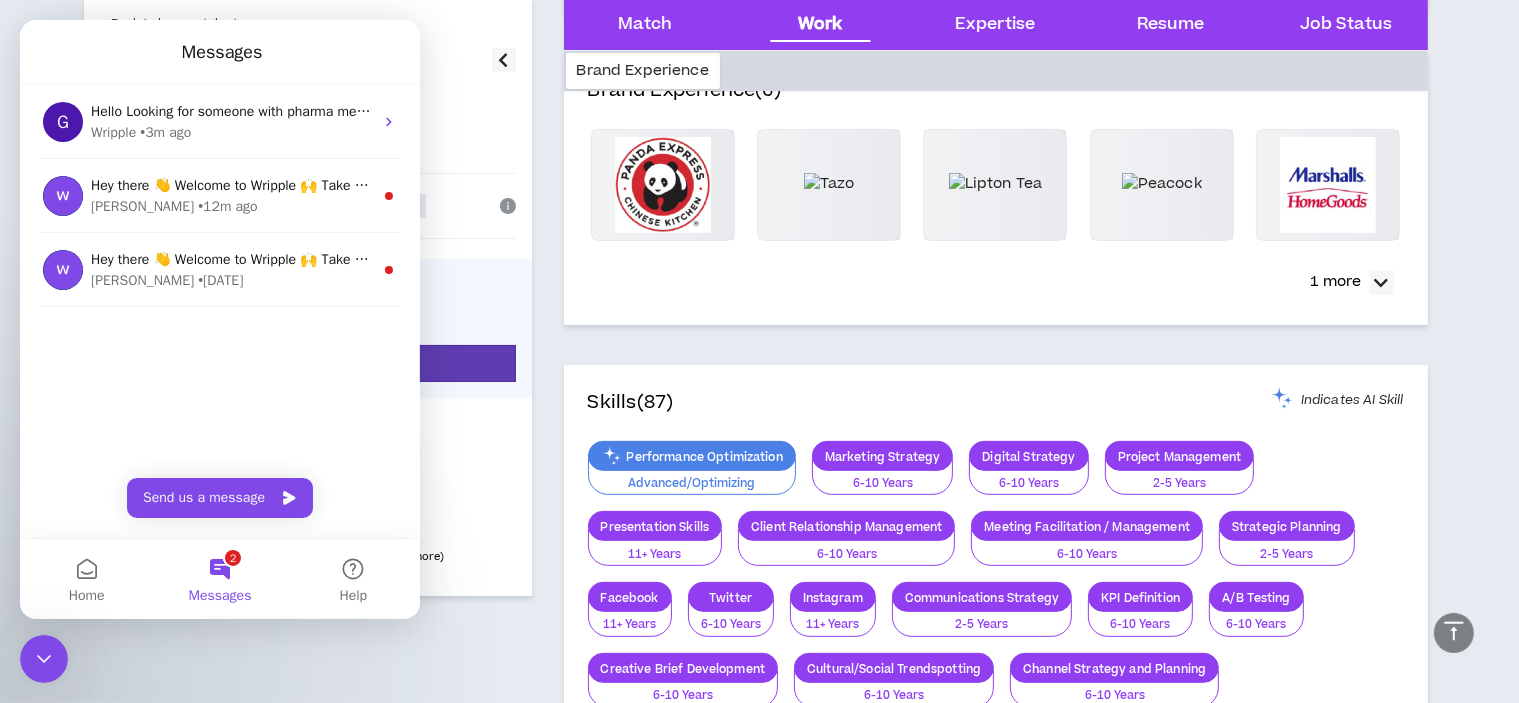 scroll, scrollTop: 592, scrollLeft: 0, axis: vertical 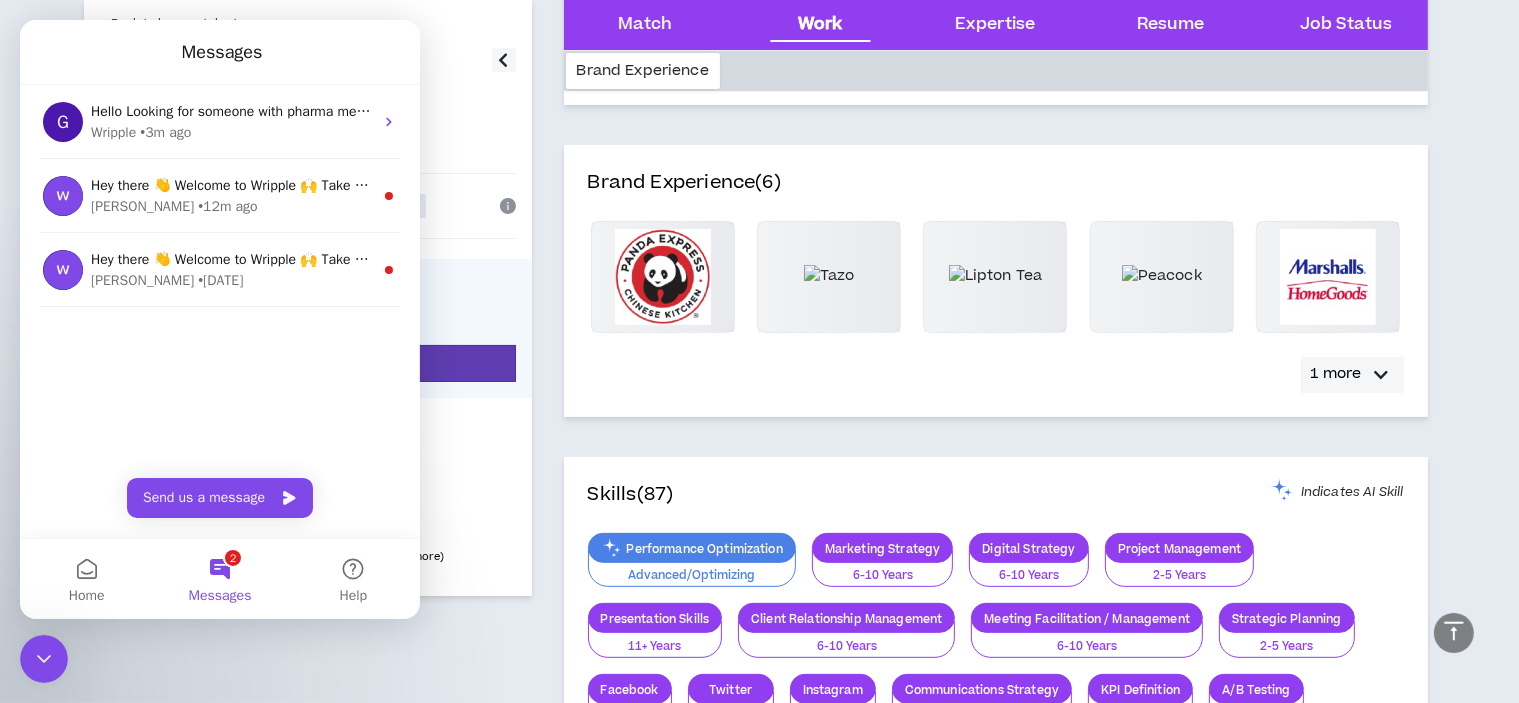 click at bounding box center (1382, 375) 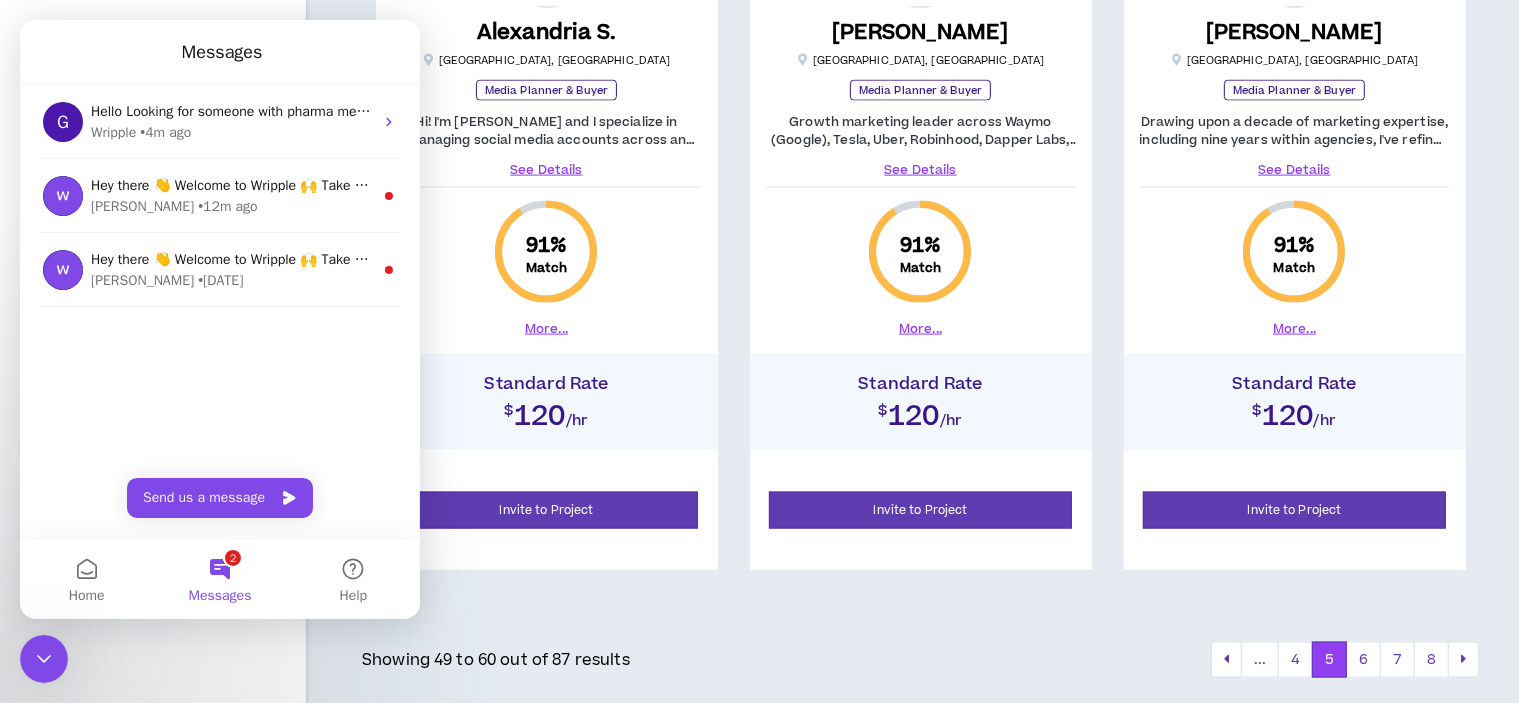 scroll, scrollTop: 2894, scrollLeft: 0, axis: vertical 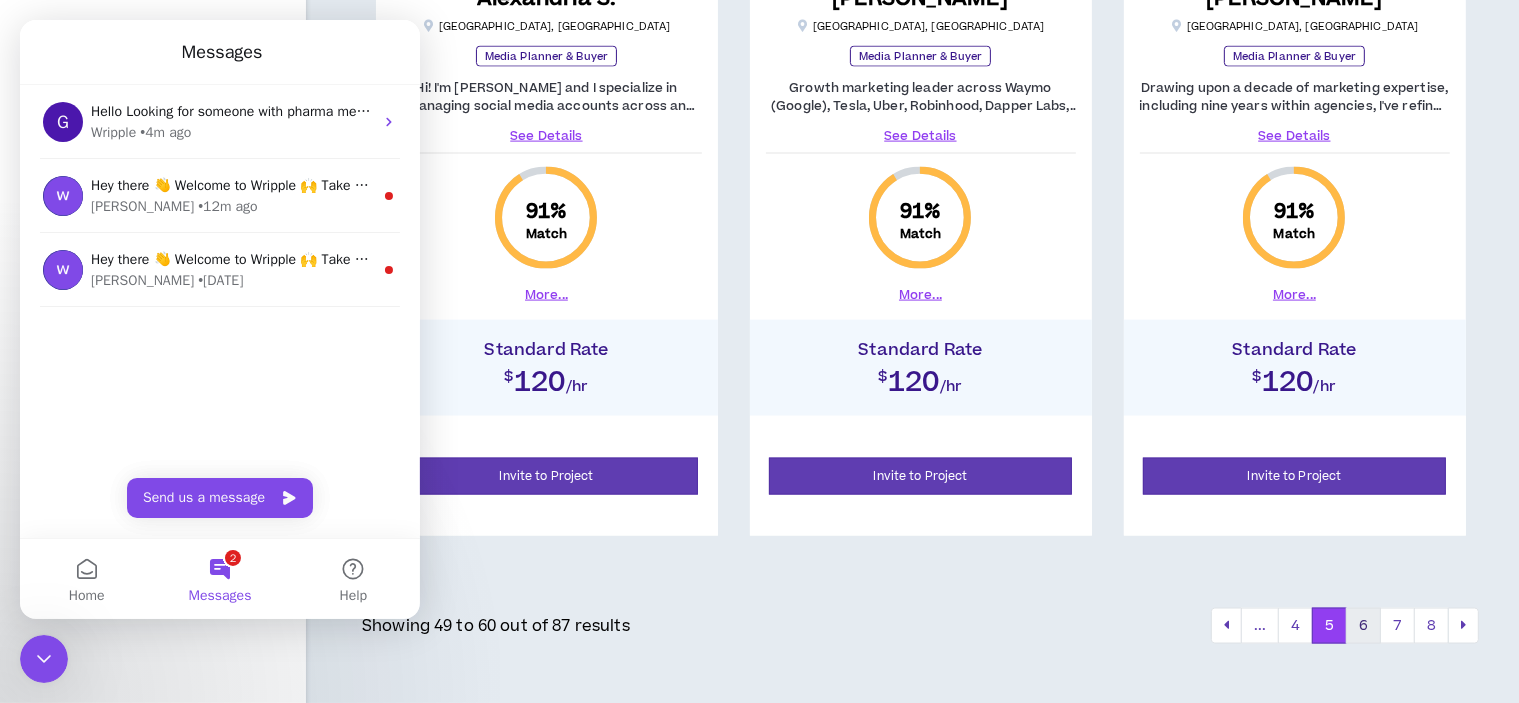 click on "6" at bounding box center (1363, 626) 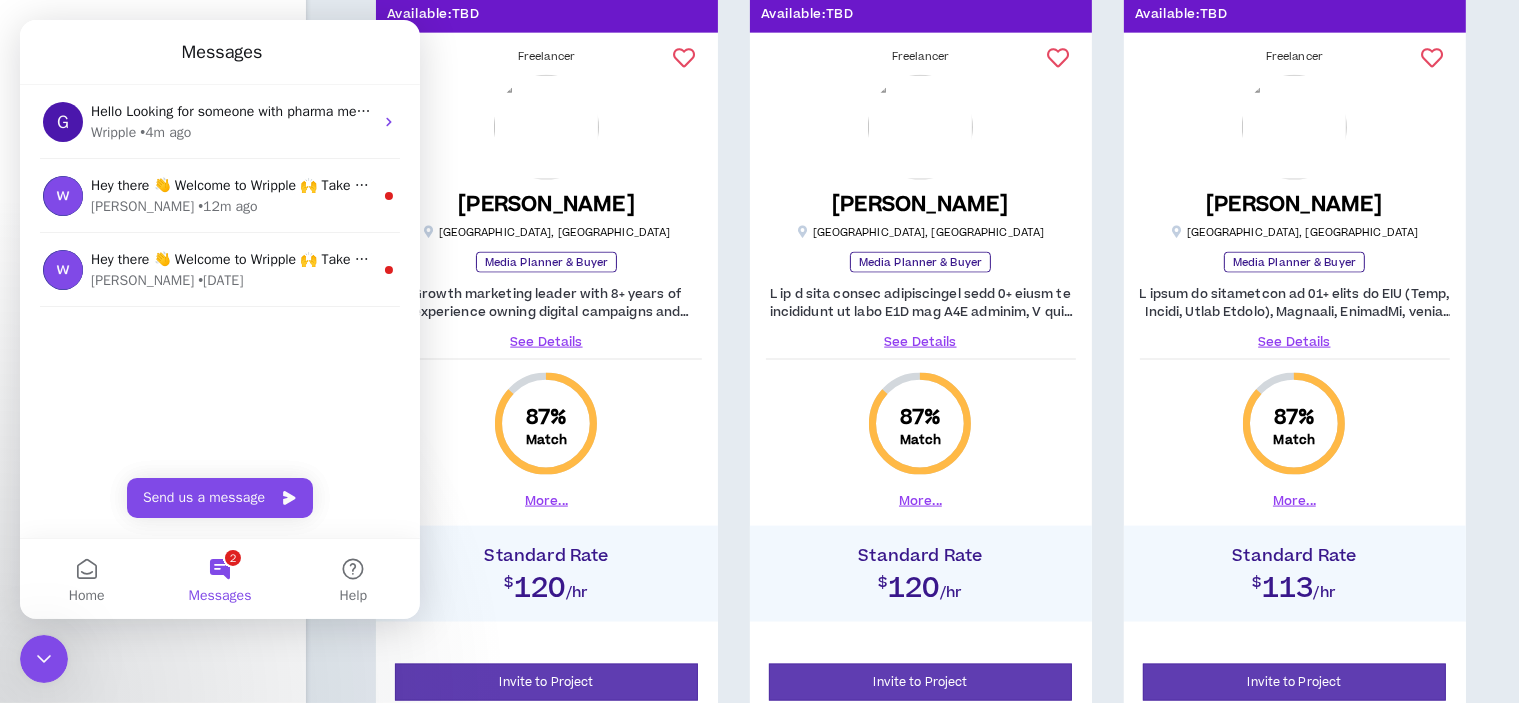 scroll, scrollTop: 2494, scrollLeft: 0, axis: vertical 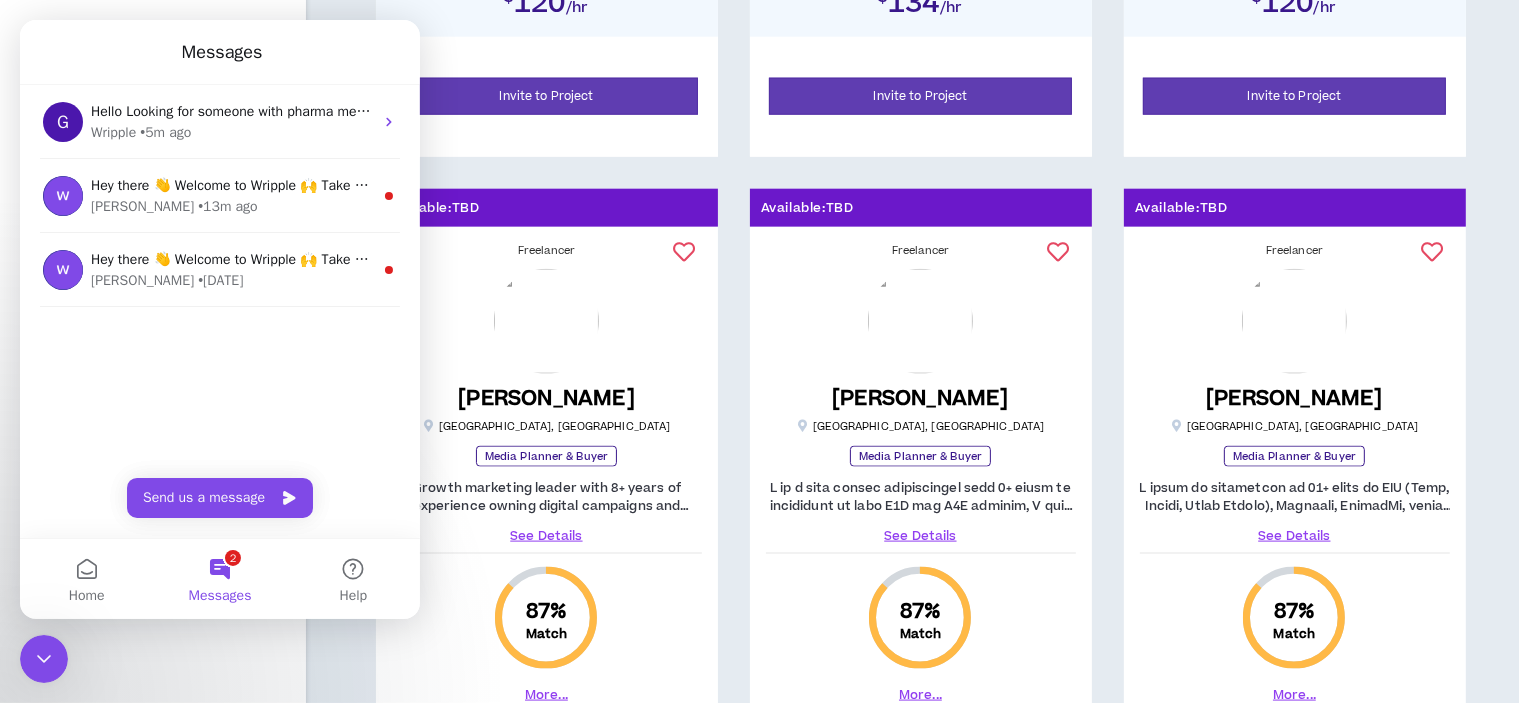 click on "See Details" at bounding box center (1295, 536) 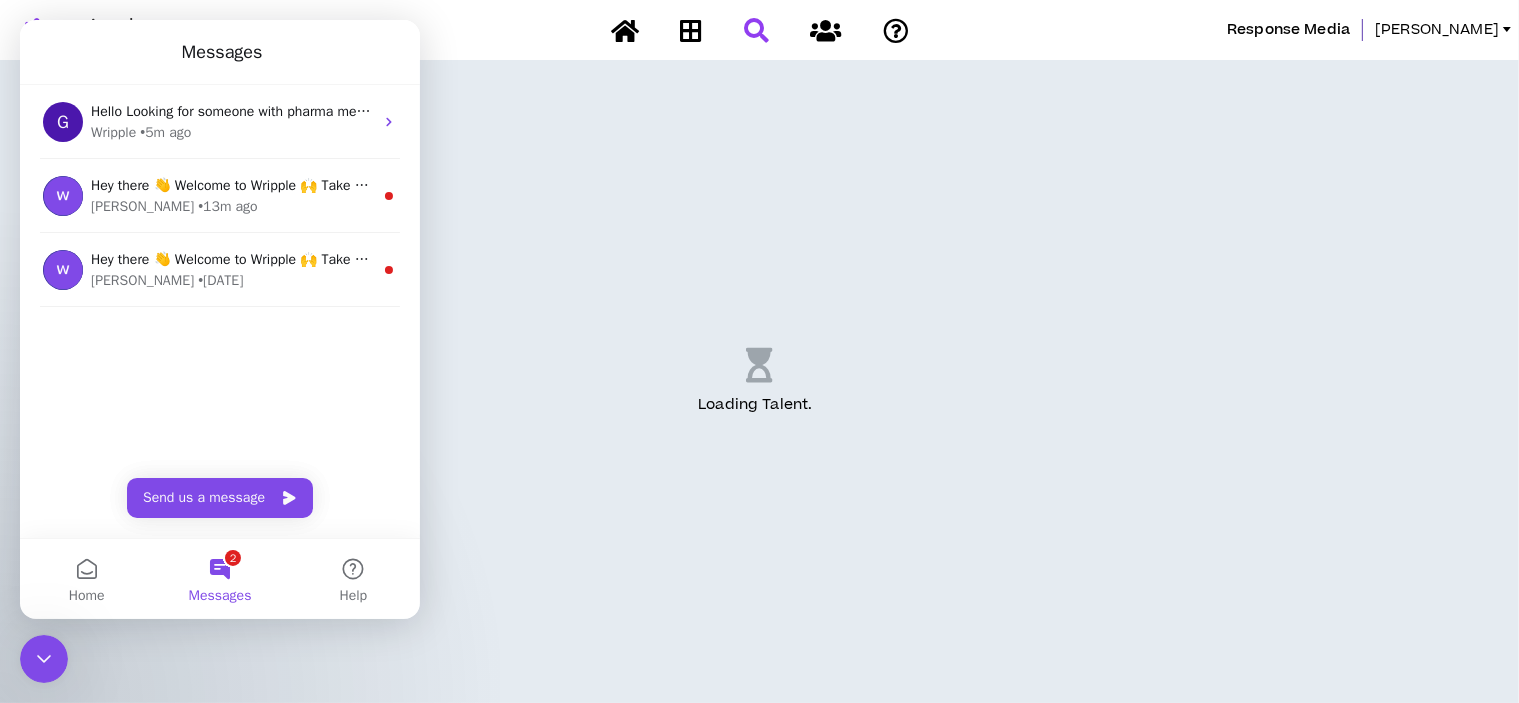 scroll, scrollTop: 0, scrollLeft: 0, axis: both 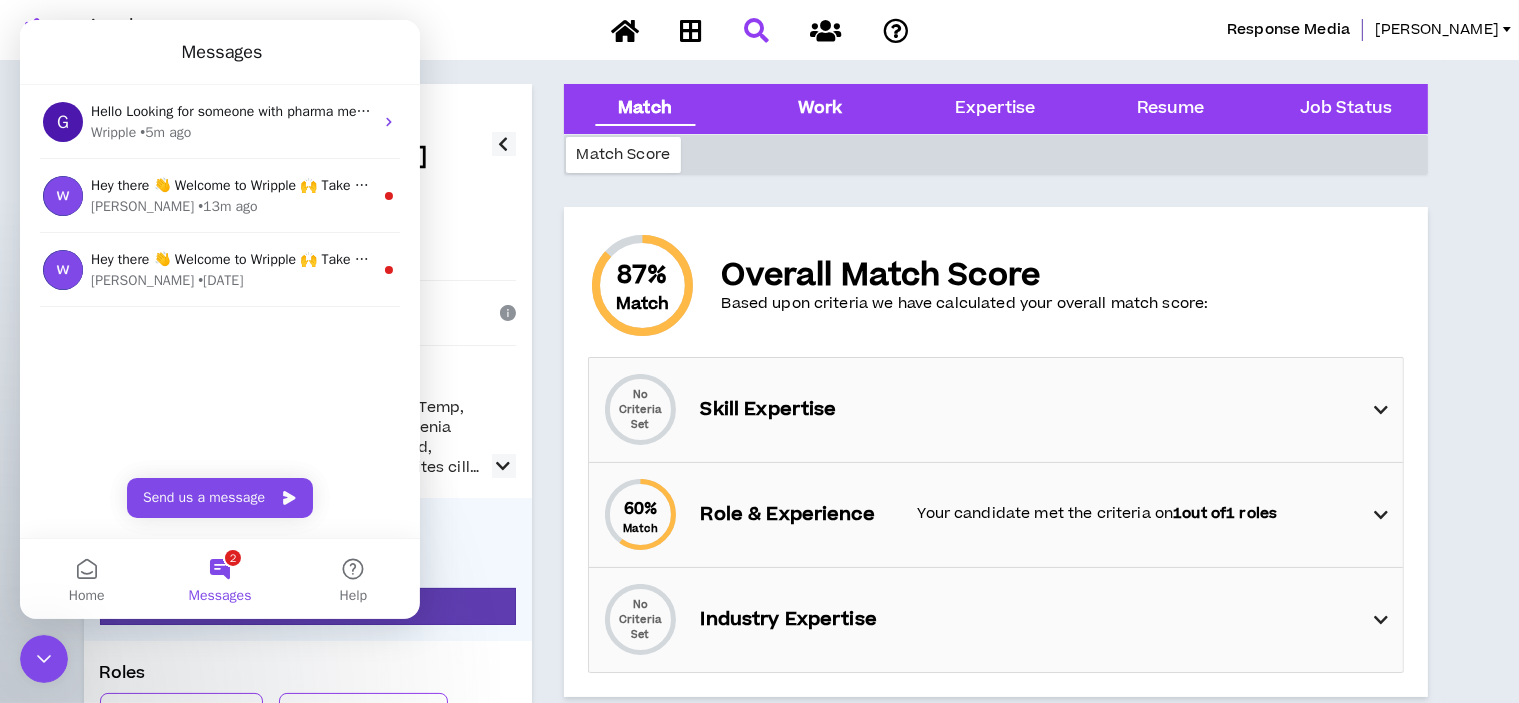 click on "Work" at bounding box center (820, 109) 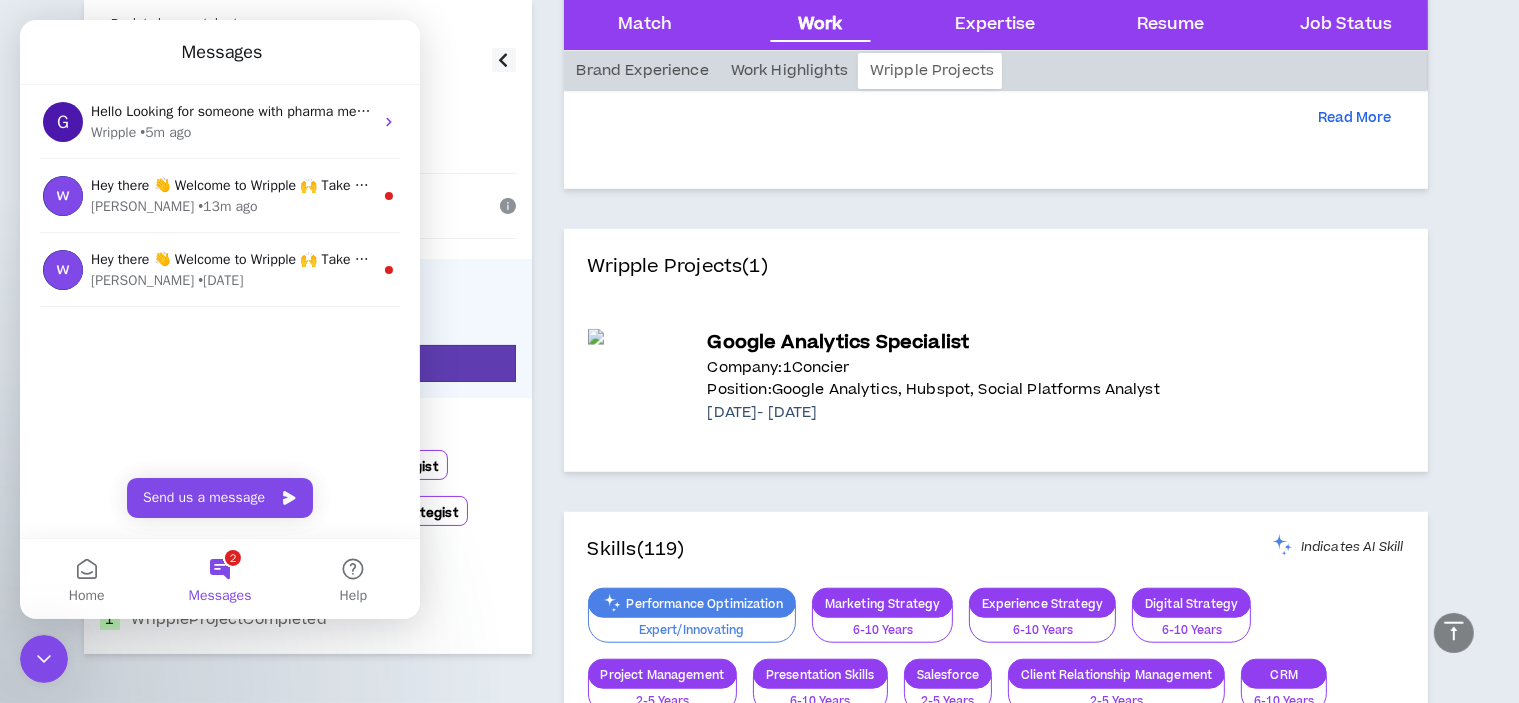 scroll, scrollTop: 1608, scrollLeft: 0, axis: vertical 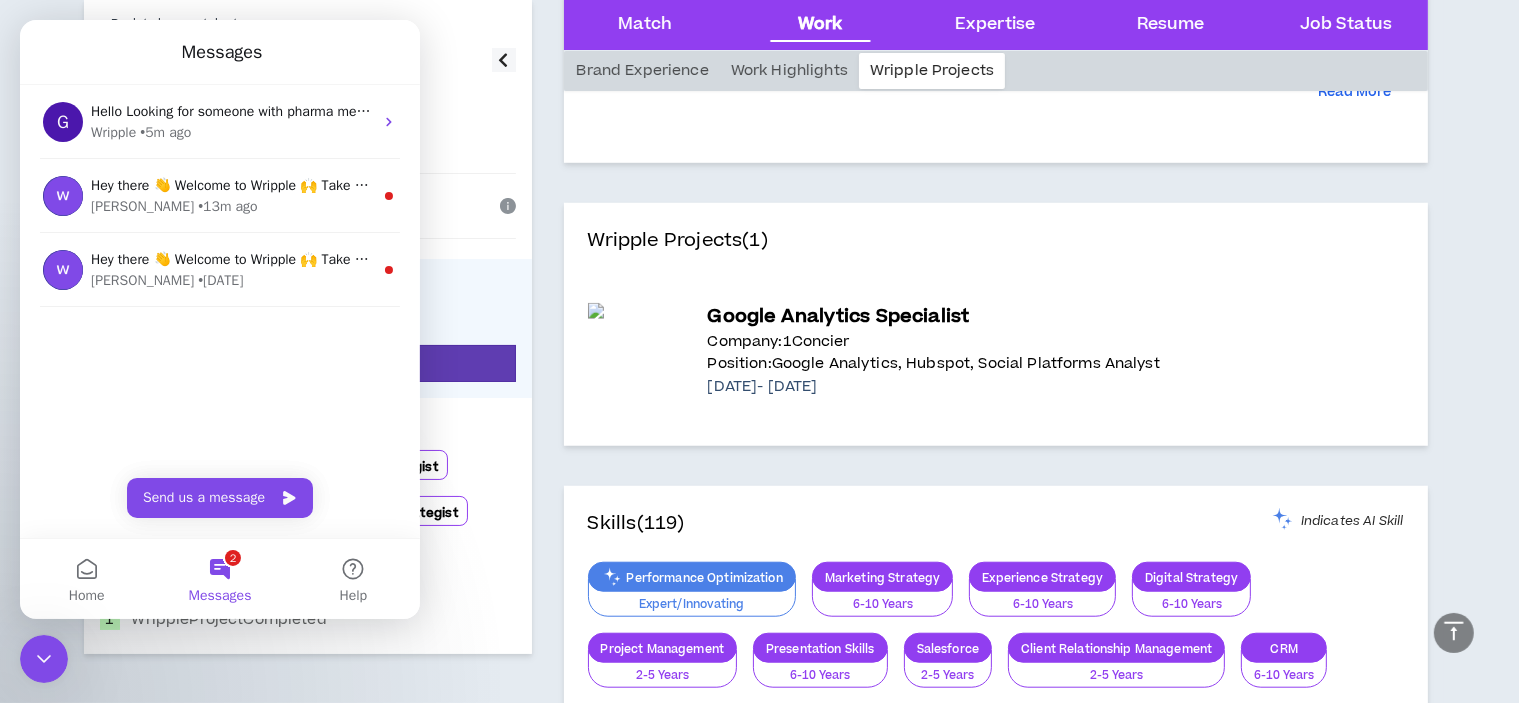 click on "Back to browse talent [PERSON_NAME] [GEOGRAPHIC_DATA] , [GEOGRAPHIC_DATA] Vetted Side Hustler W2 Hourly Standard Rate $ 113 /hr Invite to Project Roles Paid Search Specialist Social Media Strategist Marketing Project Manager Marketing Strategist (+  6  more) Badges 1 Wripple  Project  Completed Back to browse talent [PERSON_NAME][GEOGRAPHIC_DATA] , [GEOGRAPHIC_DATA] Vetted Side Hustler W2 Hourly Standard Rate $ 113 /hr Invite to Project Roles Paid Search Specialist Social Media Strategist Marketing Project Manager Marketing Strategist (+  6  more) Badges 1 Wripple  Project  Completed Match Work Expertise Resume Job Status Brand Experience Work Highlights Wripple Projects 87 % Match Overall Match Score Based upon criteria we have calculated your overall match score: No Criteria Set Skill Expertise 60 % Match Role & Experience Your candidate met the criteria on  1  out of  1   roles No Criteria Set Industry Expertise Brand Experience   (2) Project Highlights   (2) Vaer Watches Preview Project Overview - Year:  2020 VAER Watches Preview 2024" at bounding box center (760, 814) 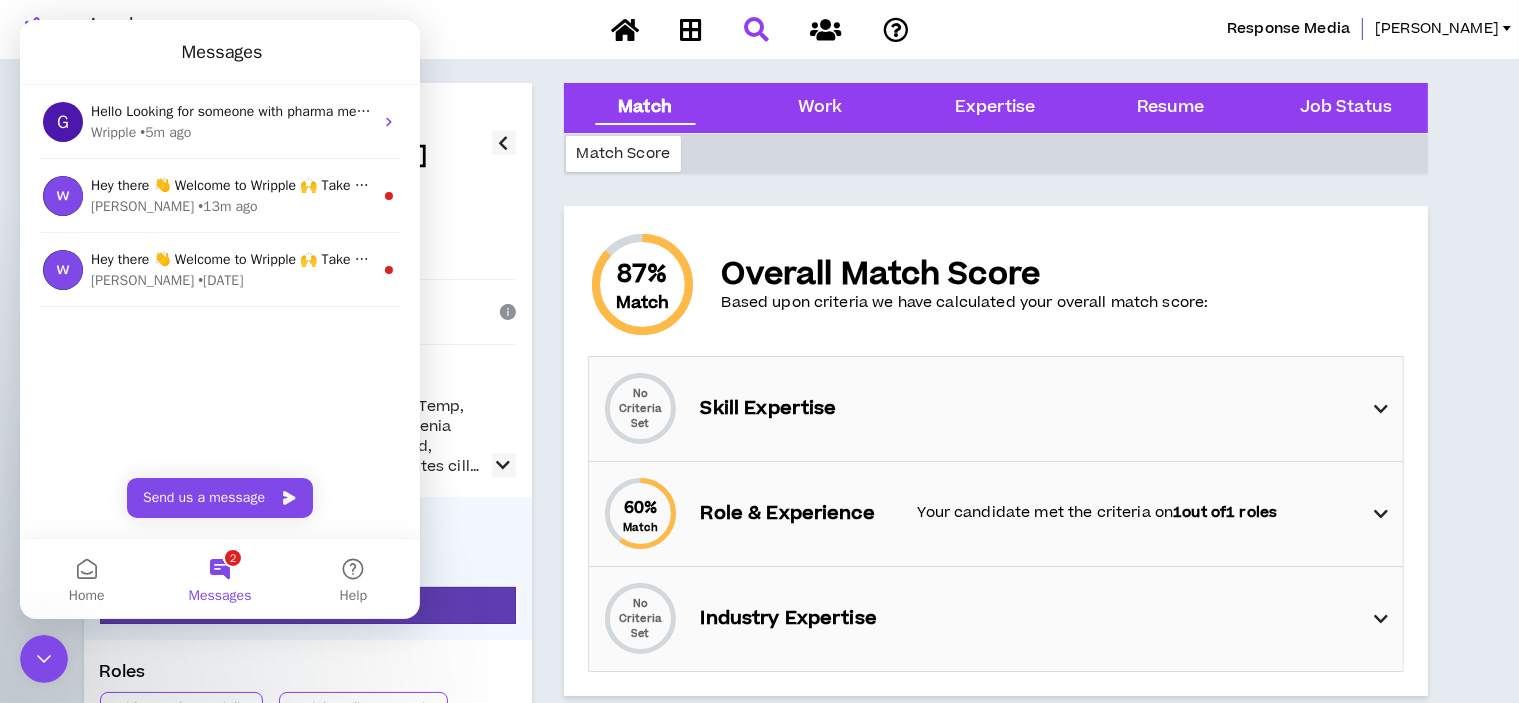 scroll, scrollTop: 0, scrollLeft: 0, axis: both 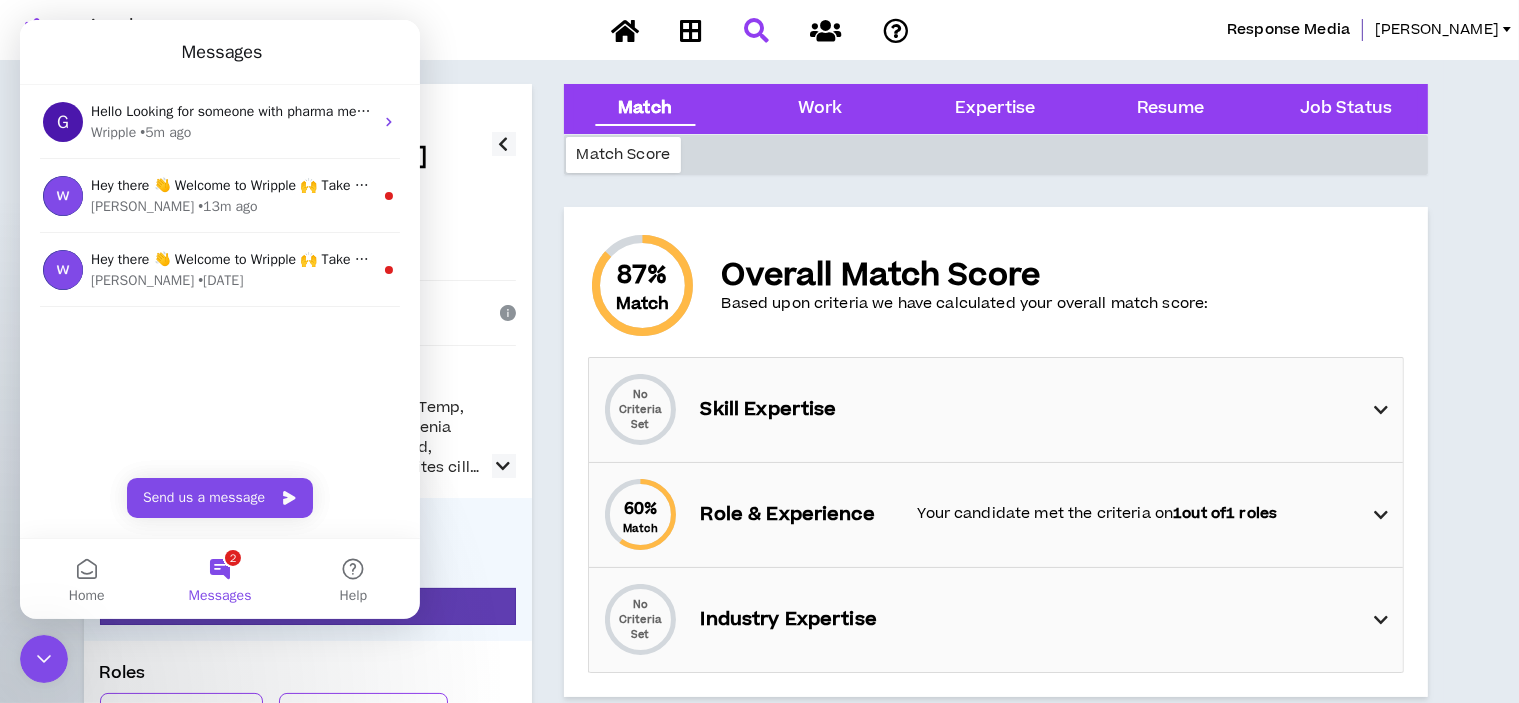 click on "Response Media [PERSON_NAME]" at bounding box center (1227, 30) 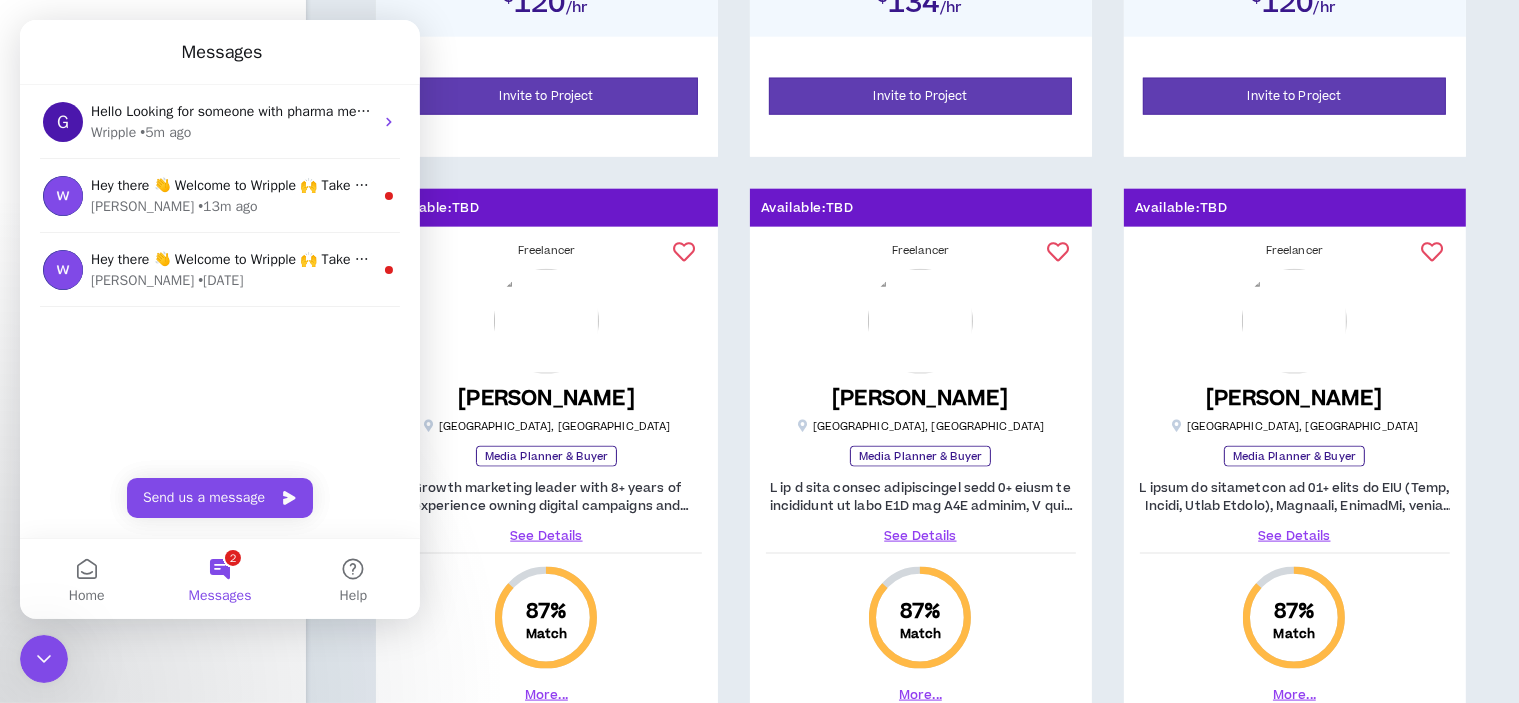 scroll, scrollTop: 2894, scrollLeft: 0, axis: vertical 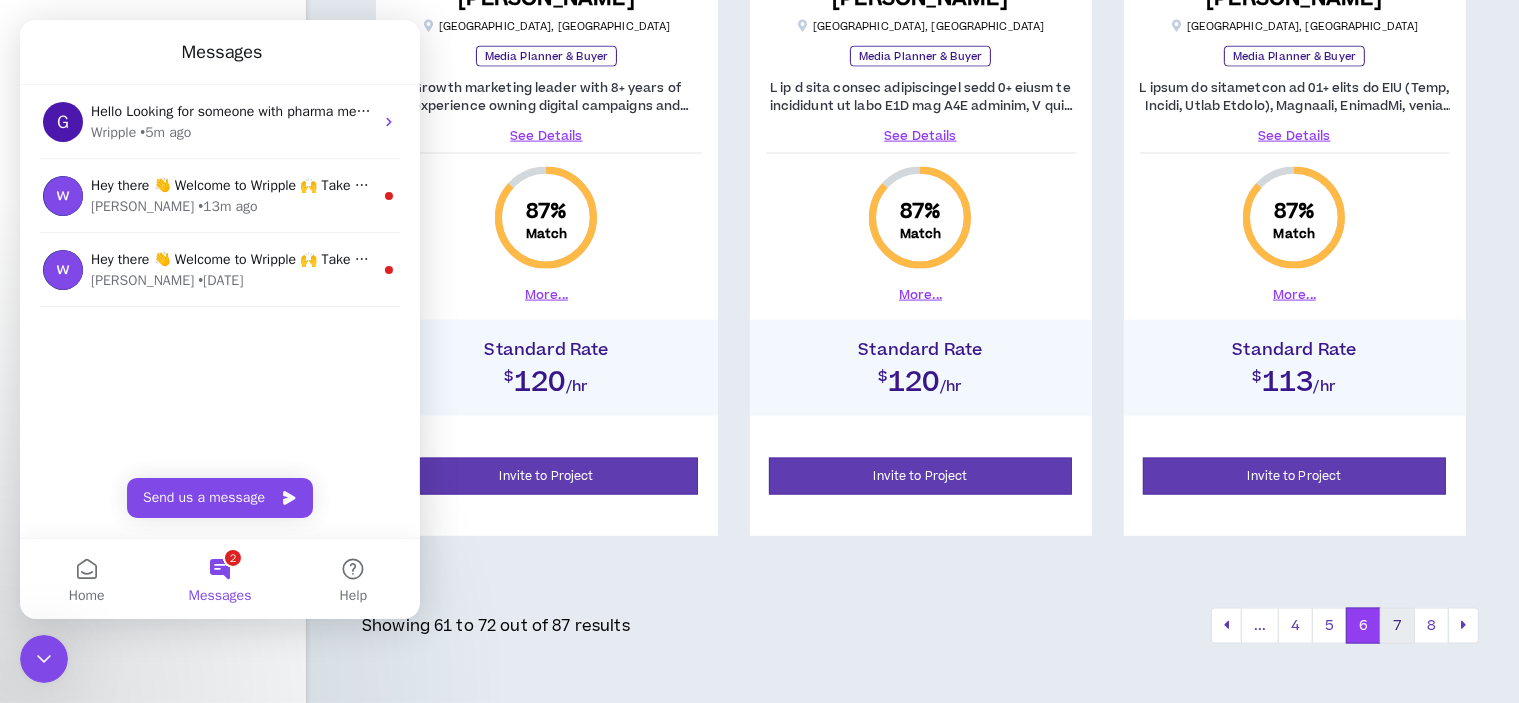 click on "7" at bounding box center [1397, 626] 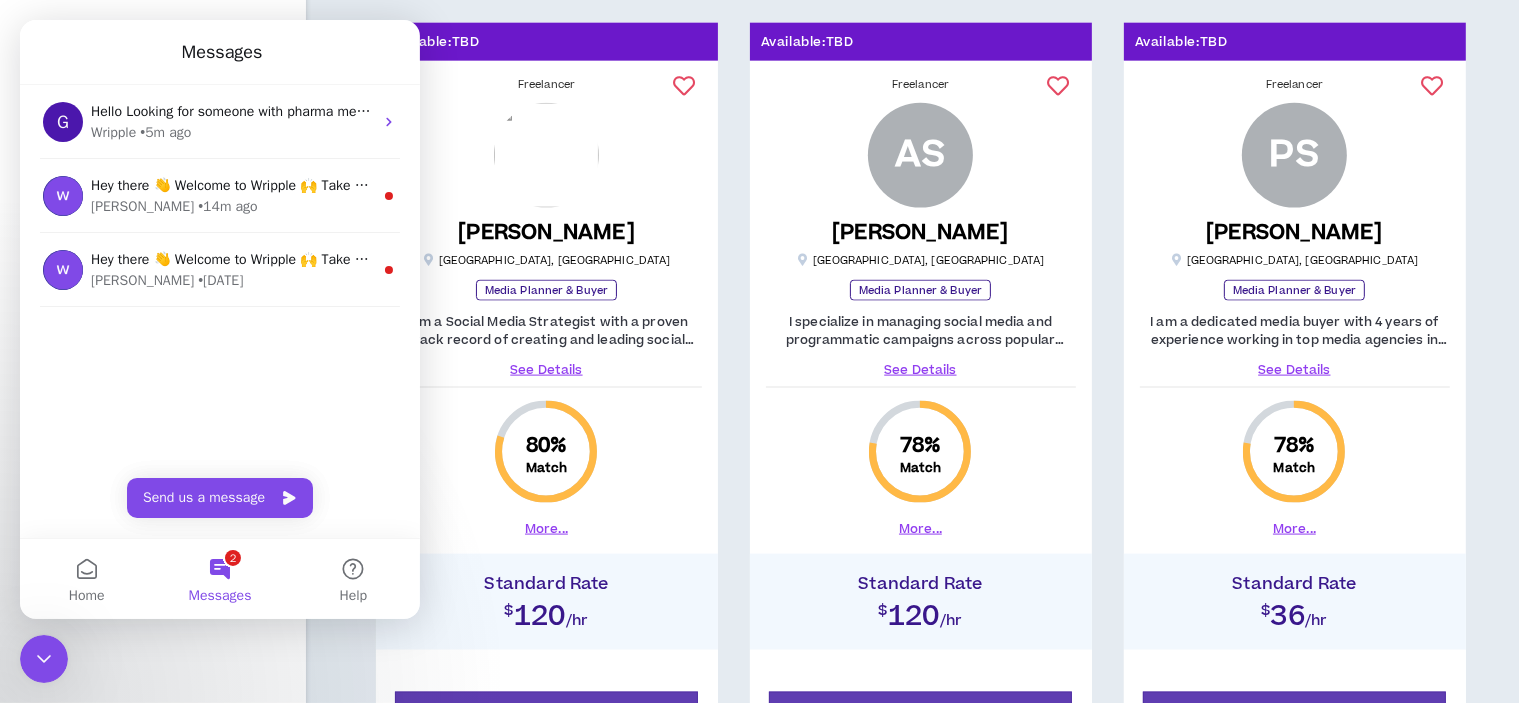 scroll, scrollTop: 2694, scrollLeft: 0, axis: vertical 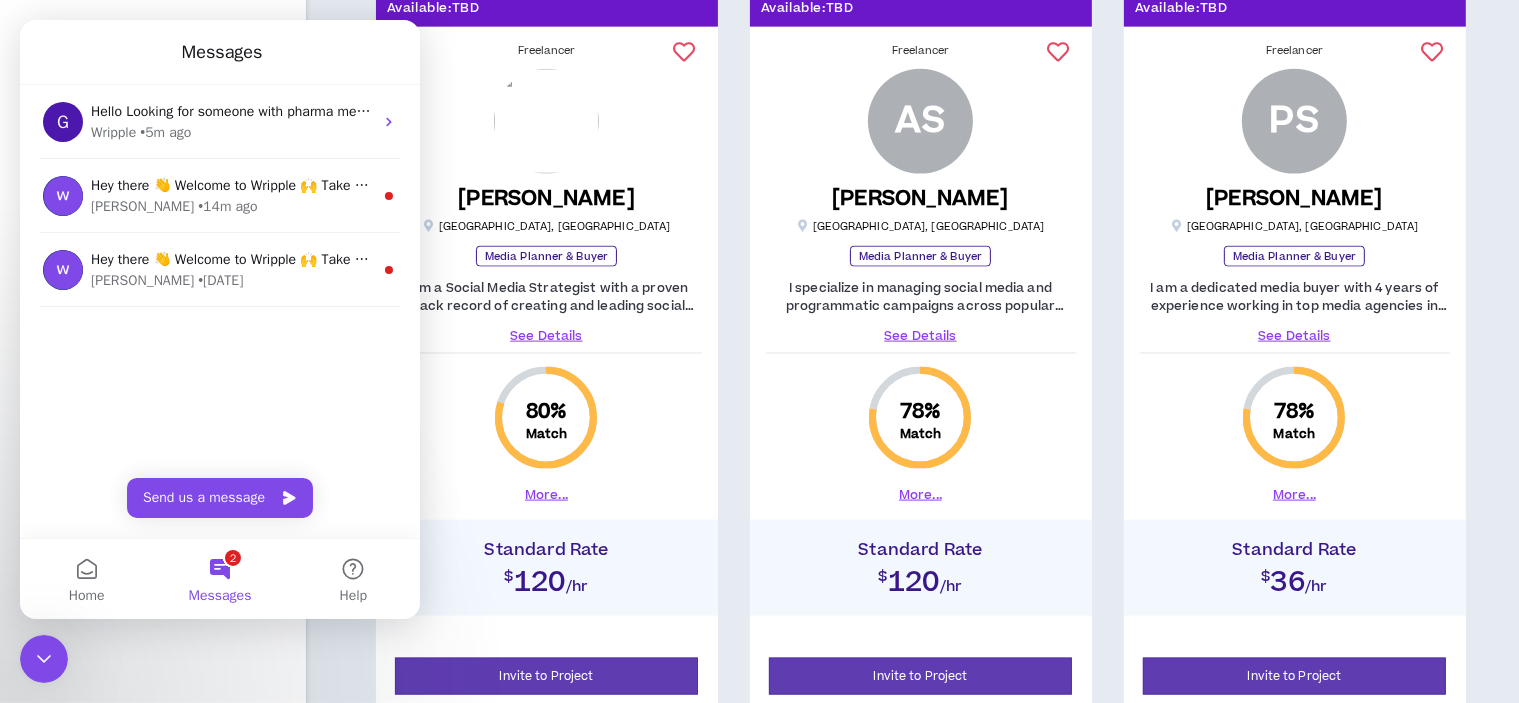 click on "I specialize in managing social media and programmatic campaigns across popular platforms such as LinkedIn Ads, Meta, StackAdapt, Xandr and DV360.
Best known for delivering results above KPI and employing data driven strategies to increase ROI." at bounding box center [921, 297] 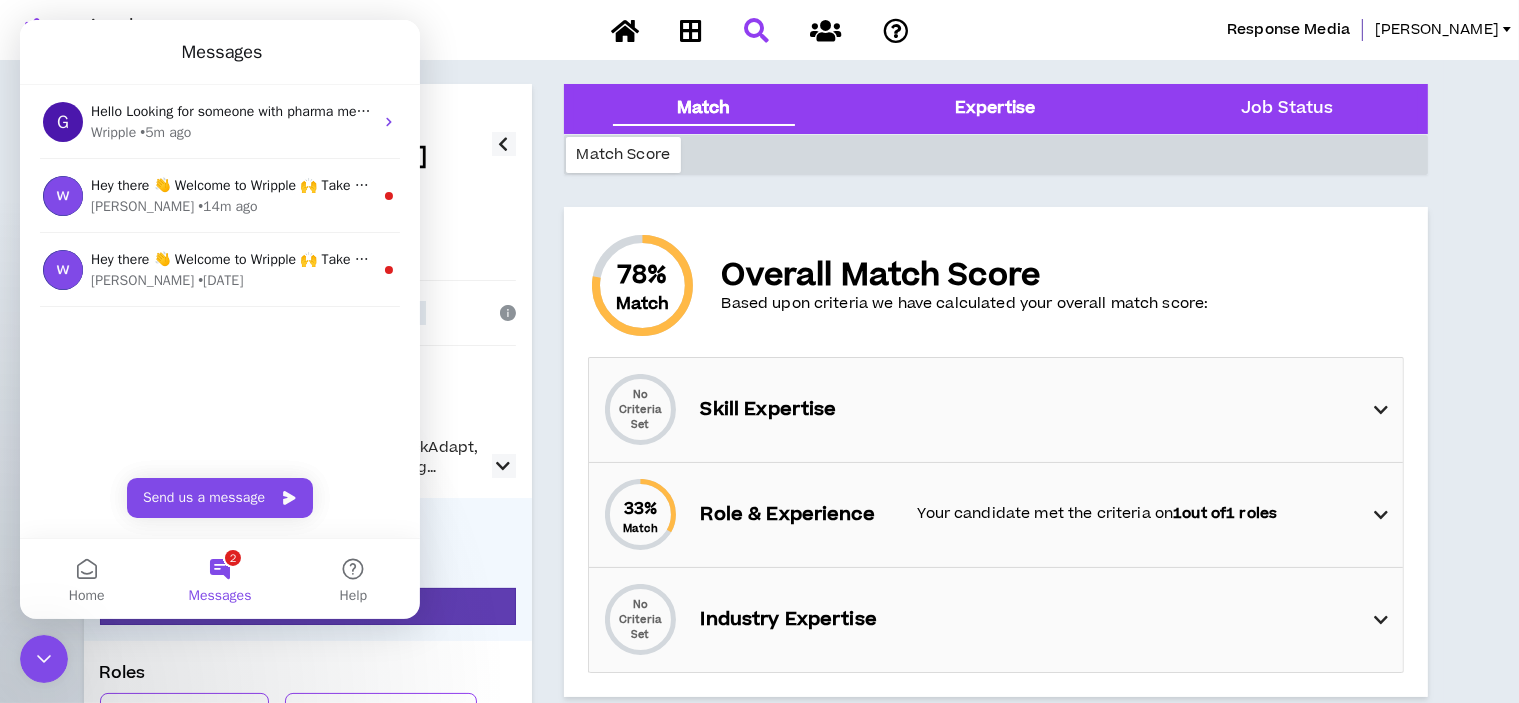 click on "Expertise" at bounding box center (995, 109) 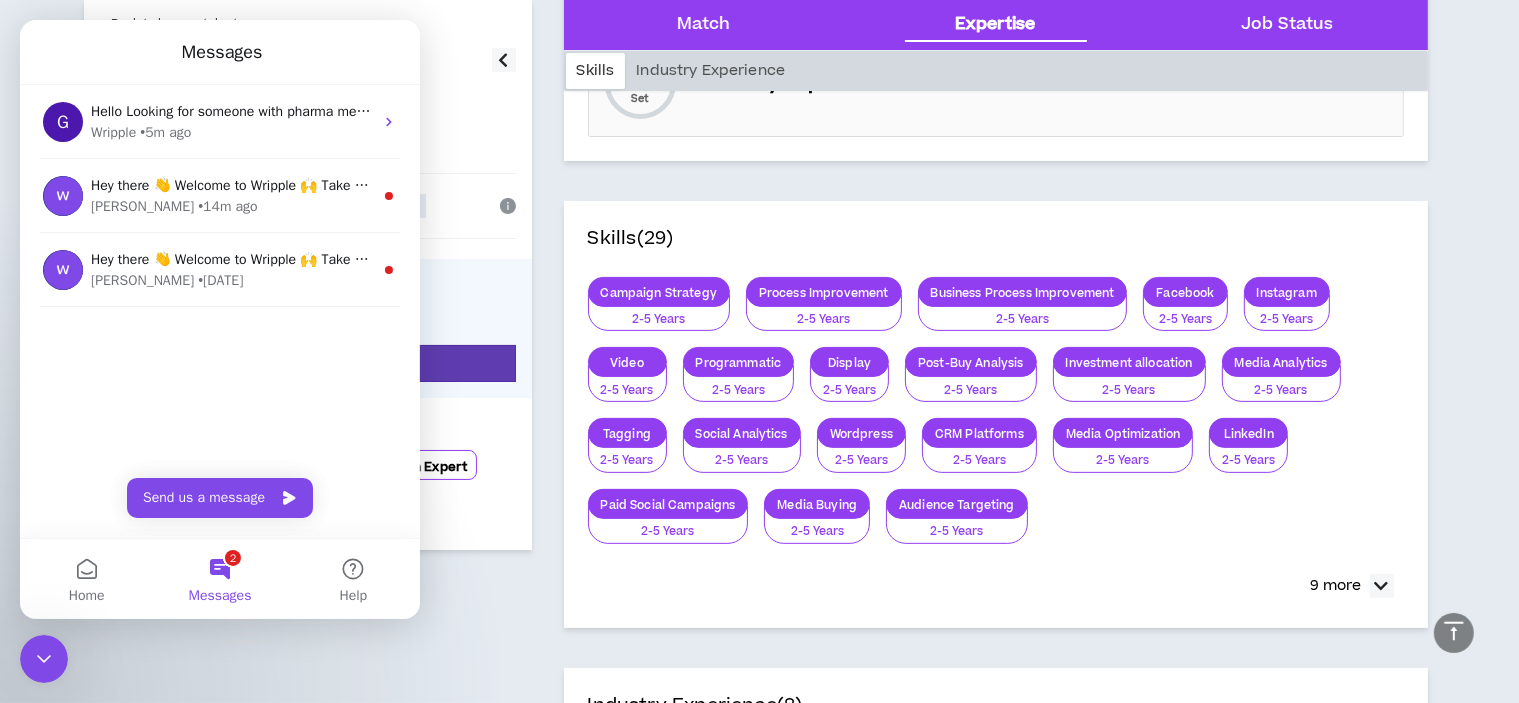 scroll, scrollTop: 608, scrollLeft: 0, axis: vertical 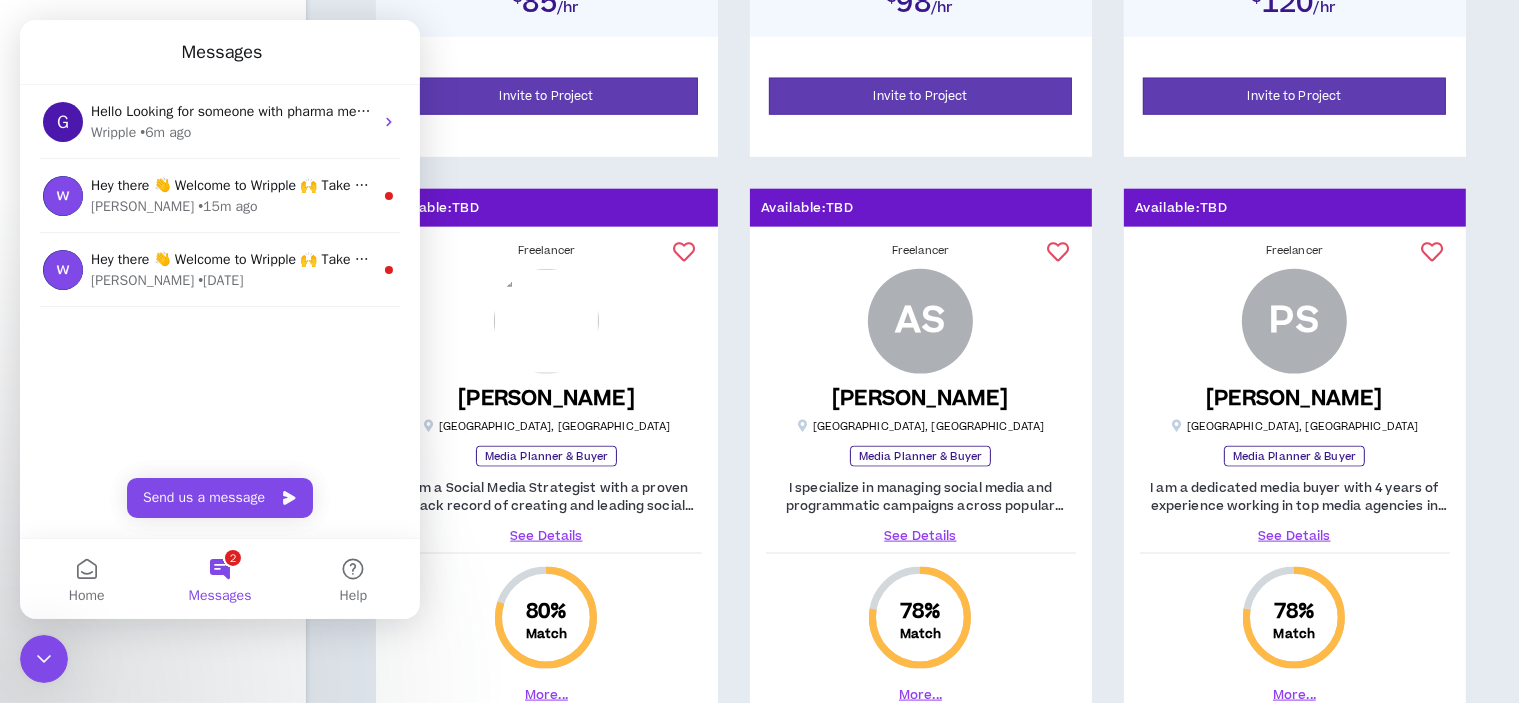 click on "See Details" at bounding box center [921, 536] 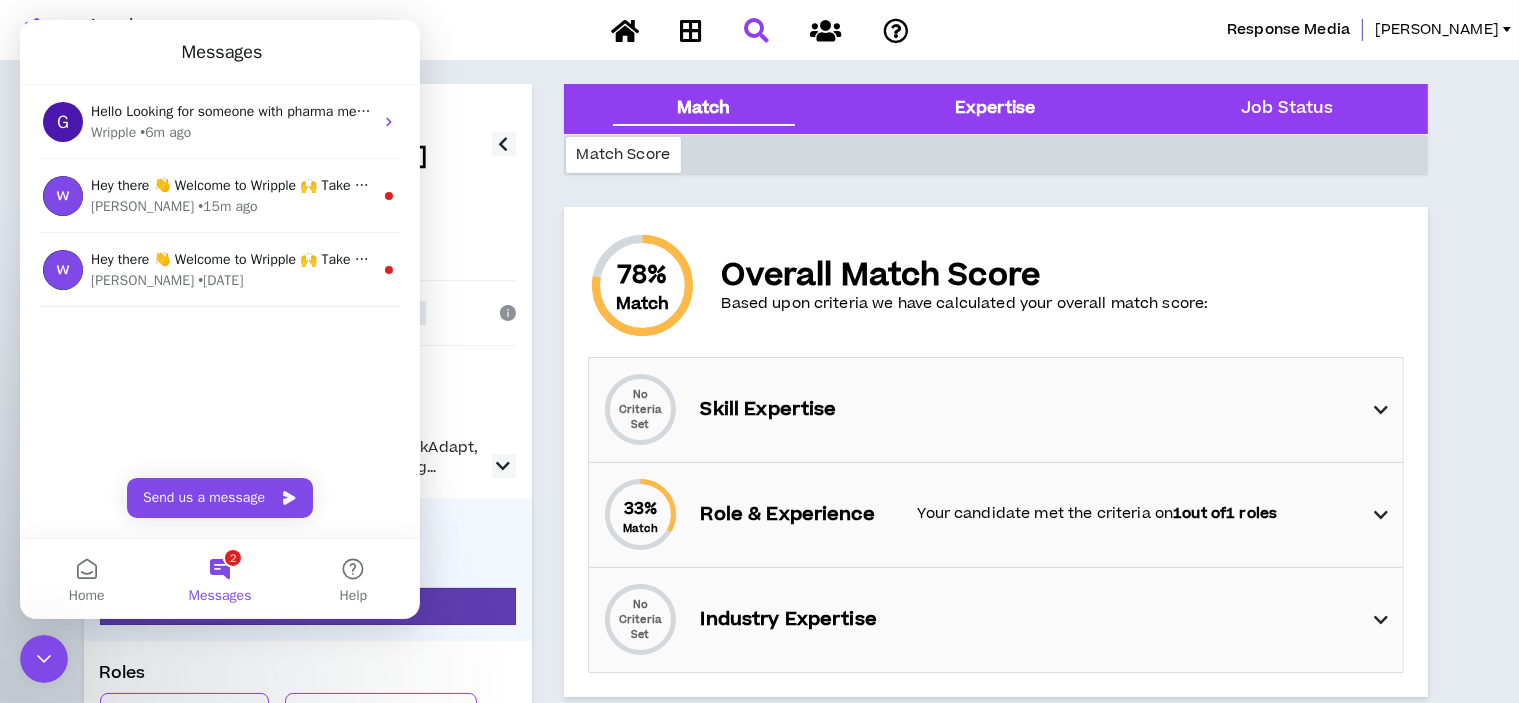 click on "Expertise" at bounding box center (995, 109) 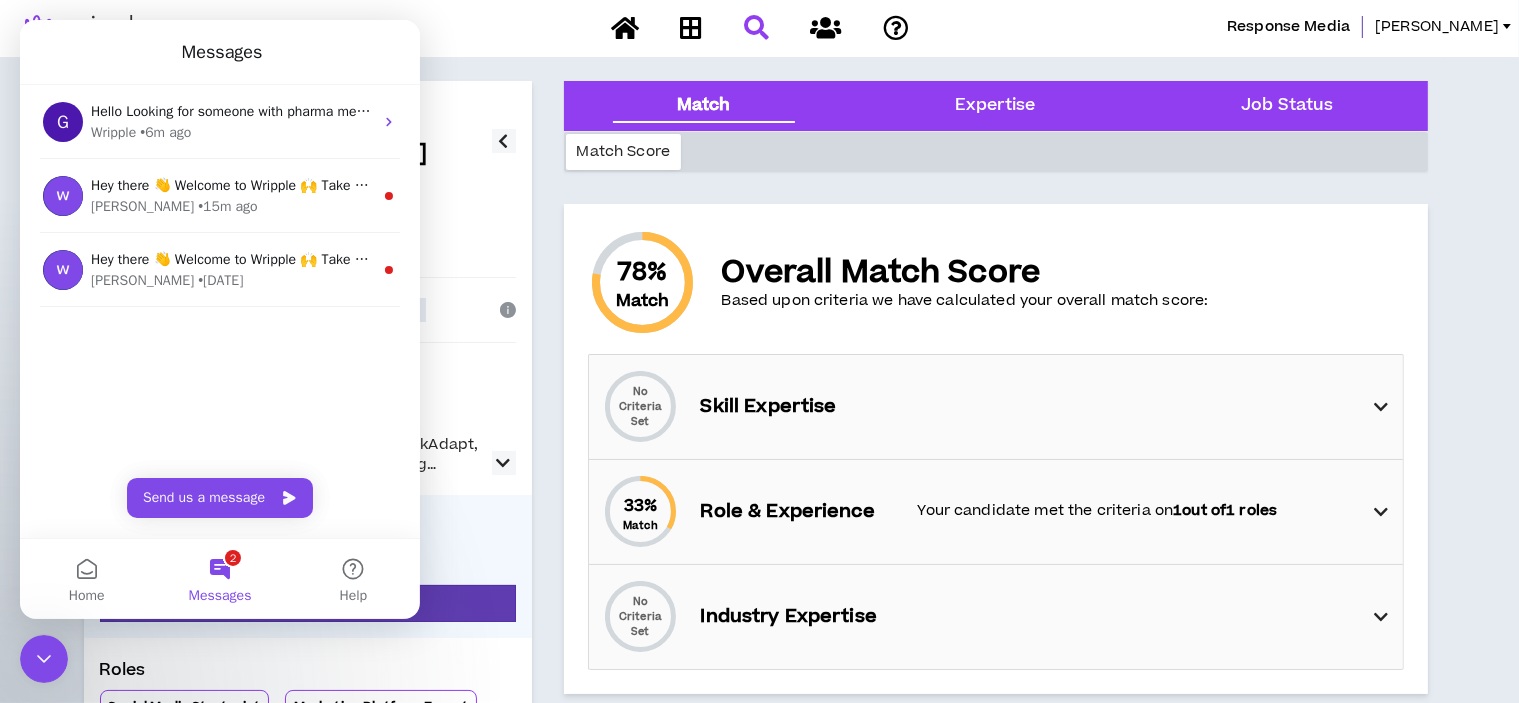 scroll, scrollTop: 0, scrollLeft: 0, axis: both 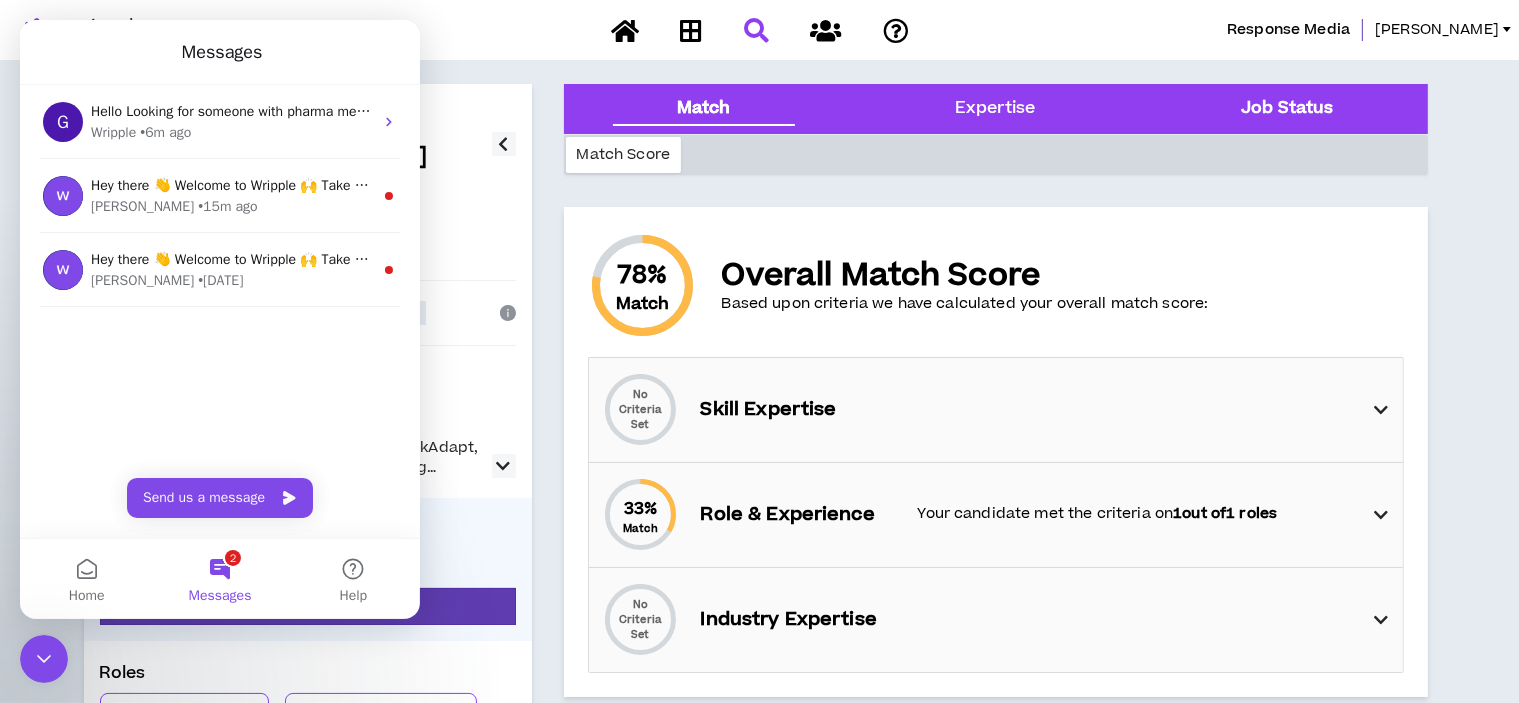 click on "Job Status" at bounding box center [1287, 109] 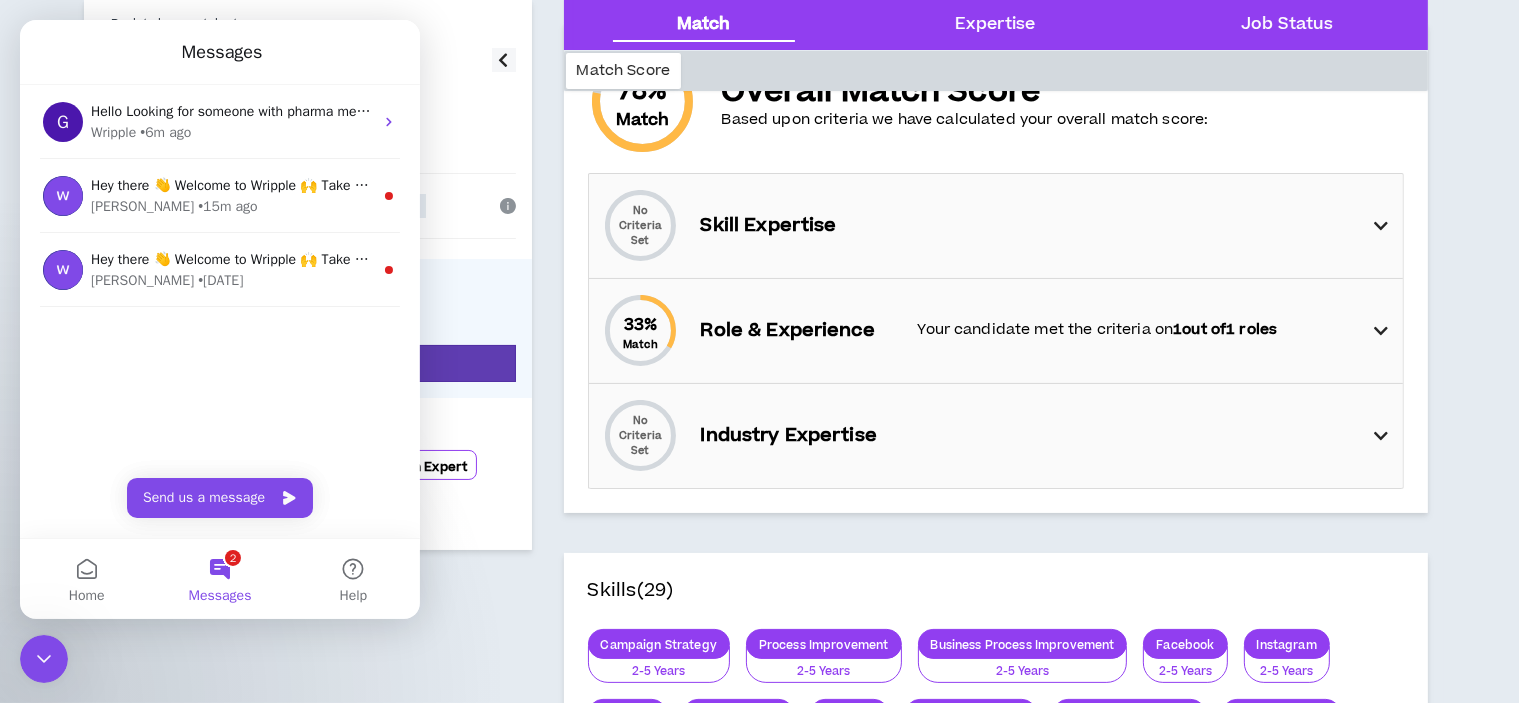 scroll, scrollTop: 0, scrollLeft: 0, axis: both 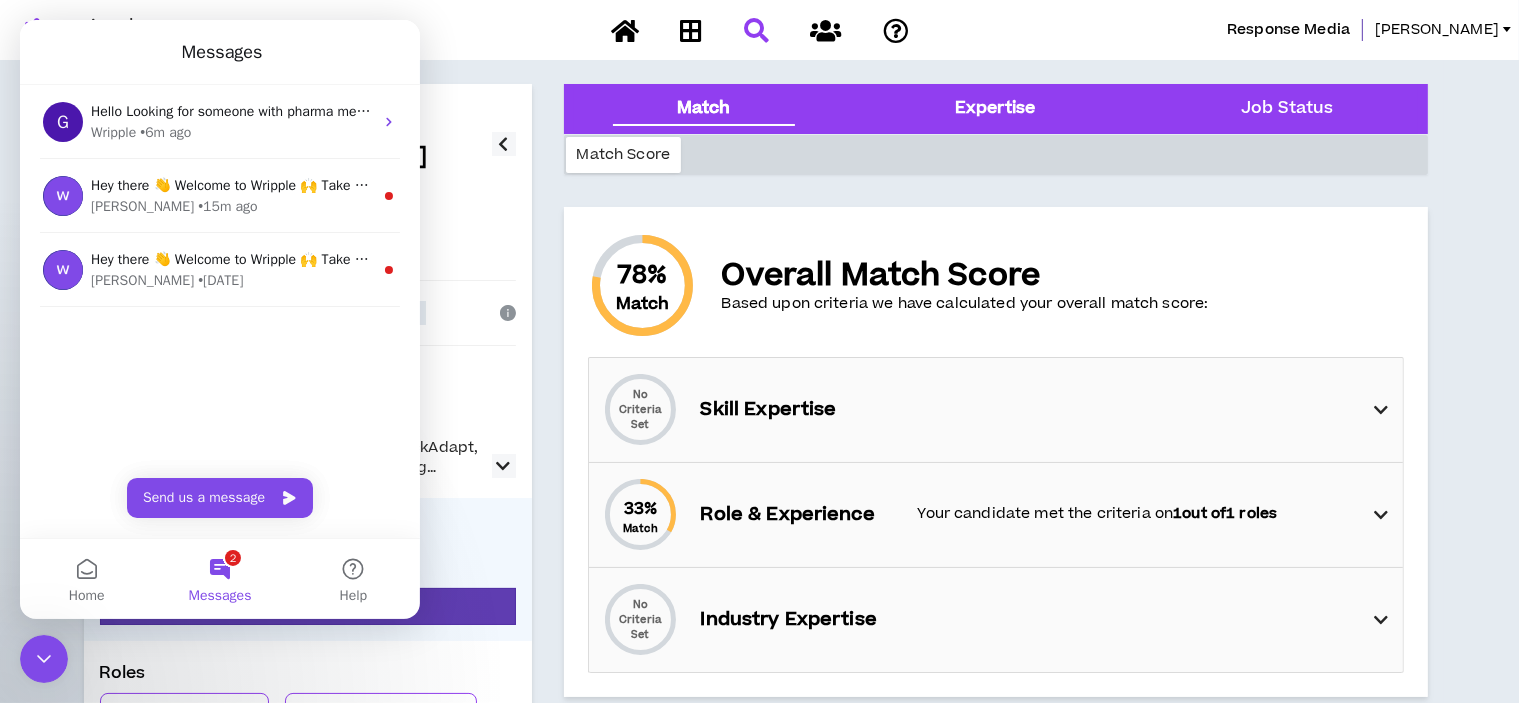 click on "Expertise" at bounding box center (995, 109) 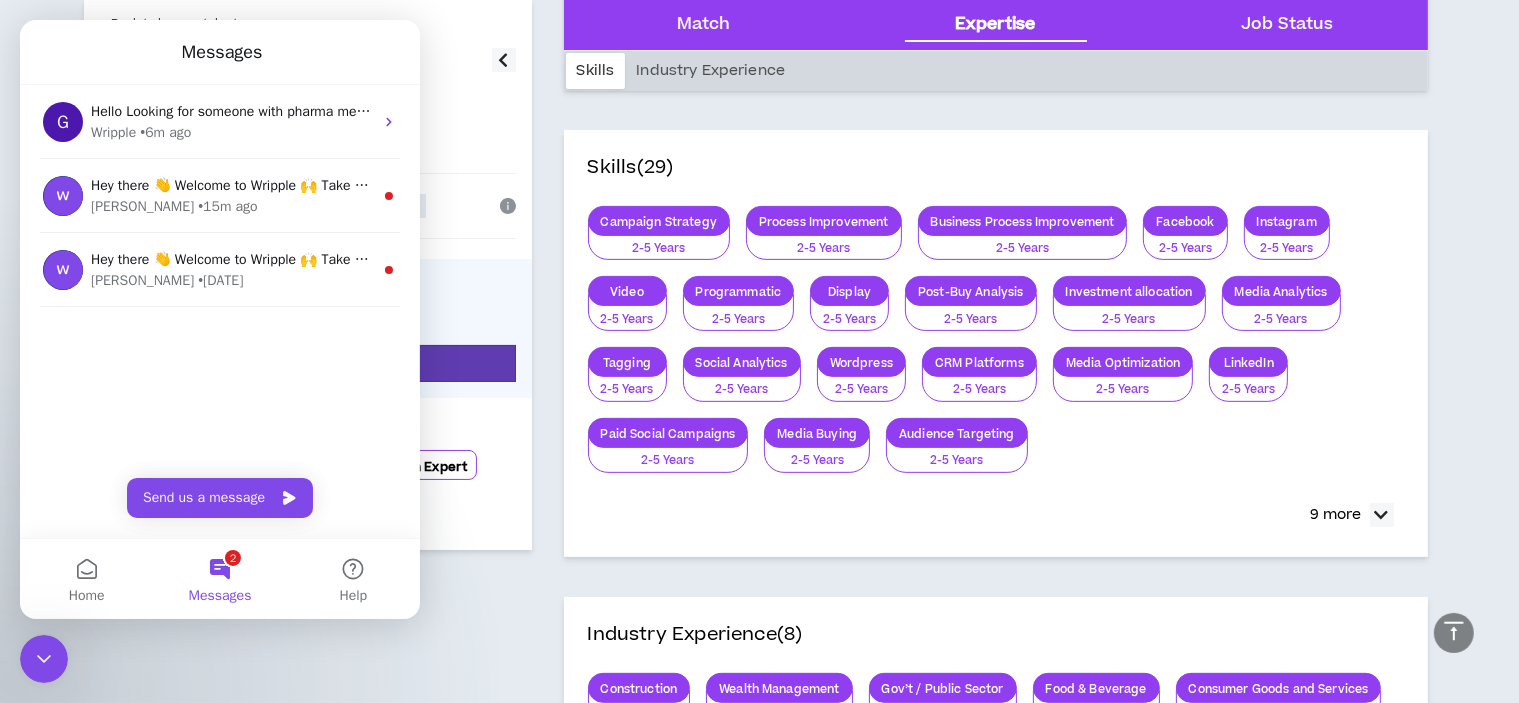 scroll, scrollTop: 608, scrollLeft: 0, axis: vertical 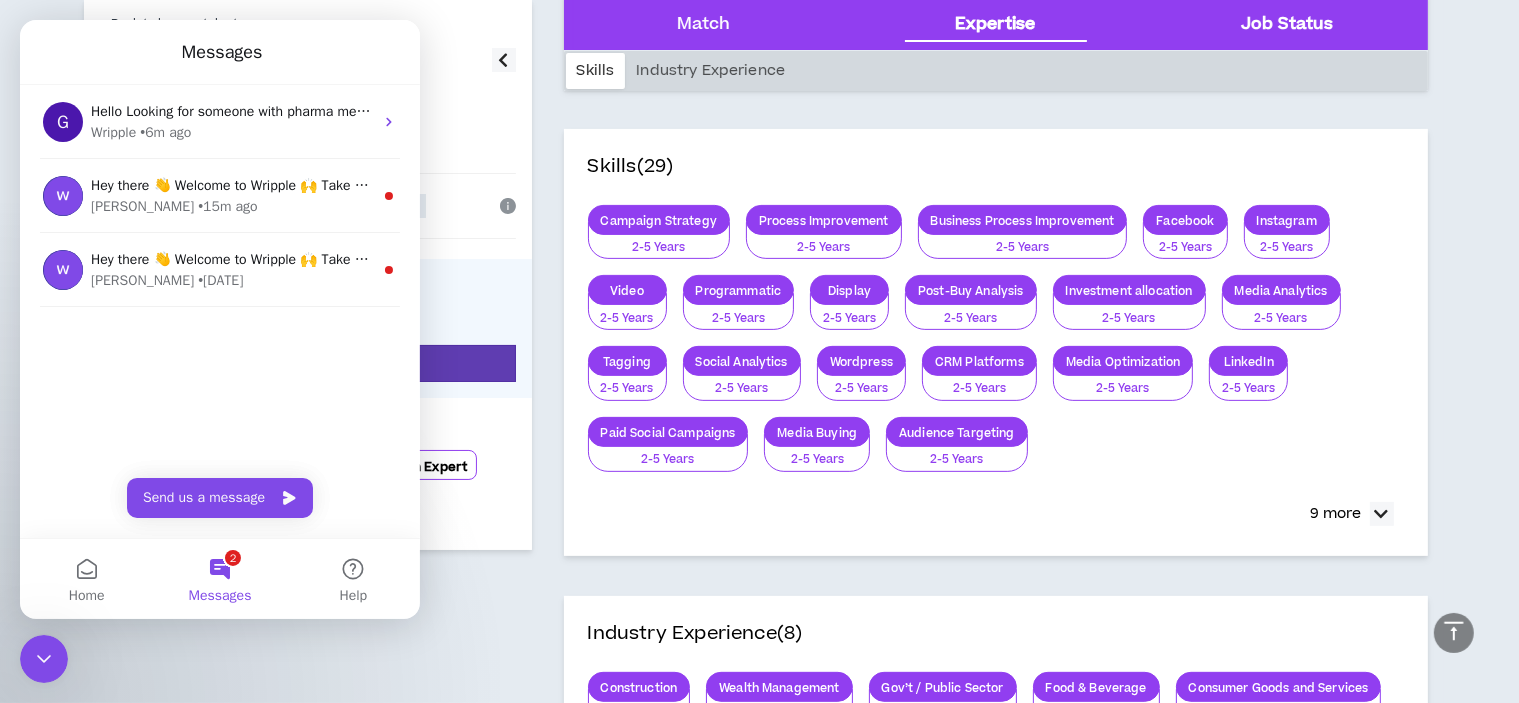 click on "Job Status" at bounding box center [1287, 25] 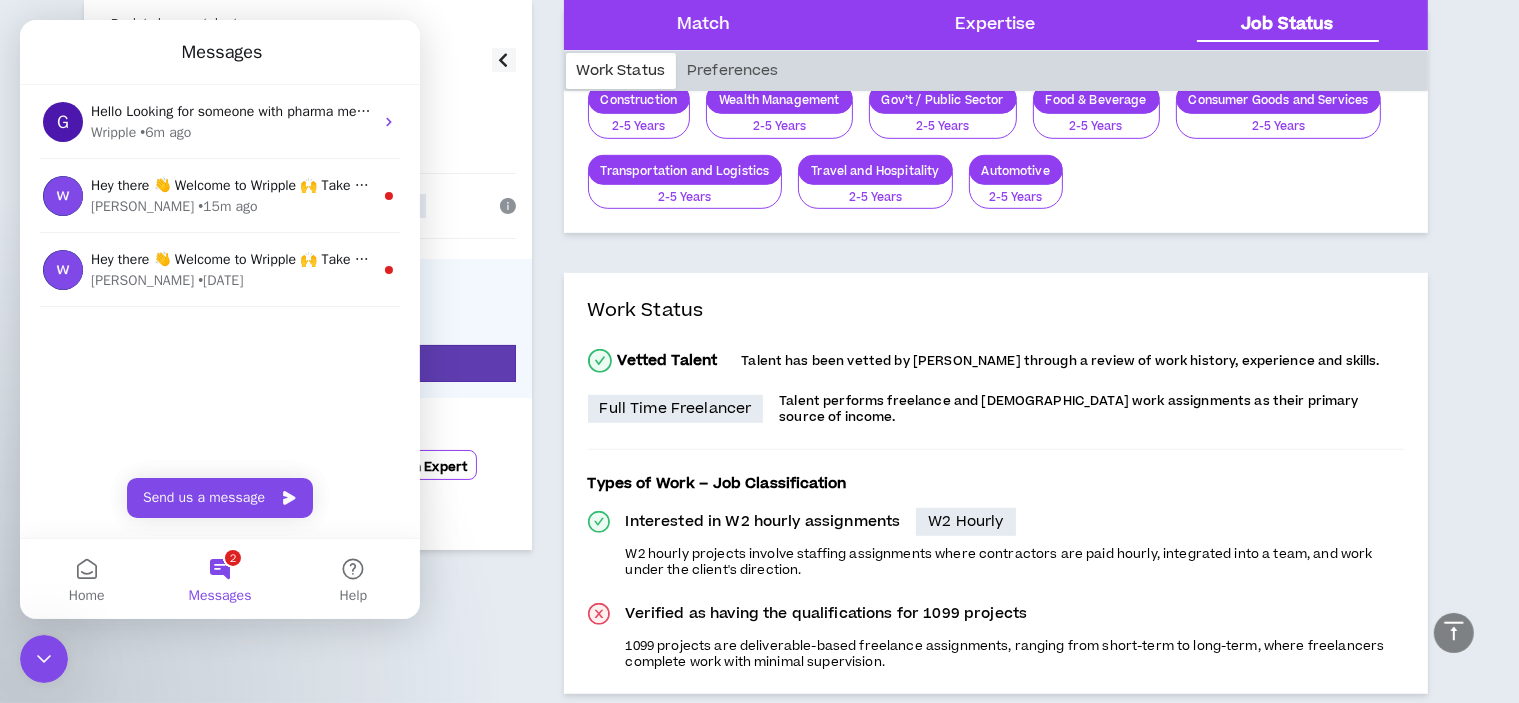 scroll, scrollTop: 1338, scrollLeft: 0, axis: vertical 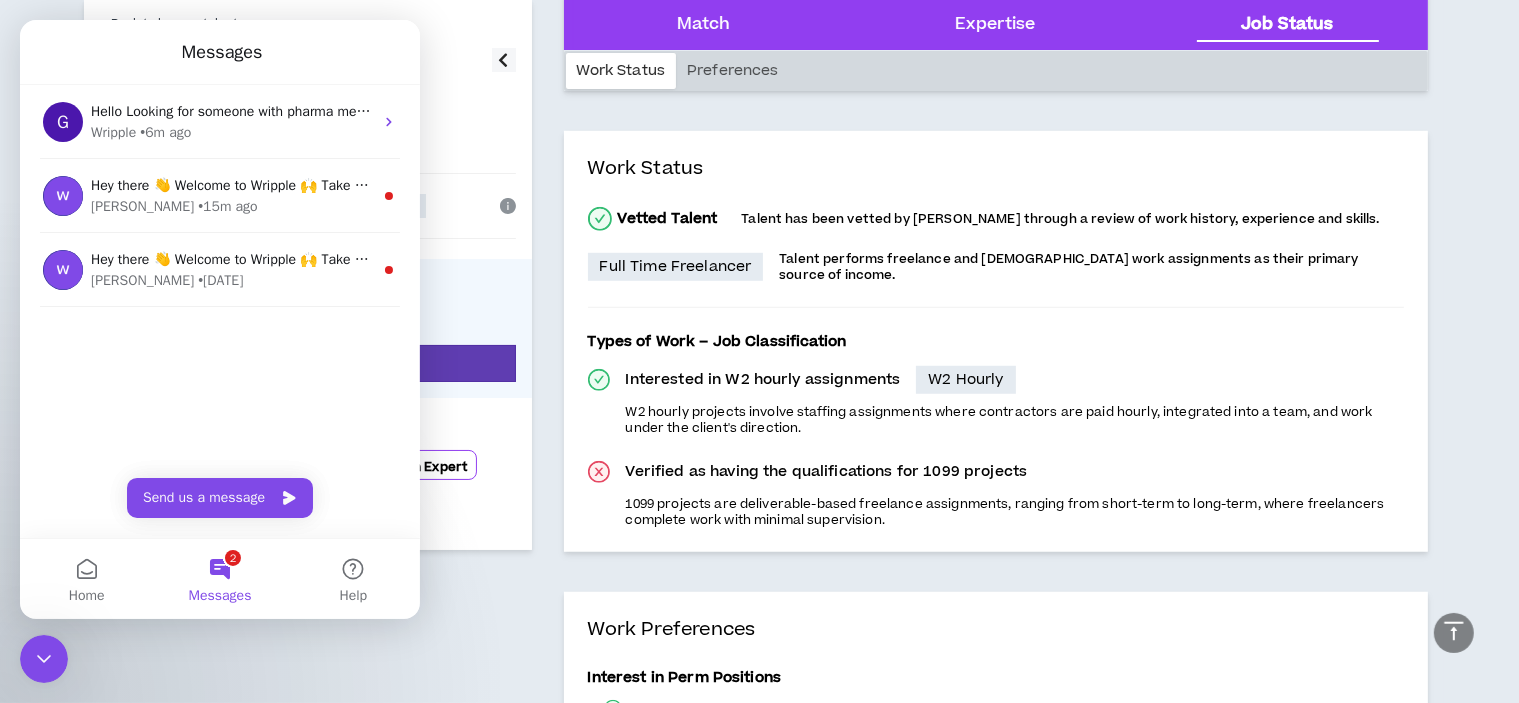 click on "Match Expertise Job Status Work Status Preferences 78 % Match Overall Match Score Based upon criteria we have calculated your overall match score: No Criteria Set Skill Expertise 33 % Match Role & Experience Your candidate met the criteria on  1  out of  1   roles No Criteria Set Industry Expertise Skills  (29) Campaign Strategy 2-5 Years Process Improvement 2-5 Years Business Process Improvement 2-5 Years Facebook 2-5 Years Instagram 2-5 Years Video 2-5 Years Programmatic 2-5 Years Display 2-5 Years Post-Buy Analysis 2-5 Years Investment allocation 2-5 Years Media Analytics 2-5 Years Tagging 2-5 Years Social Analytics 2-5 Years Wordpress 2-5 Years CRM Platforms 2-5 Years Media Optimization 2-5 Years LinkedIn 2-5 Years Paid Social Campaigns 2-5 Years Media Buying 2-5 Years Audience Targeting 2-5 Years 9   more Industry Experience  (8) Construction 2-5 Years Wealth Management 2-5 Years Gov’t / Public Sector 2-5 Years Food & Beverage 2-5 Years Consumer Goods and Services 2-5 Years 2-5 Years 2-5 Years Eastern" at bounding box center (996, -47) 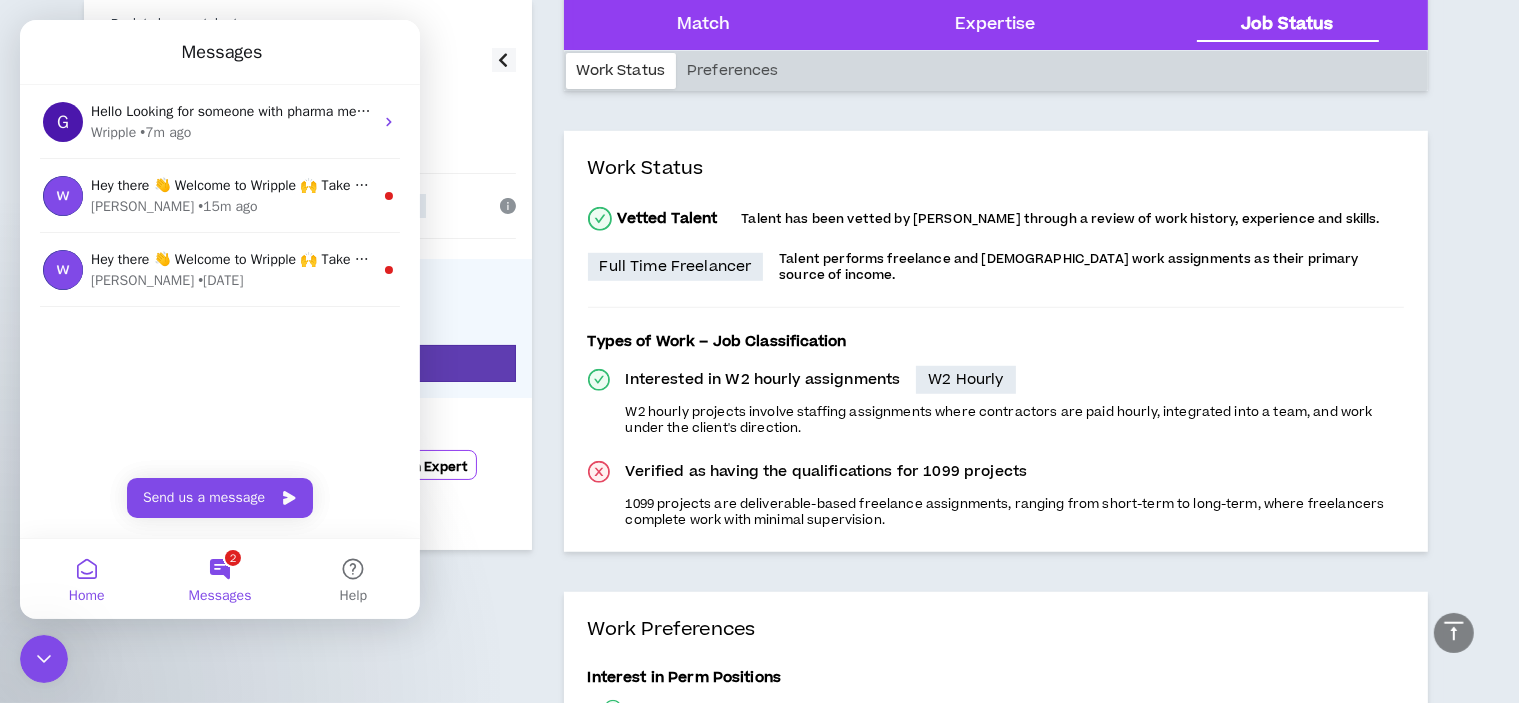 click on "Home" at bounding box center (86, 579) 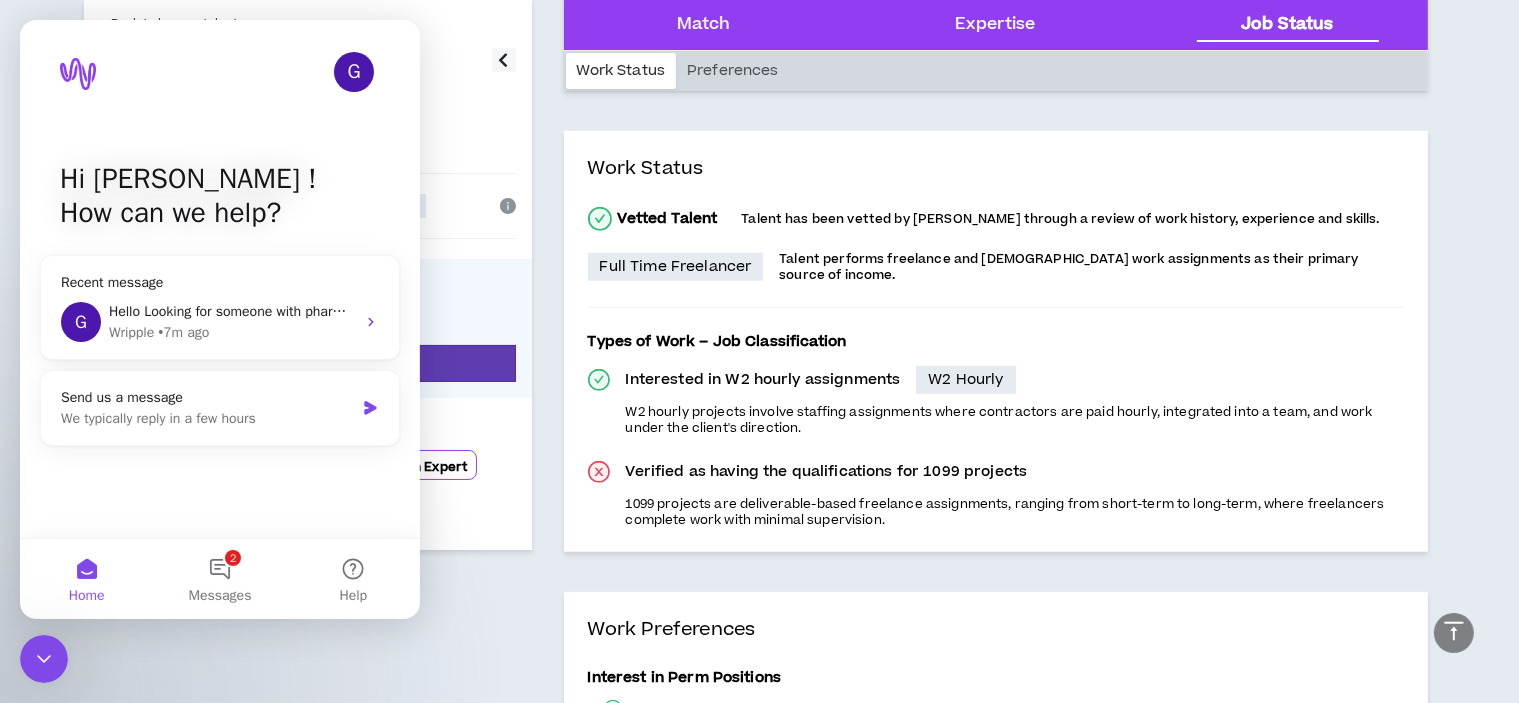 click on "G Hi [PERSON_NAME] ! How can we help? Recent message G Hello  Looking for someone with pharma media buying experience. Wripple •  7m ago Send us a message We typically reply in a few hours" at bounding box center [220, 279] 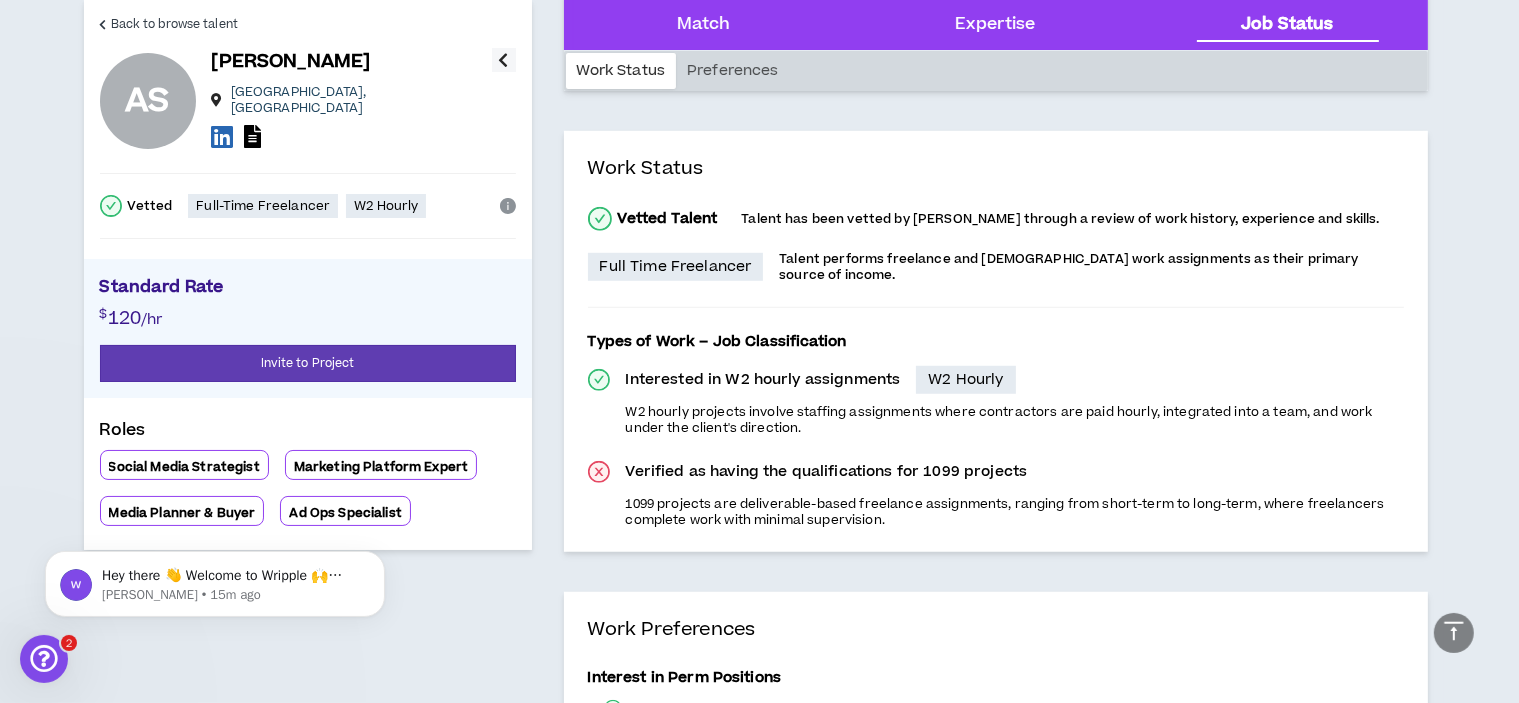 scroll, scrollTop: 0, scrollLeft: 0, axis: both 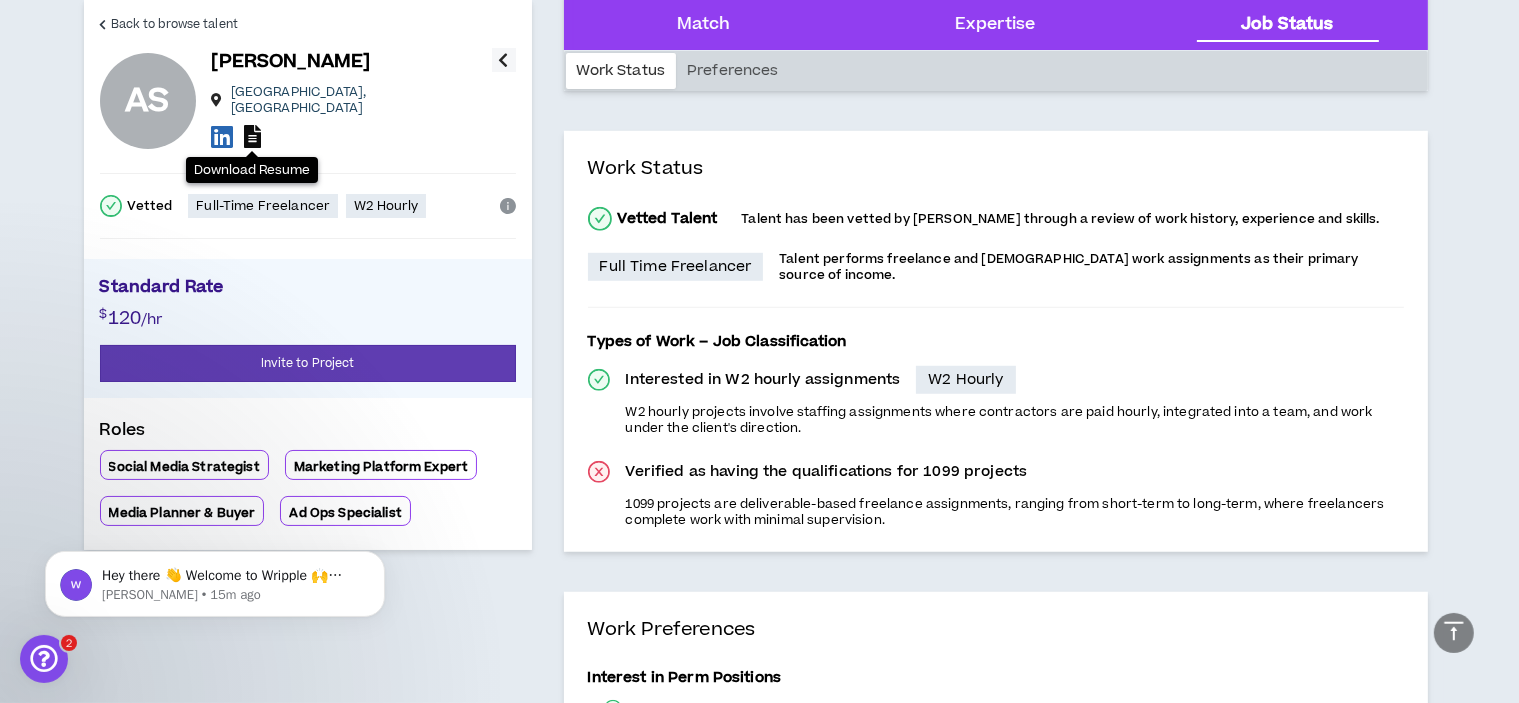 click at bounding box center (252, 136) 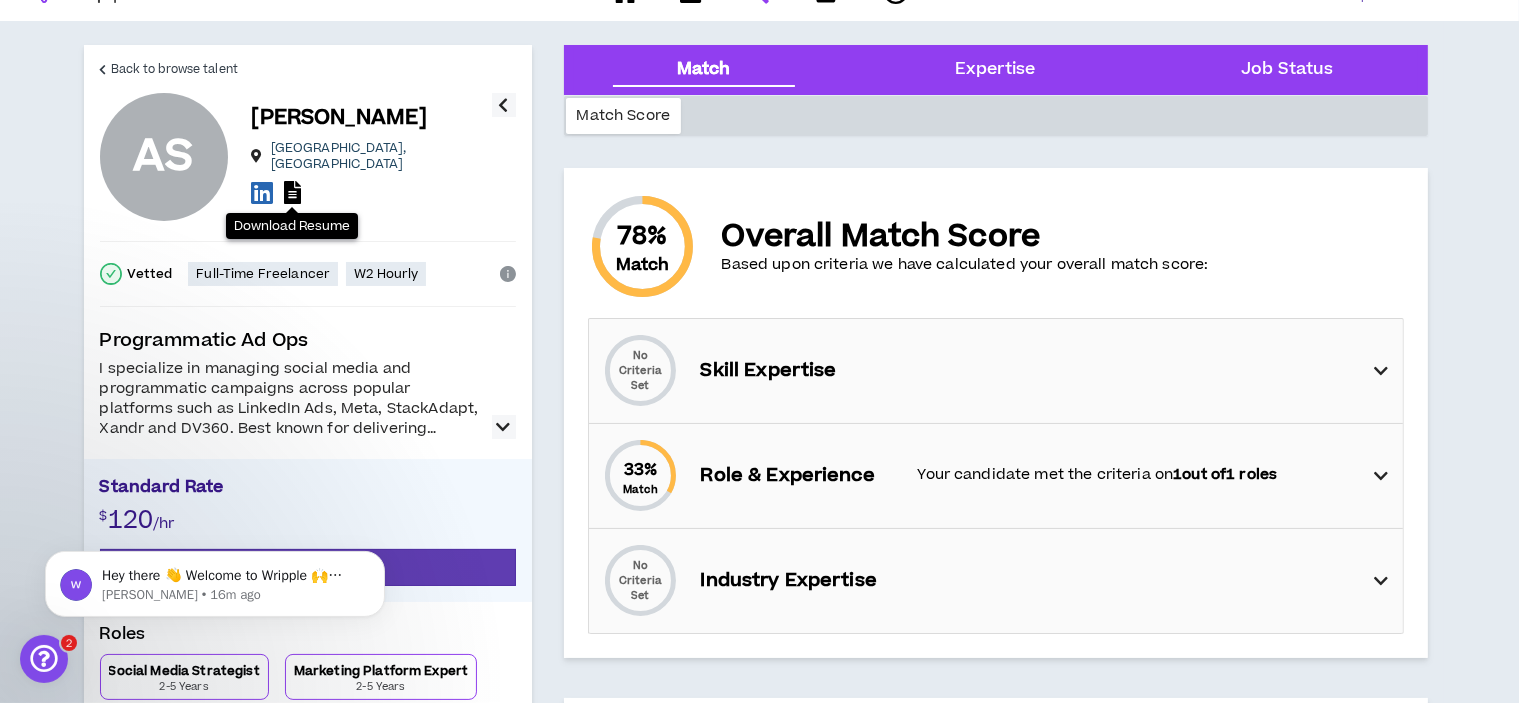 scroll, scrollTop: 0, scrollLeft: 0, axis: both 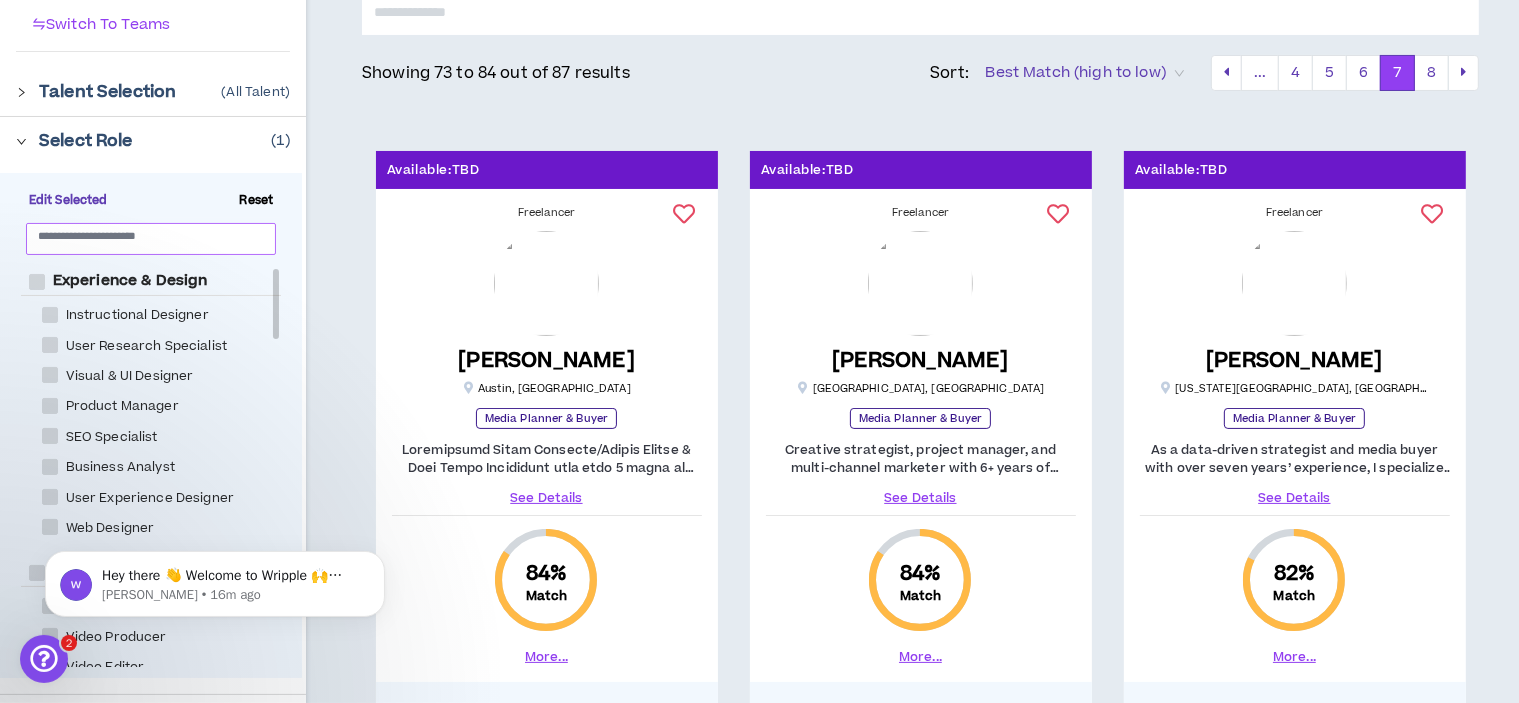 click at bounding box center [143, 235] 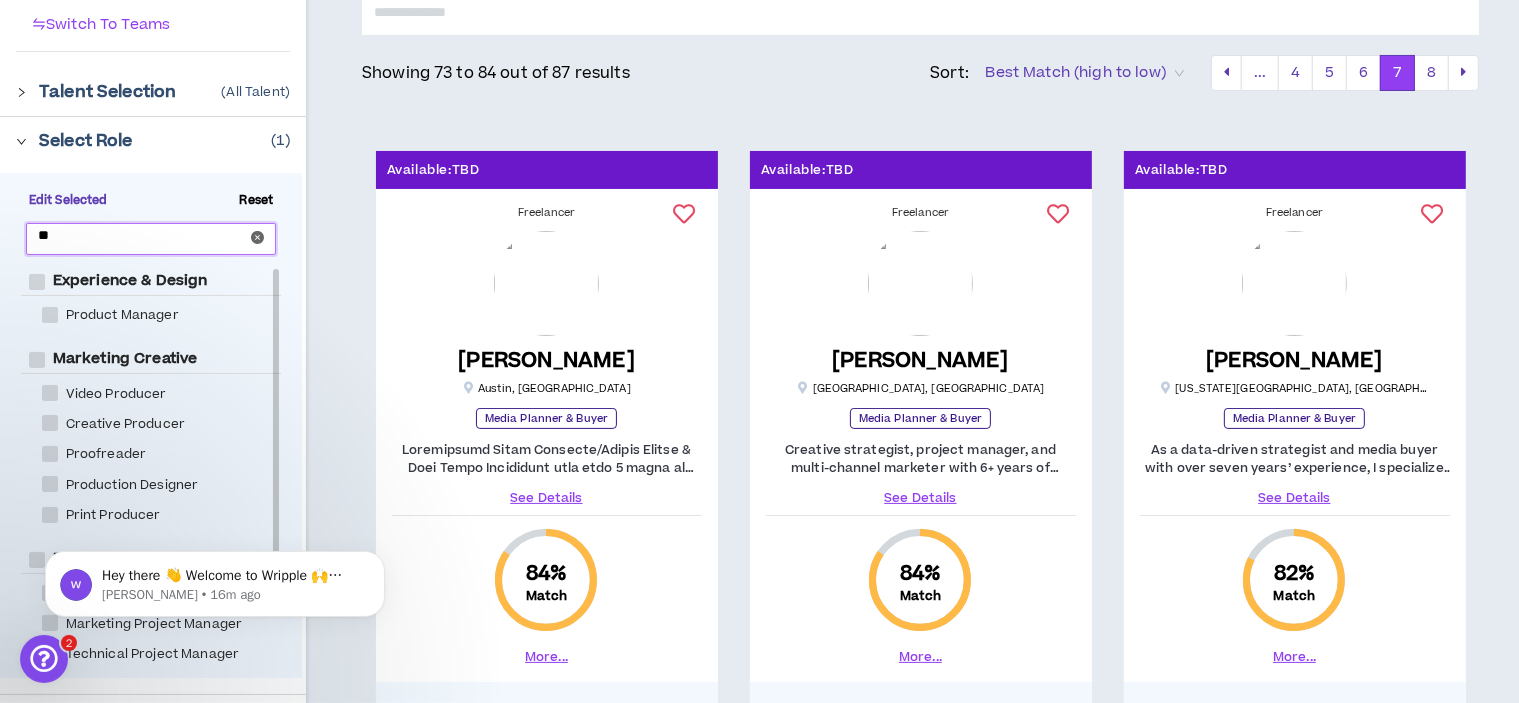 type on "*" 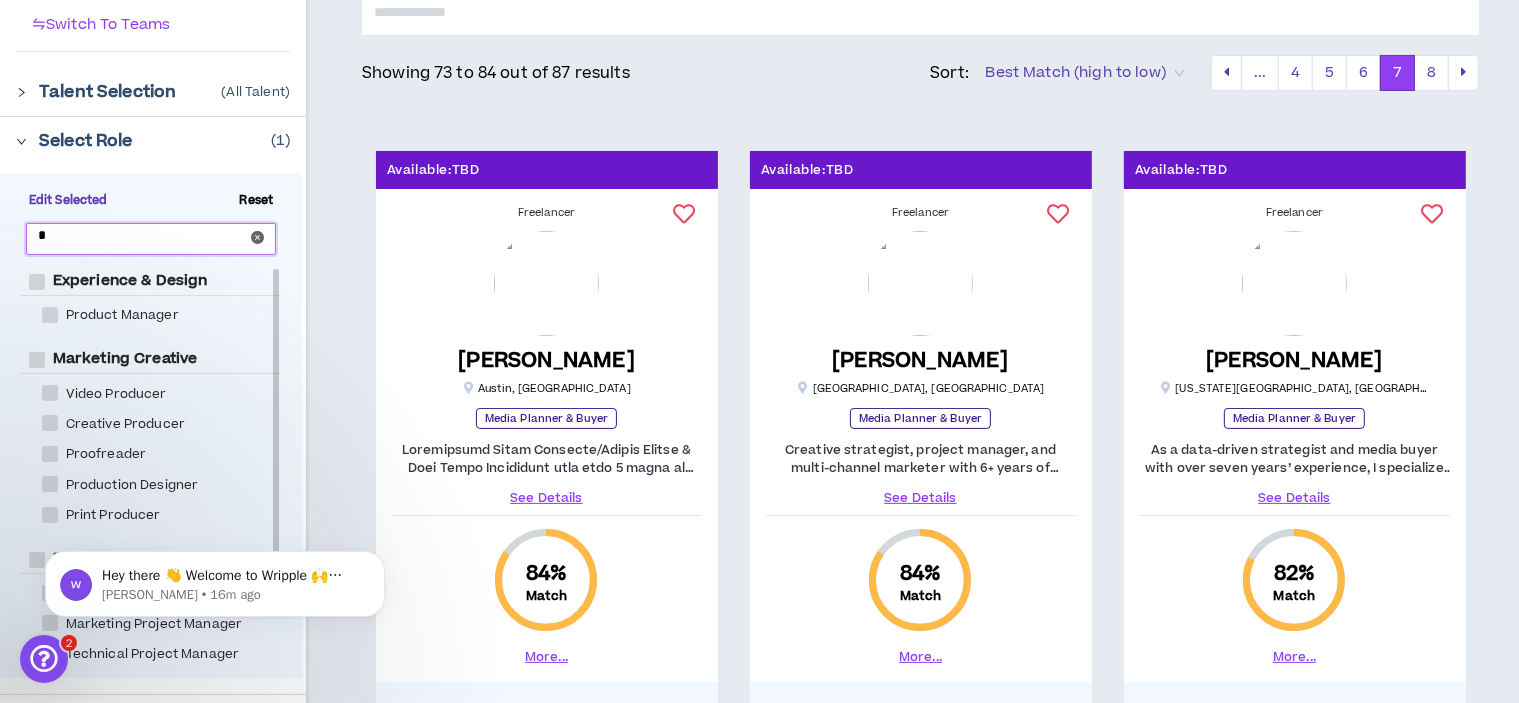 type 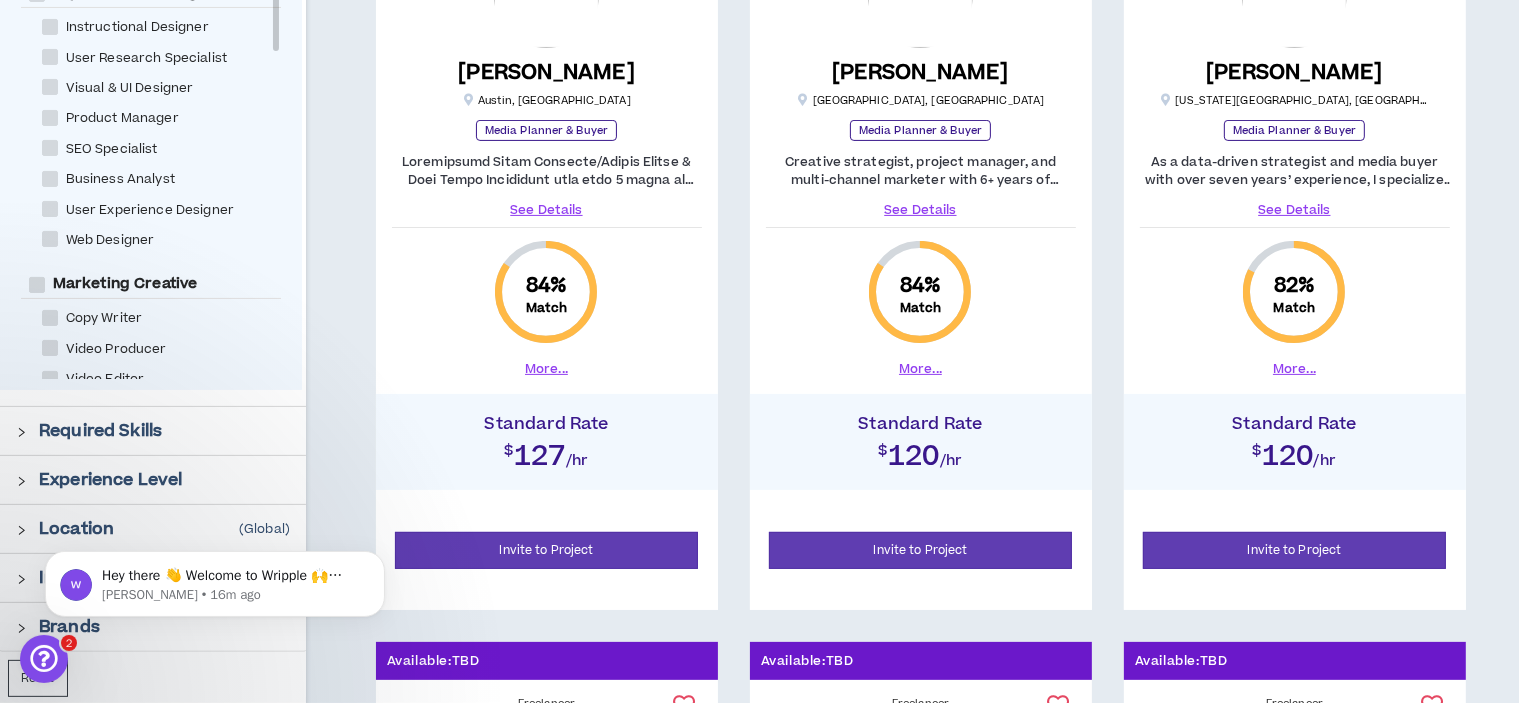 scroll, scrollTop: 494, scrollLeft: 0, axis: vertical 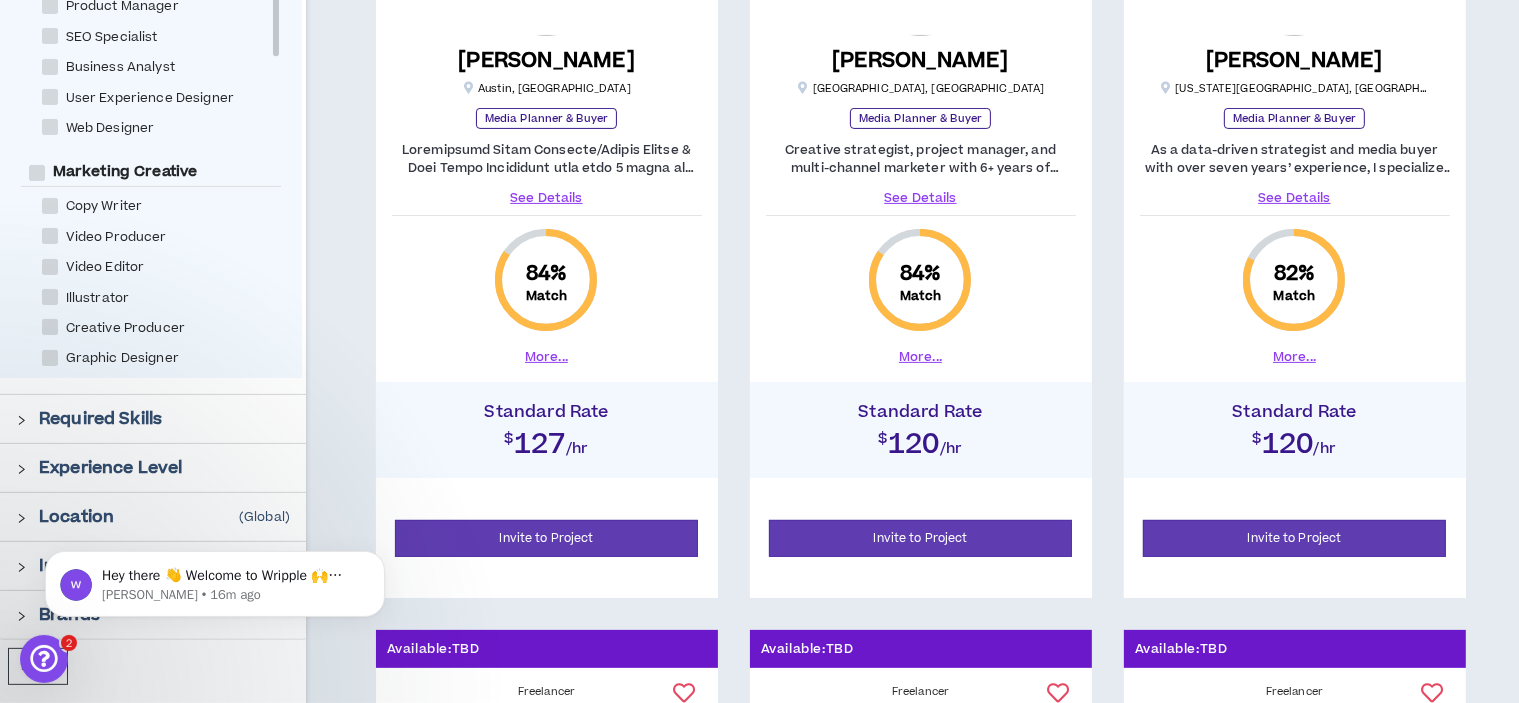 click 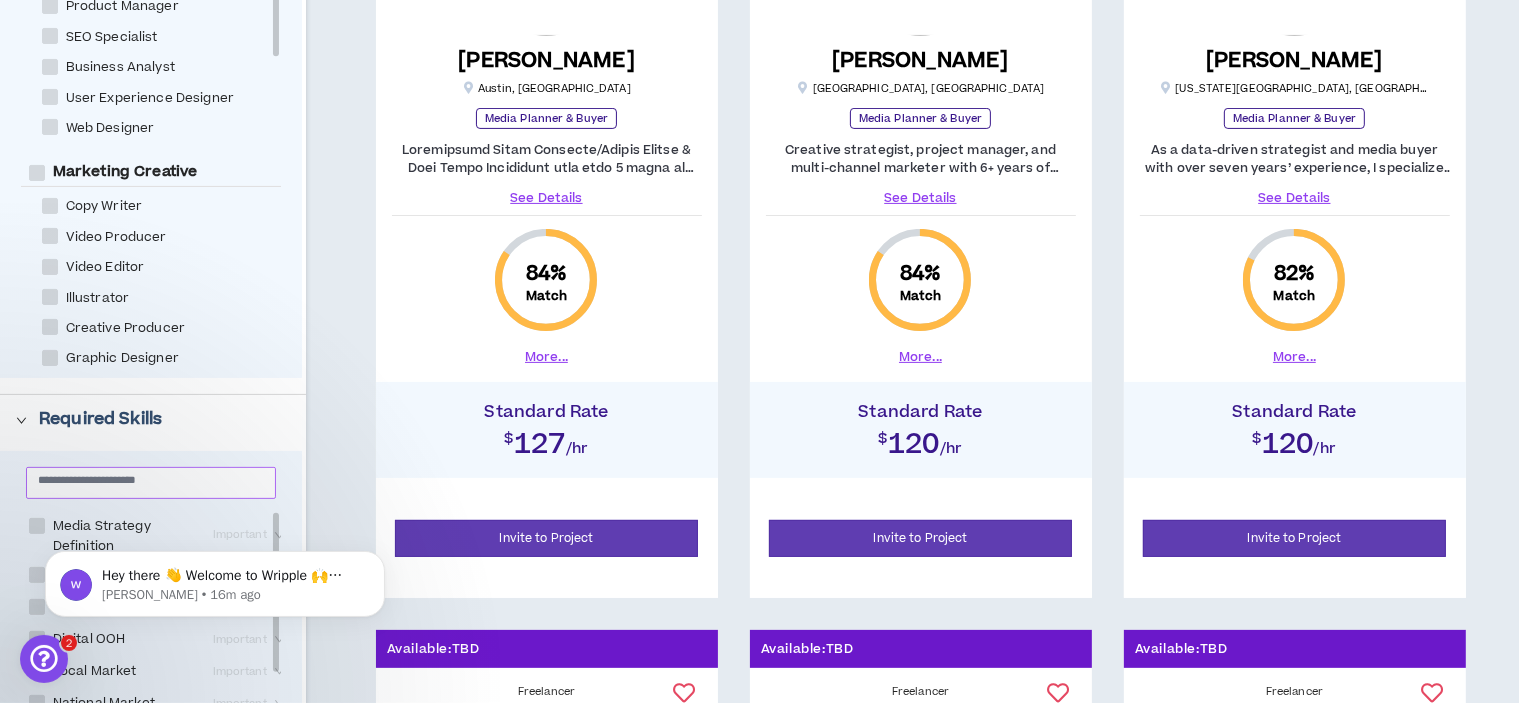 click at bounding box center (143, 479) 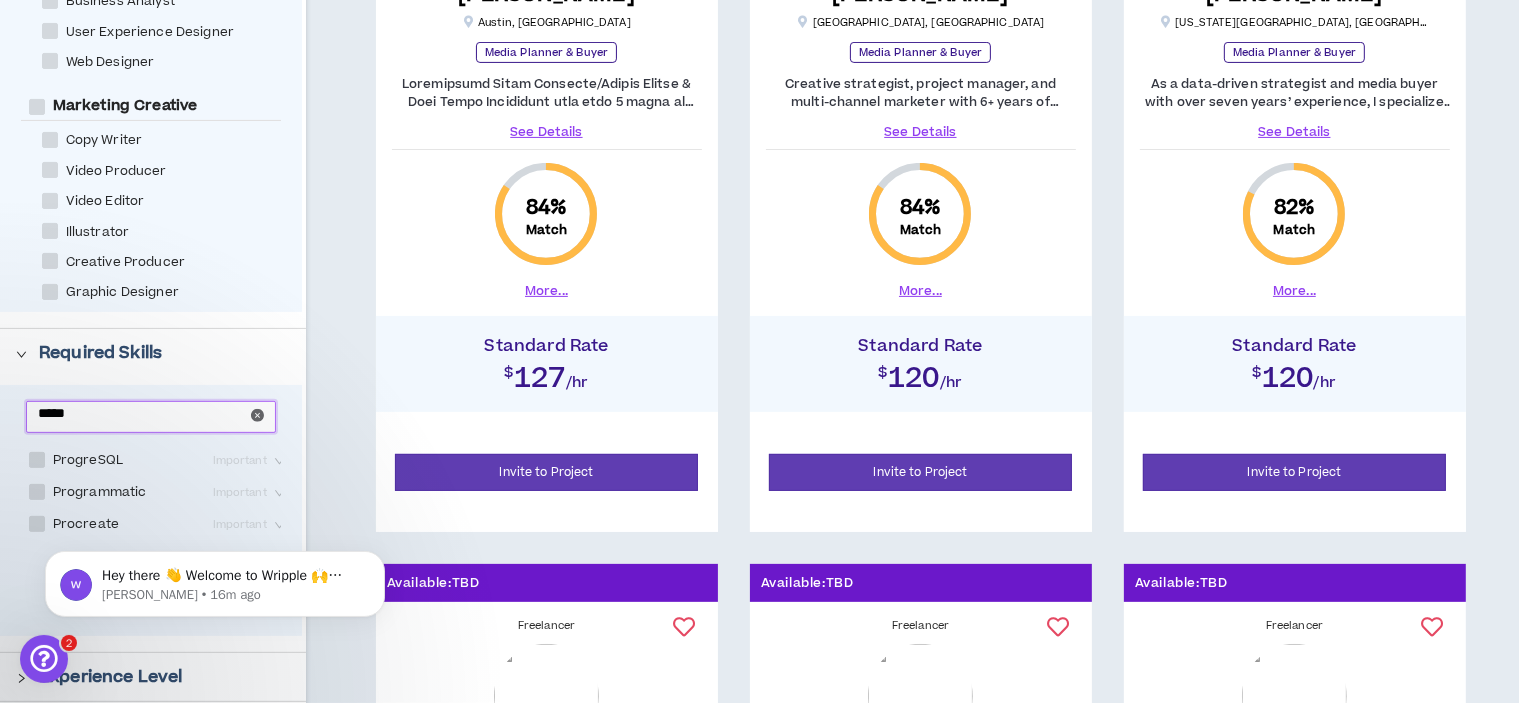 scroll, scrollTop: 594, scrollLeft: 0, axis: vertical 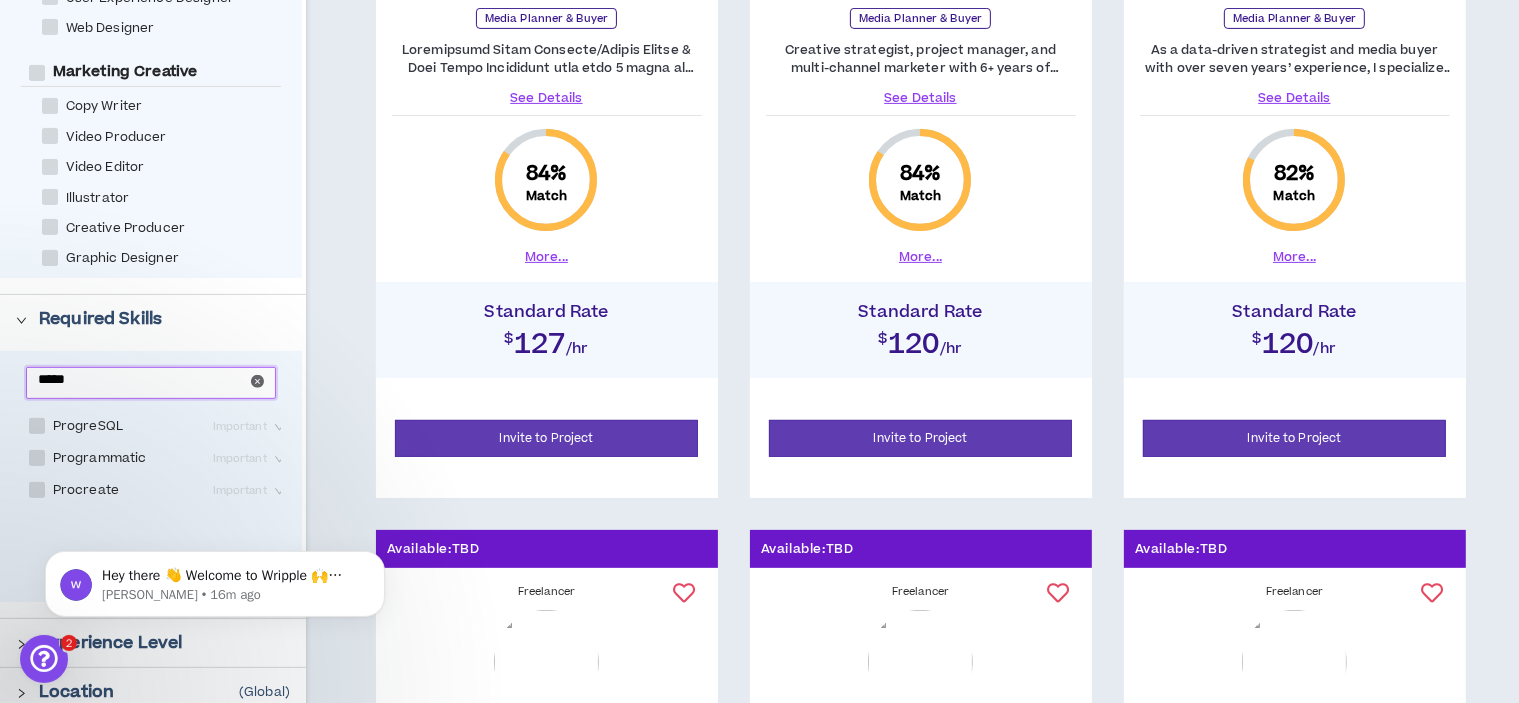 type on "*****" 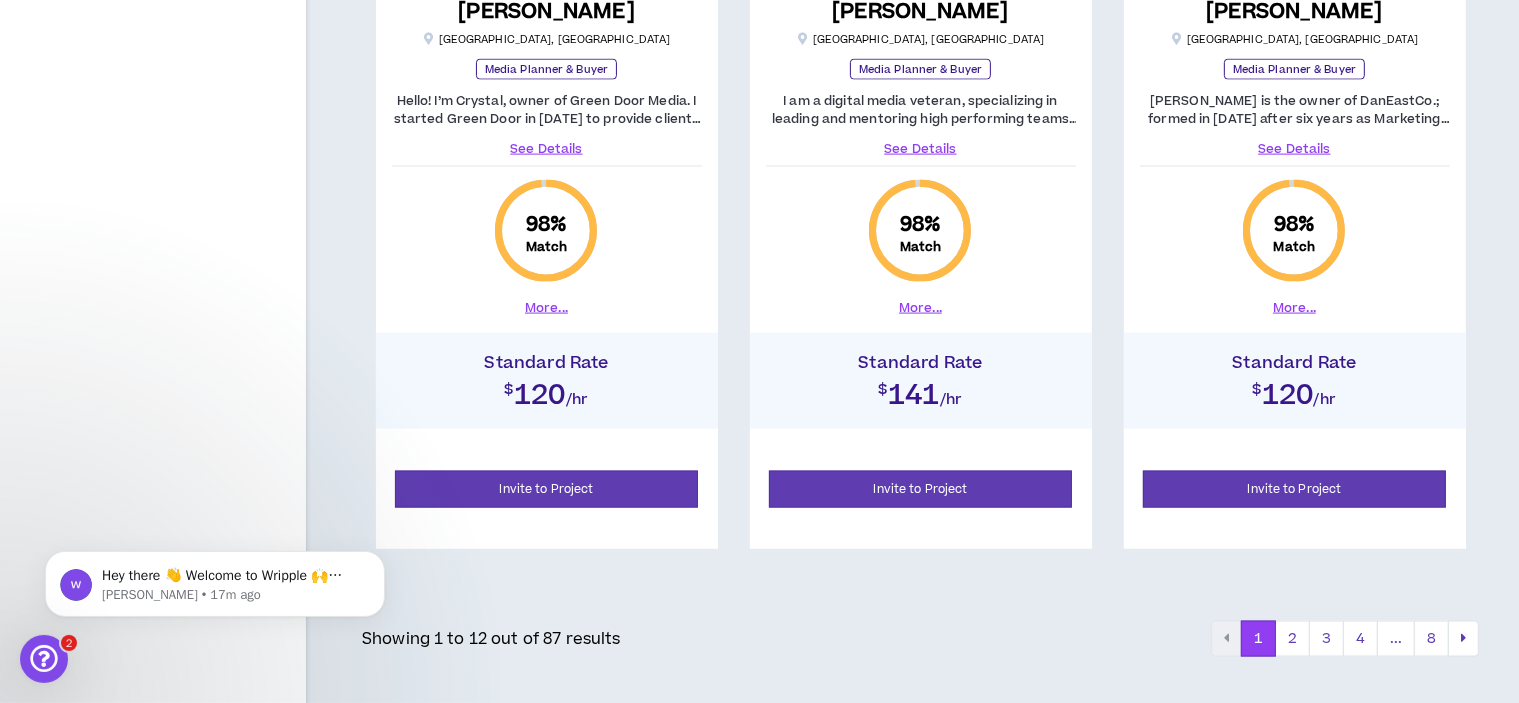 scroll, scrollTop: 2894, scrollLeft: 0, axis: vertical 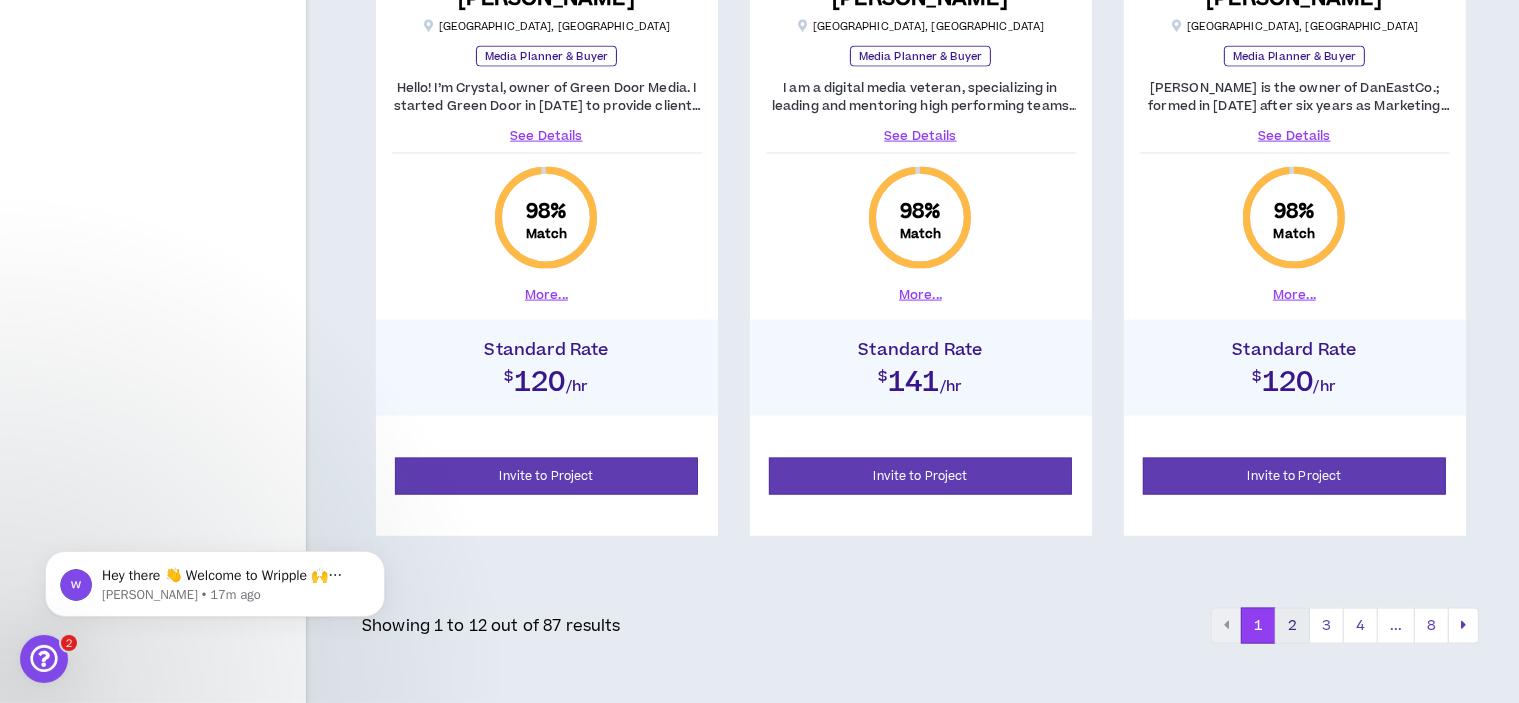 click on "2" at bounding box center (1292, 626) 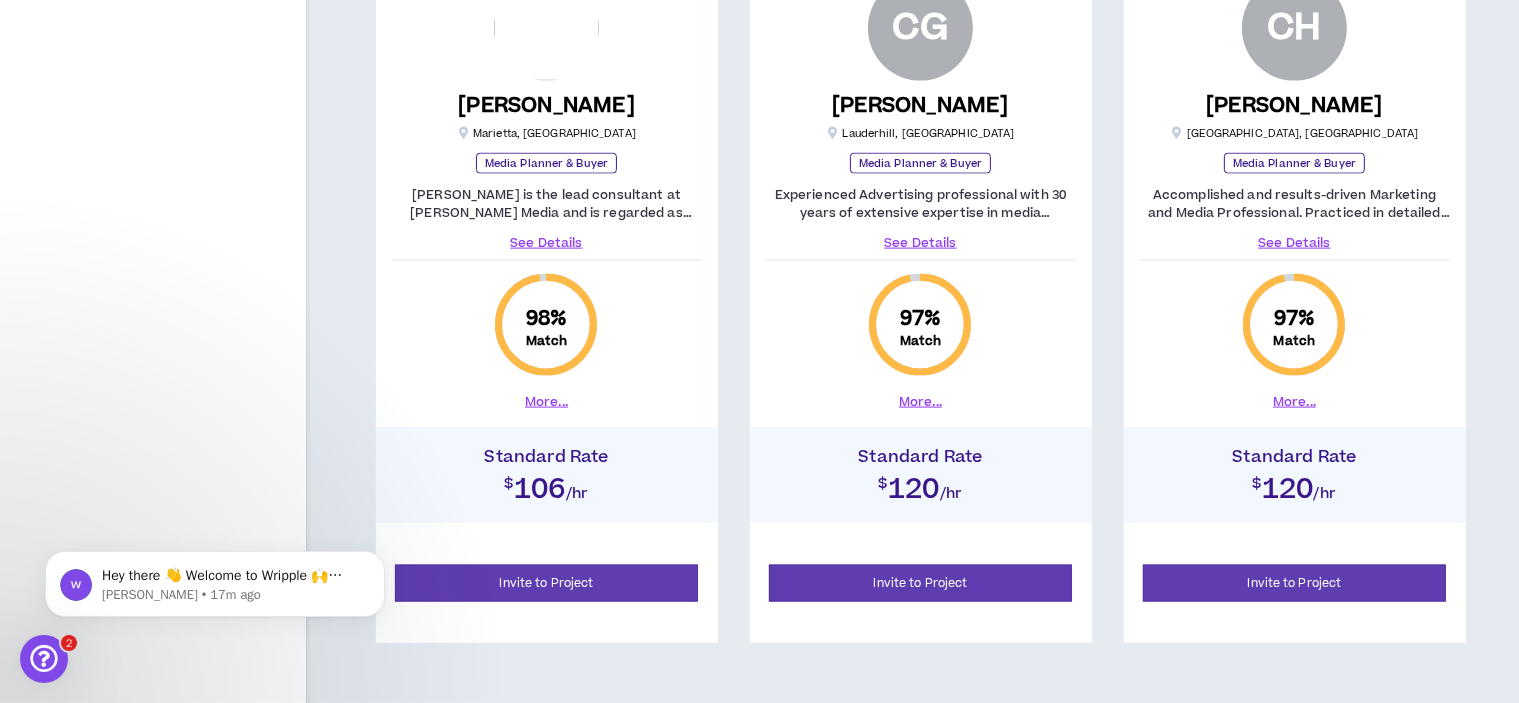 scroll, scrollTop: 2894, scrollLeft: 0, axis: vertical 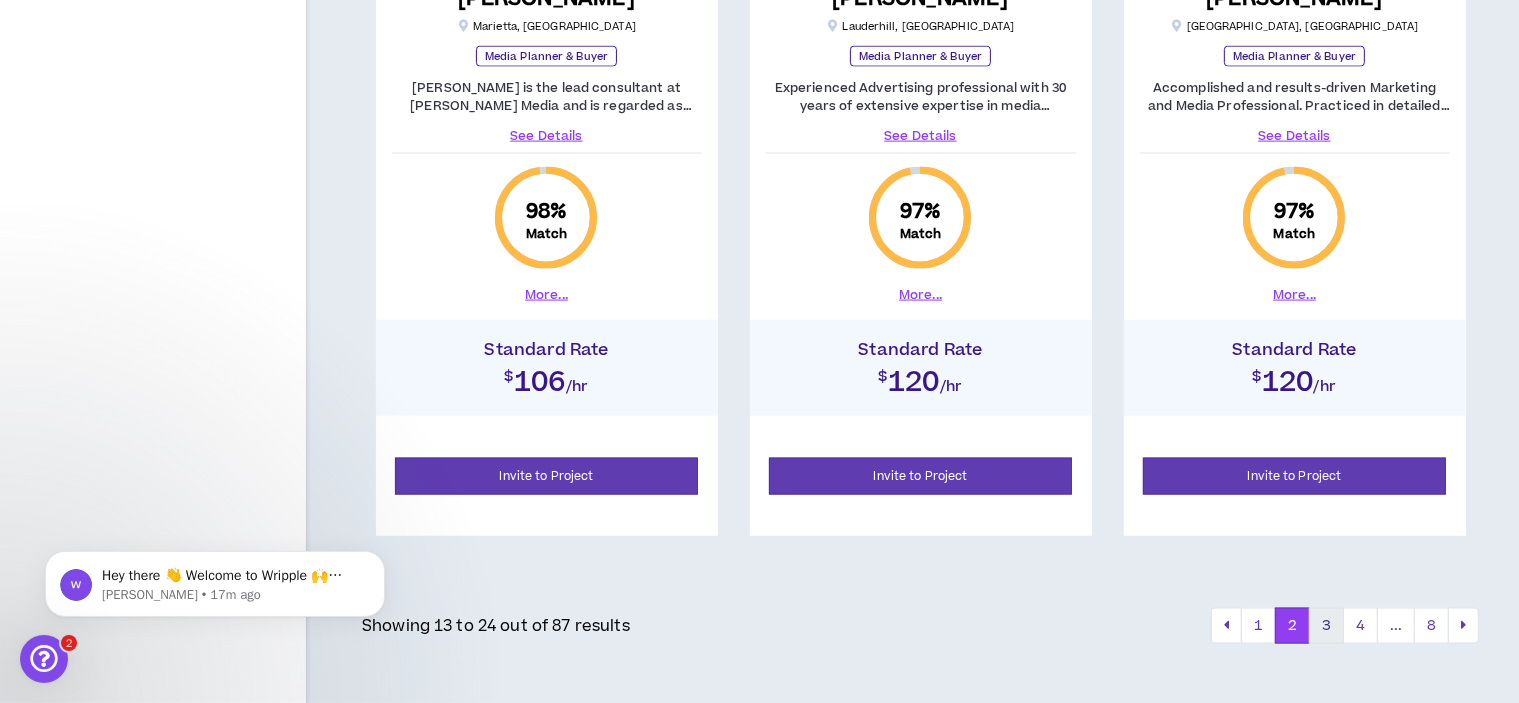 click on "3" at bounding box center (1326, 626) 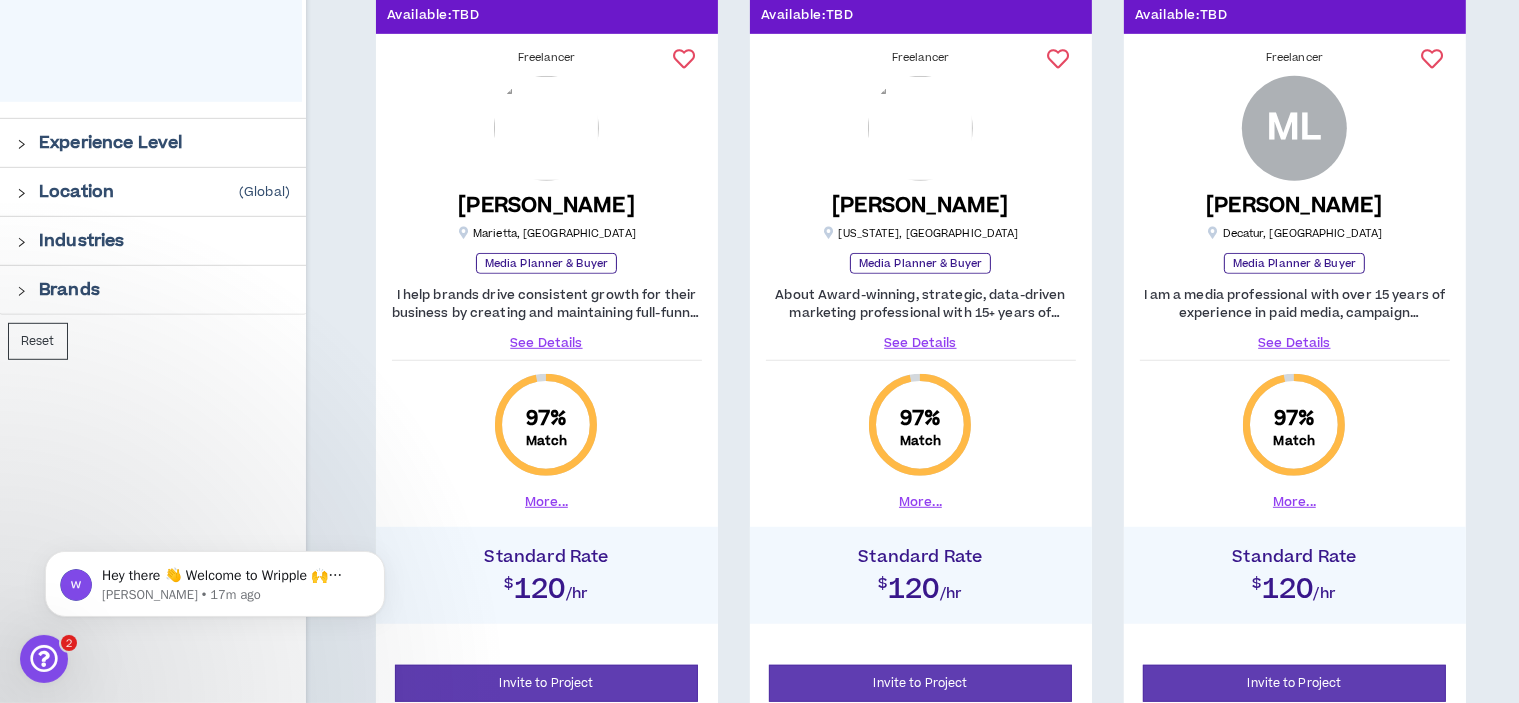 scroll, scrollTop: 1094, scrollLeft: 0, axis: vertical 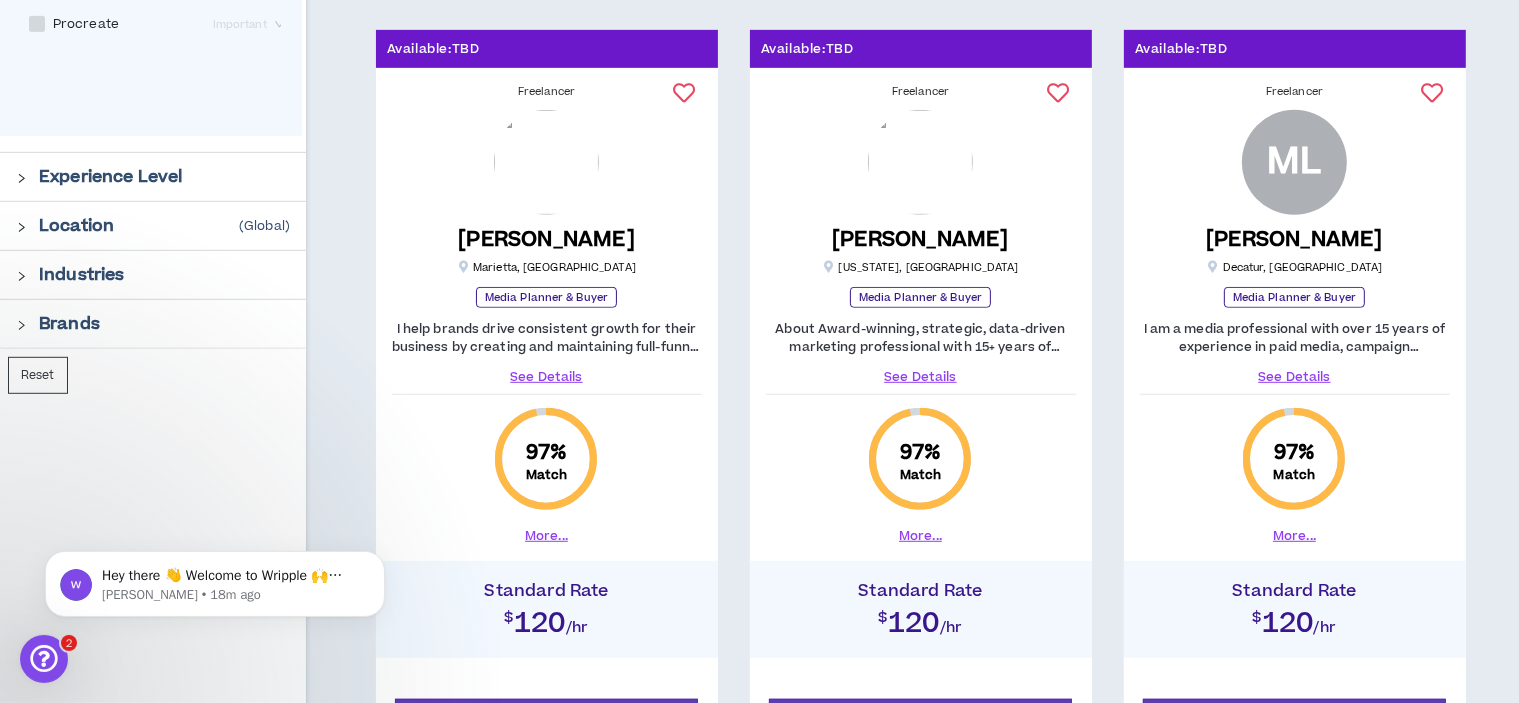 click 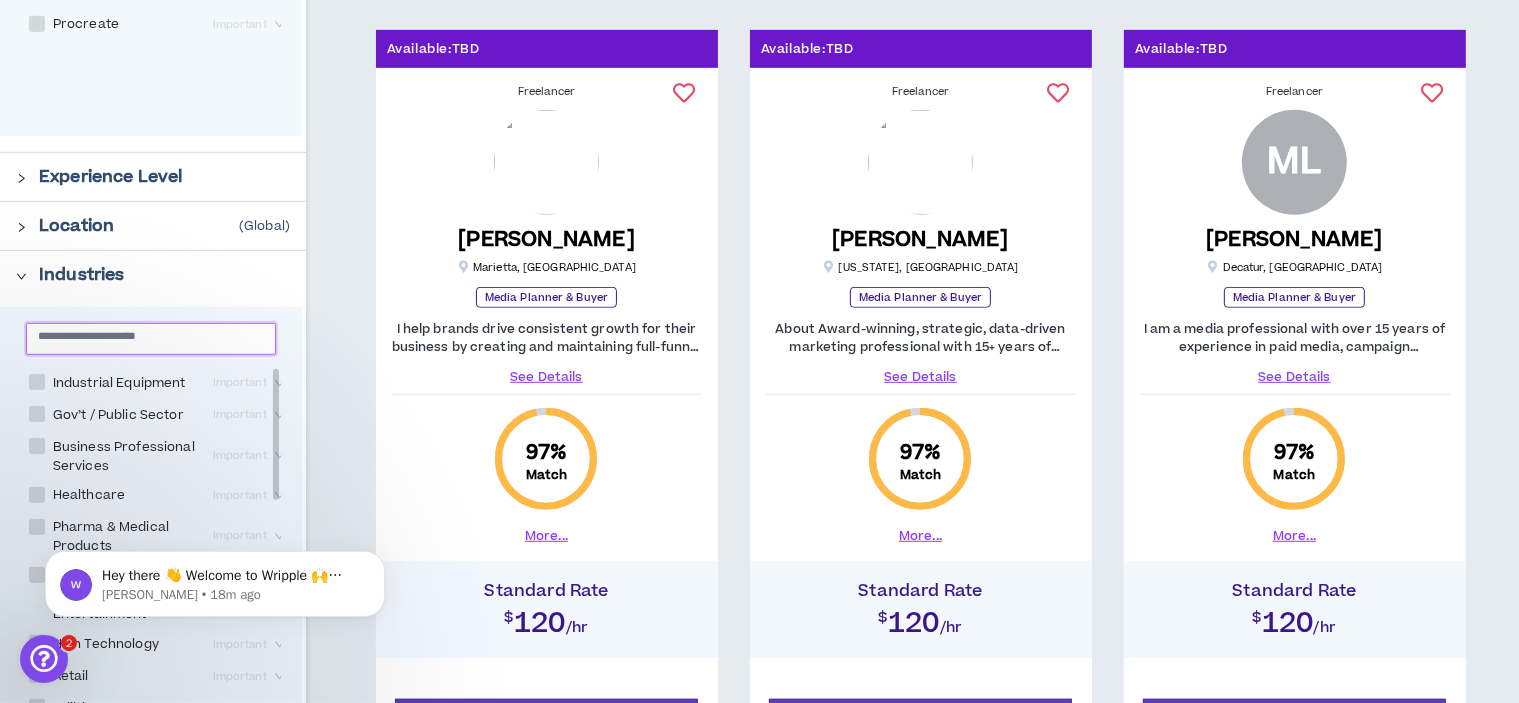 click at bounding box center [143, 335] 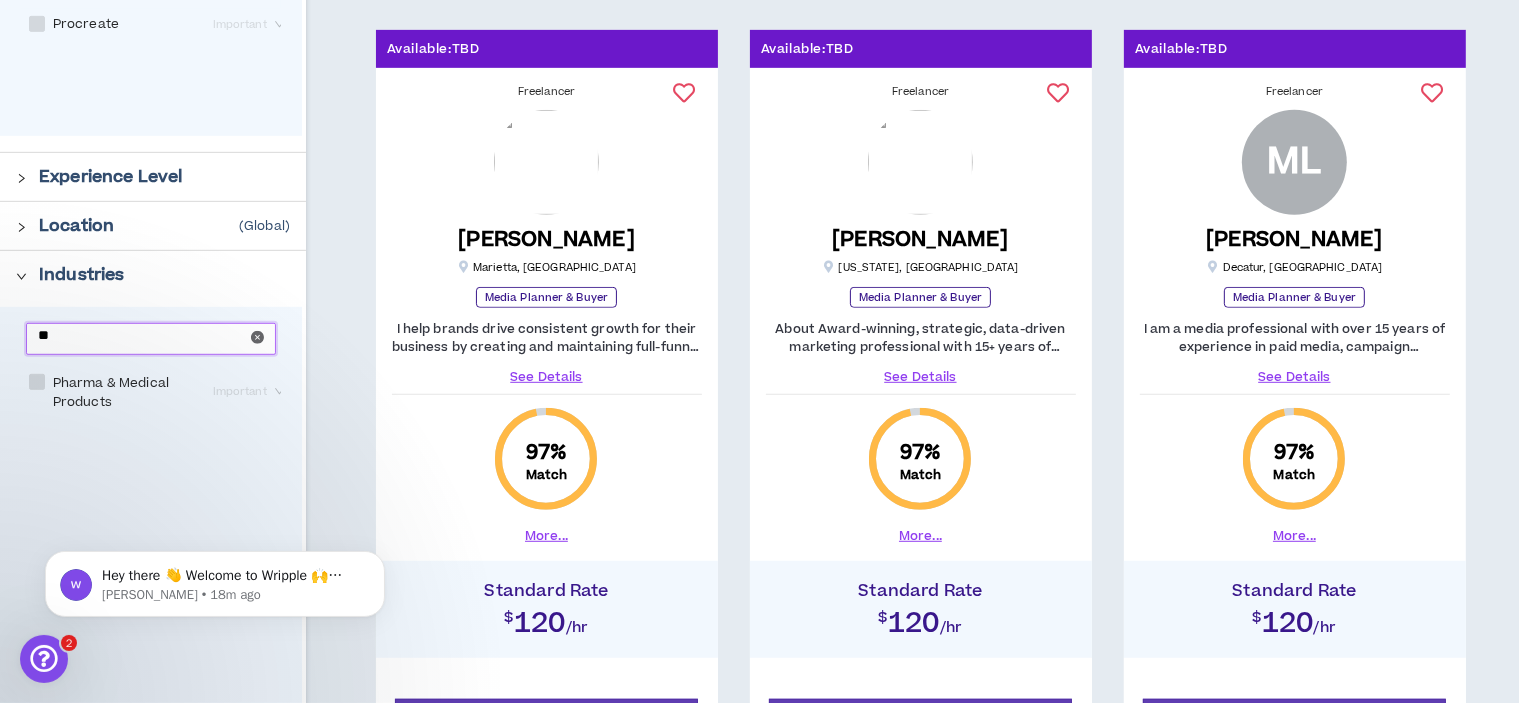 type on "**" 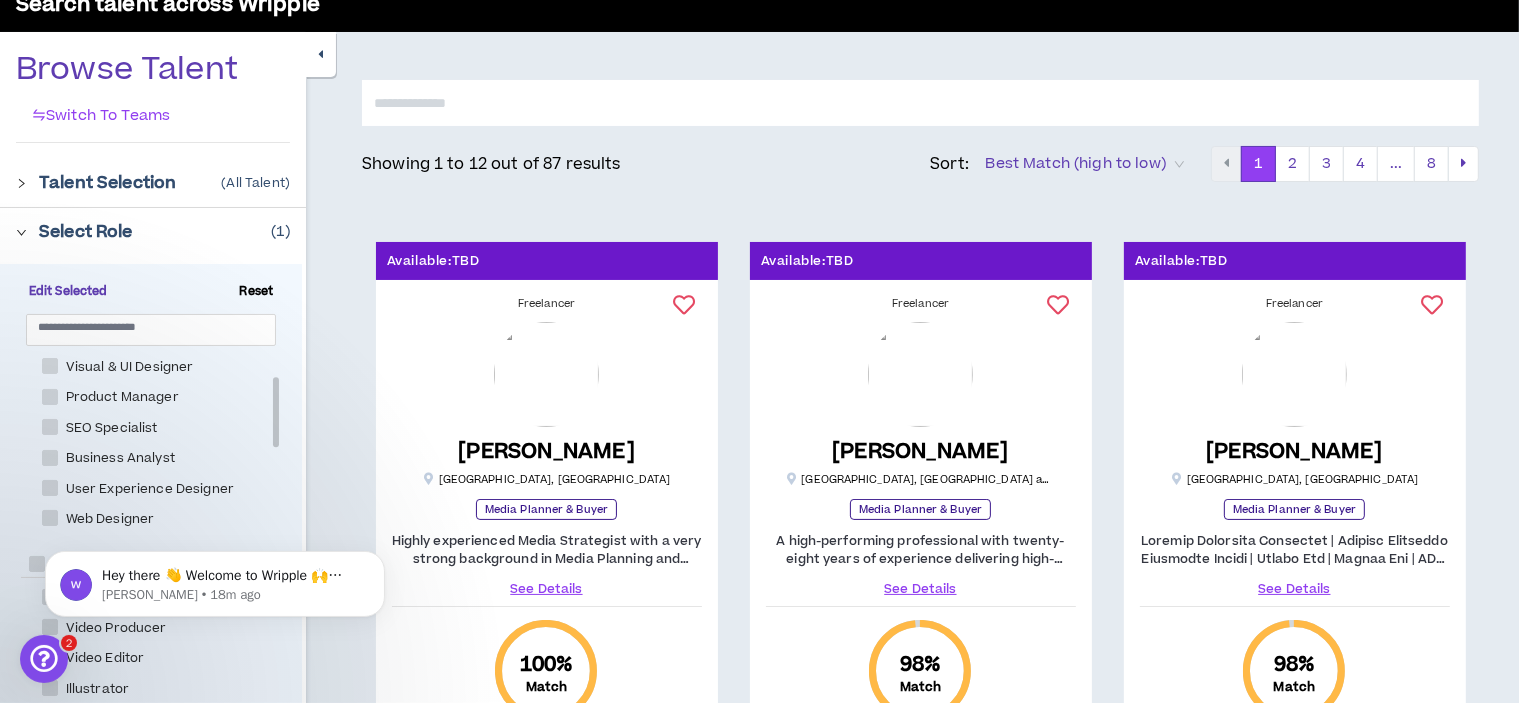 scroll, scrollTop: 200, scrollLeft: 0, axis: vertical 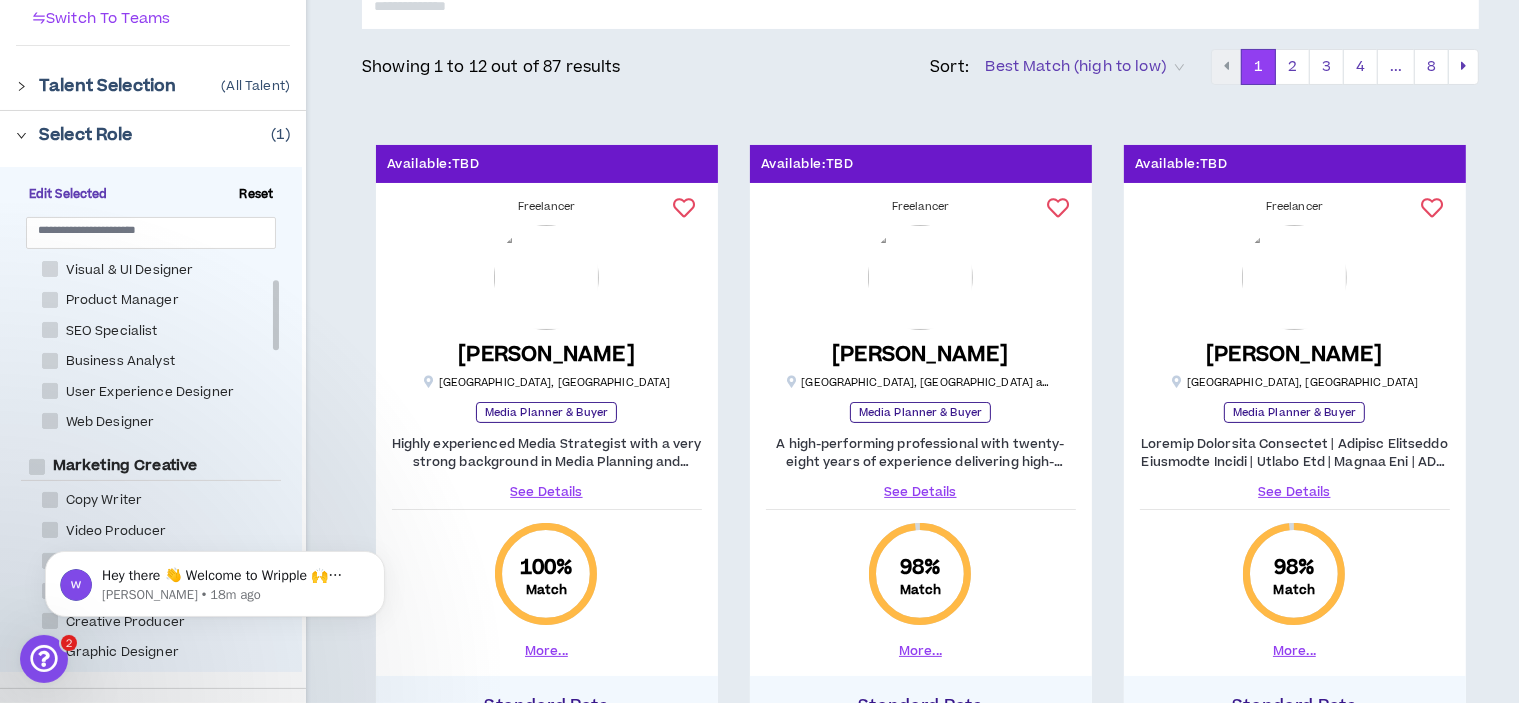click on "See Details" at bounding box center [921, 492] 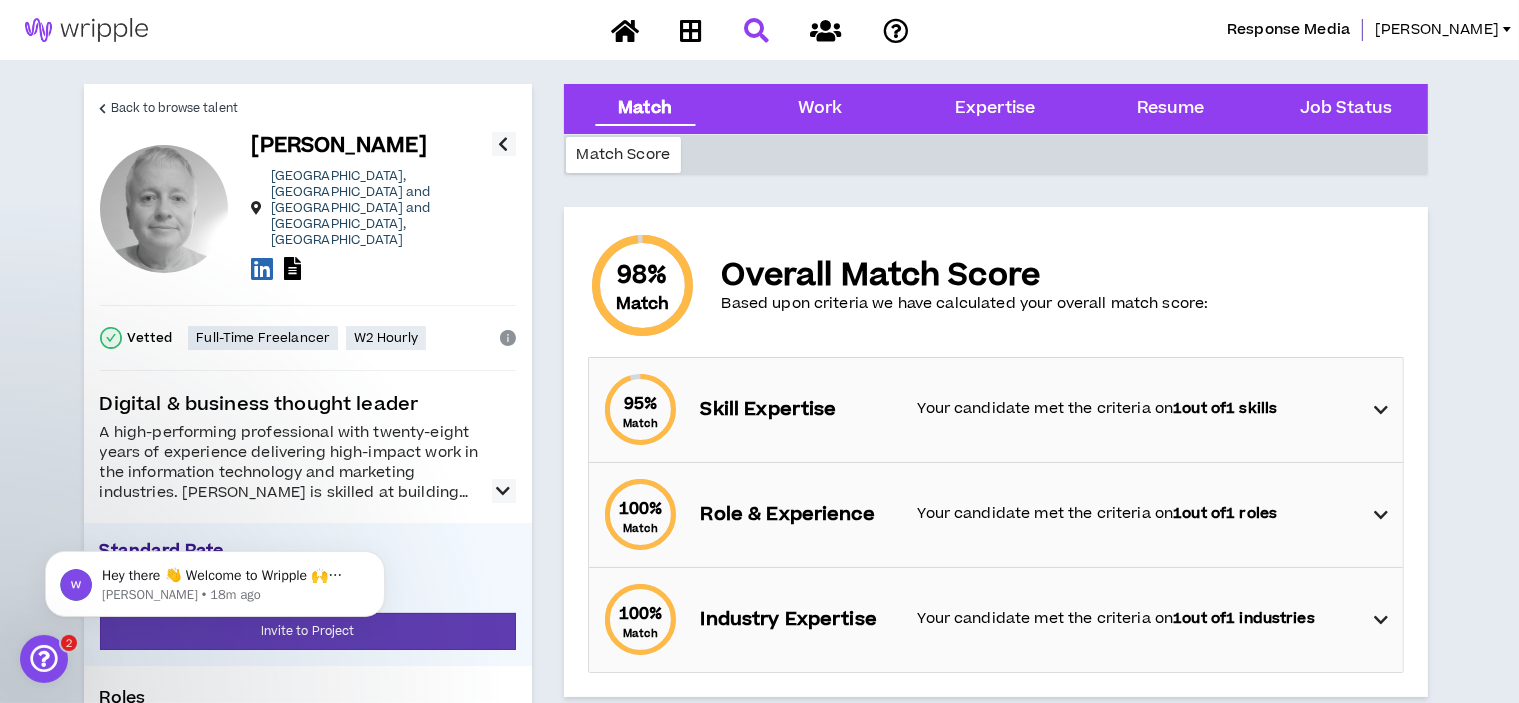 click at bounding box center (504, 491) 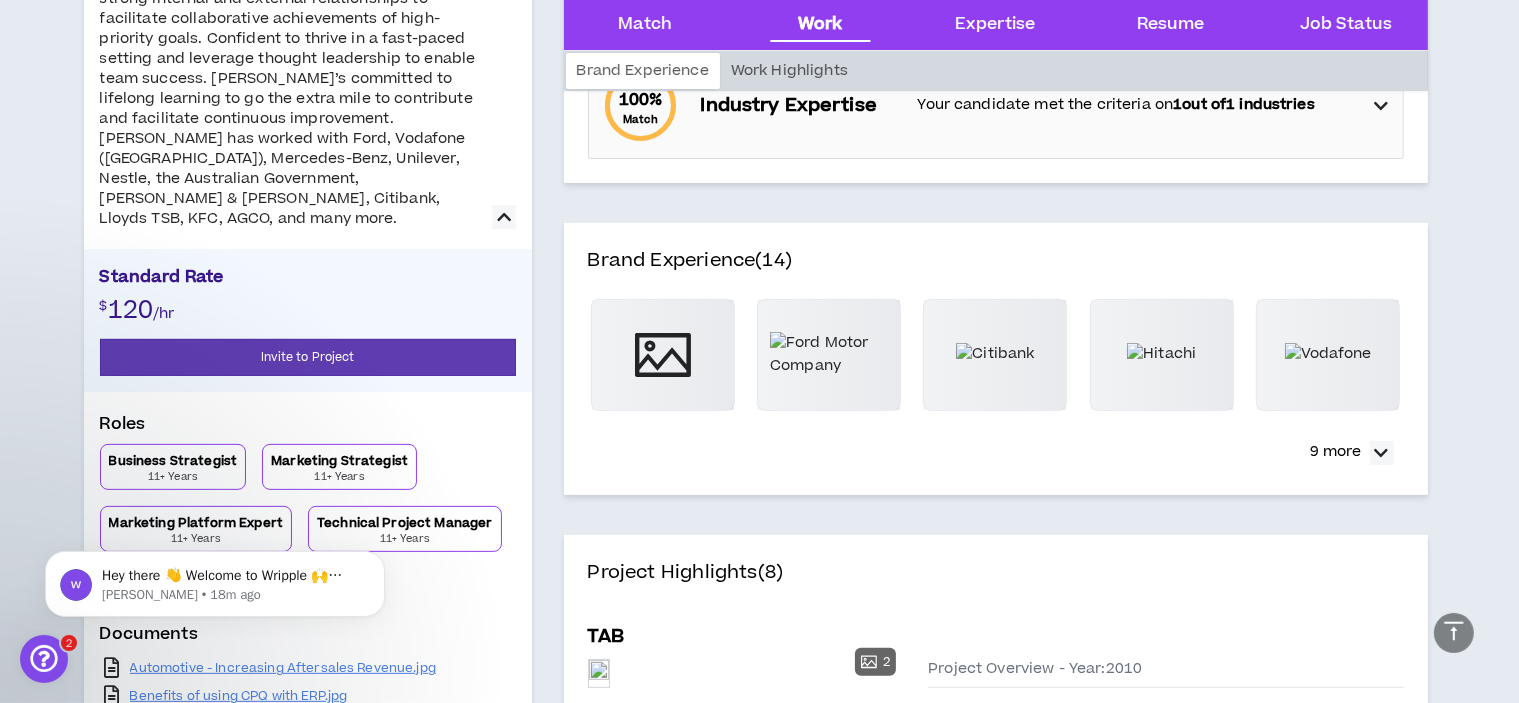 scroll, scrollTop: 500, scrollLeft: 0, axis: vertical 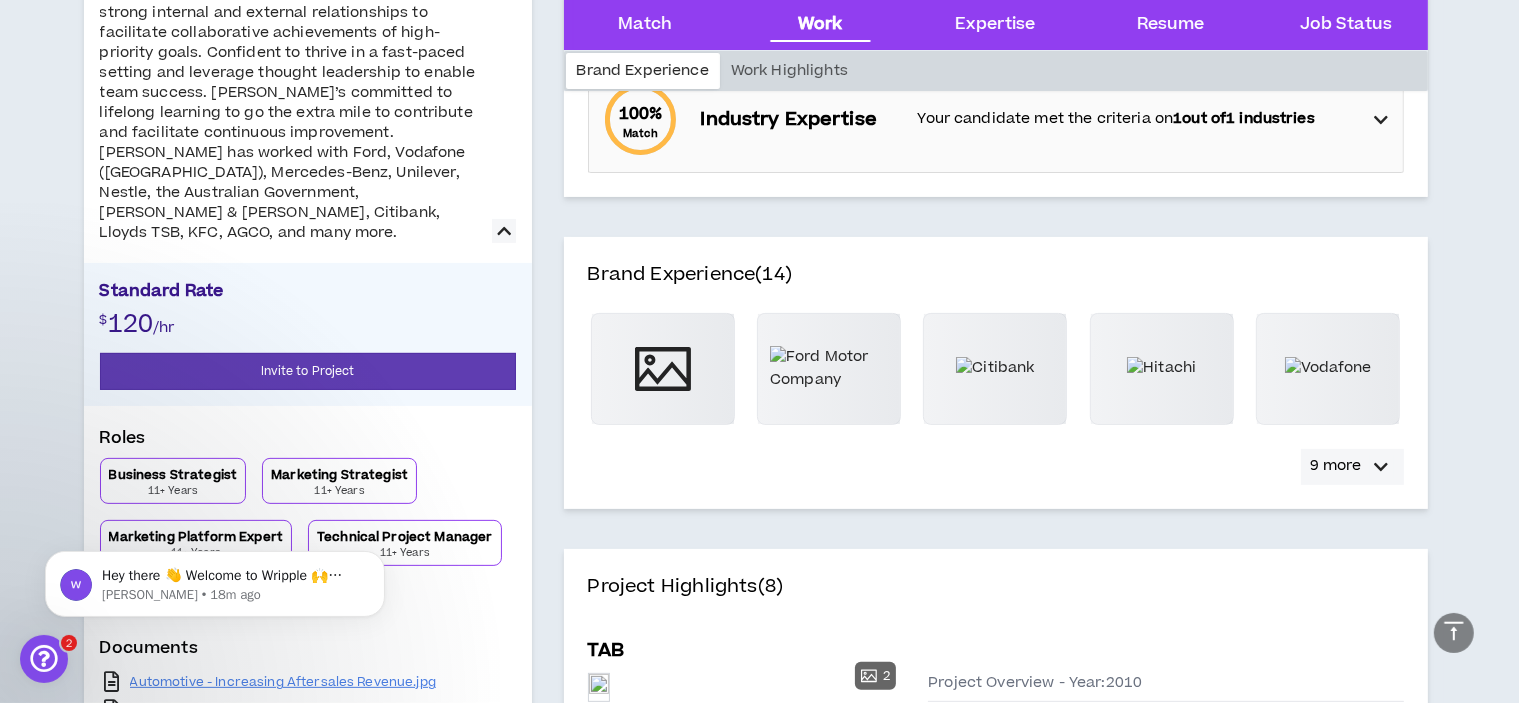 click at bounding box center (1382, 467) 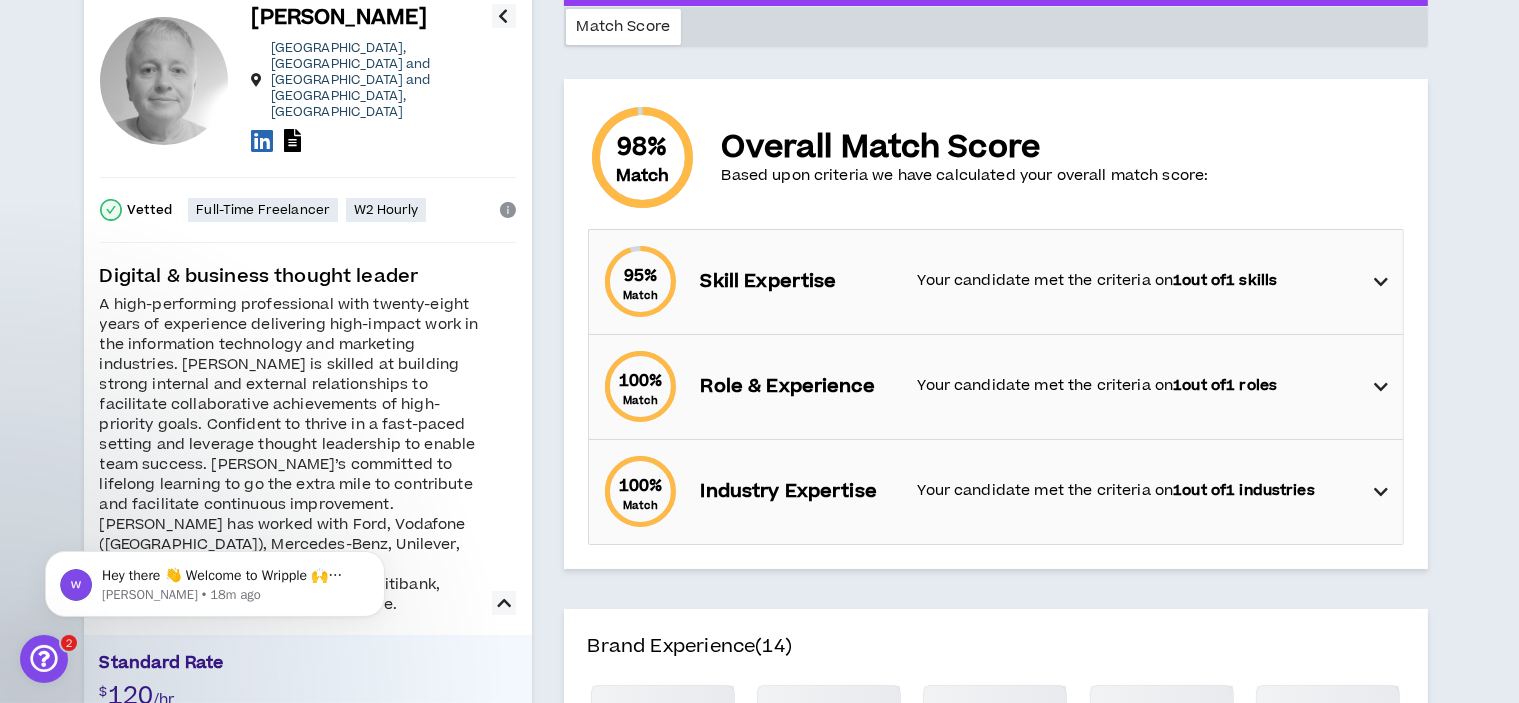 scroll, scrollTop: 0, scrollLeft: 0, axis: both 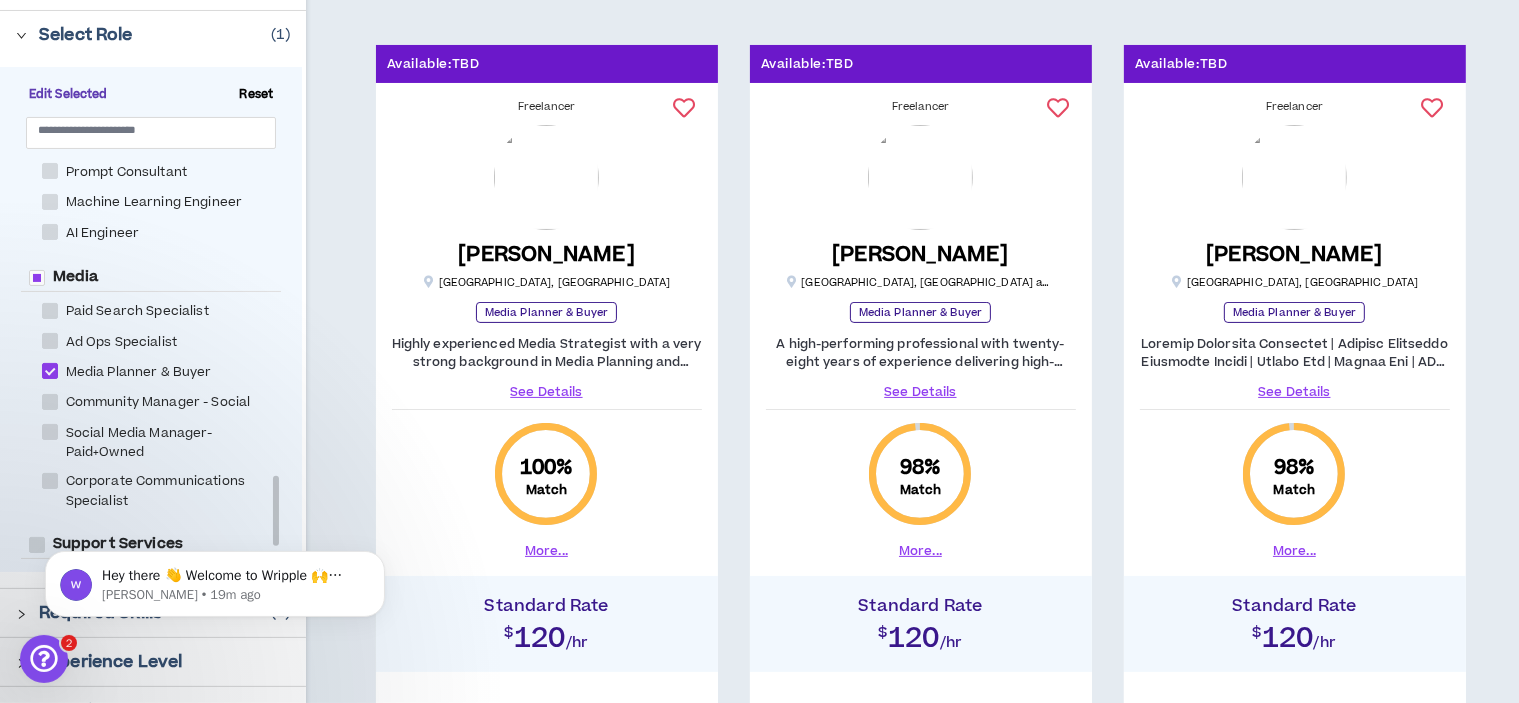 drag, startPoint x: 293, startPoint y: 702, endPoint x: 264, endPoint y: 520, distance: 184.29596 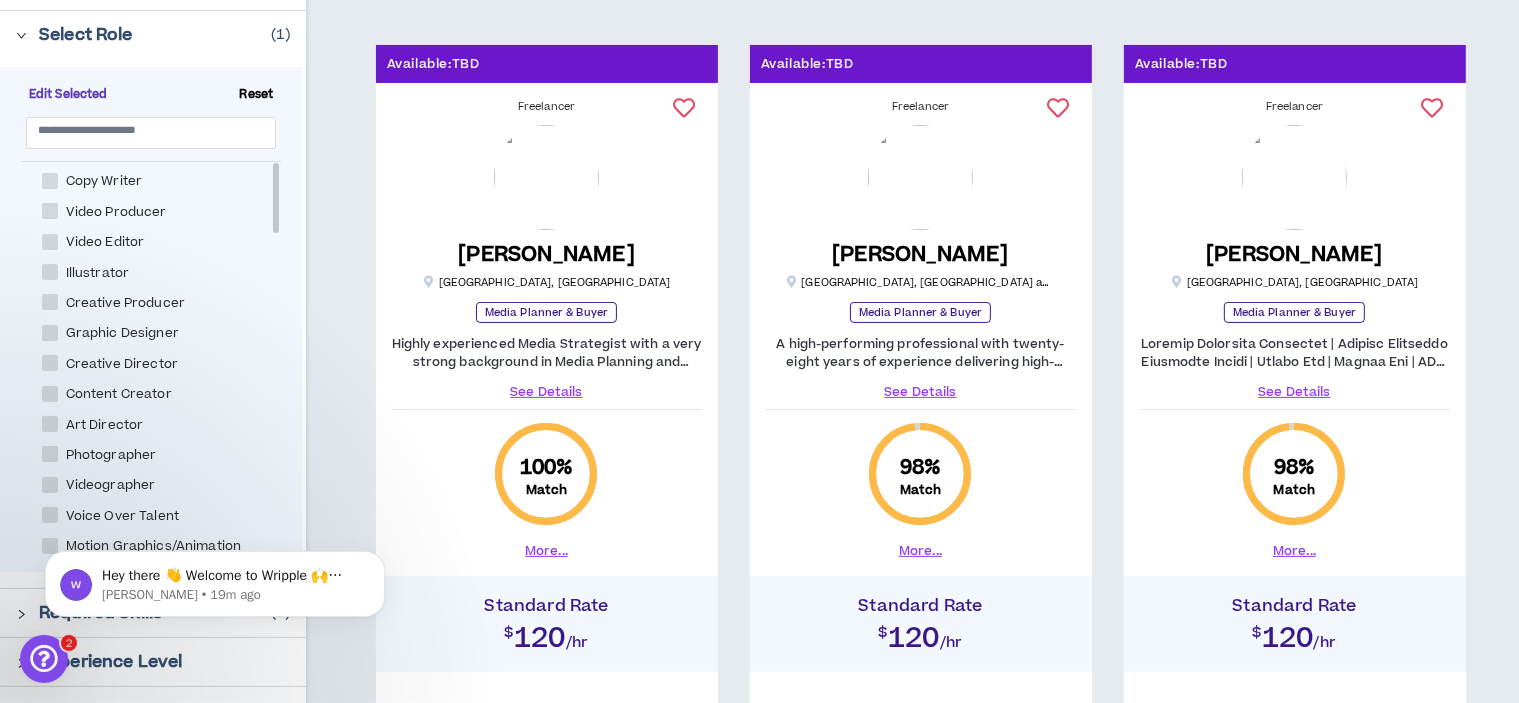 scroll, scrollTop: 0, scrollLeft: 0, axis: both 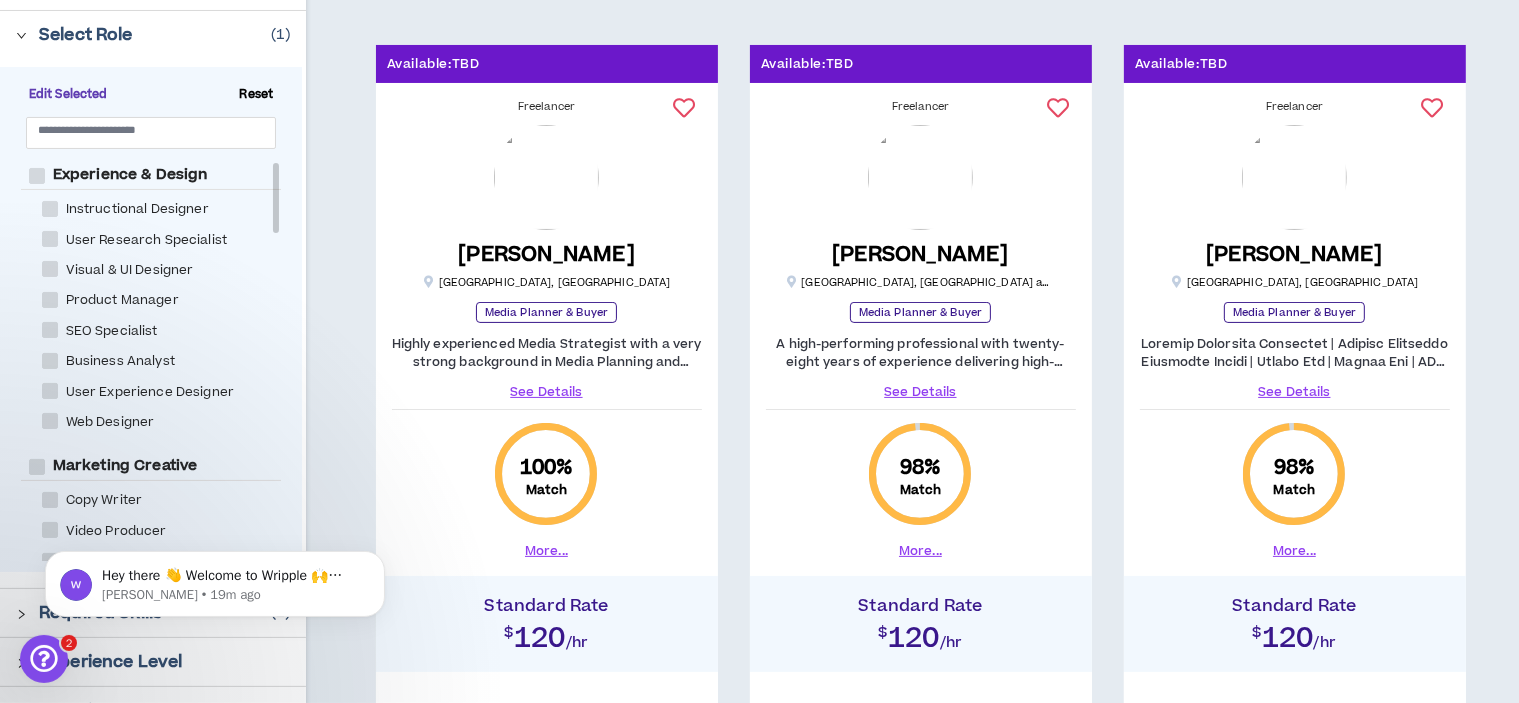 click on "Showing 1 to 12 out of 87 results Sort: Best Match (high to low) 1 2 3 4 ... 8 Available:  TBD Freelancer [PERSON_NAME] [GEOGRAPHIC_DATA] , [GEOGRAPHIC_DATA] Media Planner & Buyer Highly experienced Media Strategist with a very strong background in Media Planning and Implementation across both Traditional and Digital Media. Account and vertical experience is extensive and includes but not limited to Retail (MACY's), CPG (Colgate, [PERSON_NAME] Foods, QSR ([PERSON_NAME]), Travel & Hospitality (numerous hotels and CVB's and destinations), Fast Casual Dining (BurgerFi [GEOGRAPHIC_DATA][US_STATE]), B2B (Office Equipment), Direct Response (Singer Asset Finance, Stratford Medical Group) and Real Estate (Lennar, [PERSON_NAME] Properties)
Throughout my career which includes ad agency, media buying service and client side the utmost focus has been on ROI/ROAS.
Very flexible when it comes to adapting to needs of ad agencies and advertisers. See Details 100 % Match More... Standard Rate $120 /hr Invite to Project Available:  TBD Freelancer [PERSON_NAME] NEW , [GEOGRAPHIC_DATA] 98 %" at bounding box center (920, 1568) 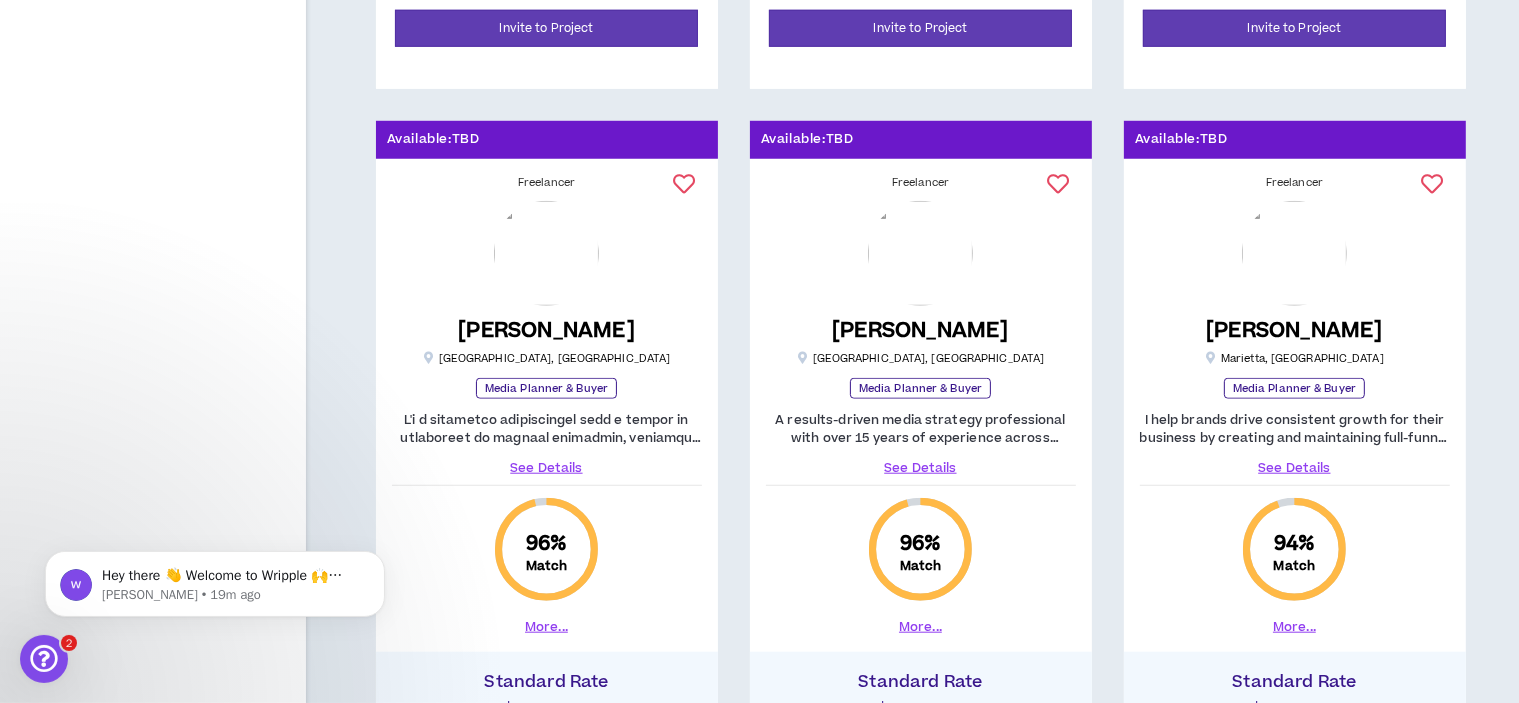 scroll, scrollTop: 1800, scrollLeft: 0, axis: vertical 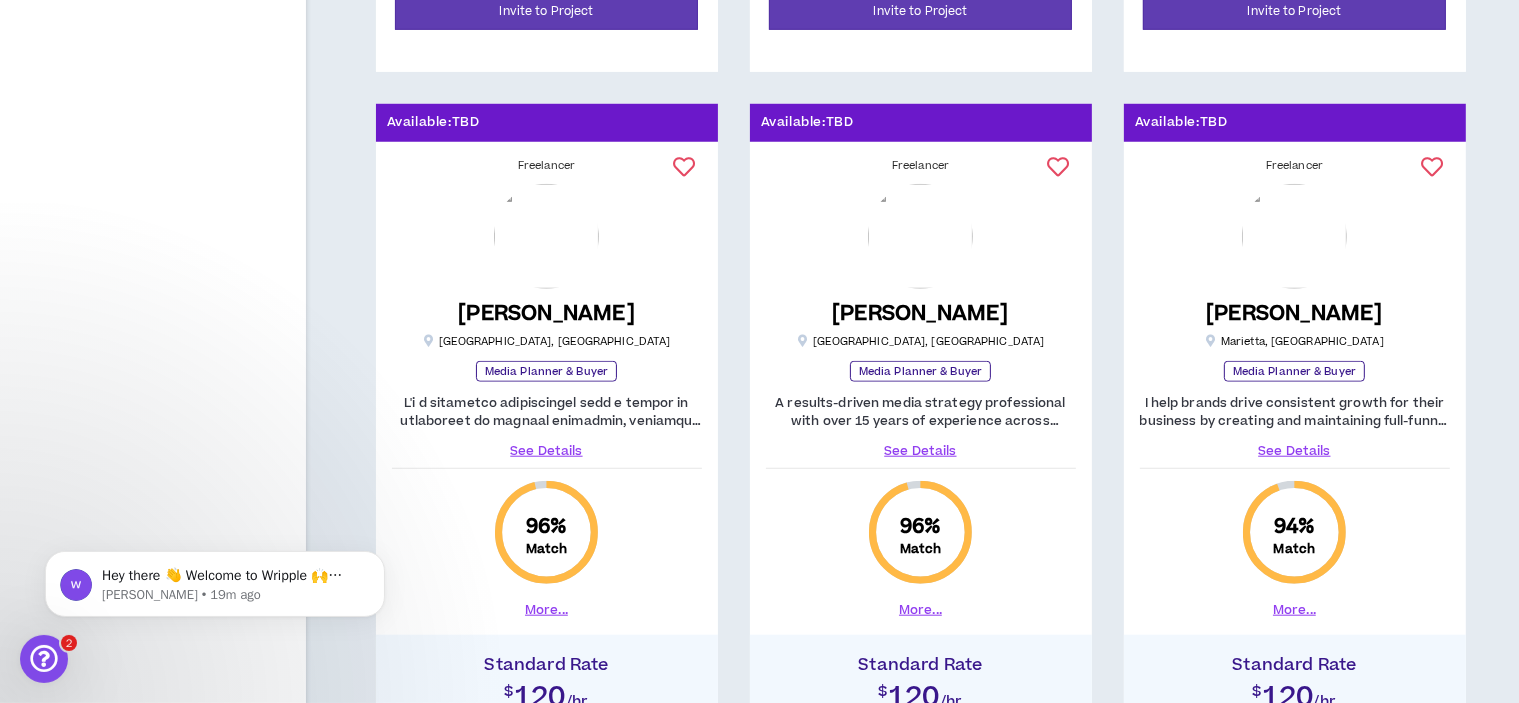 click on "See Details" at bounding box center [921, 451] 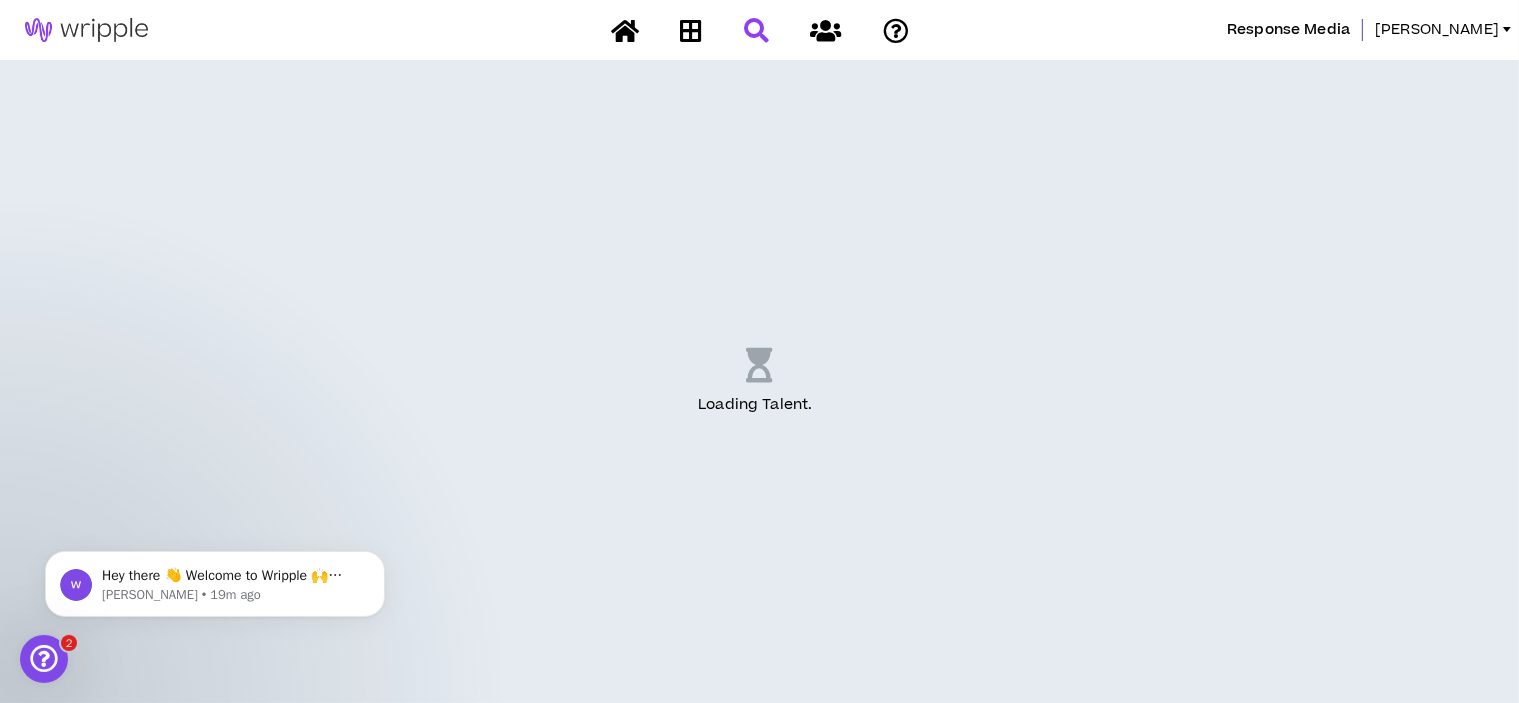 scroll, scrollTop: 0, scrollLeft: 0, axis: both 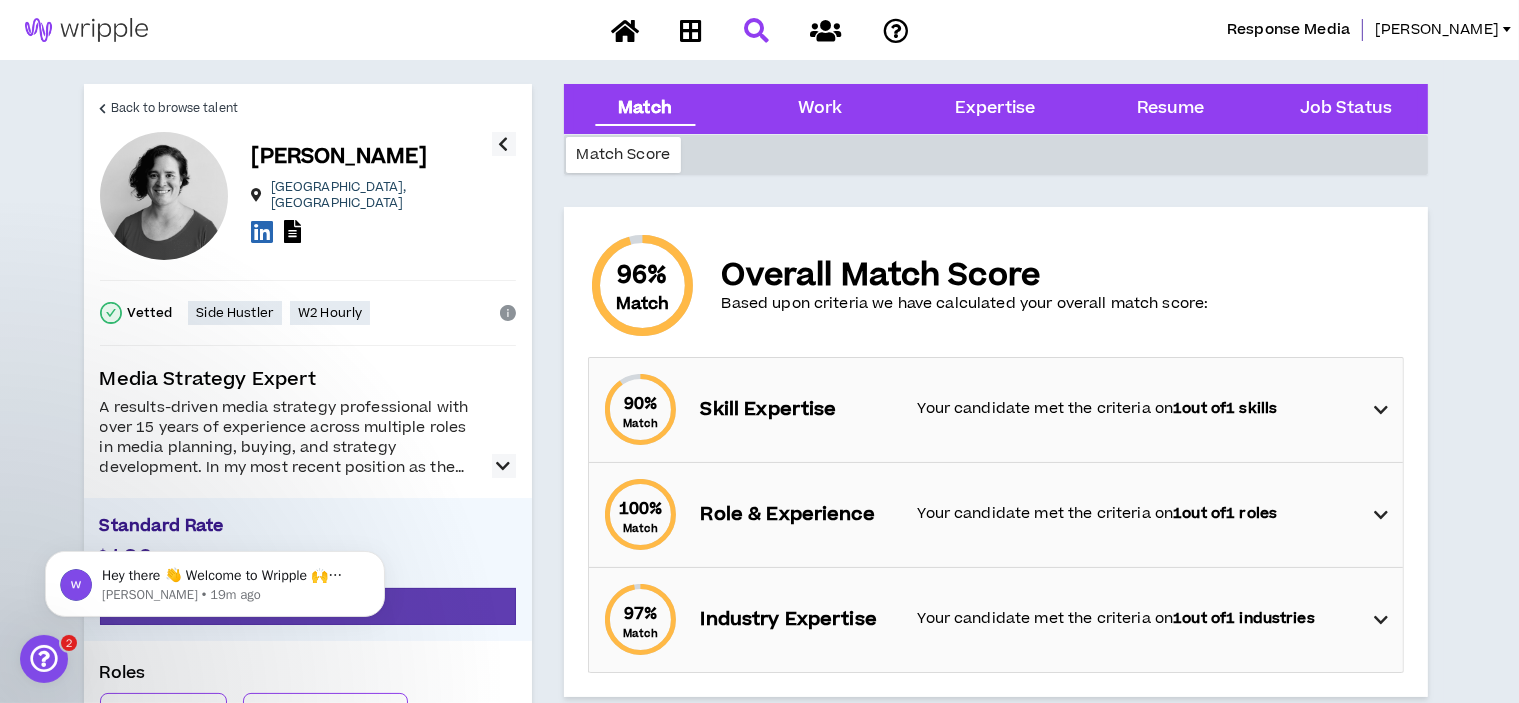 click at bounding box center (504, 466) 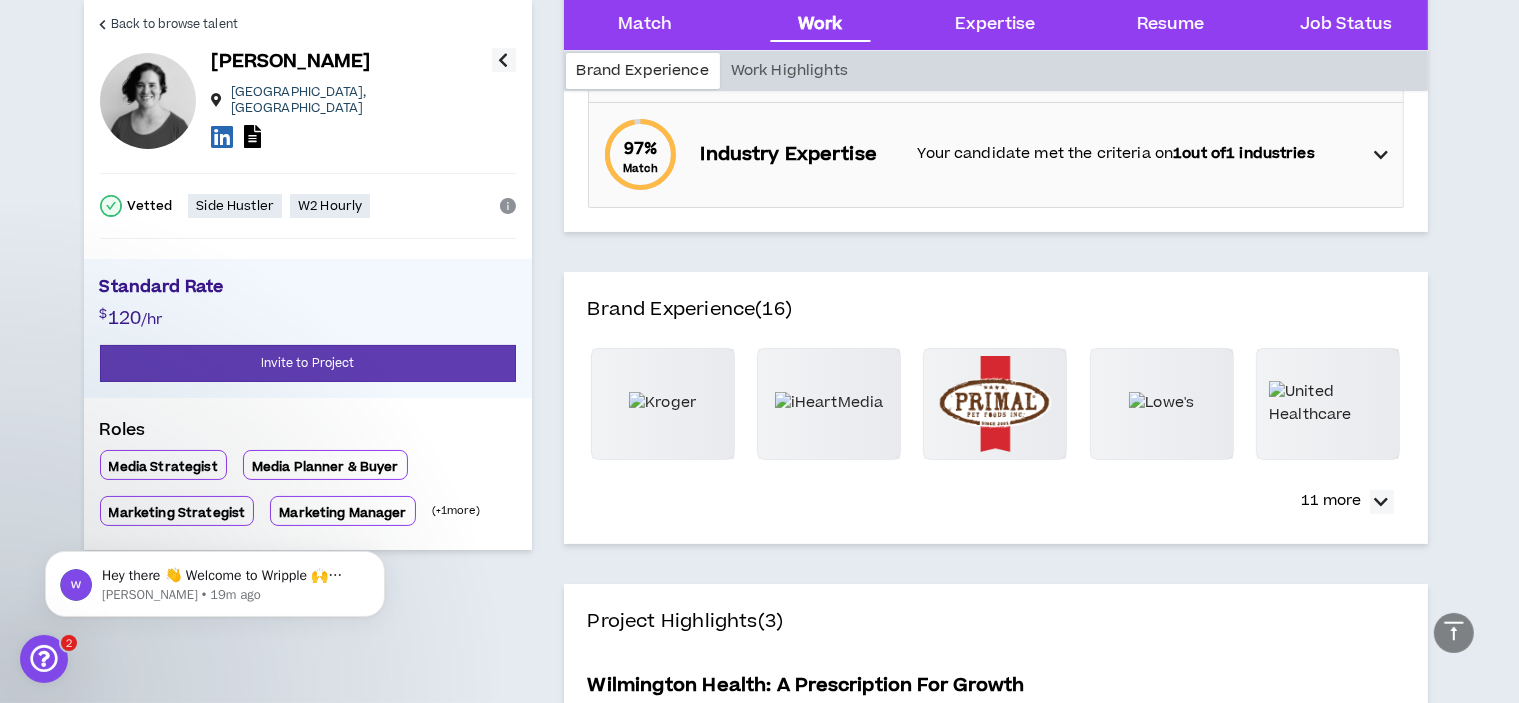 scroll, scrollTop: 500, scrollLeft: 0, axis: vertical 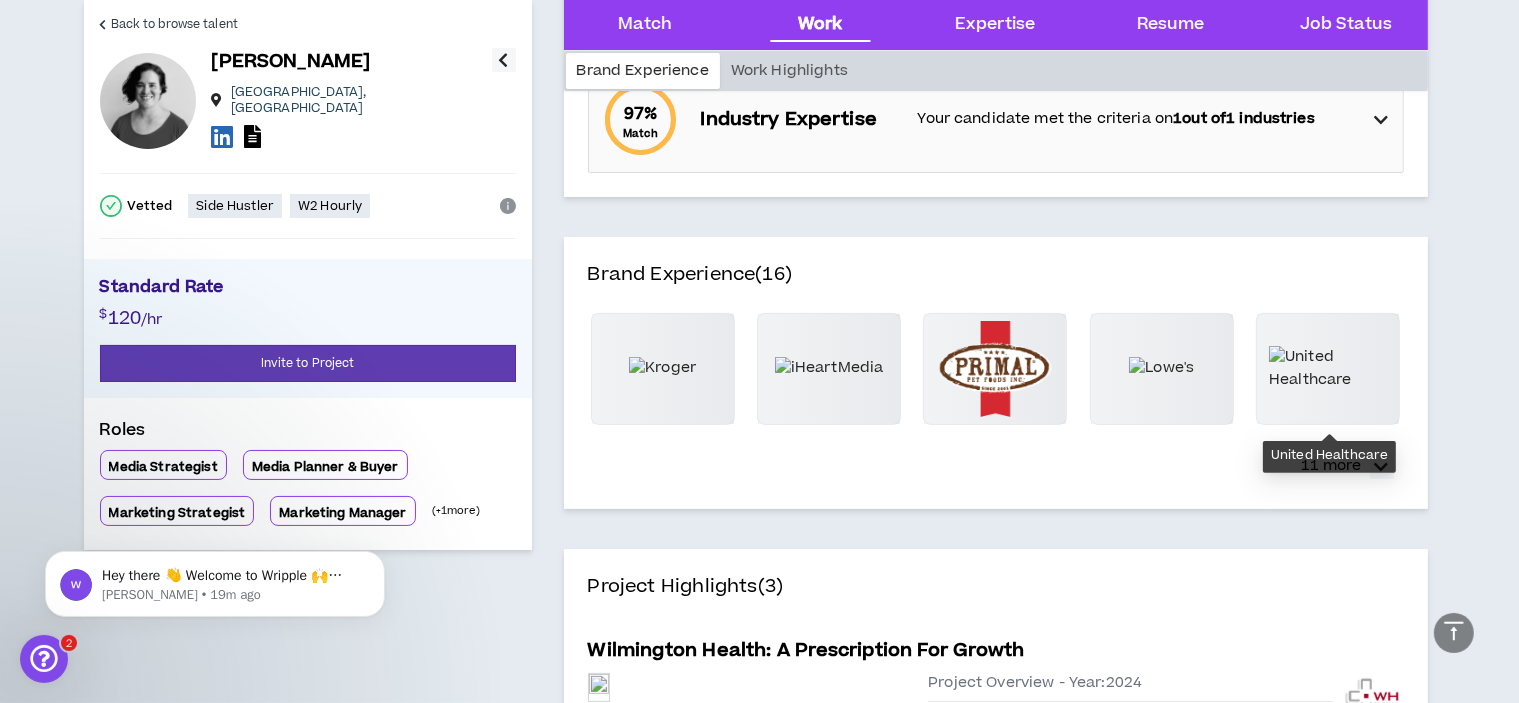 click on "United Healthcare" at bounding box center [1329, 455] 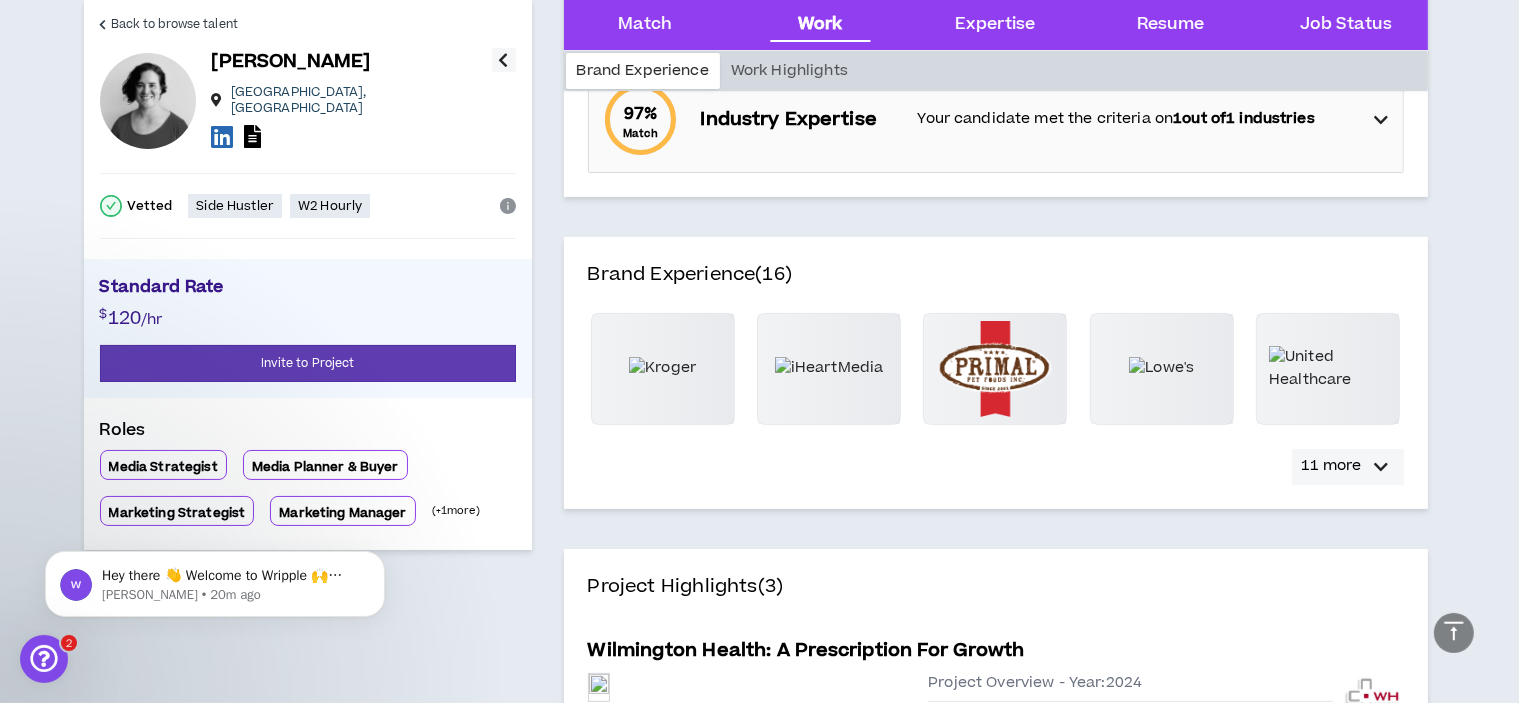 click at bounding box center [1382, 467] 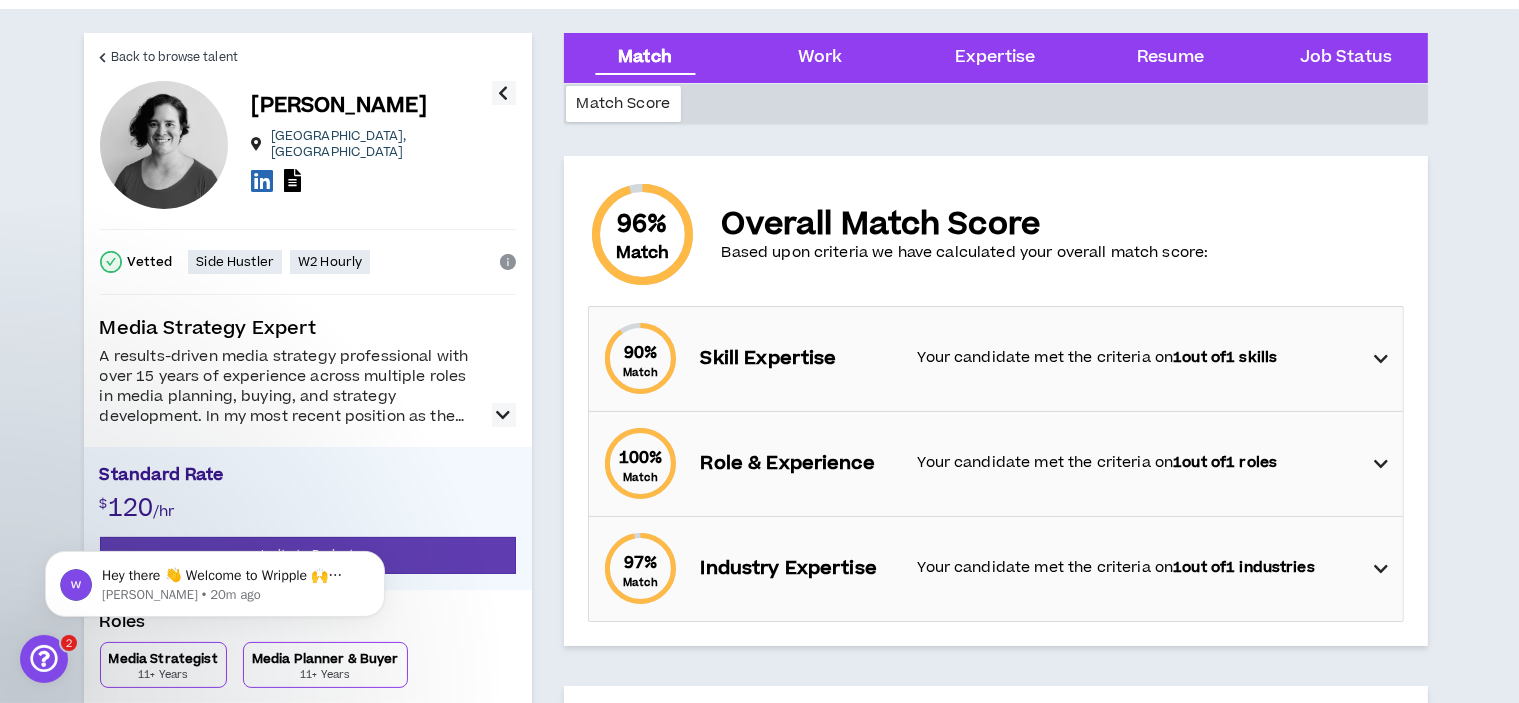 scroll, scrollTop: 0, scrollLeft: 0, axis: both 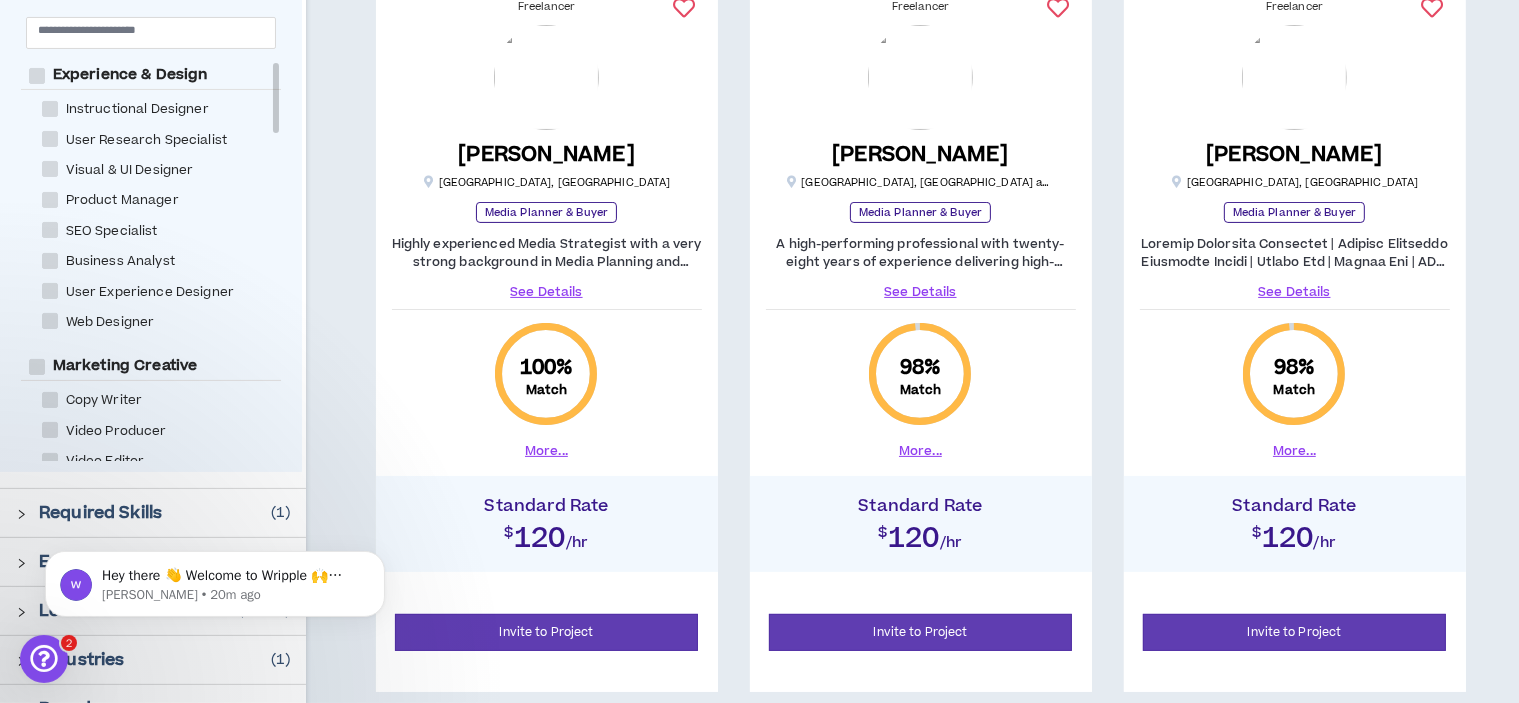 click on "See Details" at bounding box center (547, 292) 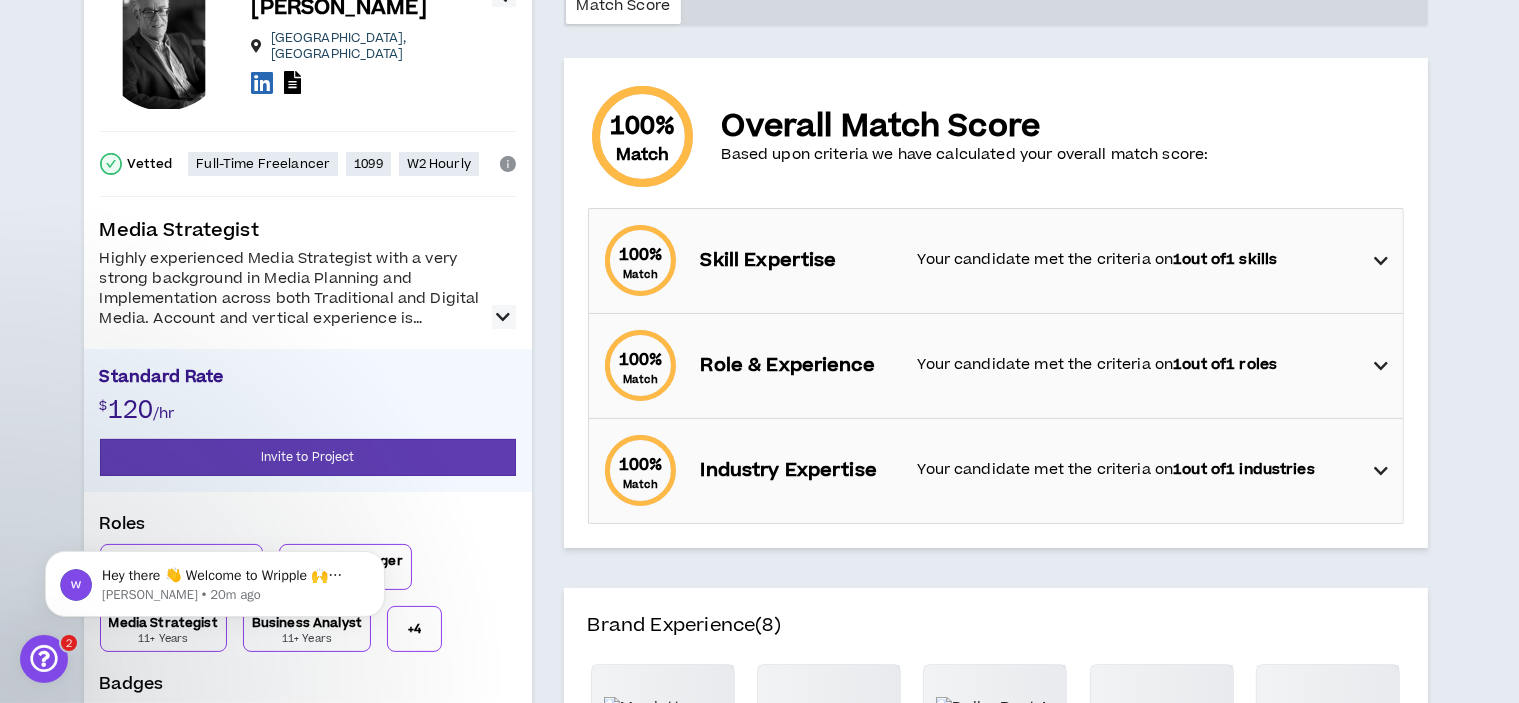 scroll, scrollTop: 200, scrollLeft: 0, axis: vertical 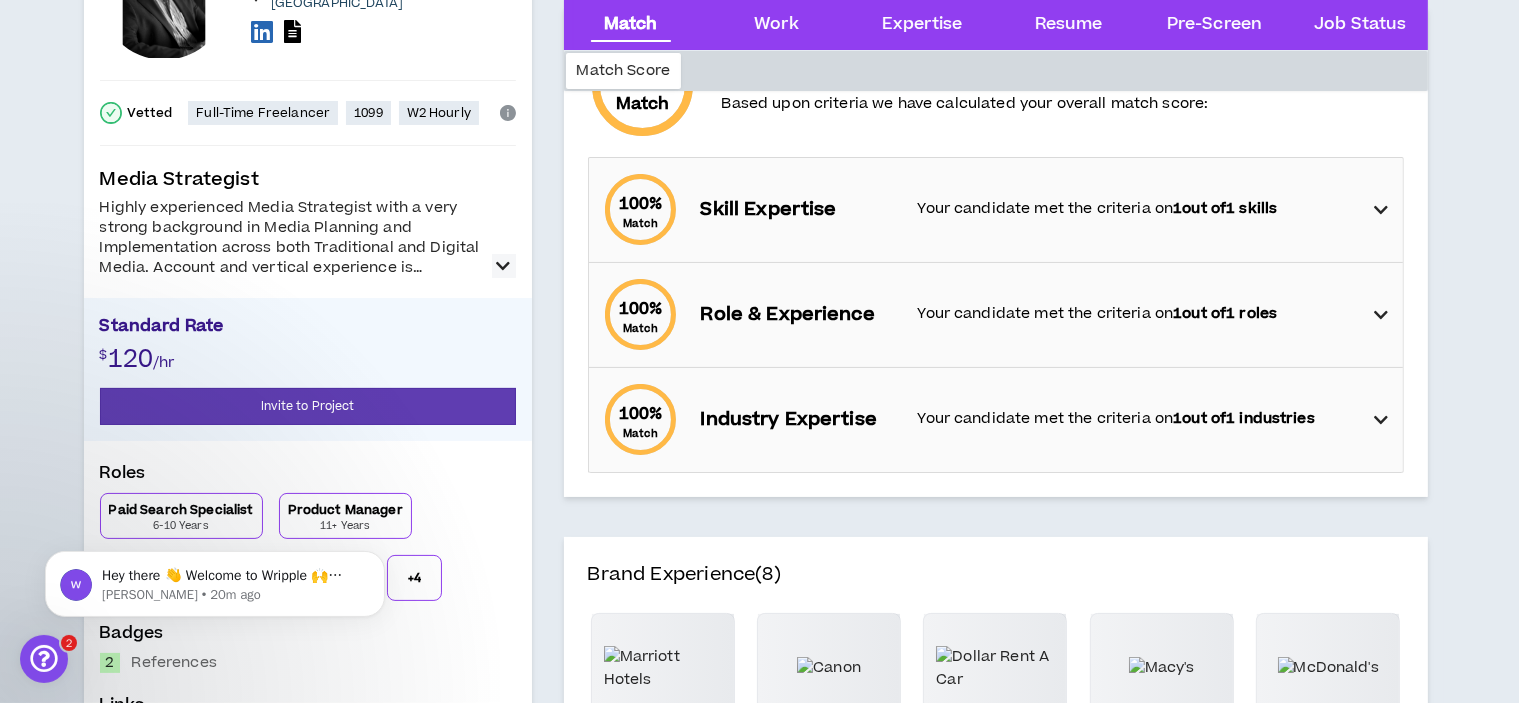 click at bounding box center (504, 266) 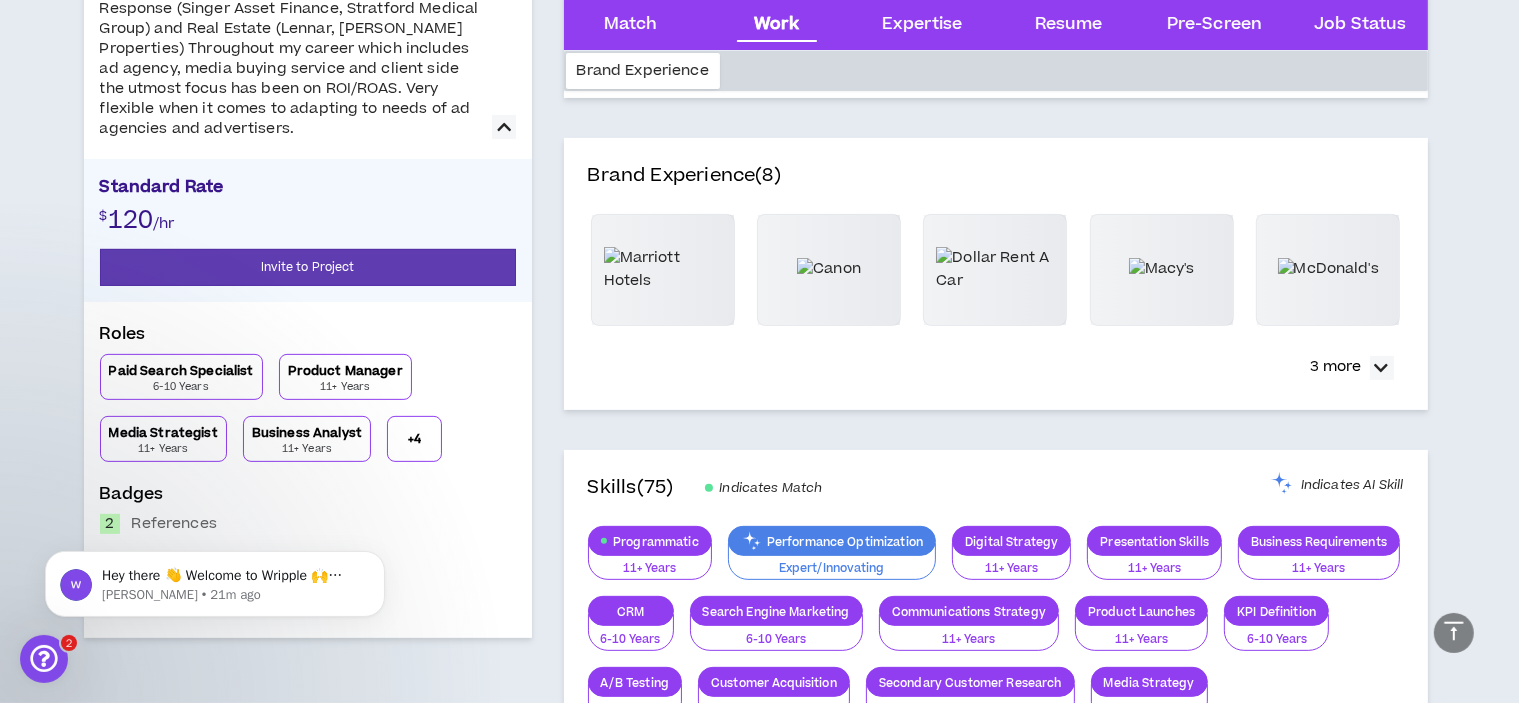 scroll, scrollTop: 600, scrollLeft: 0, axis: vertical 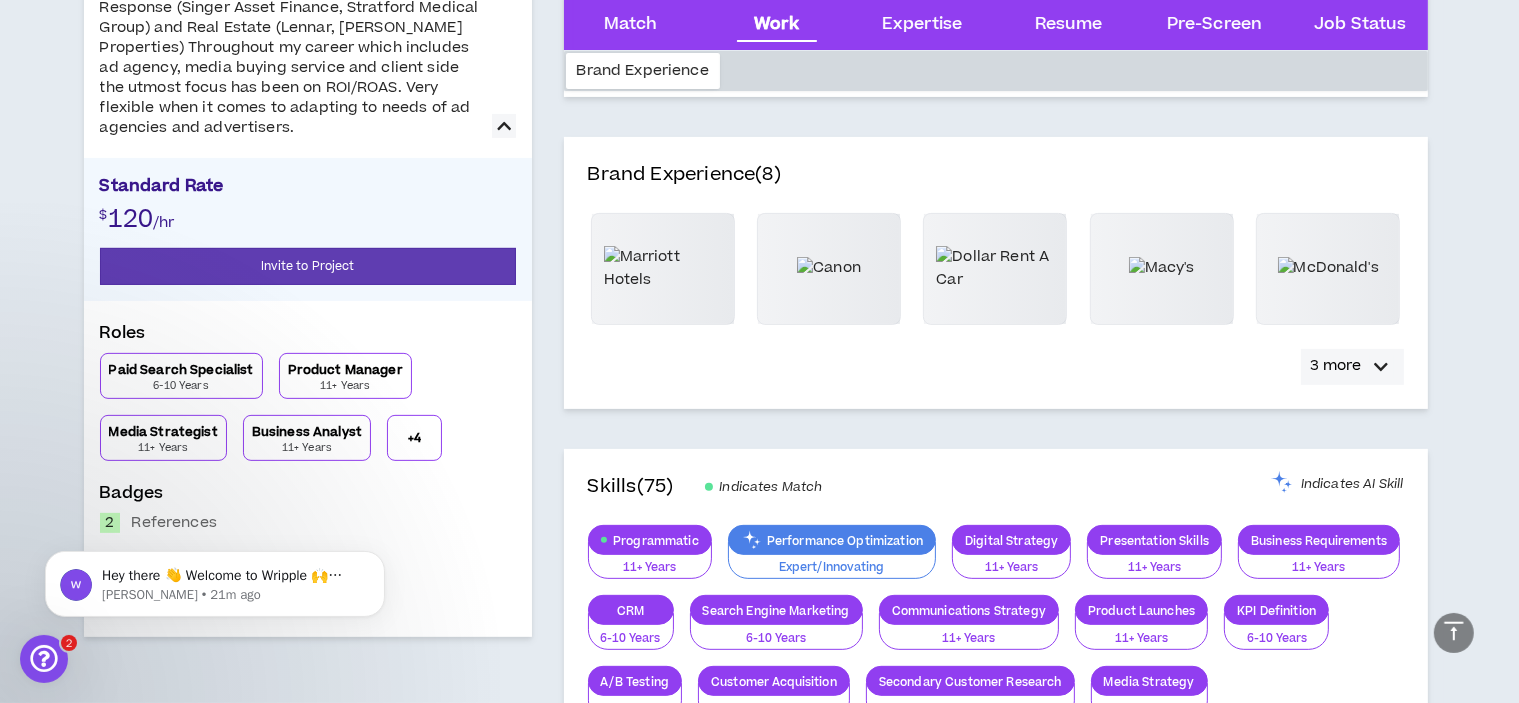 click at bounding box center (1382, 367) 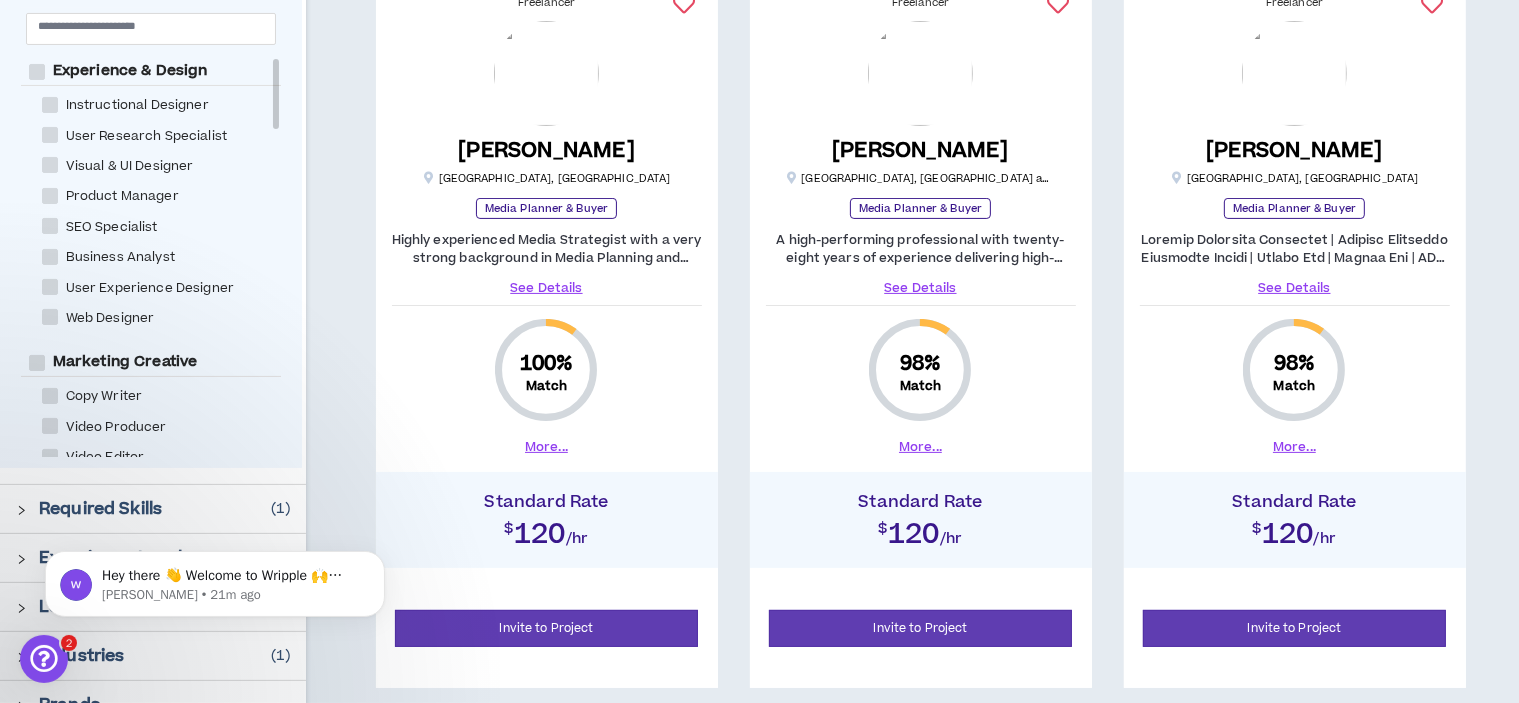 scroll, scrollTop: 400, scrollLeft: 0, axis: vertical 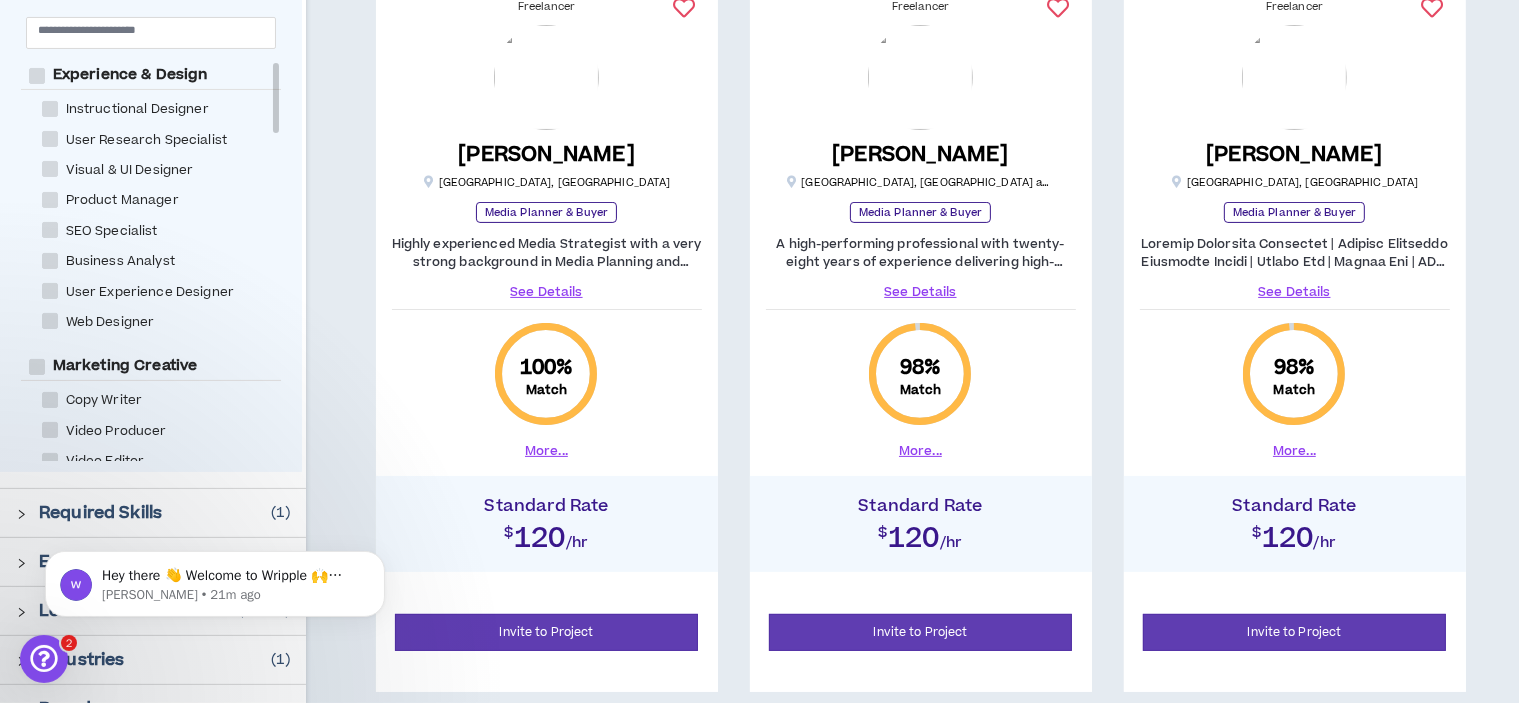 click on "See Details" at bounding box center (1295, 292) 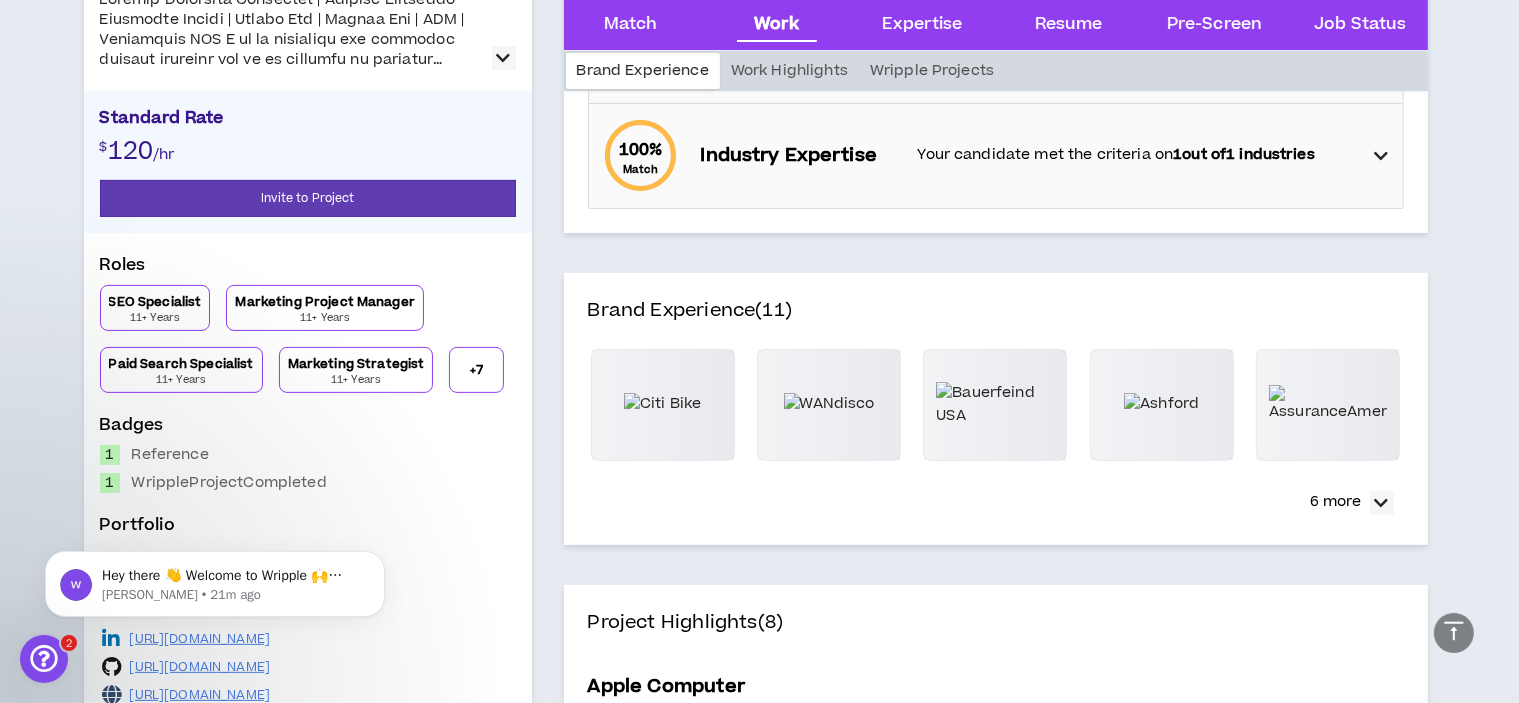 scroll, scrollTop: 500, scrollLeft: 0, axis: vertical 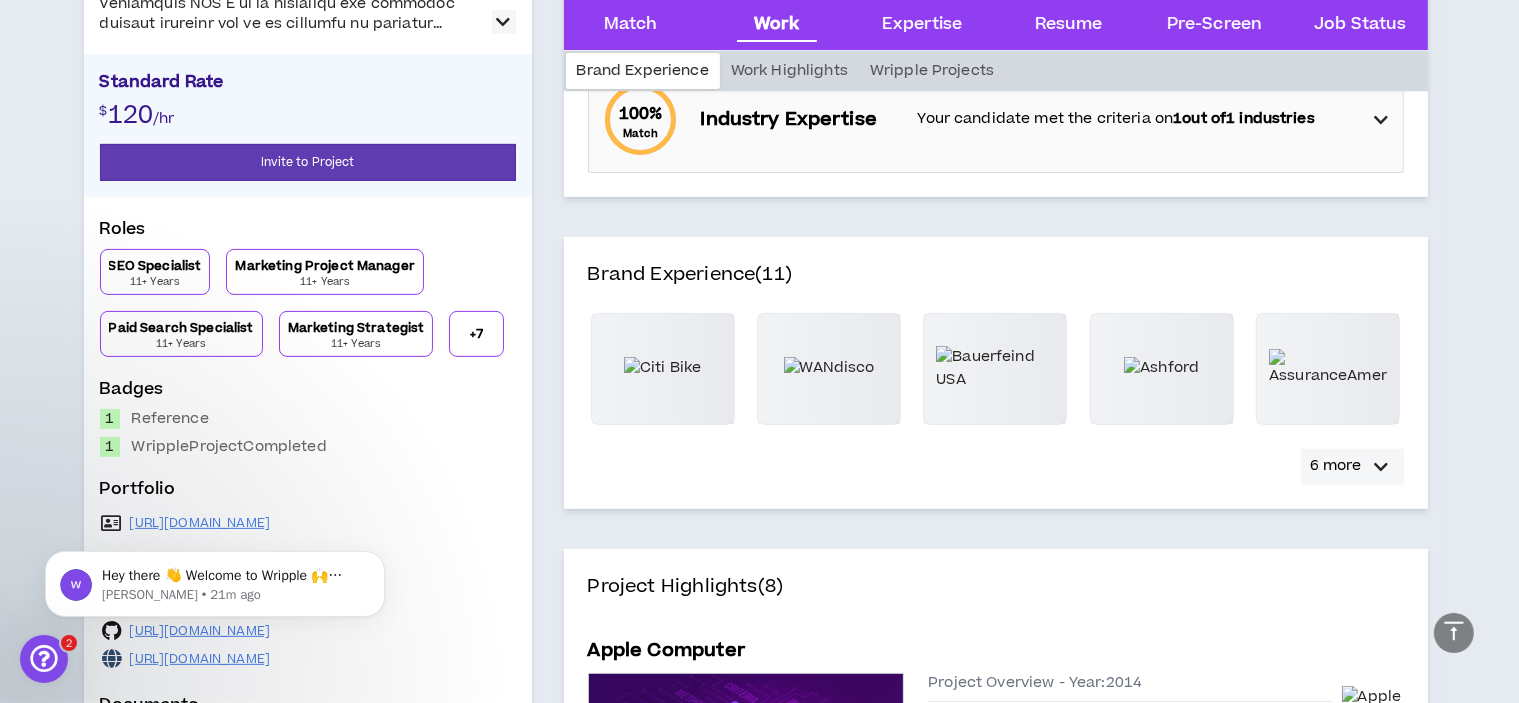 click at bounding box center [1382, 467] 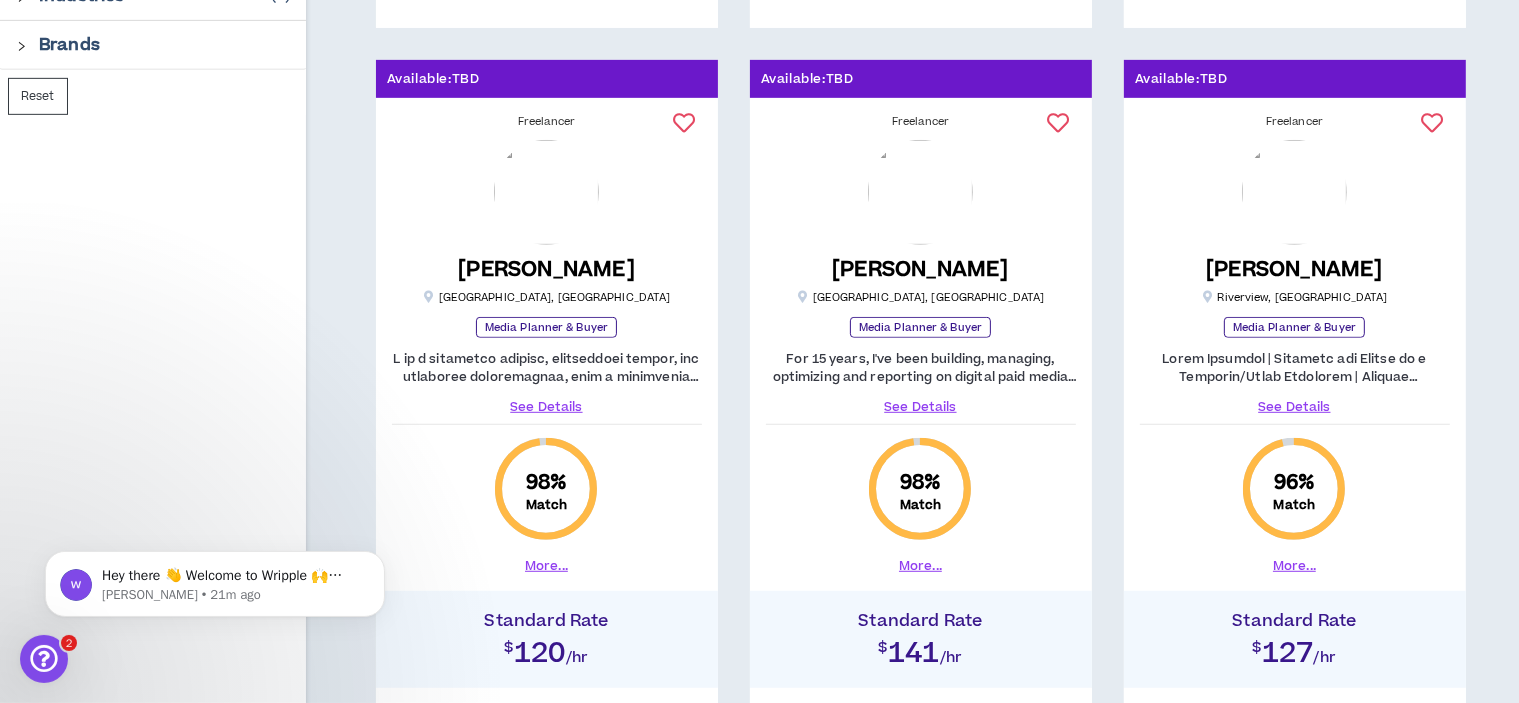 scroll, scrollTop: 1100, scrollLeft: 0, axis: vertical 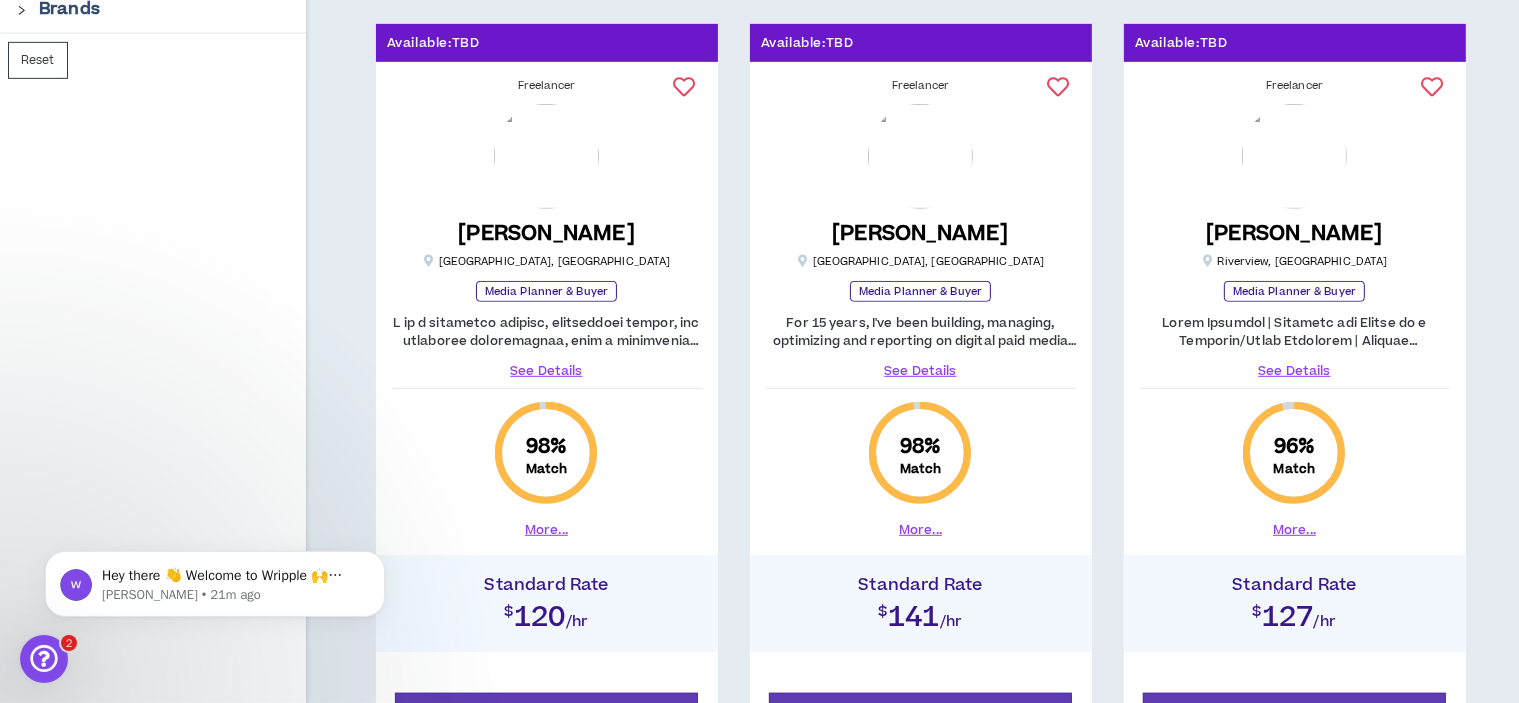 click on "See Details" at bounding box center (547, 371) 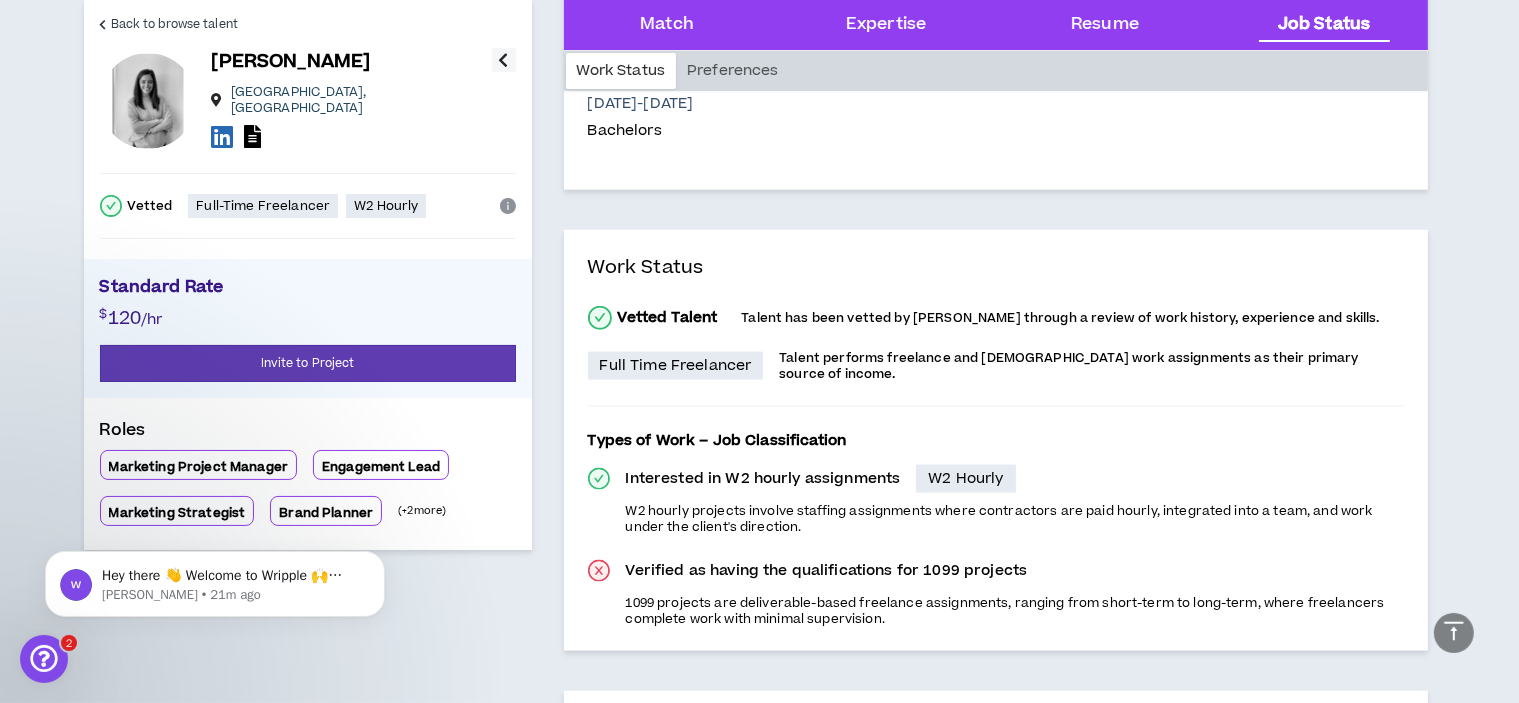 scroll, scrollTop: 2500, scrollLeft: 0, axis: vertical 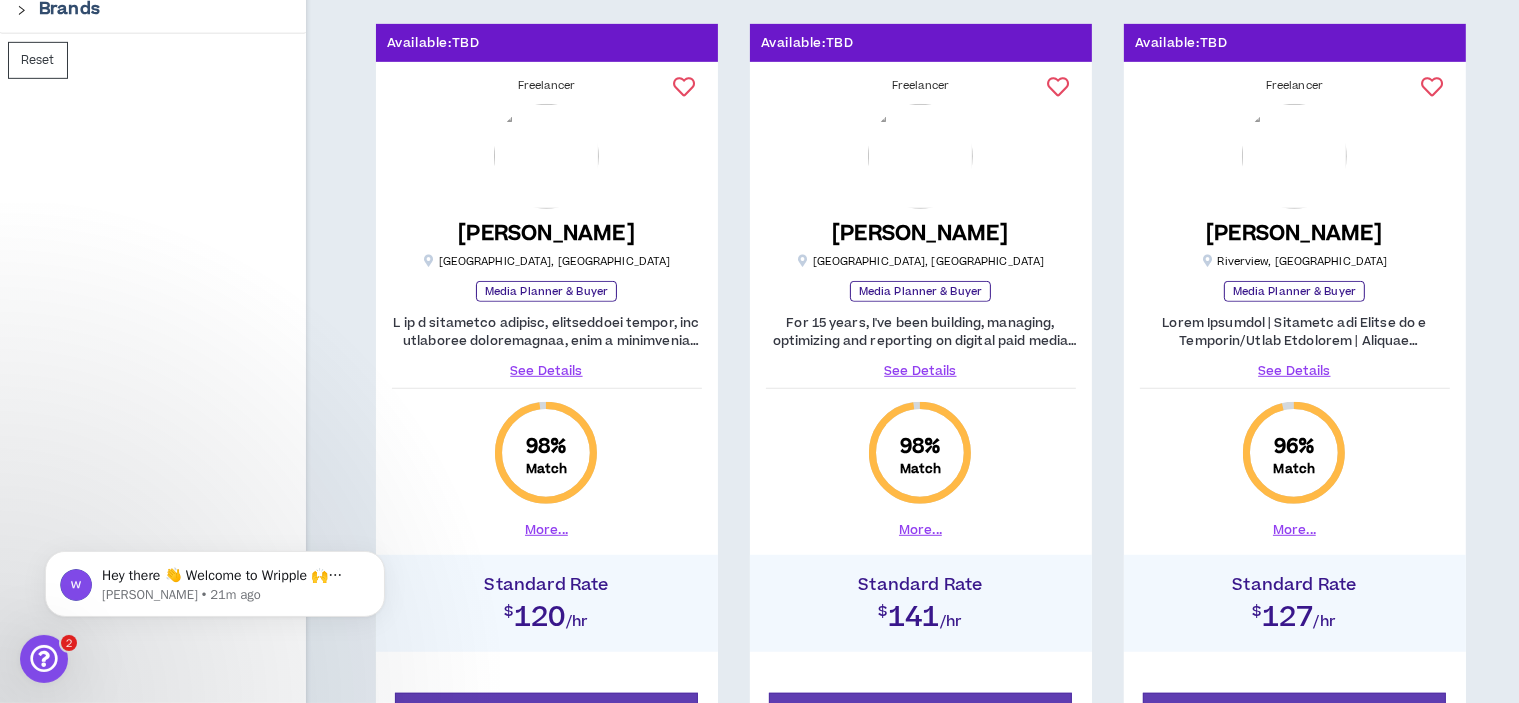 click on "See Details" at bounding box center [1295, 371] 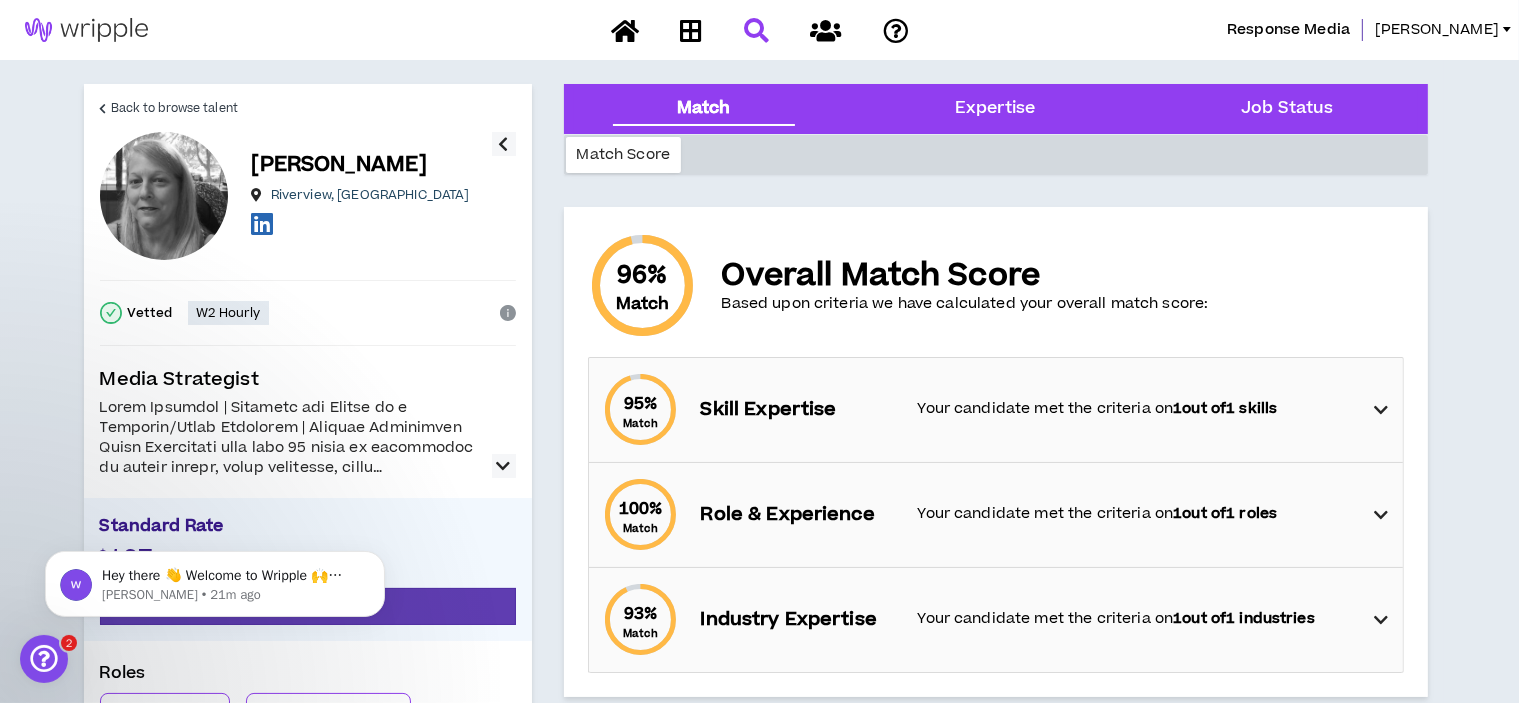 click at bounding box center [504, 466] 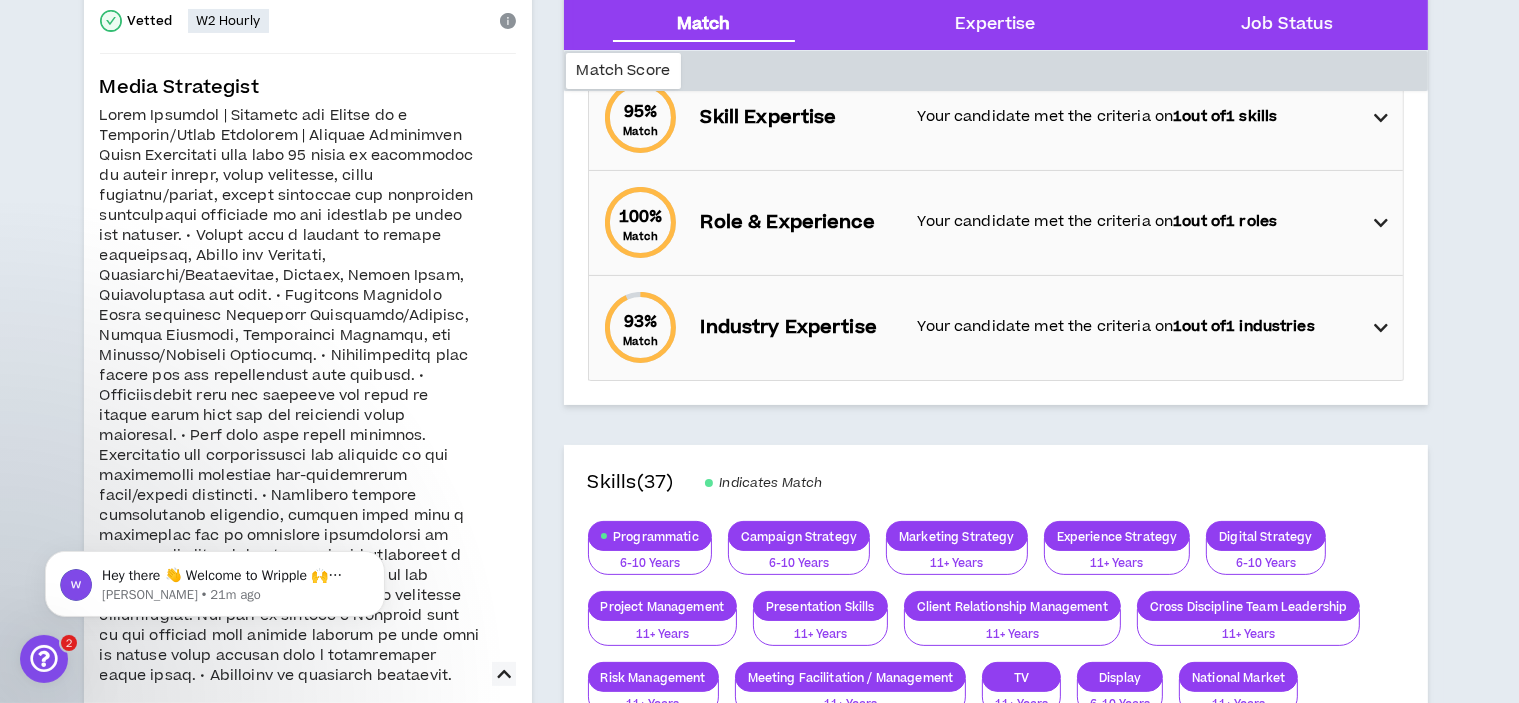 scroll, scrollTop: 300, scrollLeft: 0, axis: vertical 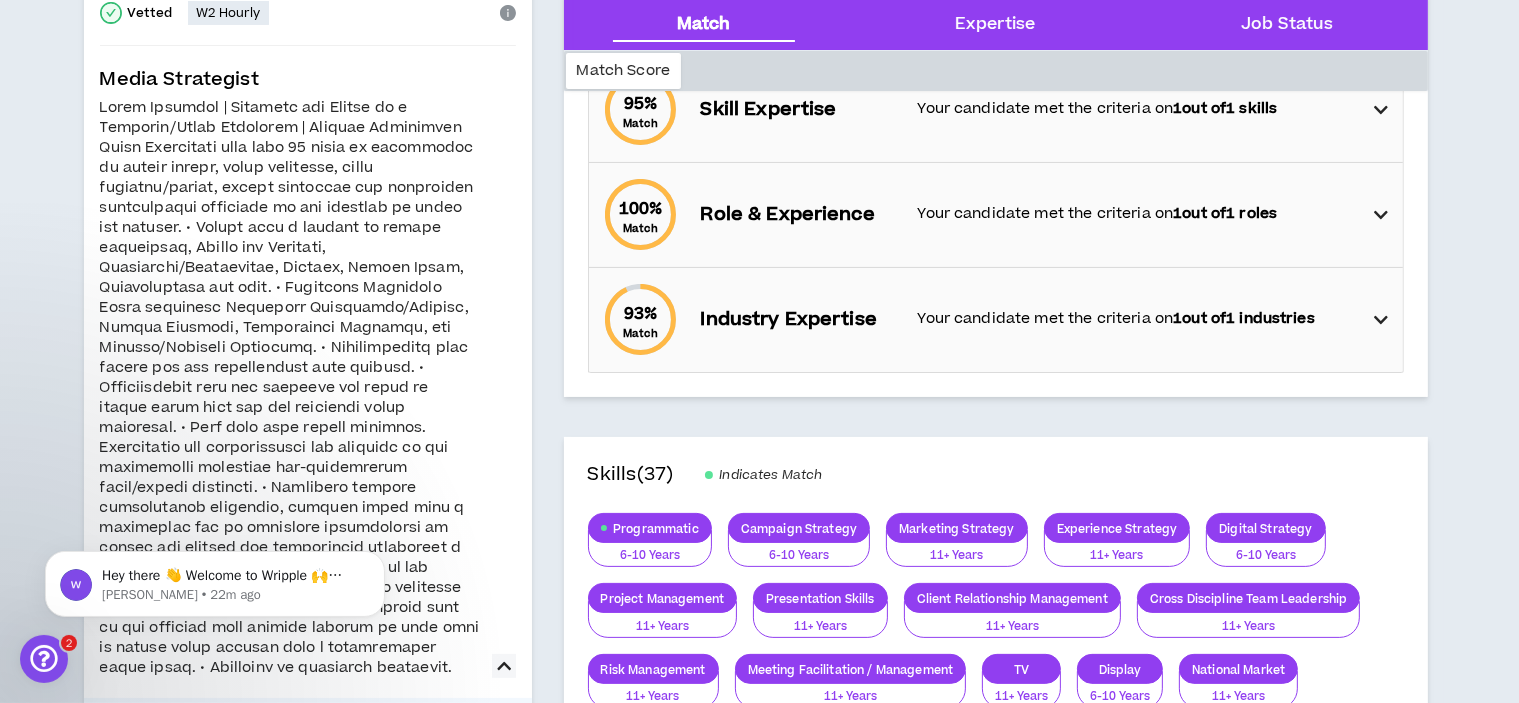 click at bounding box center (1381, 320) 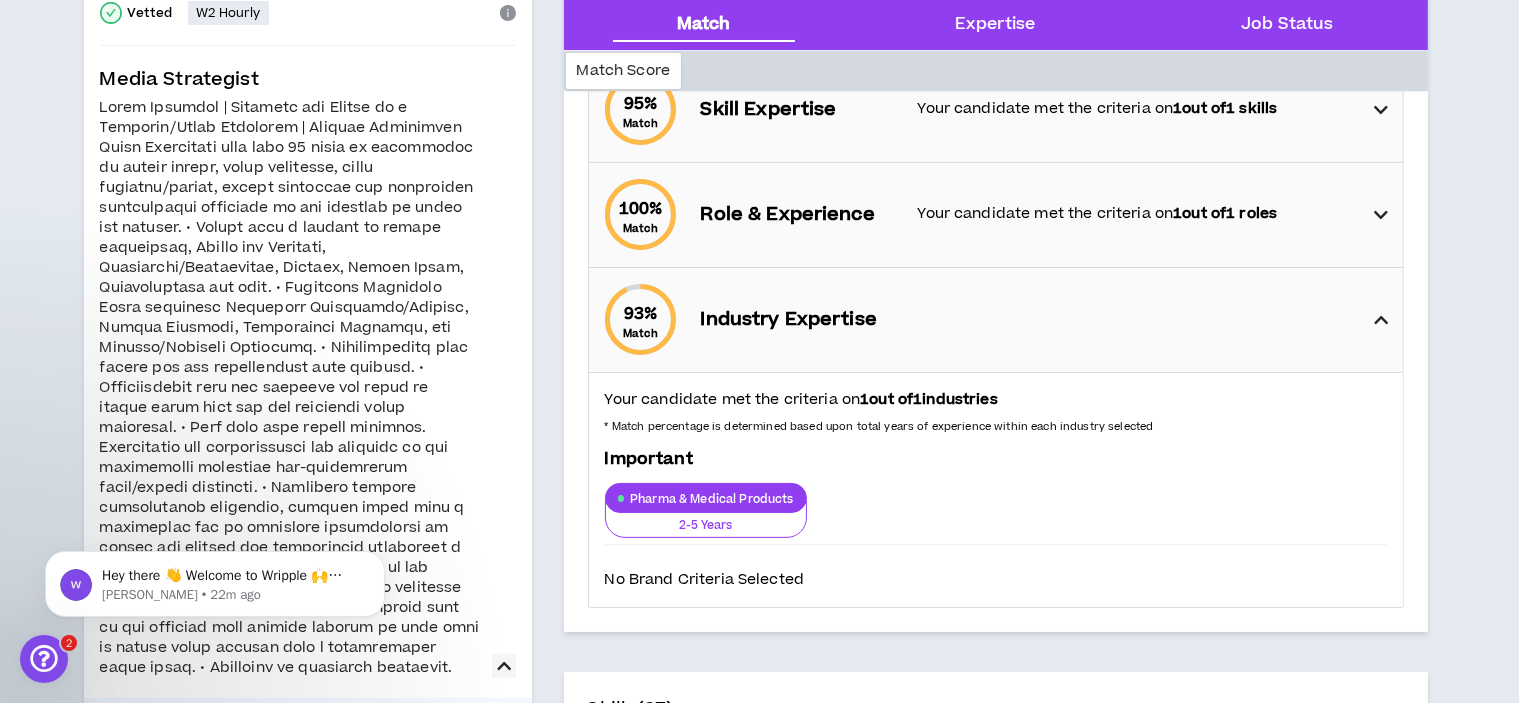 click at bounding box center [1381, 320] 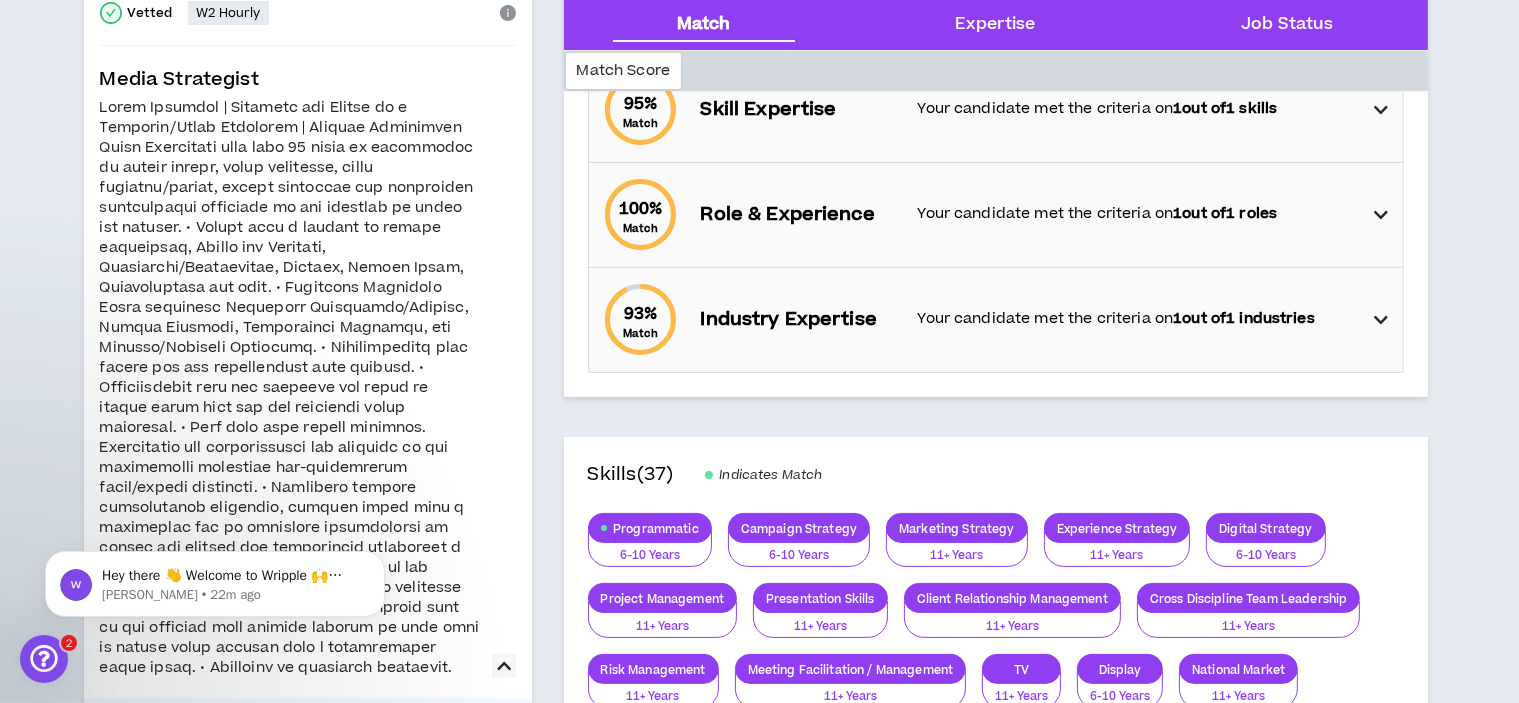 click at bounding box center (1381, 215) 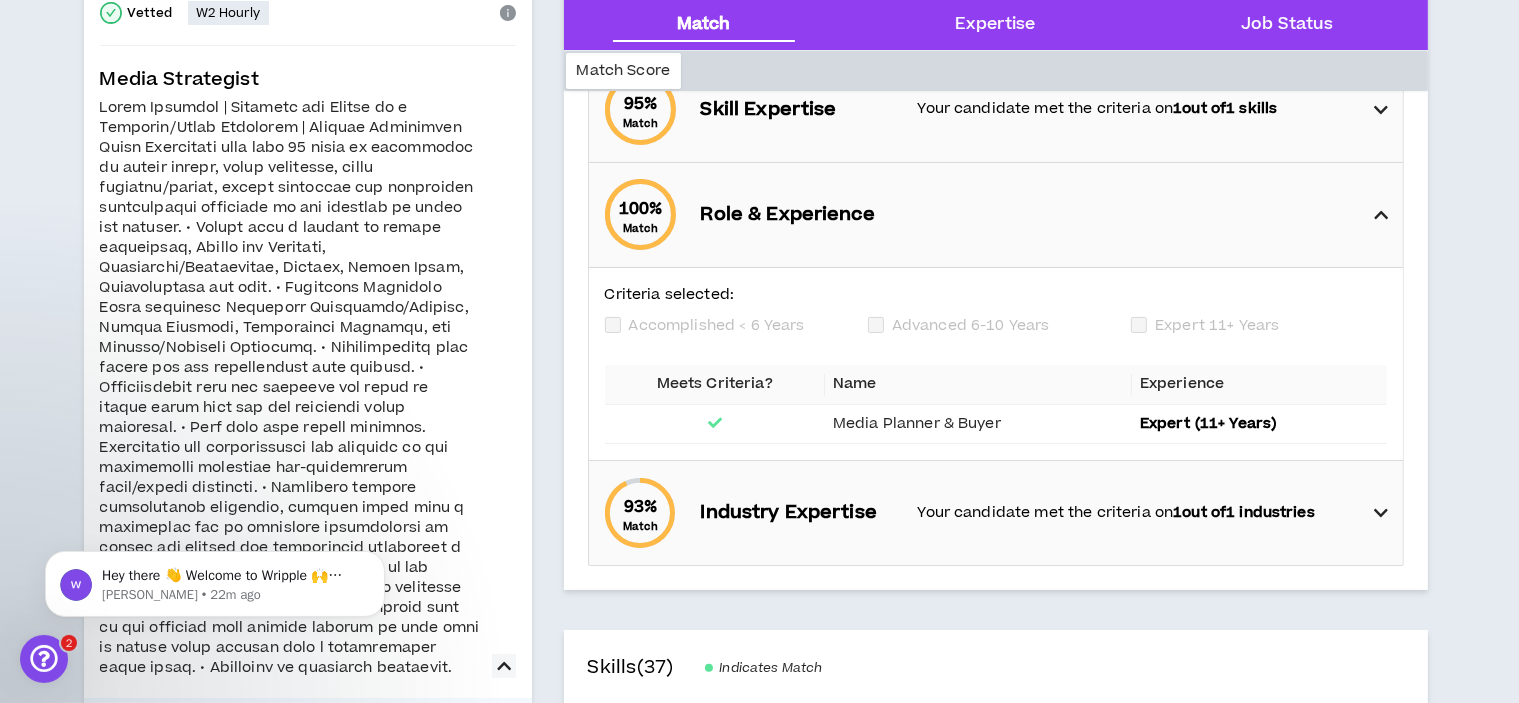 click at bounding box center [1381, 215] 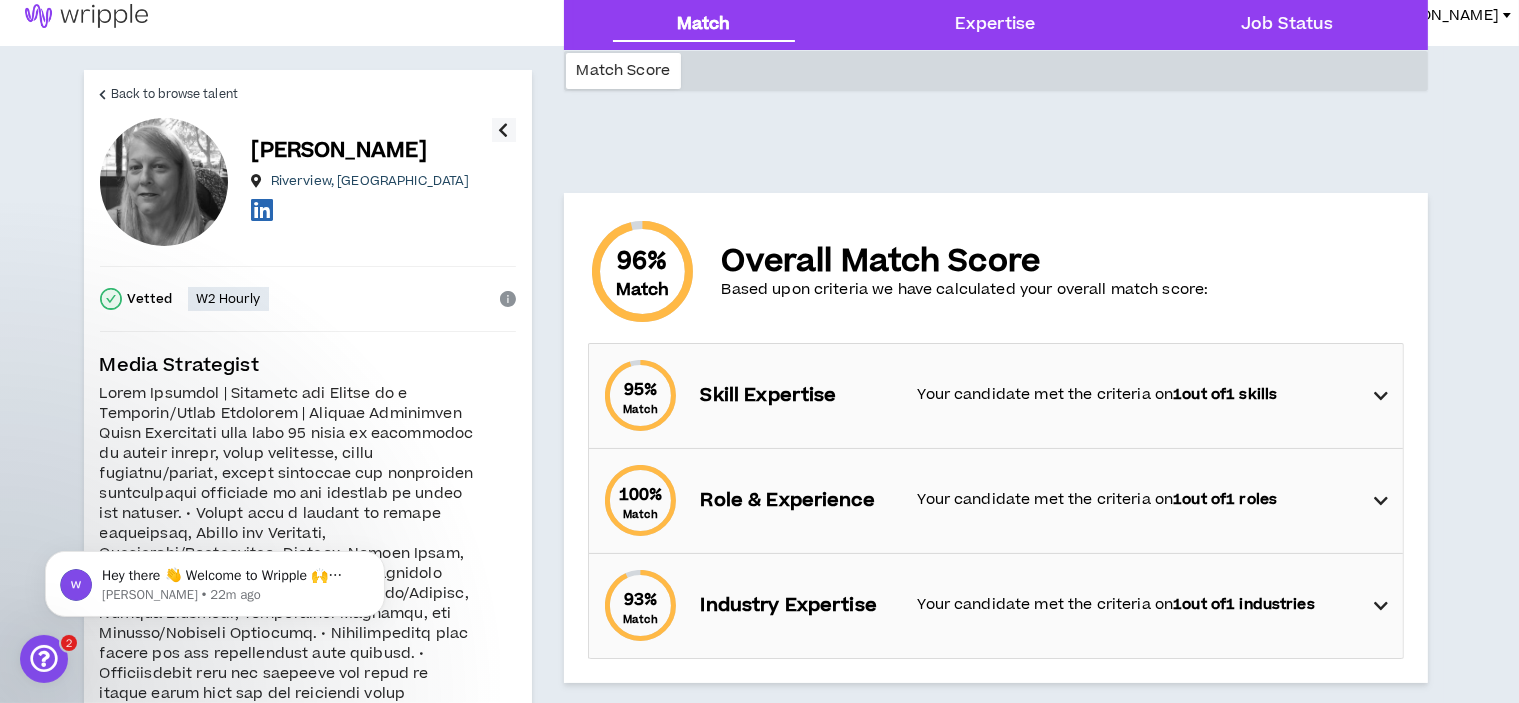 scroll, scrollTop: 0, scrollLeft: 0, axis: both 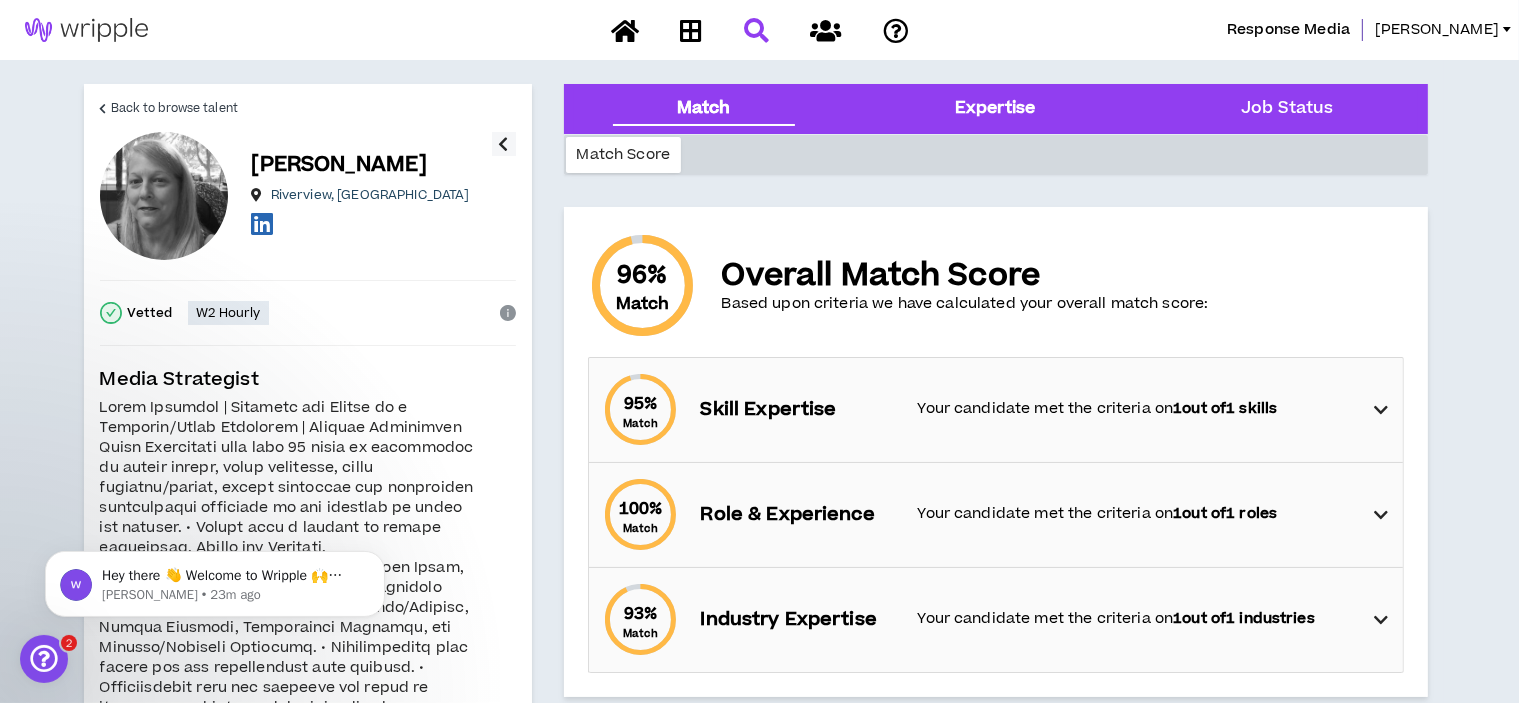 click on "Expertise" at bounding box center [995, 109] 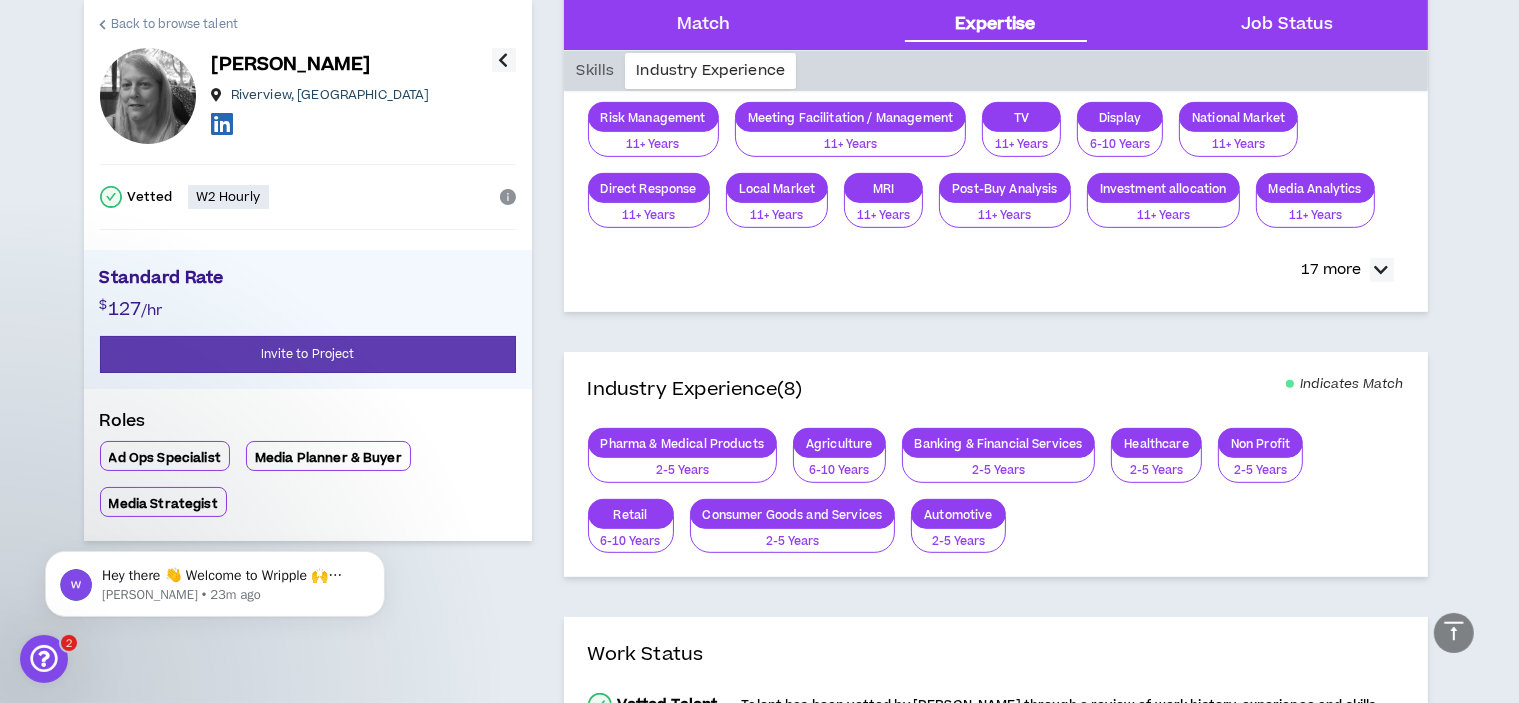 scroll, scrollTop: 408, scrollLeft: 0, axis: vertical 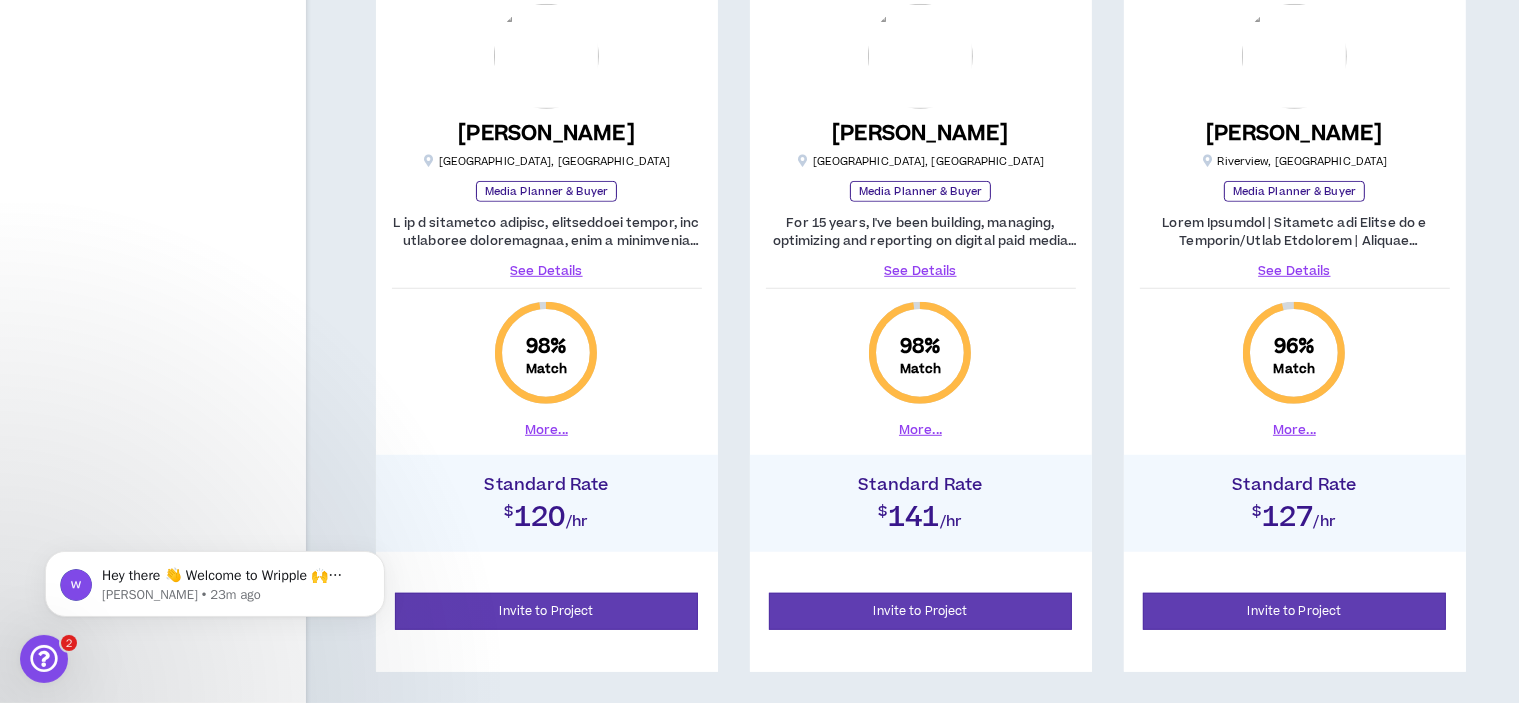 click on "See Details" at bounding box center (921, 271) 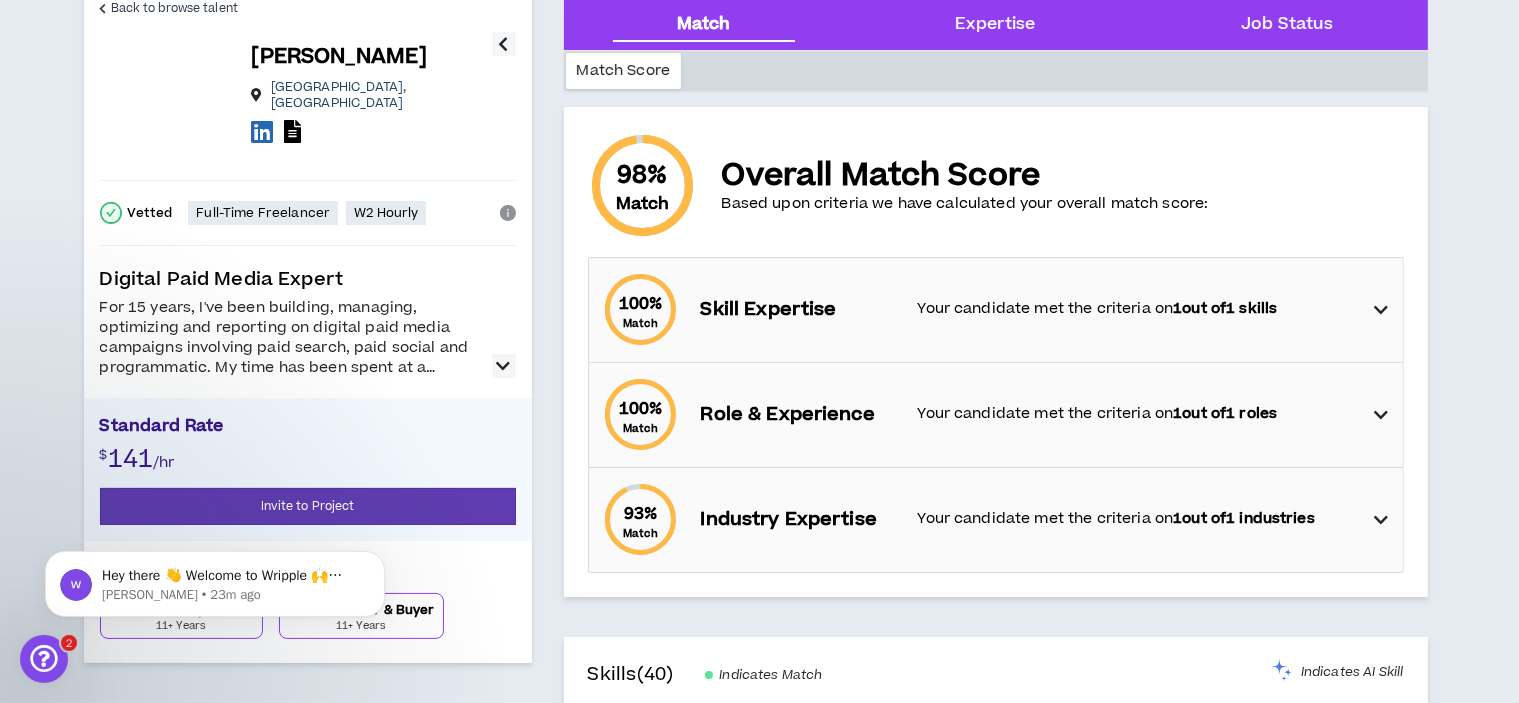scroll, scrollTop: 300, scrollLeft: 0, axis: vertical 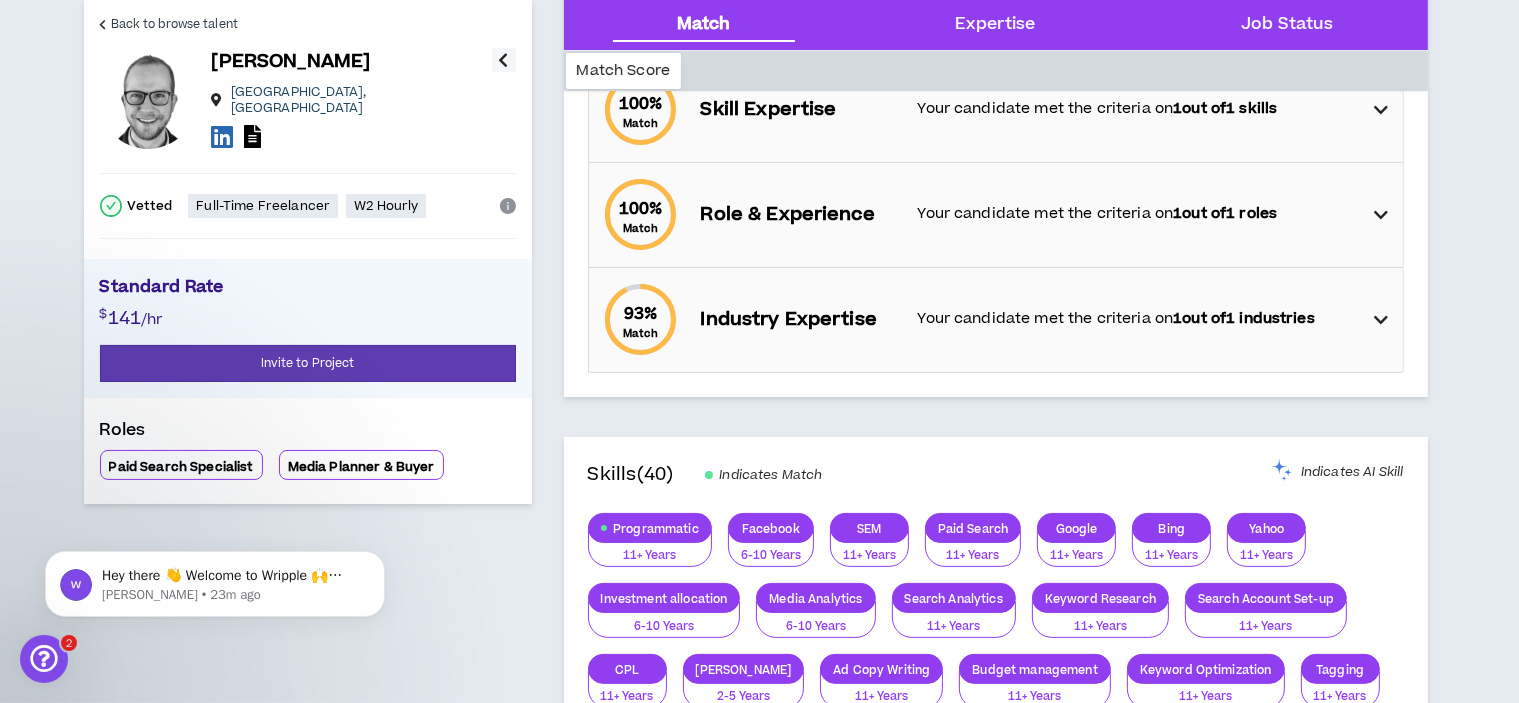 click at bounding box center [236, 138] 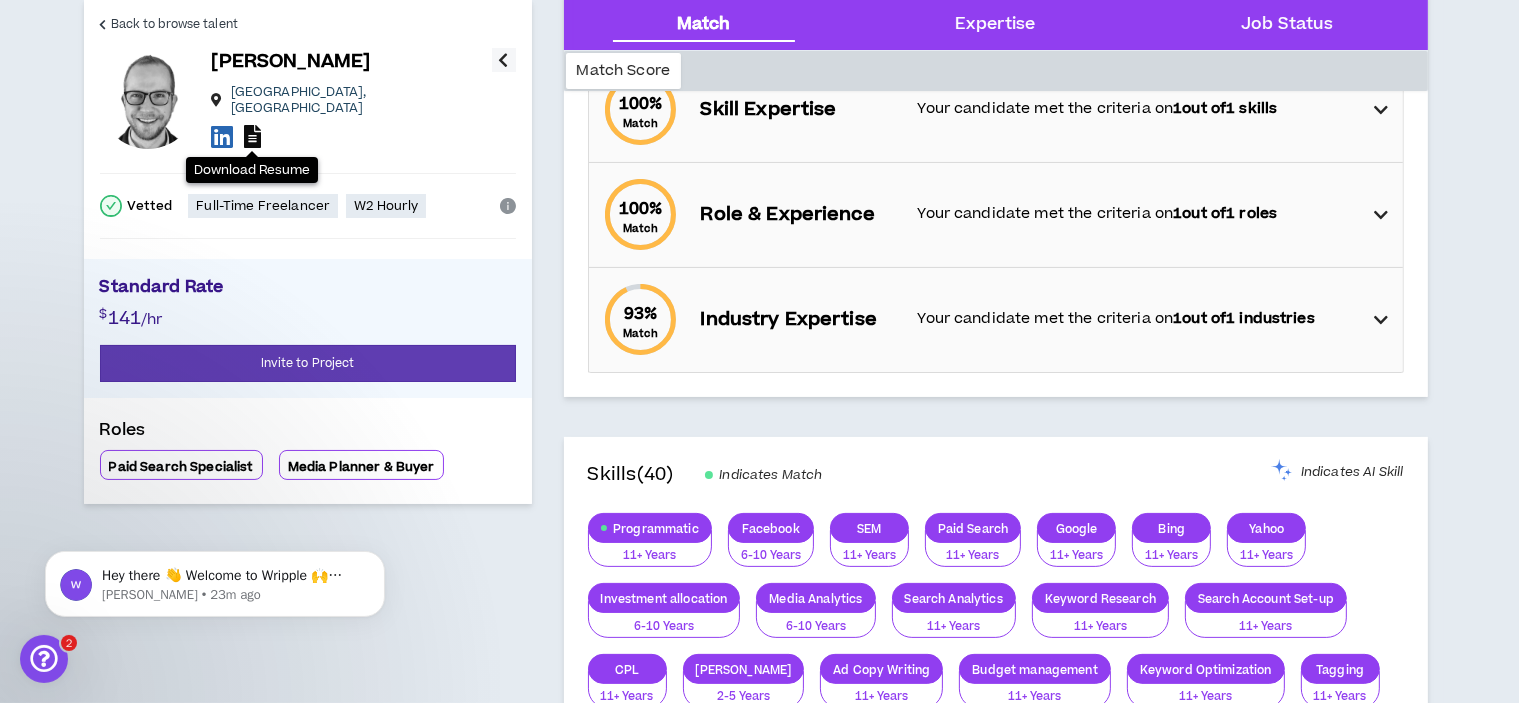 click at bounding box center [252, 136] 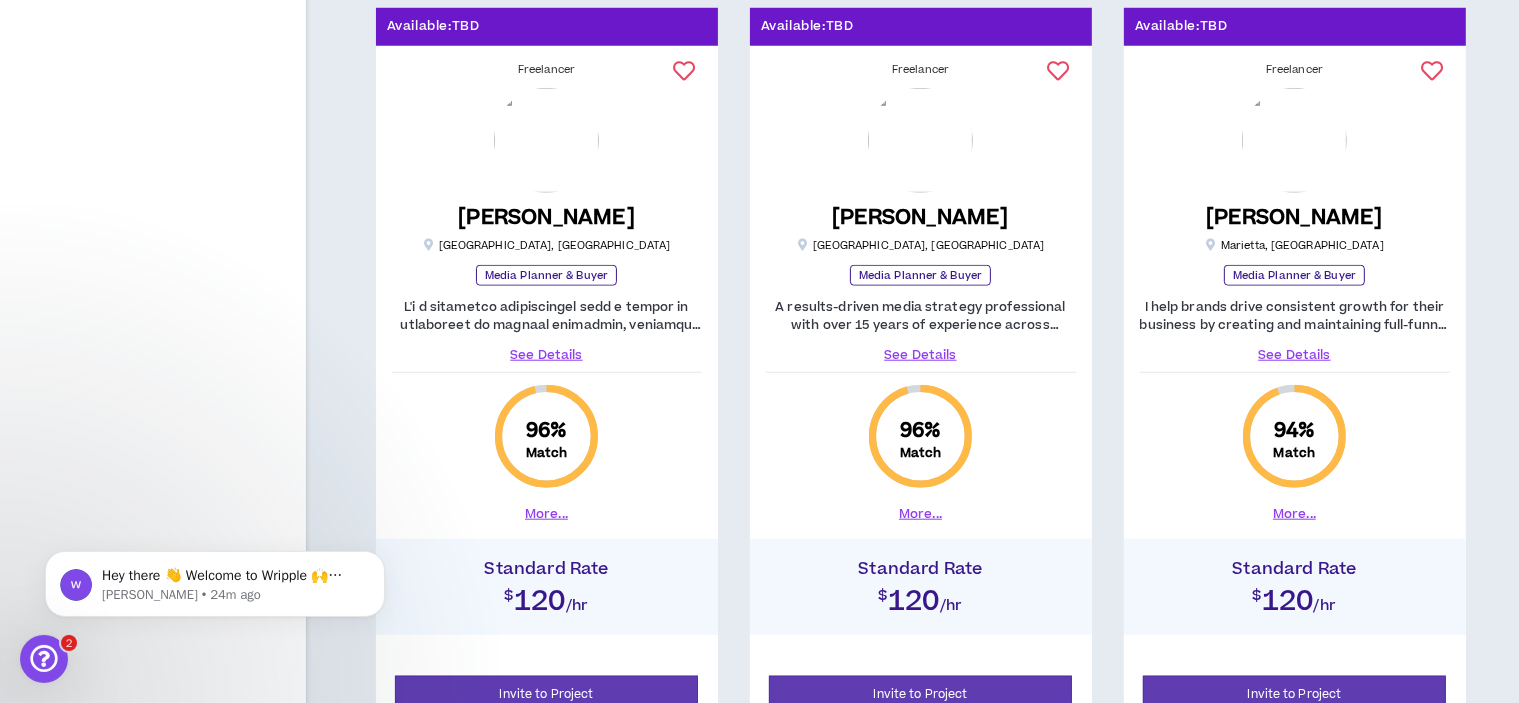 scroll, scrollTop: 1900, scrollLeft: 0, axis: vertical 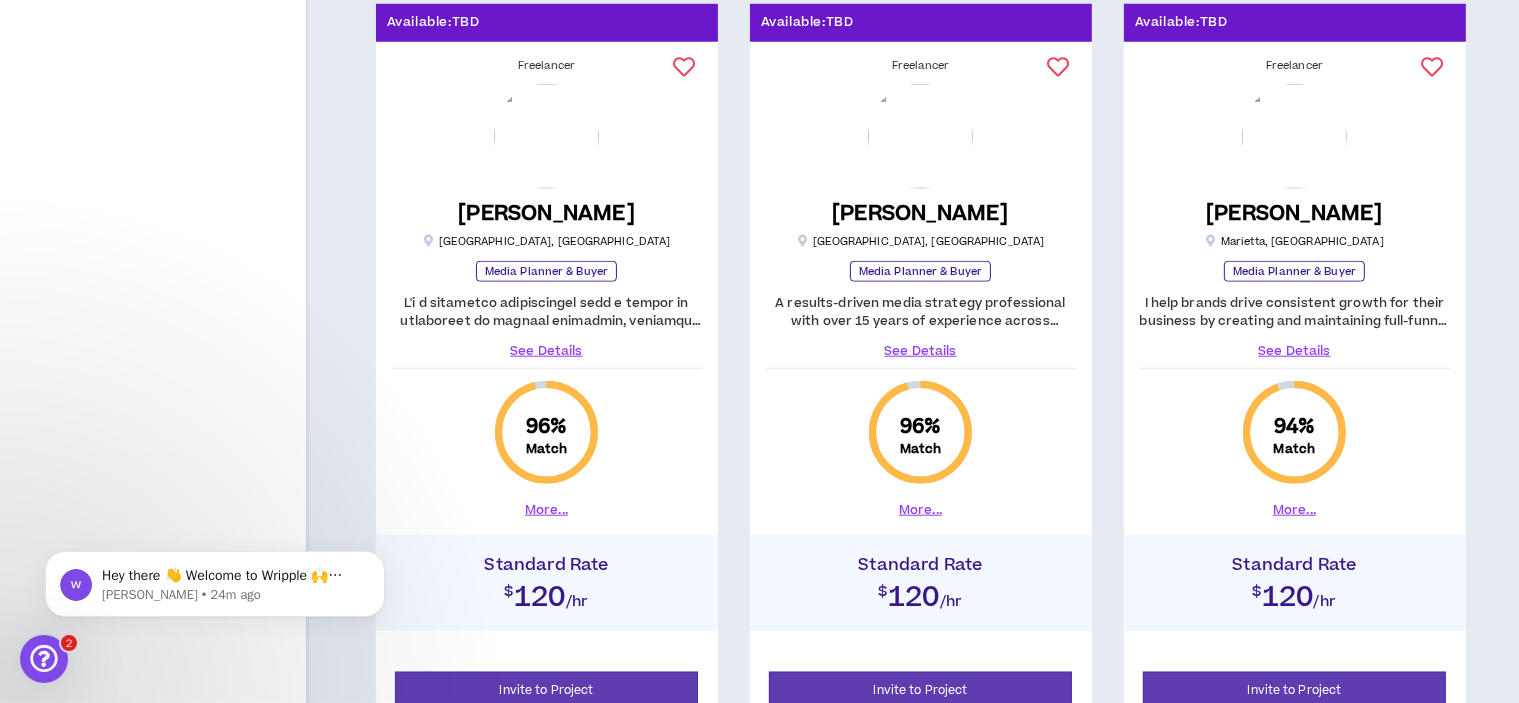 click on "See Details" at bounding box center [547, 351] 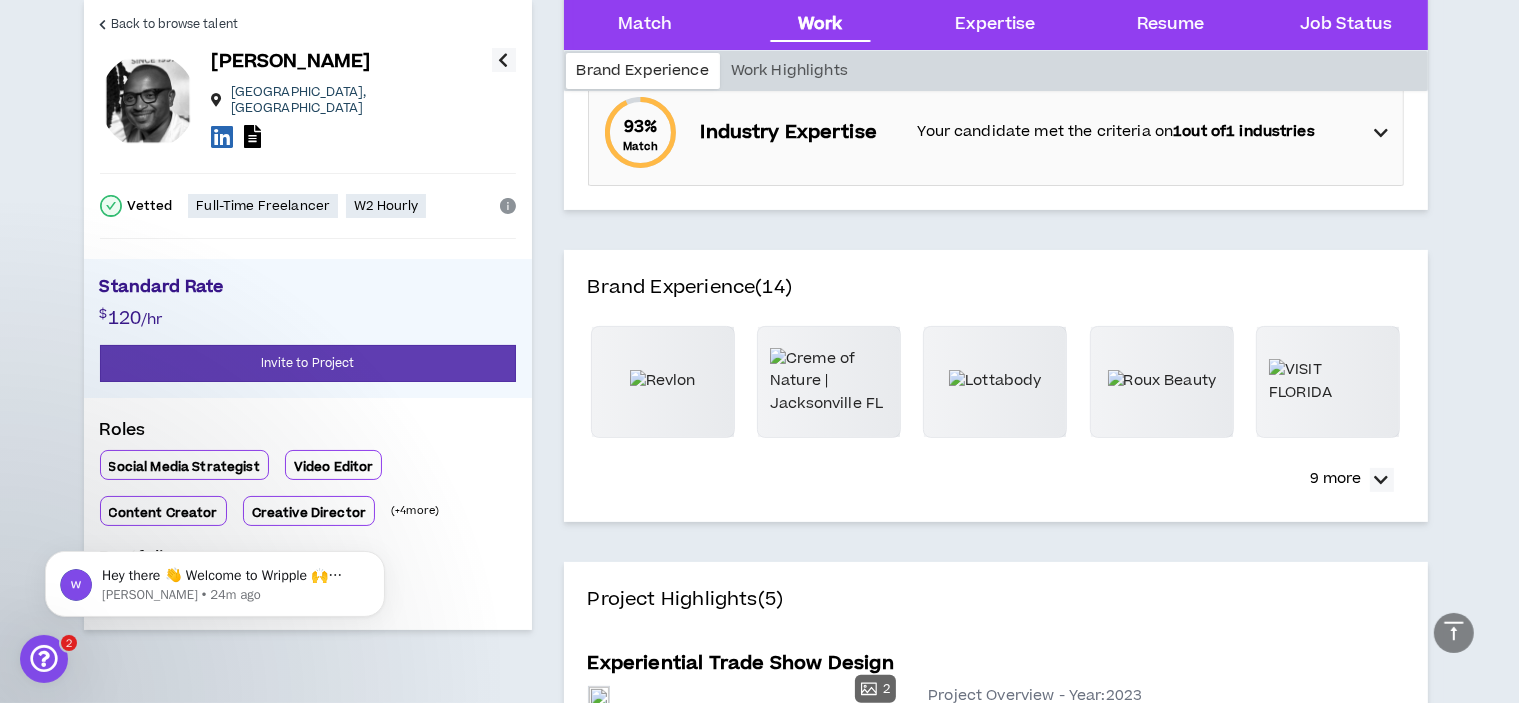 scroll, scrollTop: 500, scrollLeft: 0, axis: vertical 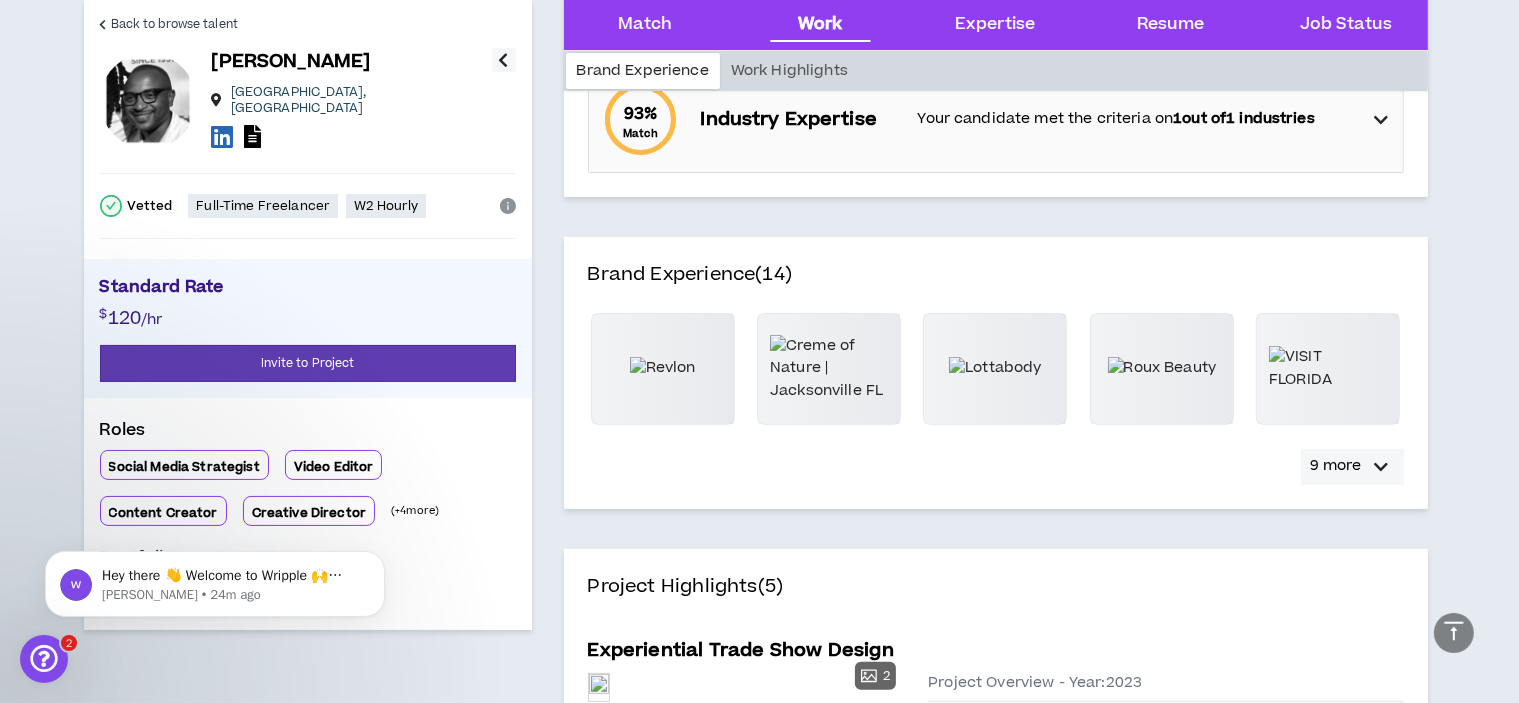 click at bounding box center [1382, 467] 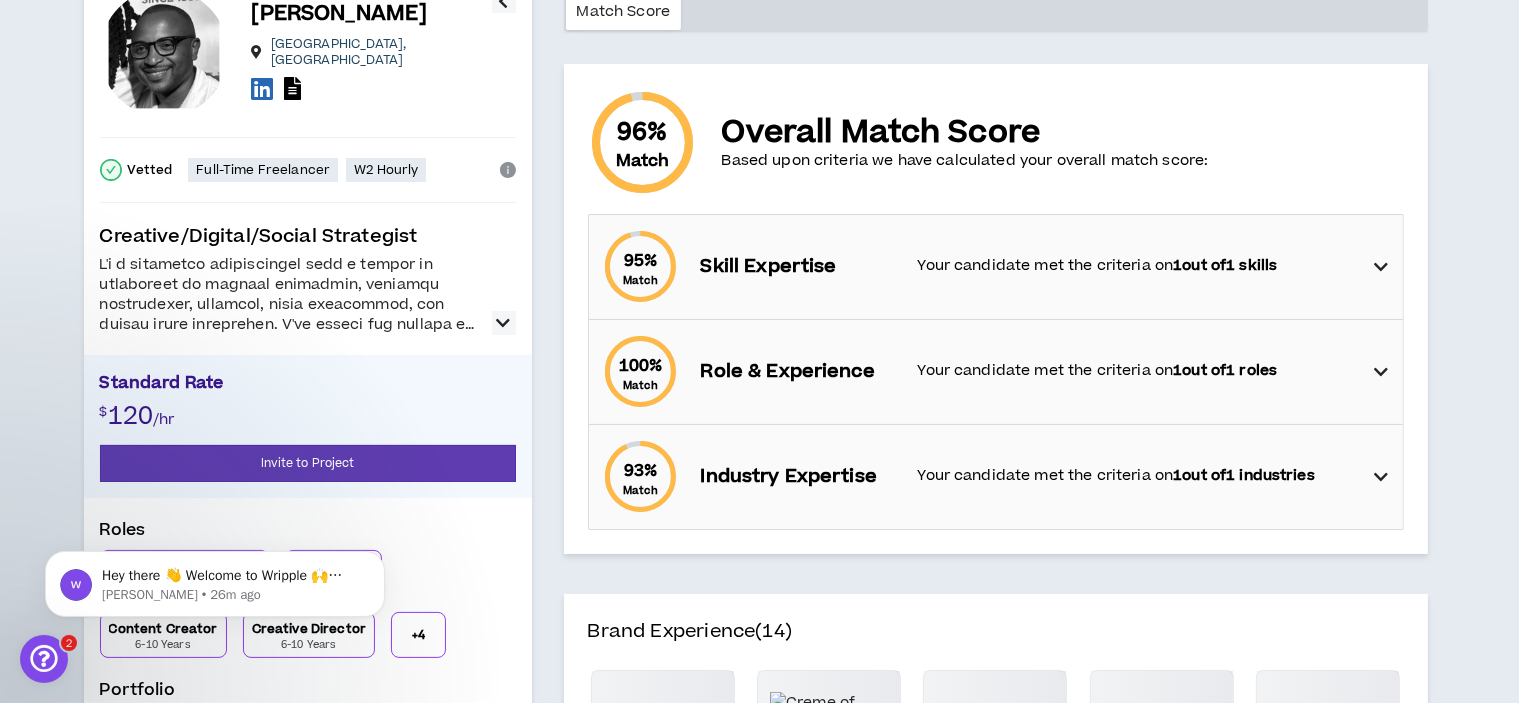 scroll, scrollTop: 0, scrollLeft: 0, axis: both 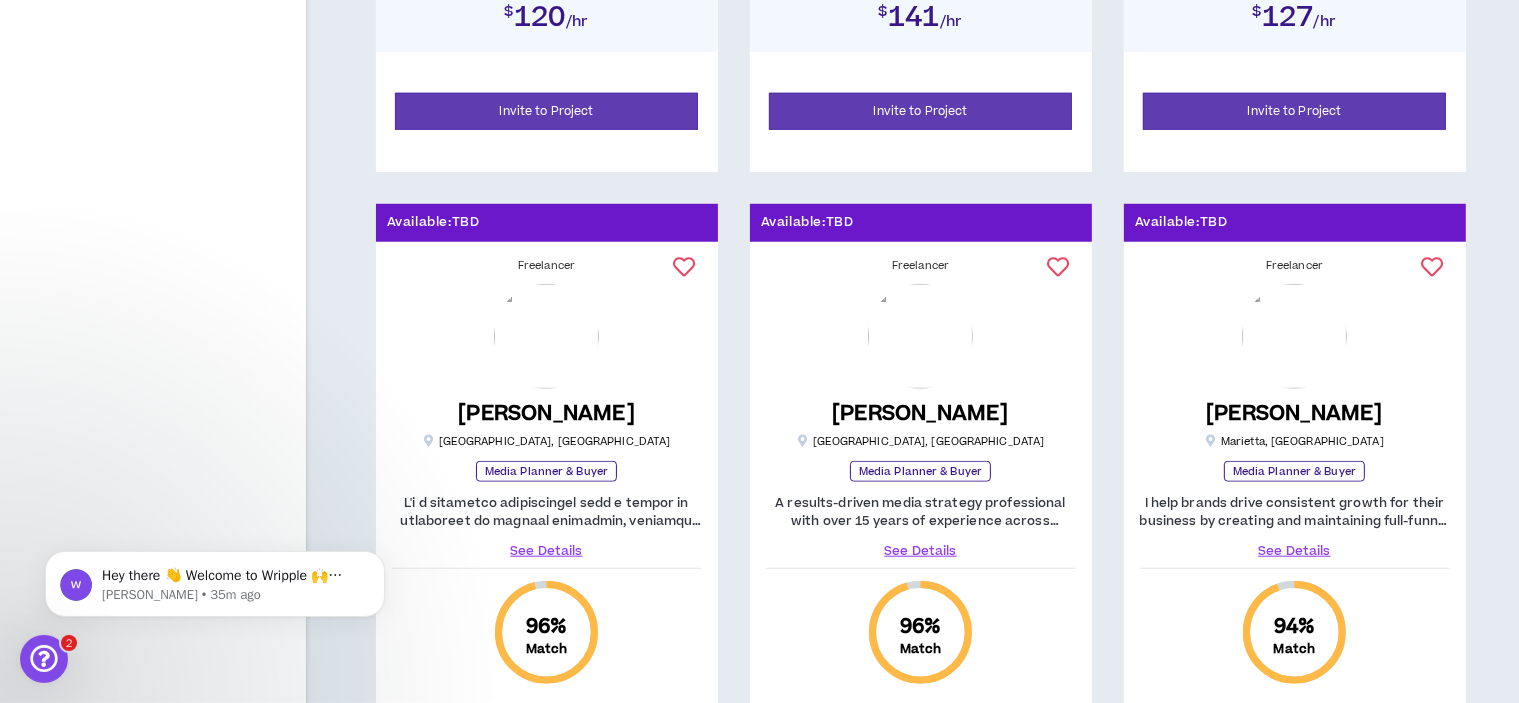 click on "See Details" at bounding box center (921, 551) 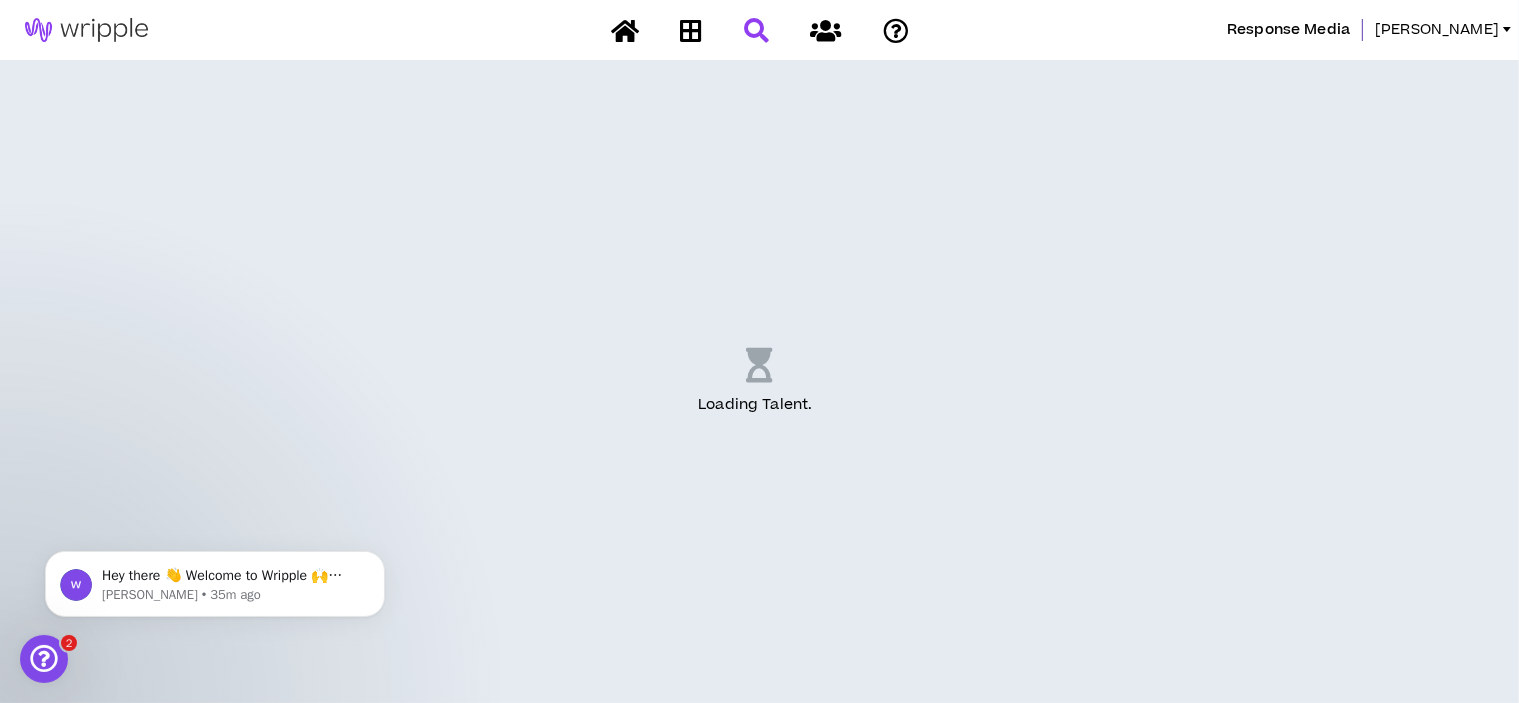 scroll, scrollTop: 0, scrollLeft: 0, axis: both 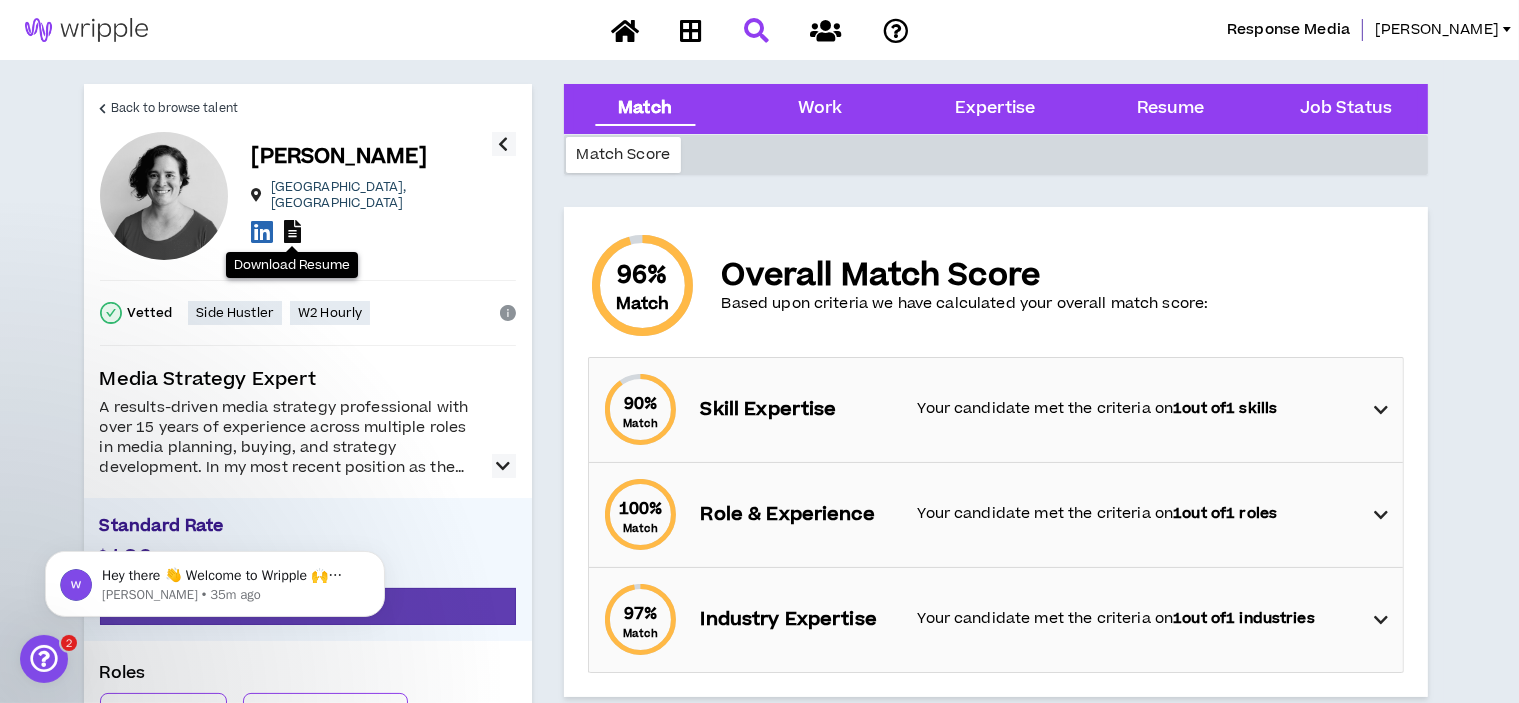 click at bounding box center (292, 231) 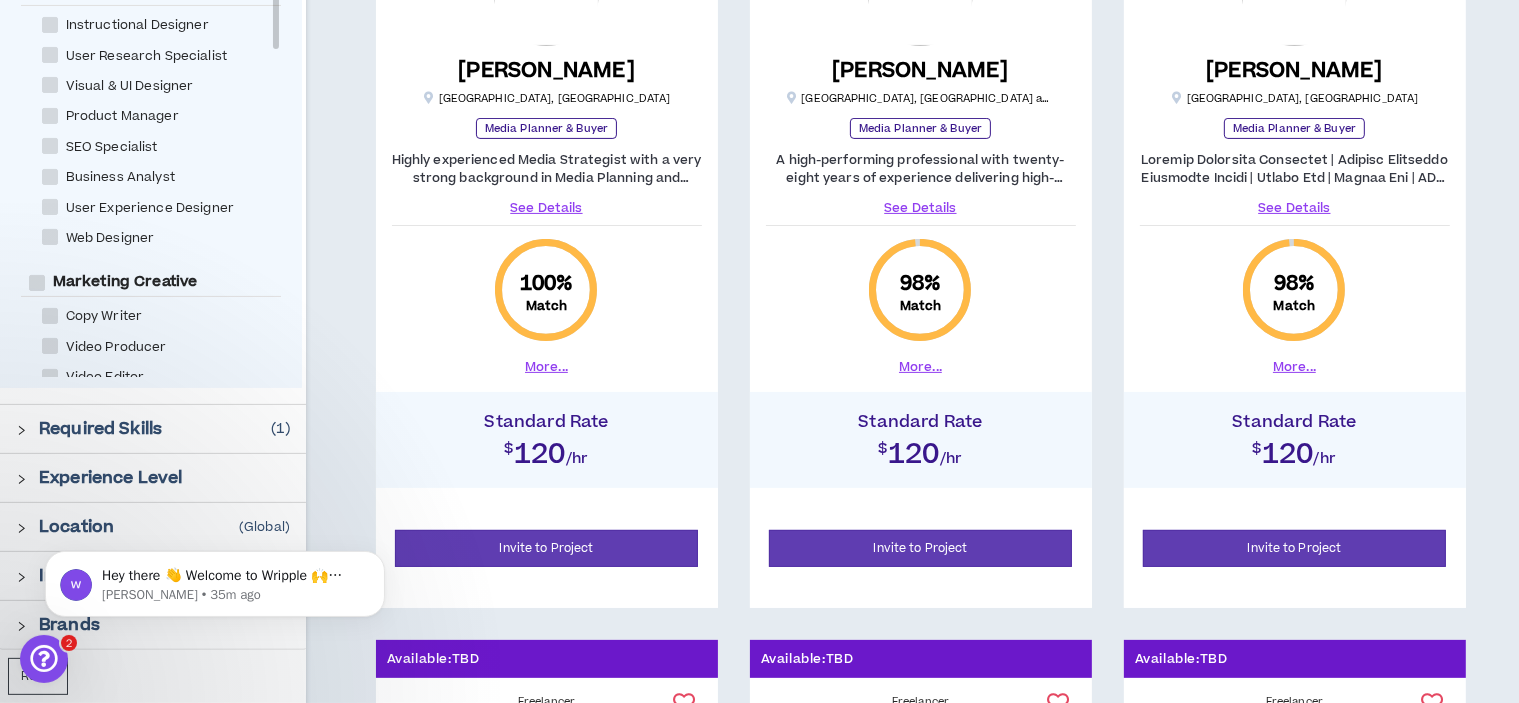 scroll, scrollTop: 500, scrollLeft: 0, axis: vertical 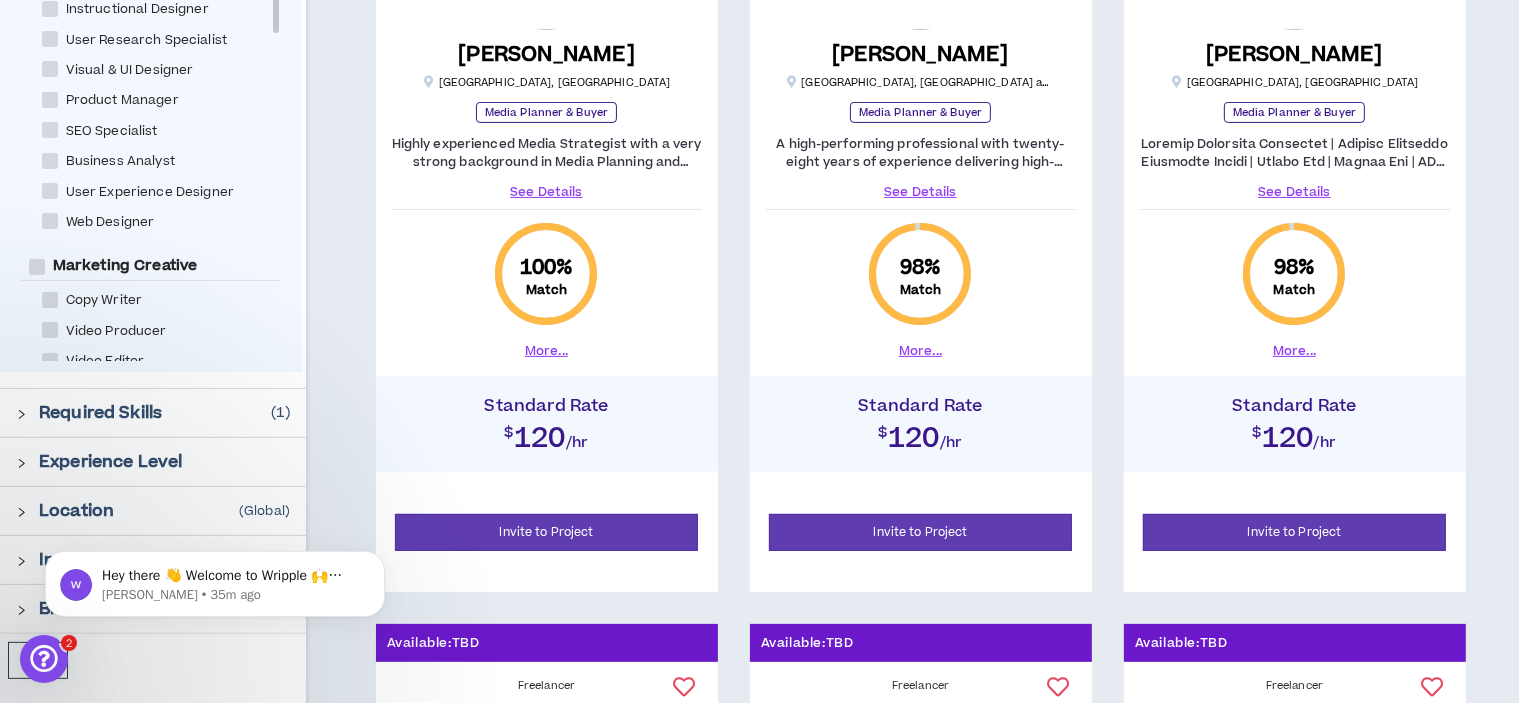 click on "See Details" at bounding box center [1295, 192] 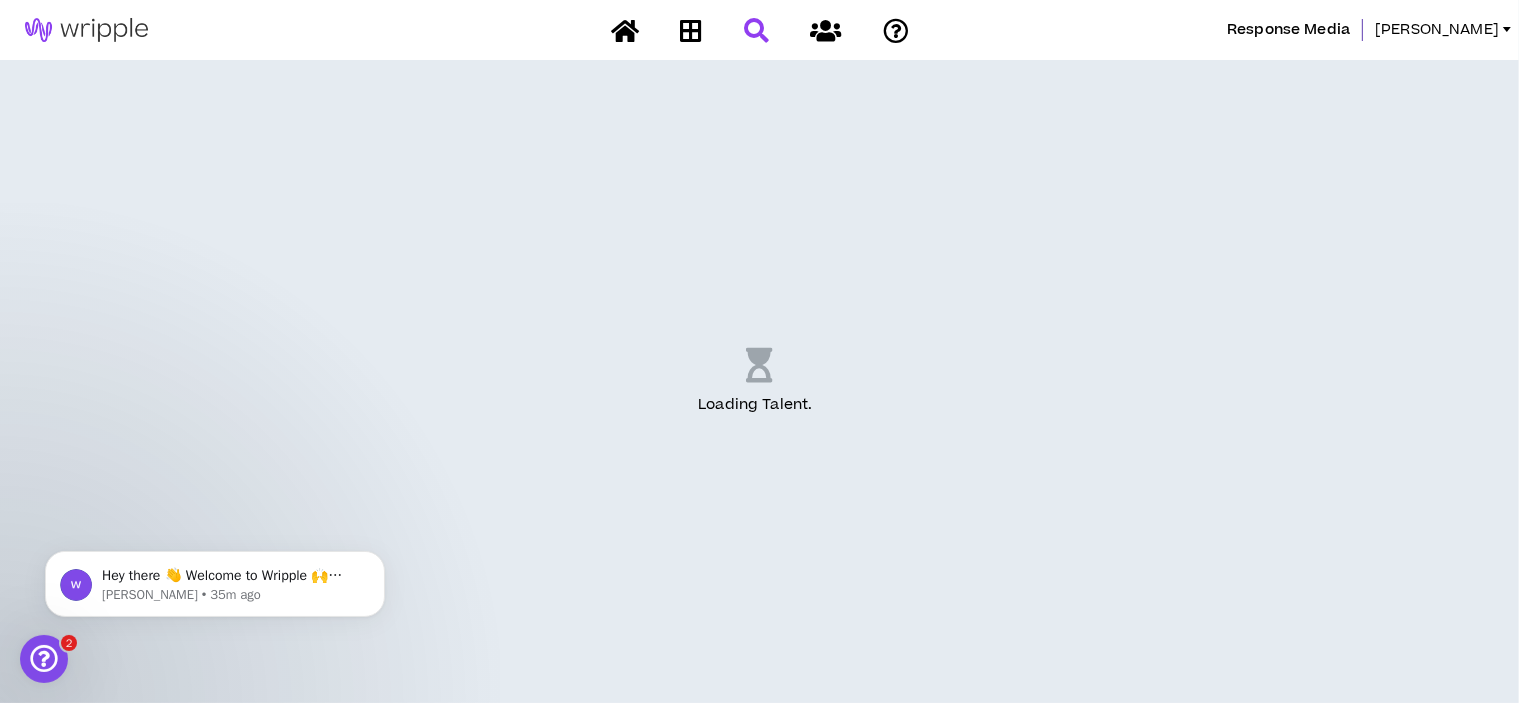 scroll, scrollTop: 0, scrollLeft: 0, axis: both 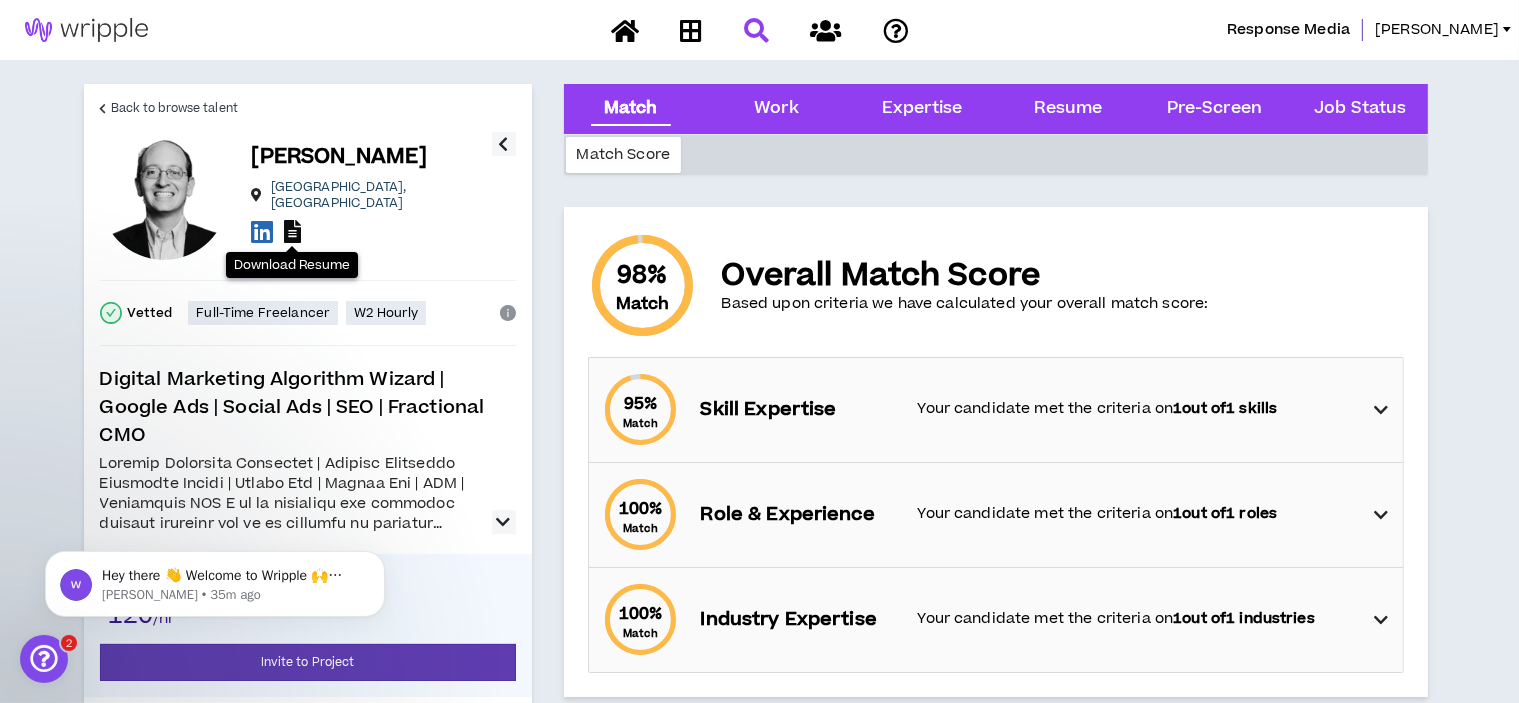 click at bounding box center [292, 231] 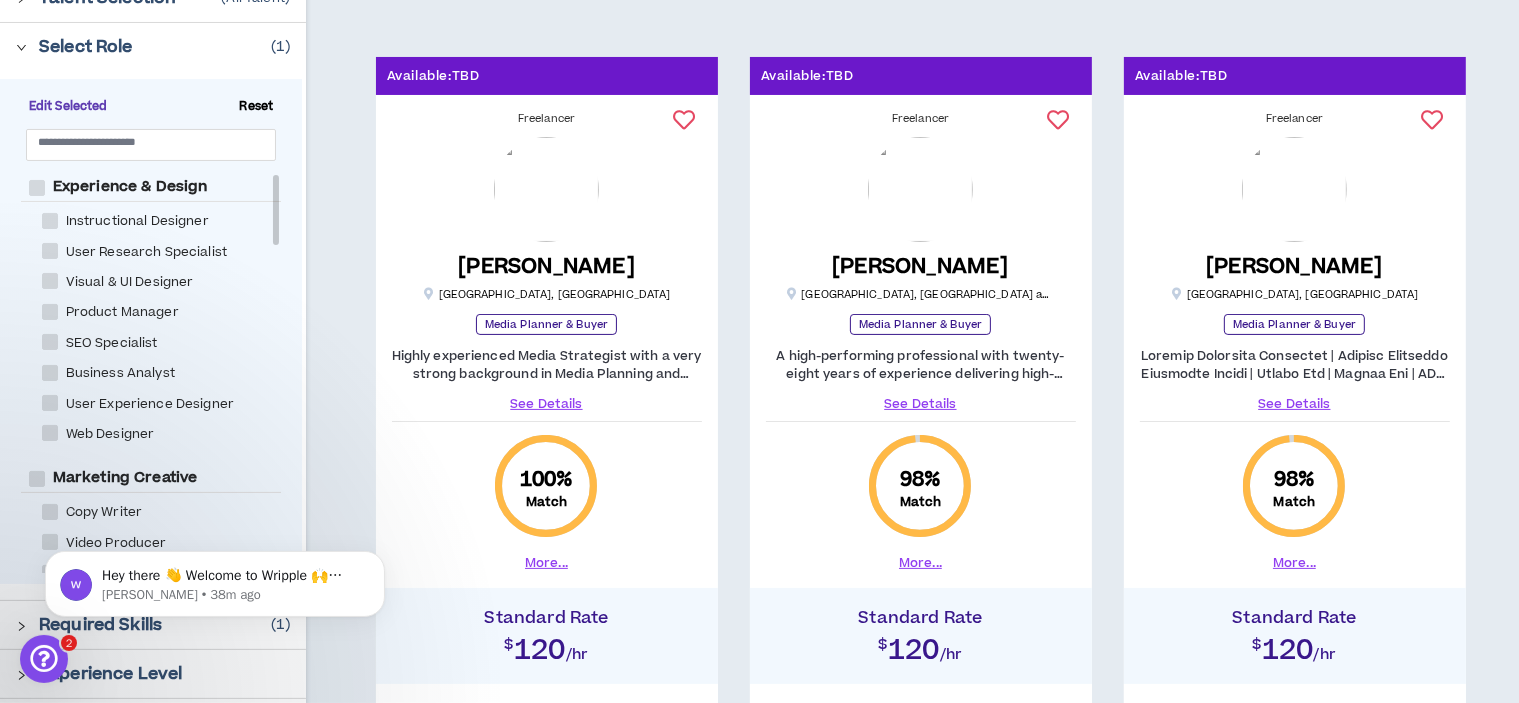 scroll, scrollTop: 300, scrollLeft: 0, axis: vertical 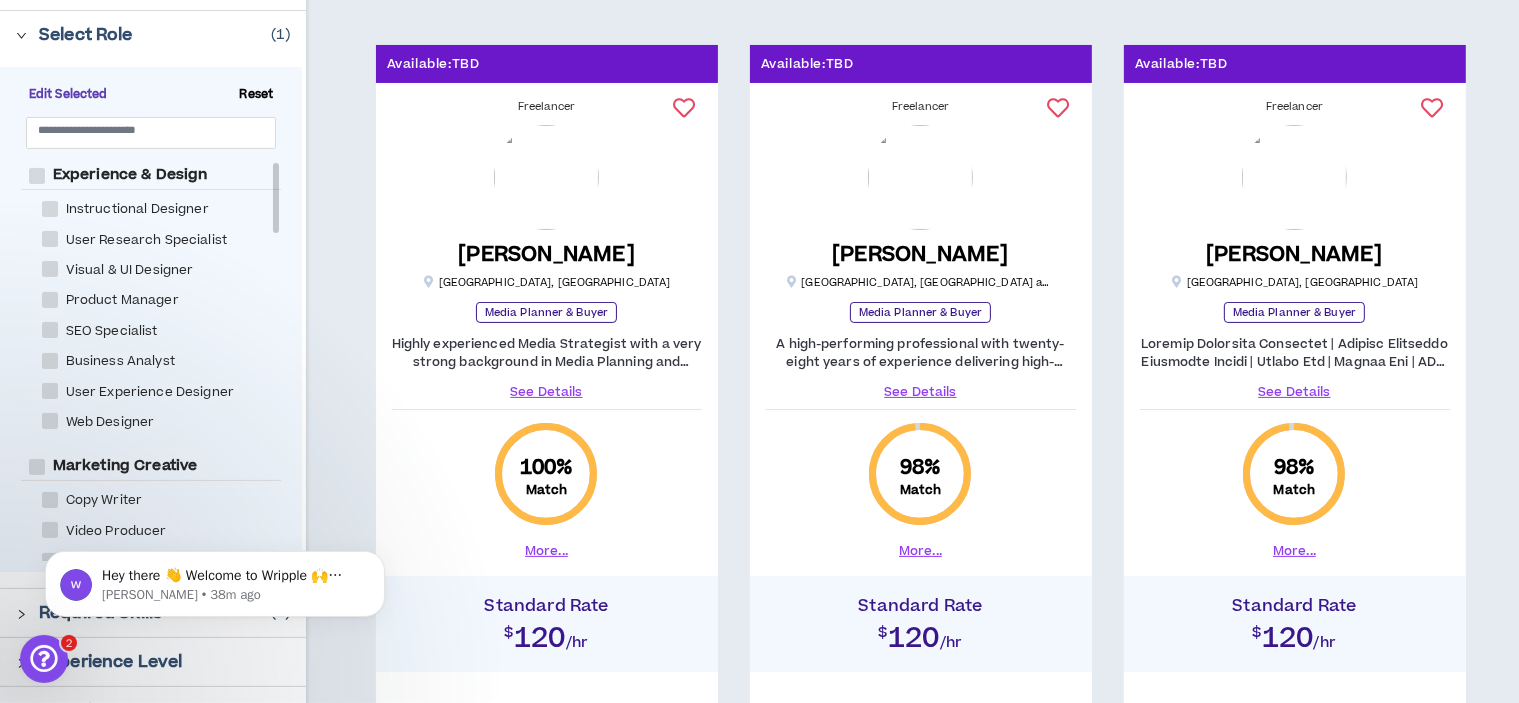 click on "See Details" at bounding box center [547, 392] 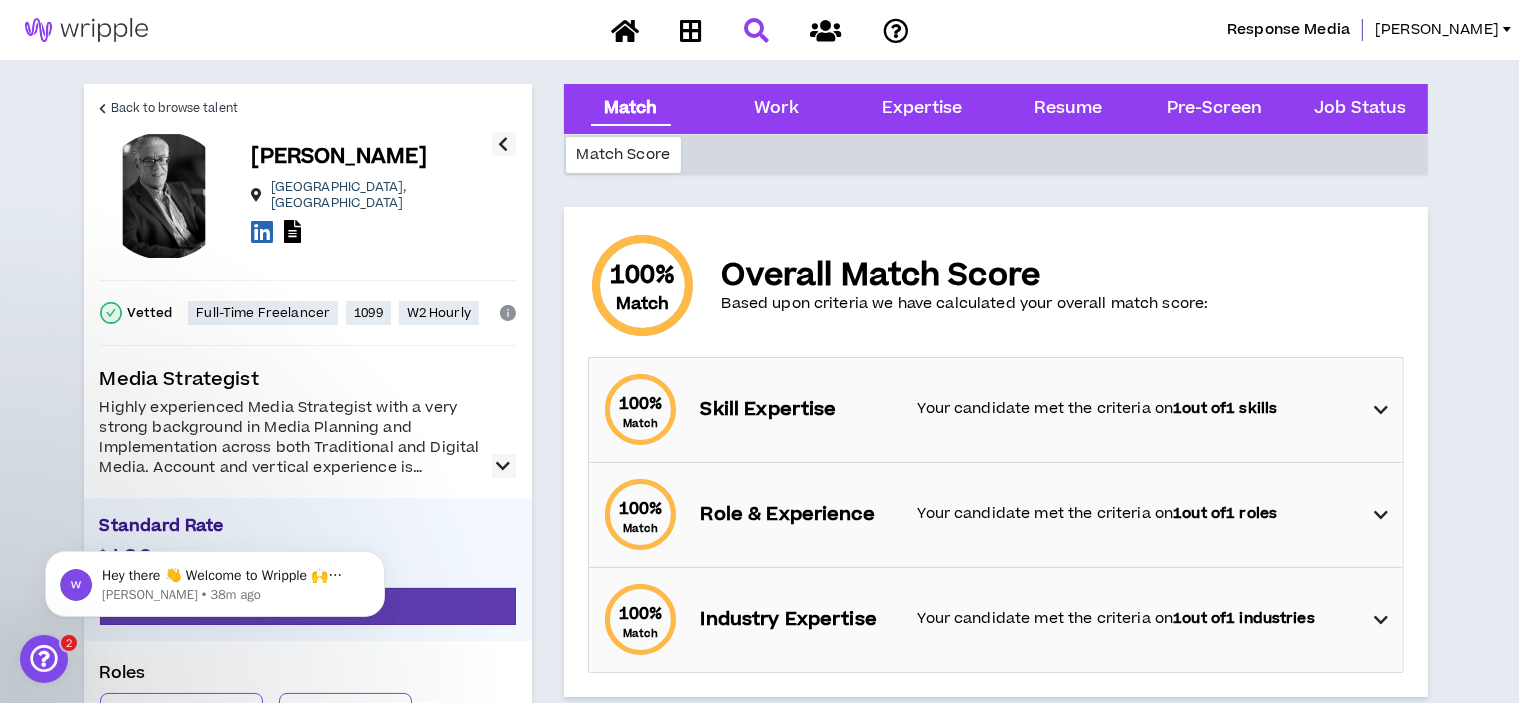 scroll, scrollTop: 100, scrollLeft: 0, axis: vertical 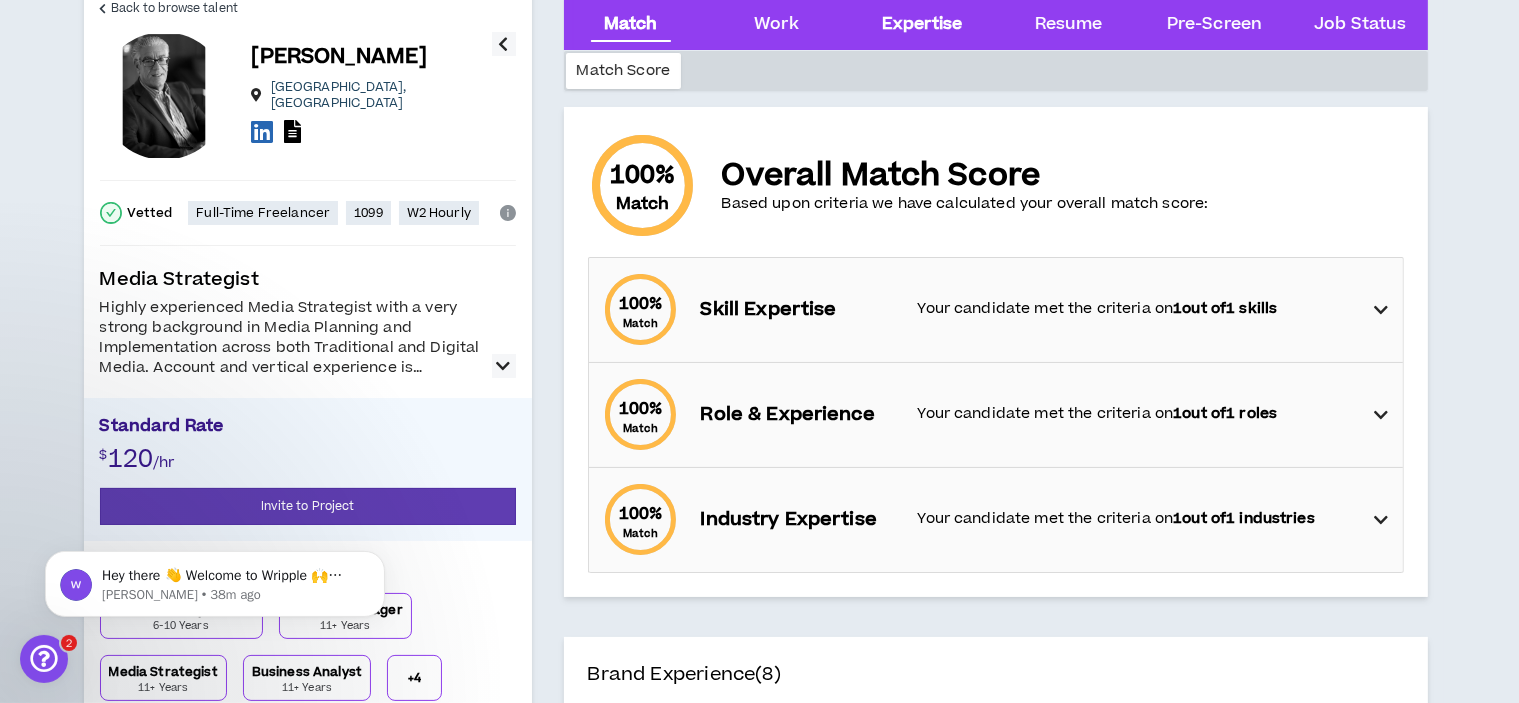 click on "Expertise" at bounding box center [922, 25] 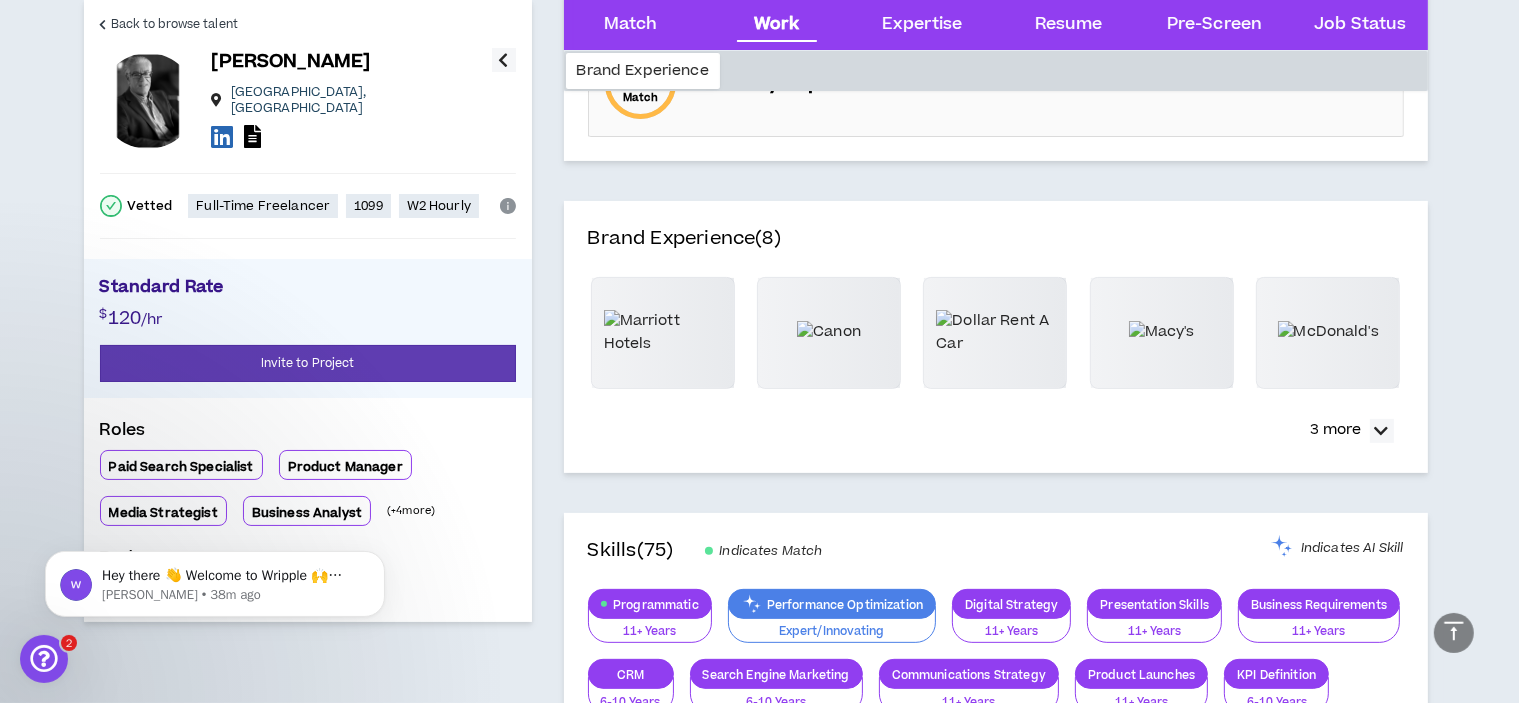 scroll, scrollTop: 520, scrollLeft: 0, axis: vertical 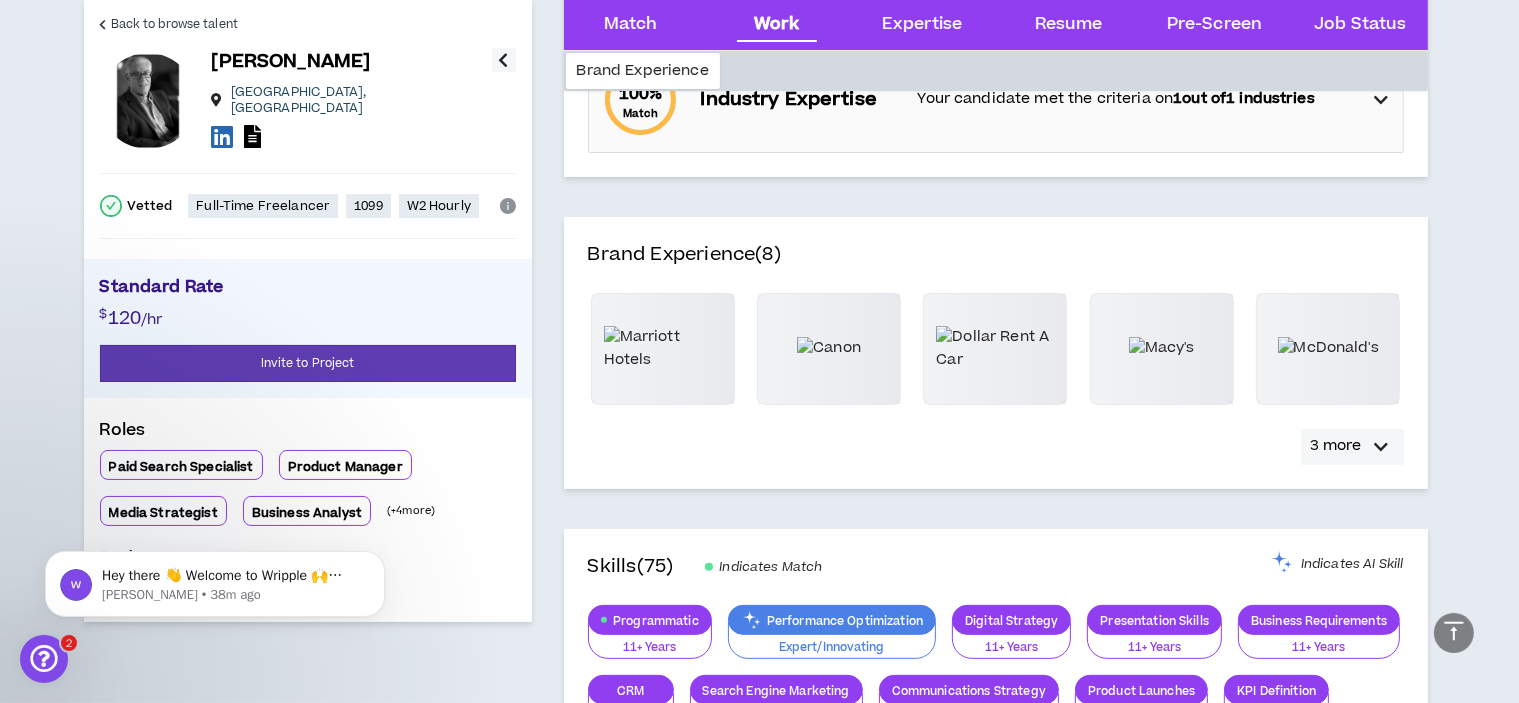 click at bounding box center [1382, 447] 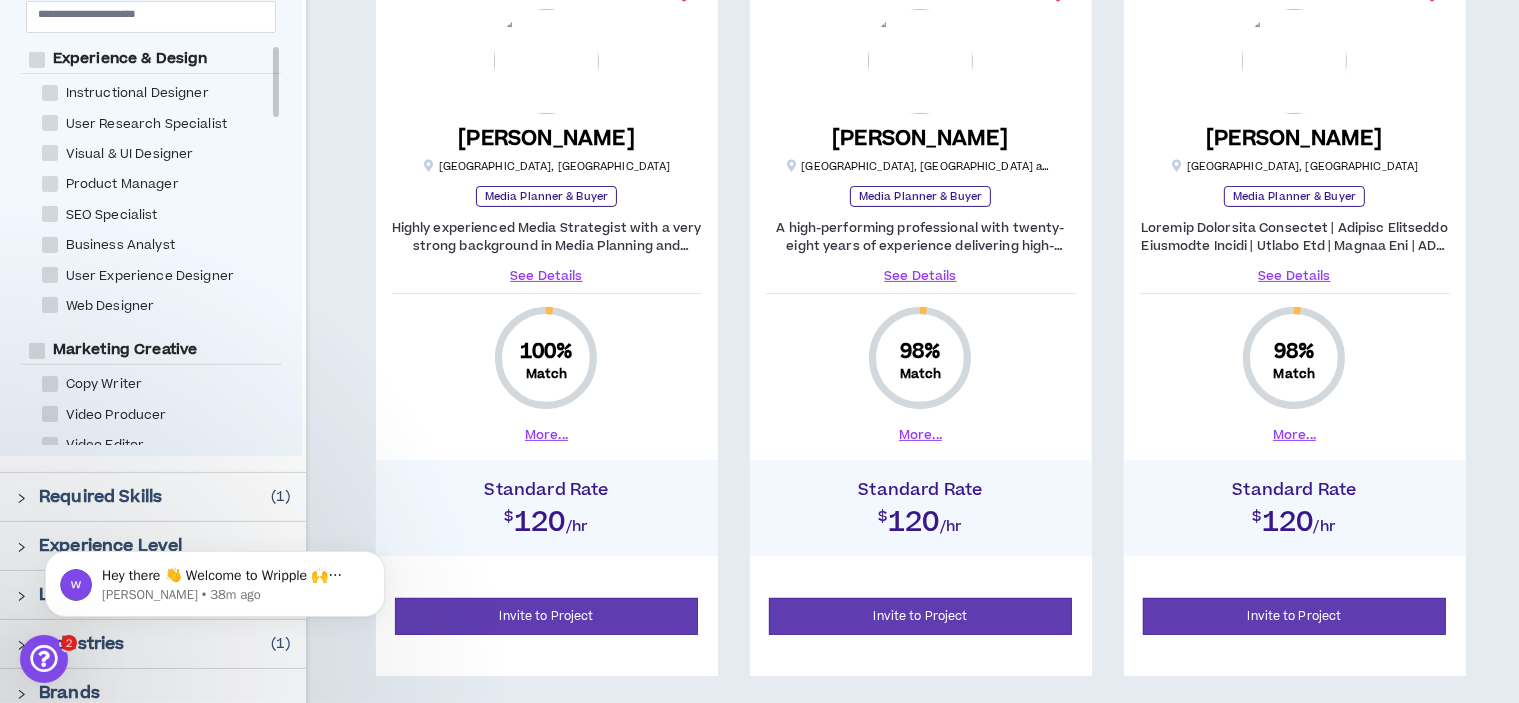 scroll, scrollTop: 300, scrollLeft: 0, axis: vertical 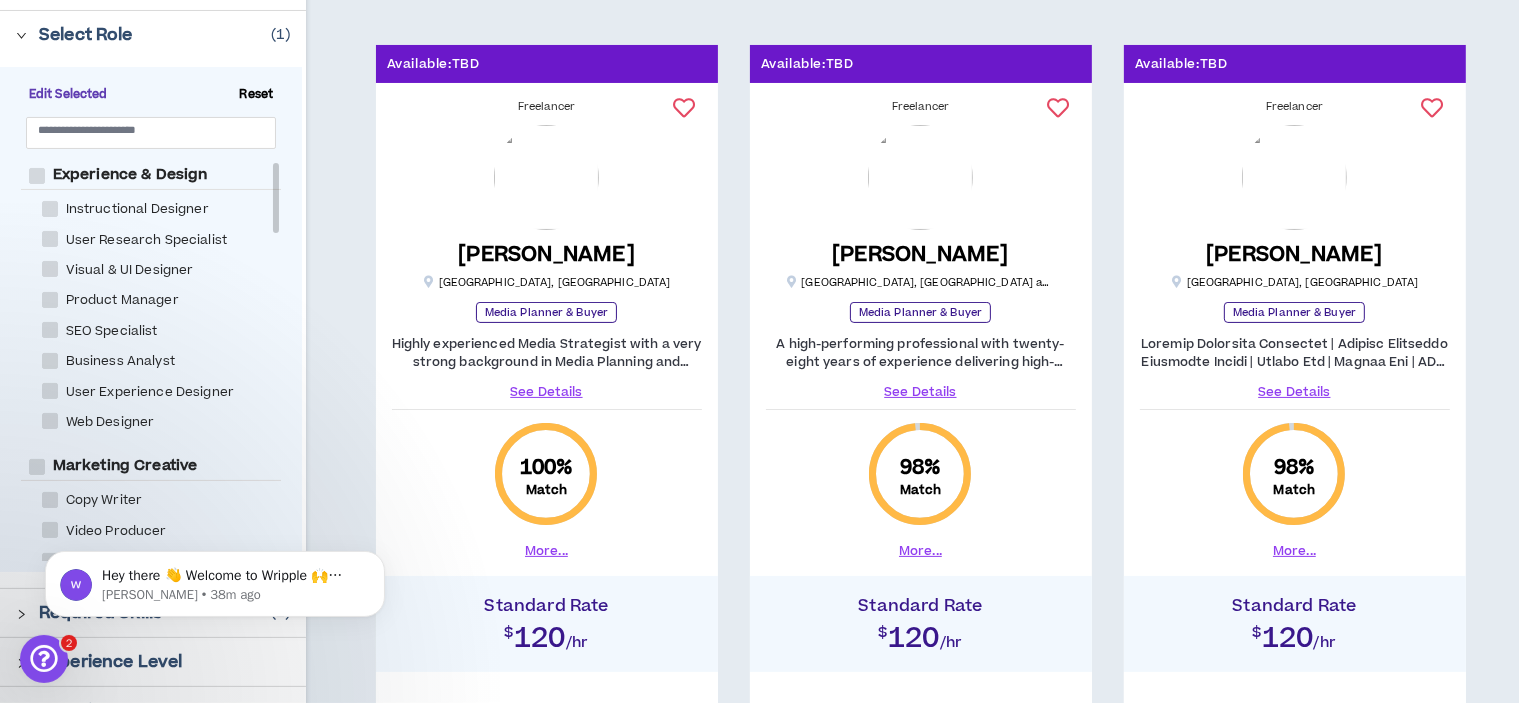 click on "See Details" at bounding box center [921, 392] 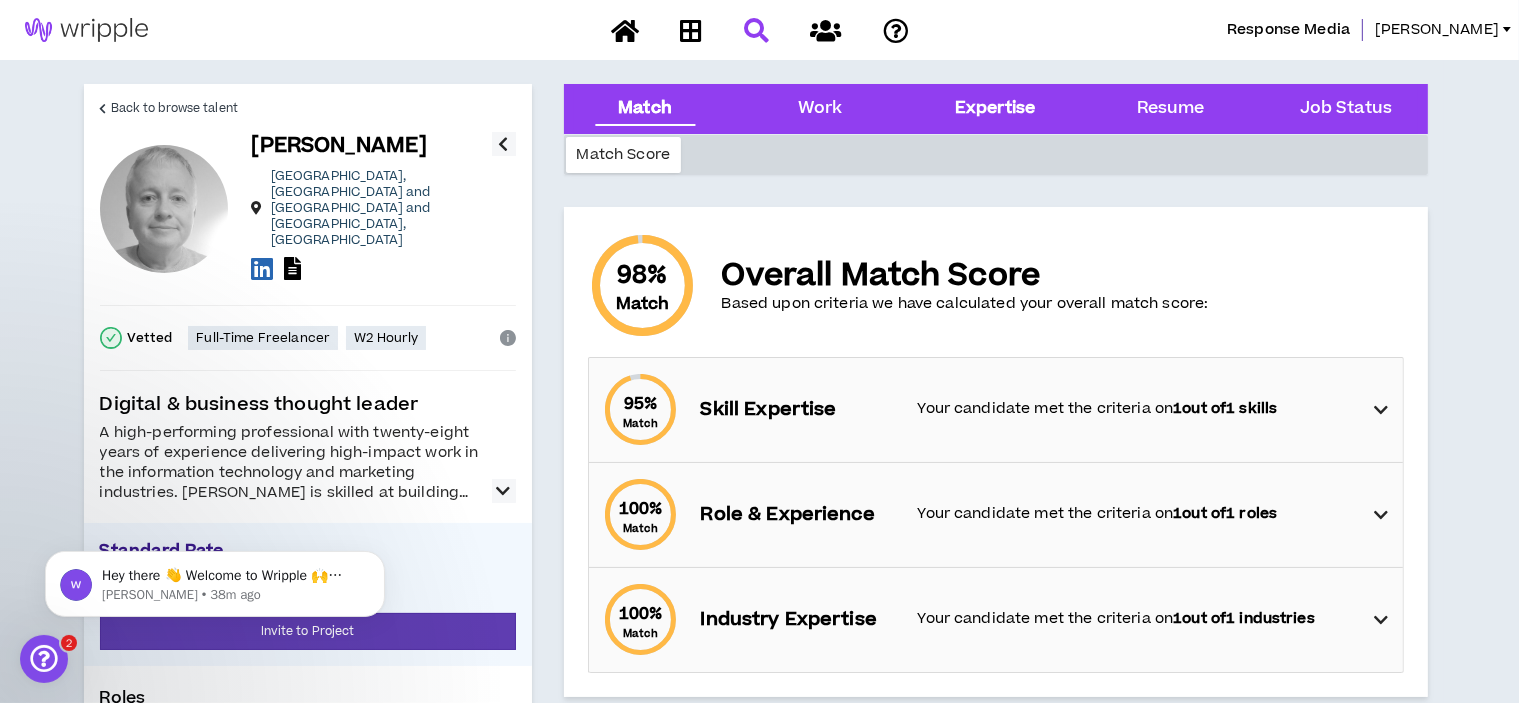 click on "Expertise" at bounding box center (995, 109) 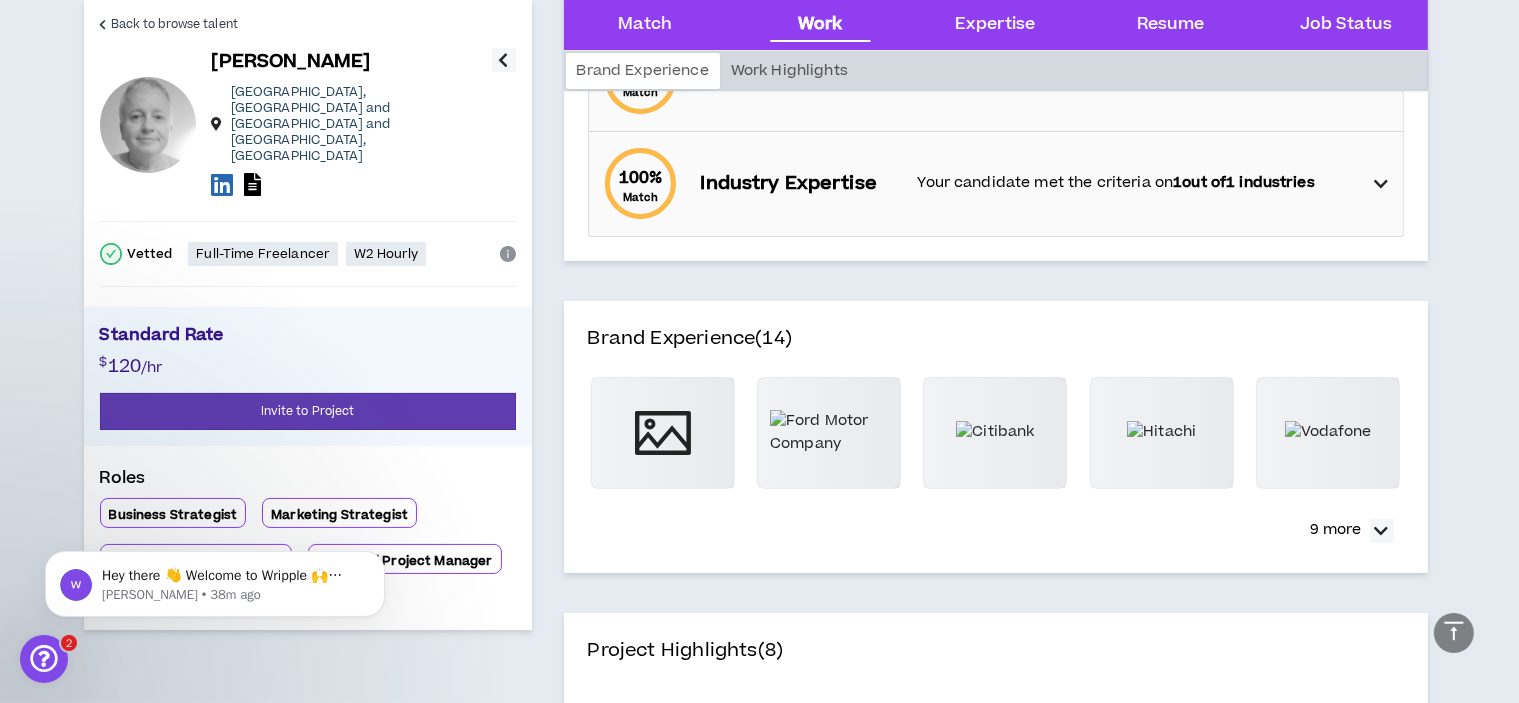scroll, scrollTop: 379, scrollLeft: 0, axis: vertical 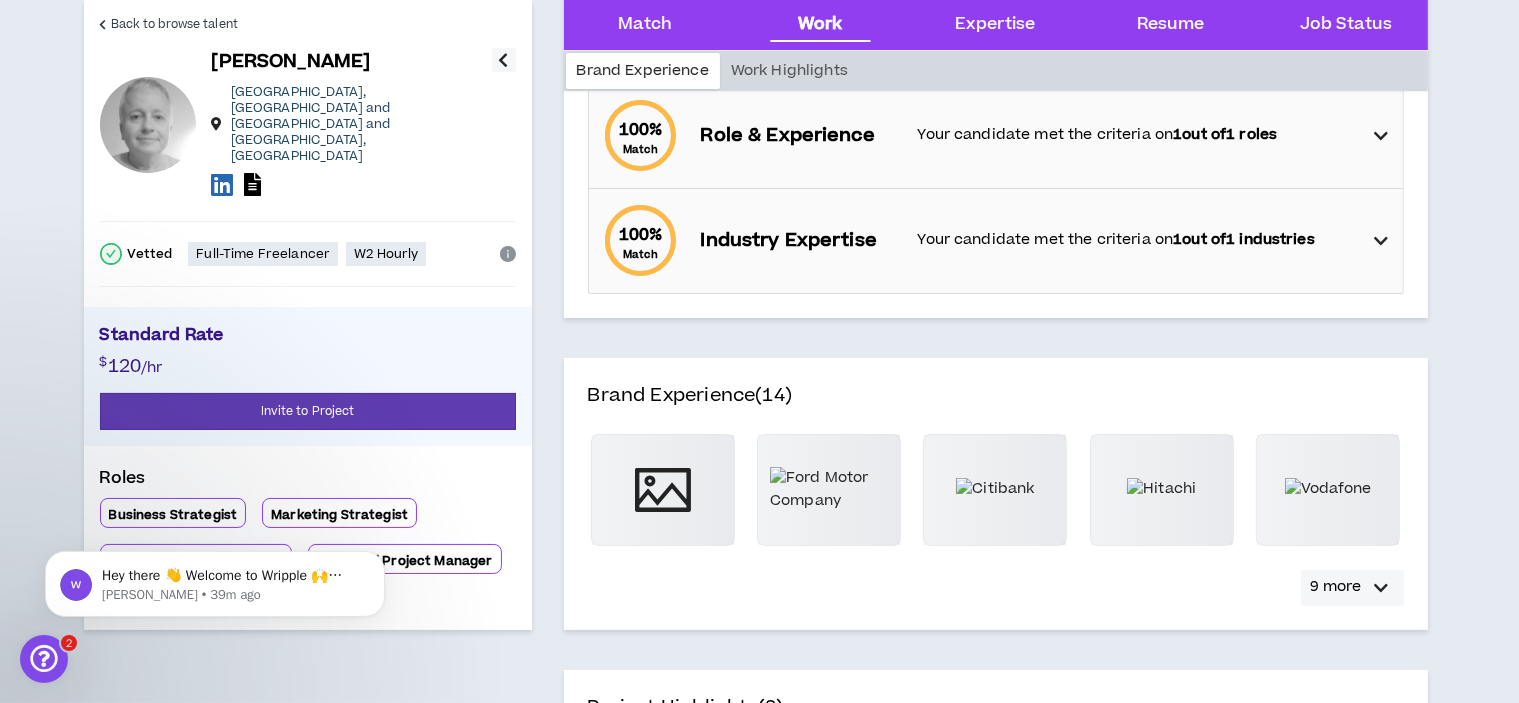 click at bounding box center [1382, 588] 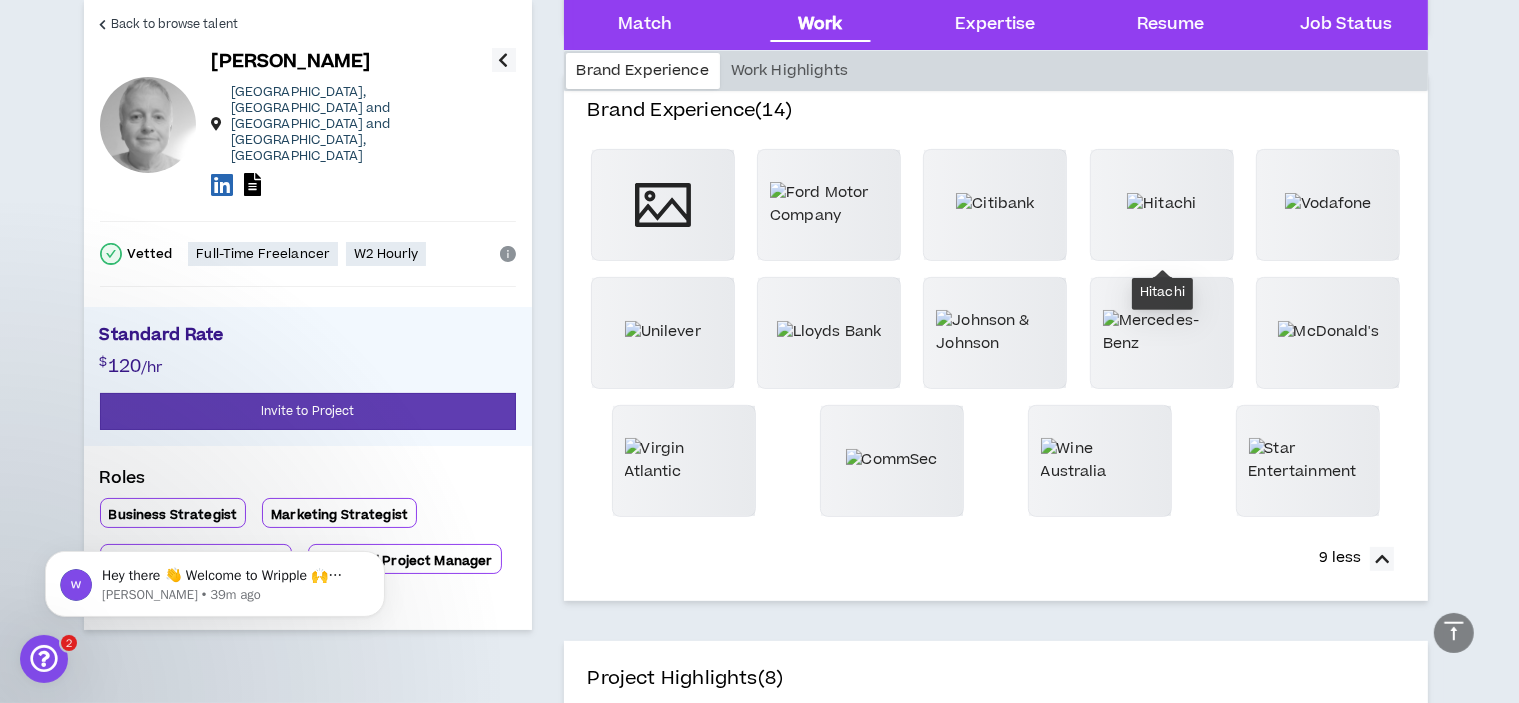 scroll, scrollTop: 679, scrollLeft: 0, axis: vertical 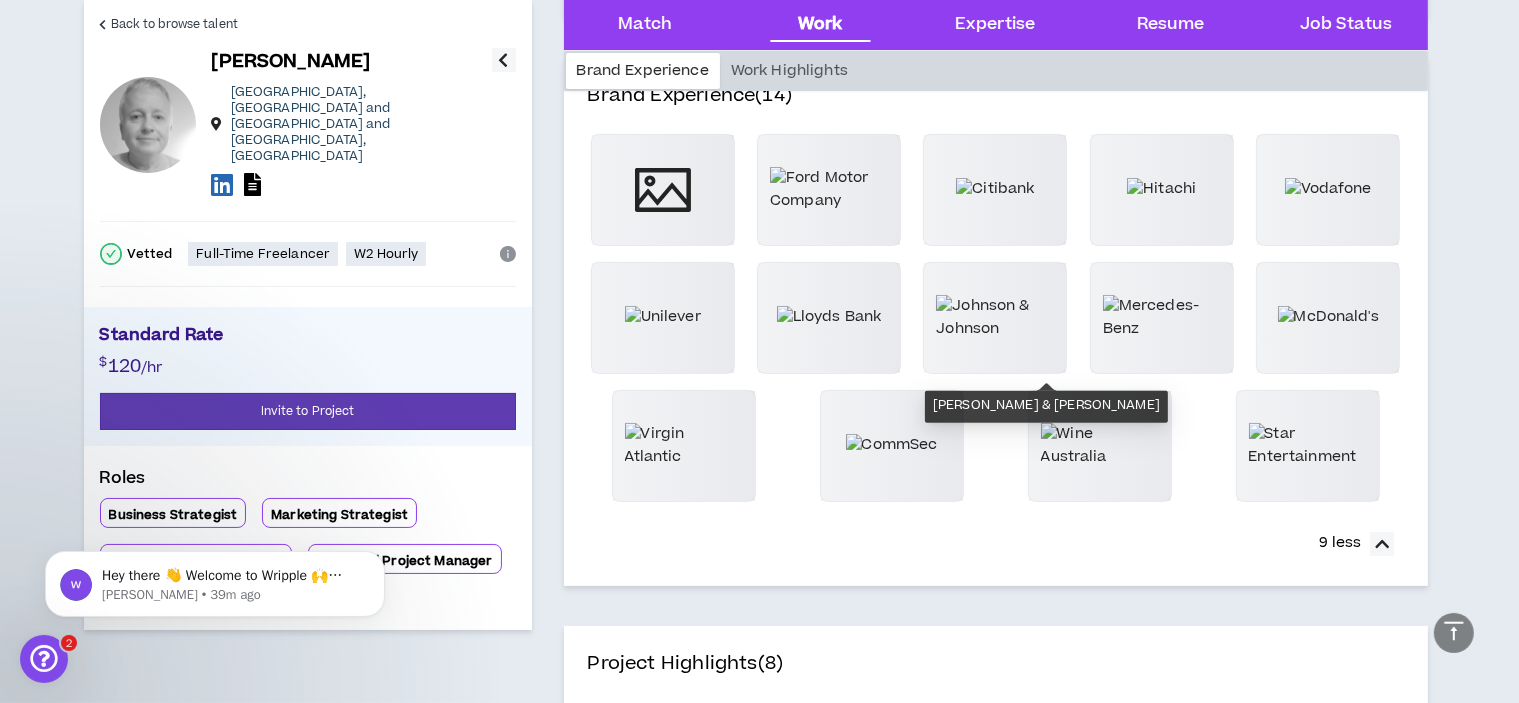 click at bounding box center (995, 317) 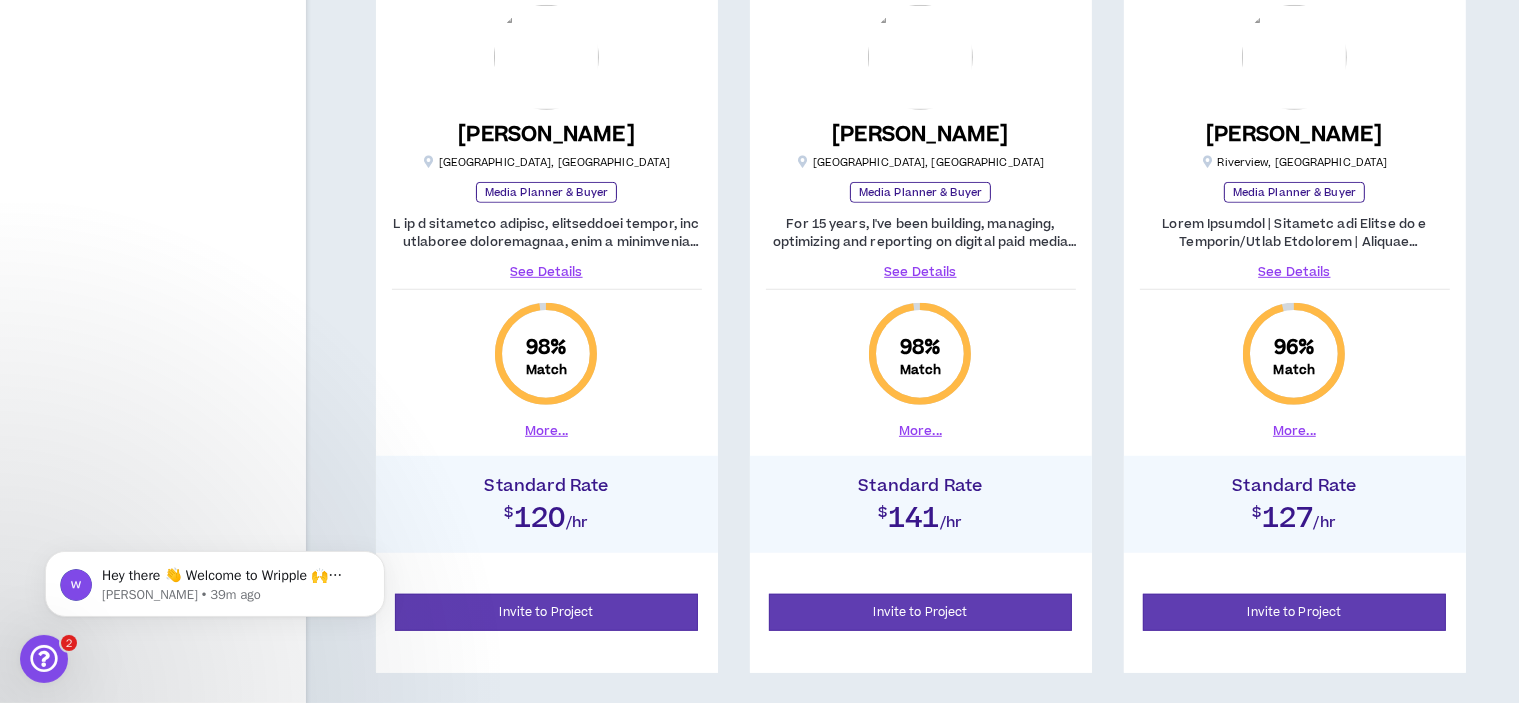 scroll, scrollTop: 1200, scrollLeft: 0, axis: vertical 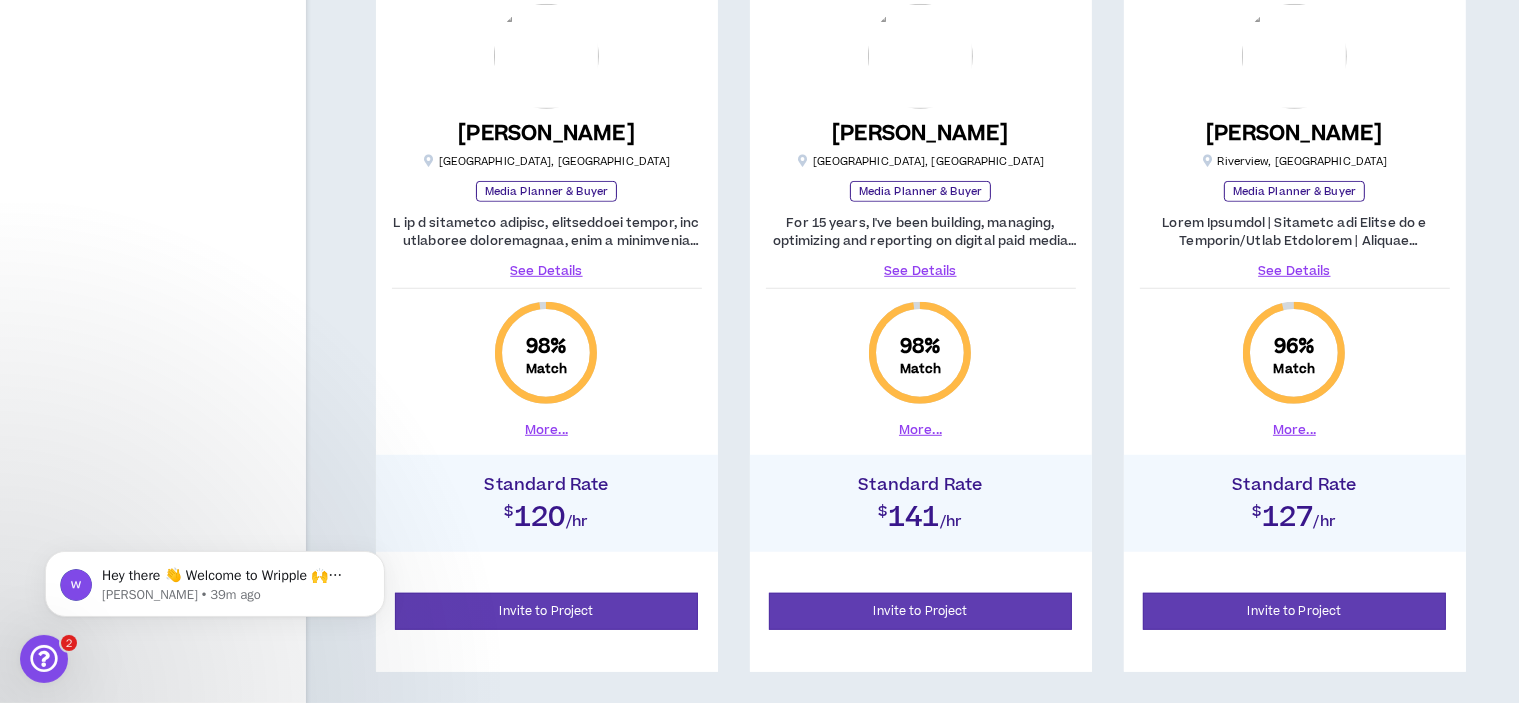 click on "See Details" at bounding box center (1295, 271) 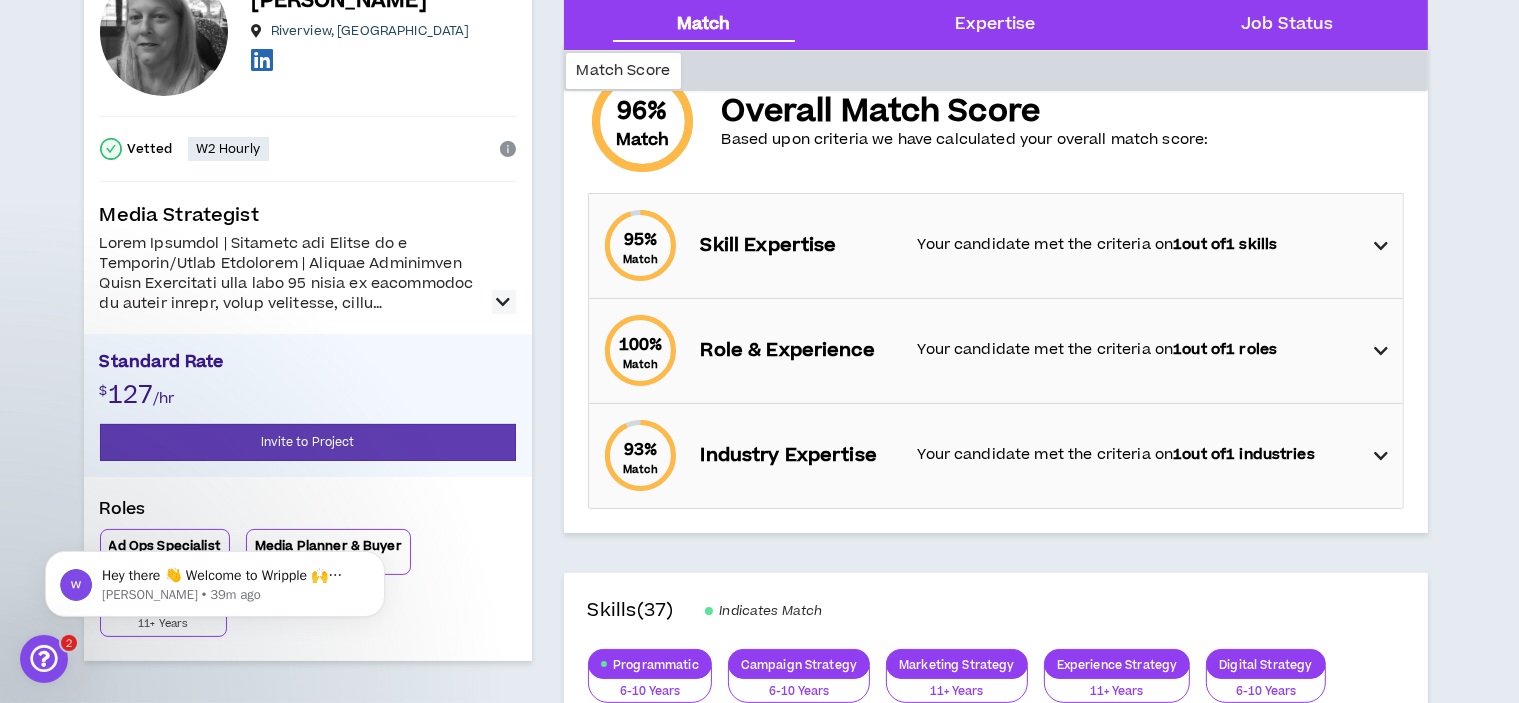 scroll, scrollTop: 200, scrollLeft: 0, axis: vertical 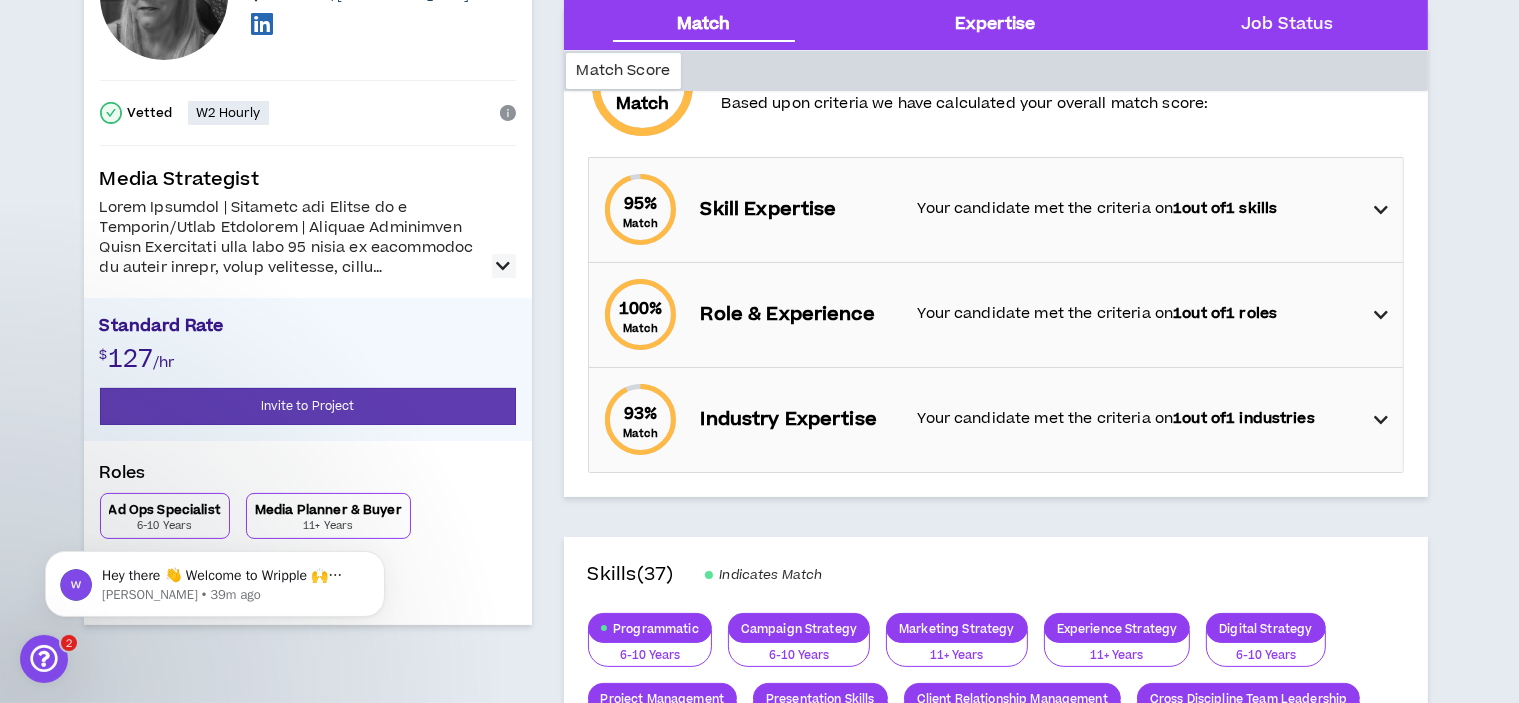 click on "Expertise" at bounding box center (995, 25) 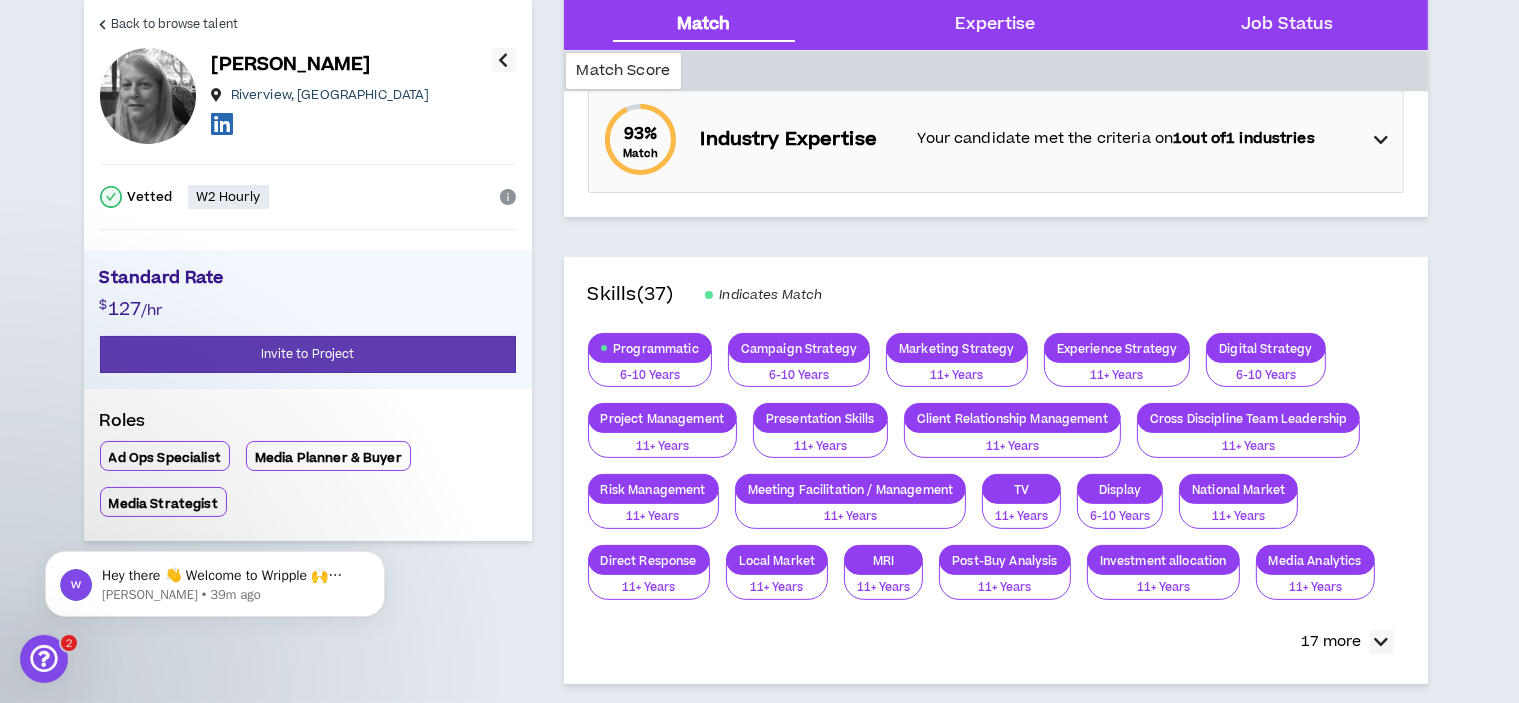 scroll, scrollTop: 208, scrollLeft: 0, axis: vertical 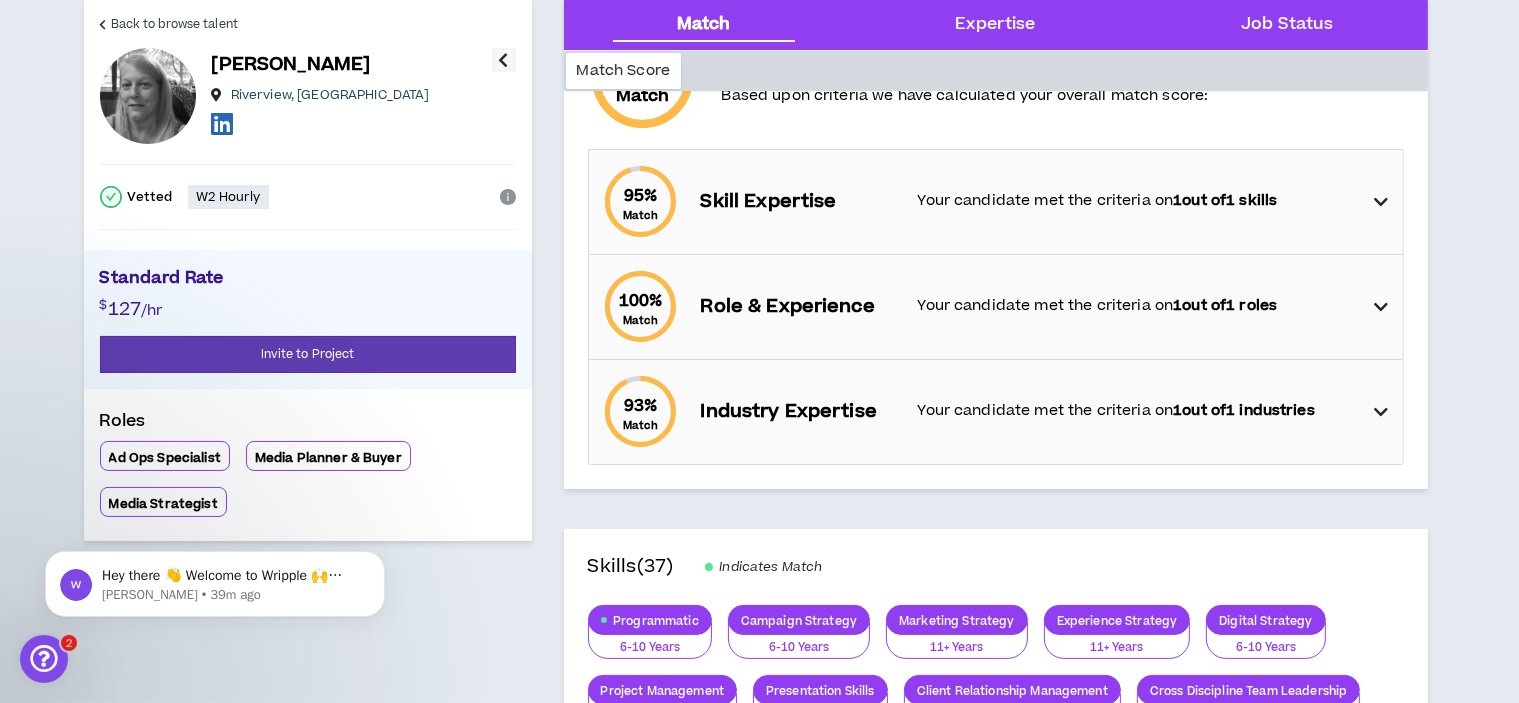 click at bounding box center [1381, 412] 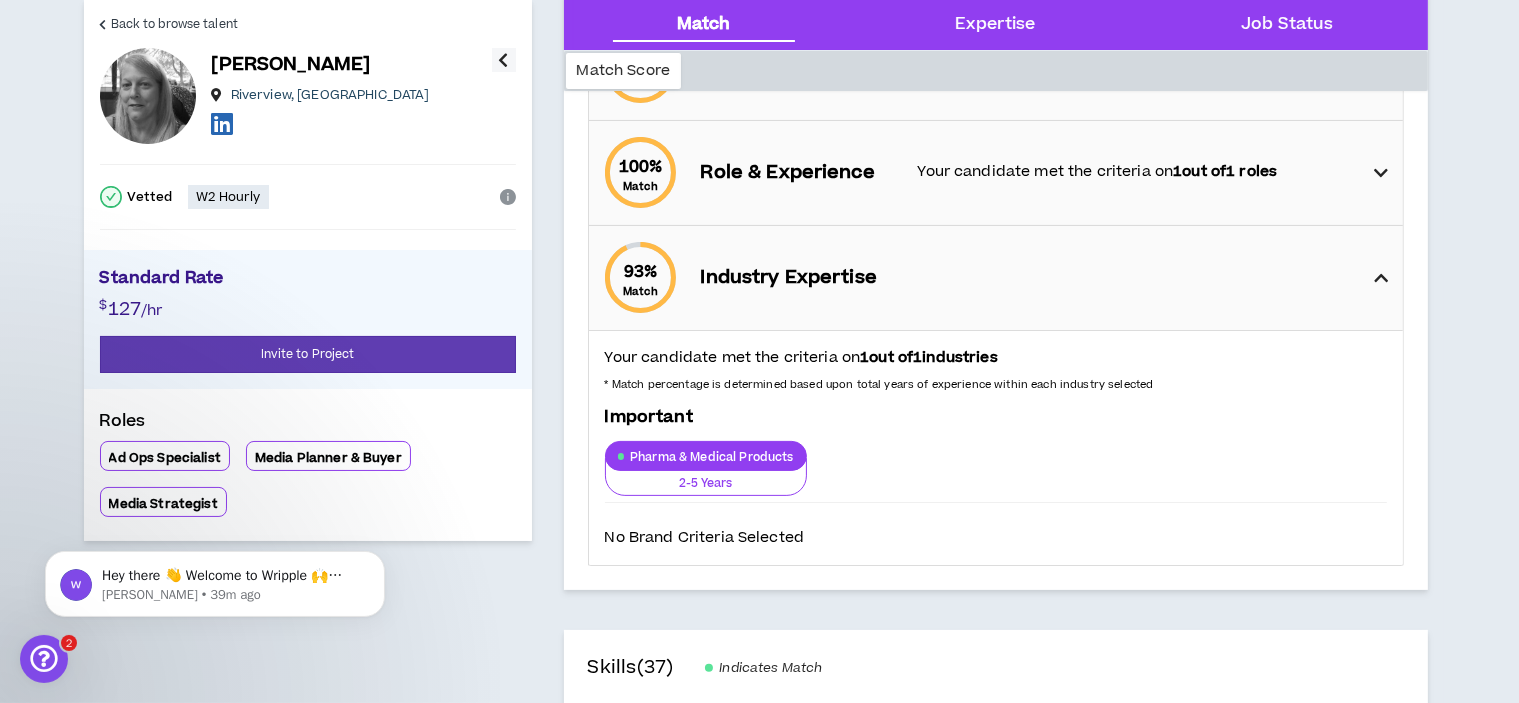 scroll, scrollTop: 308, scrollLeft: 0, axis: vertical 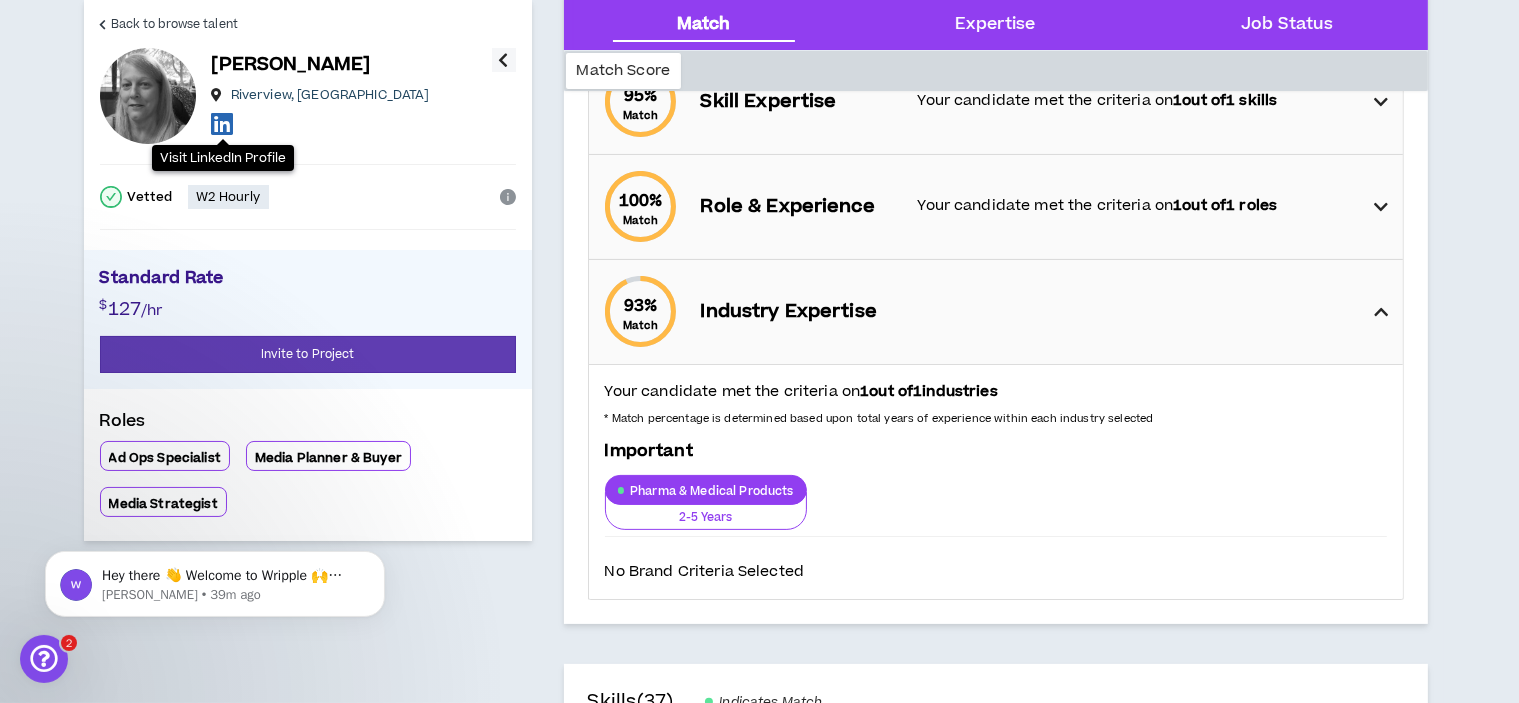 click at bounding box center [223, 123] 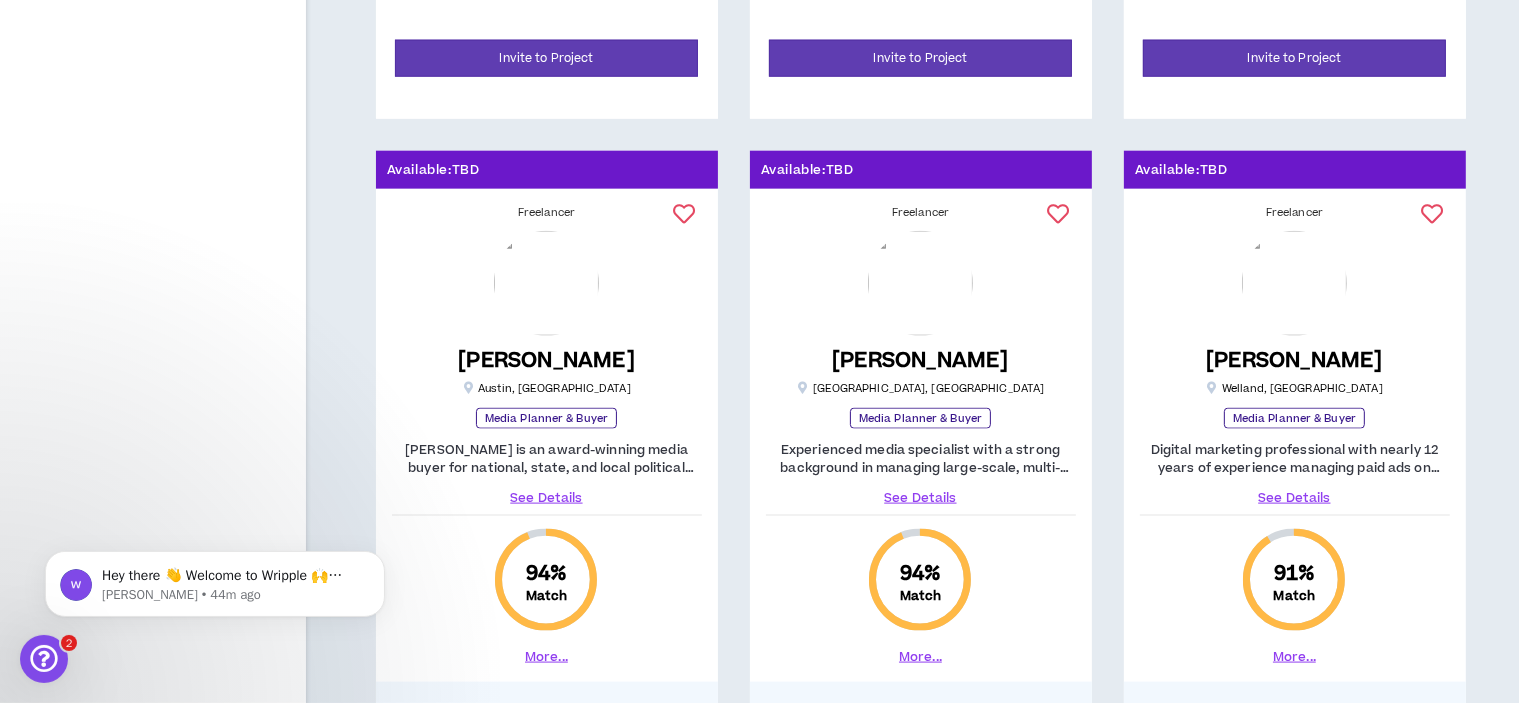 scroll, scrollTop: 2600, scrollLeft: 0, axis: vertical 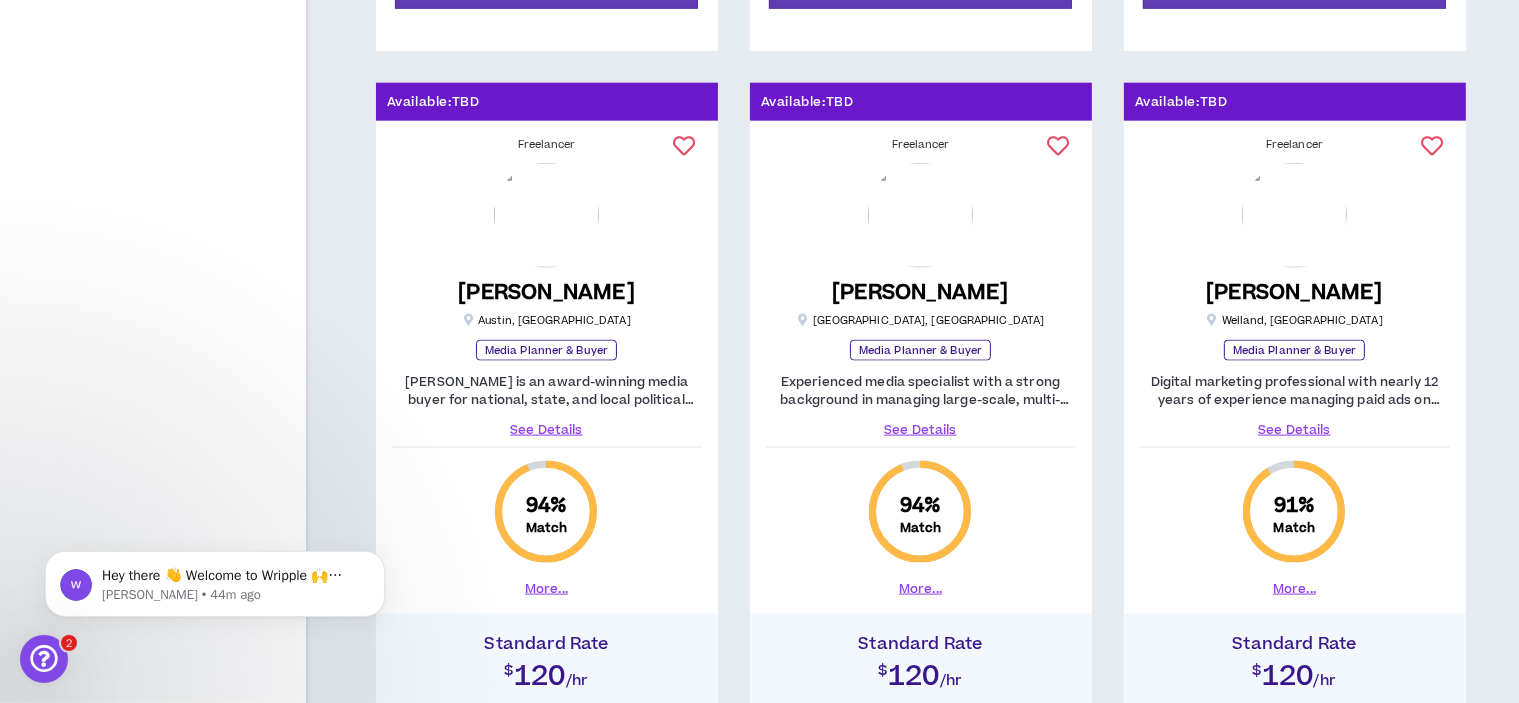 click on "See Details" at bounding box center [547, 430] 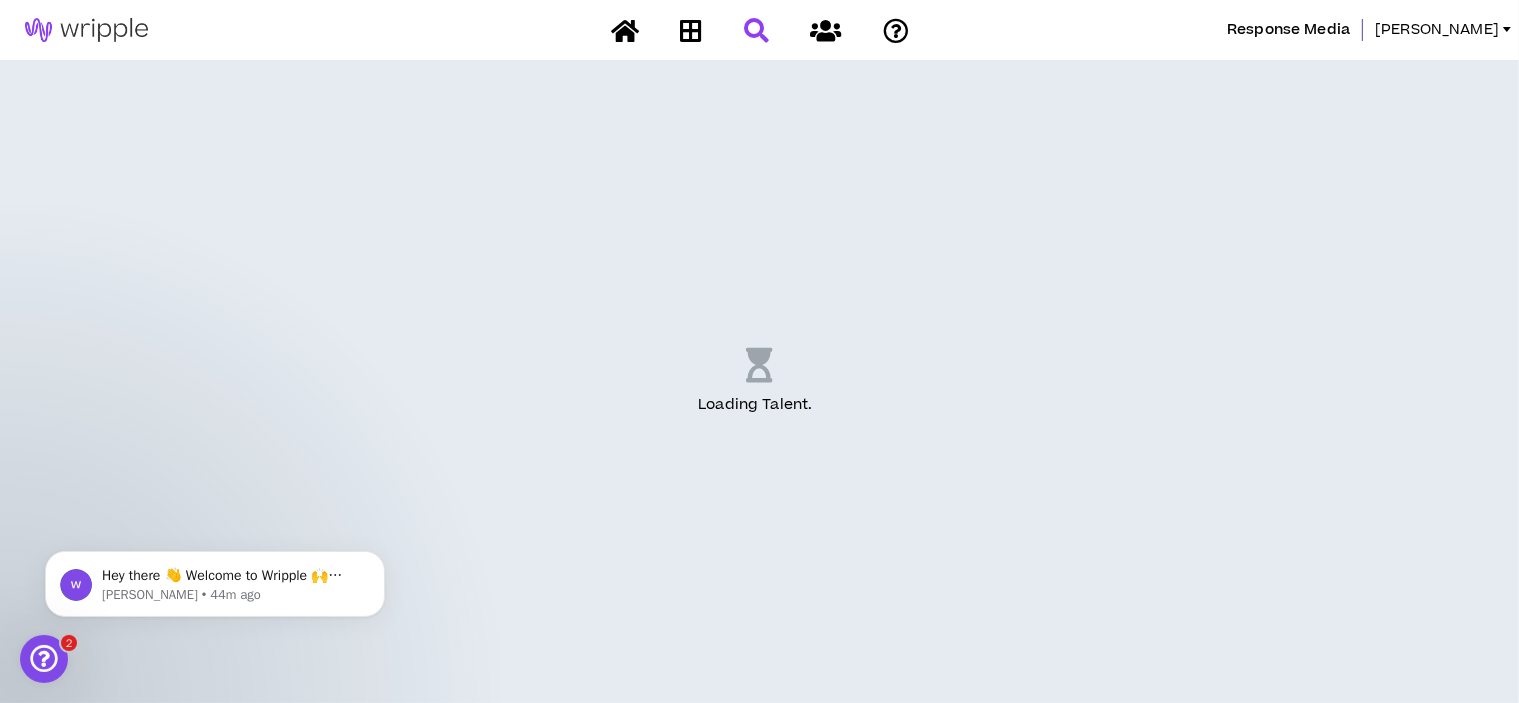 scroll, scrollTop: 0, scrollLeft: 0, axis: both 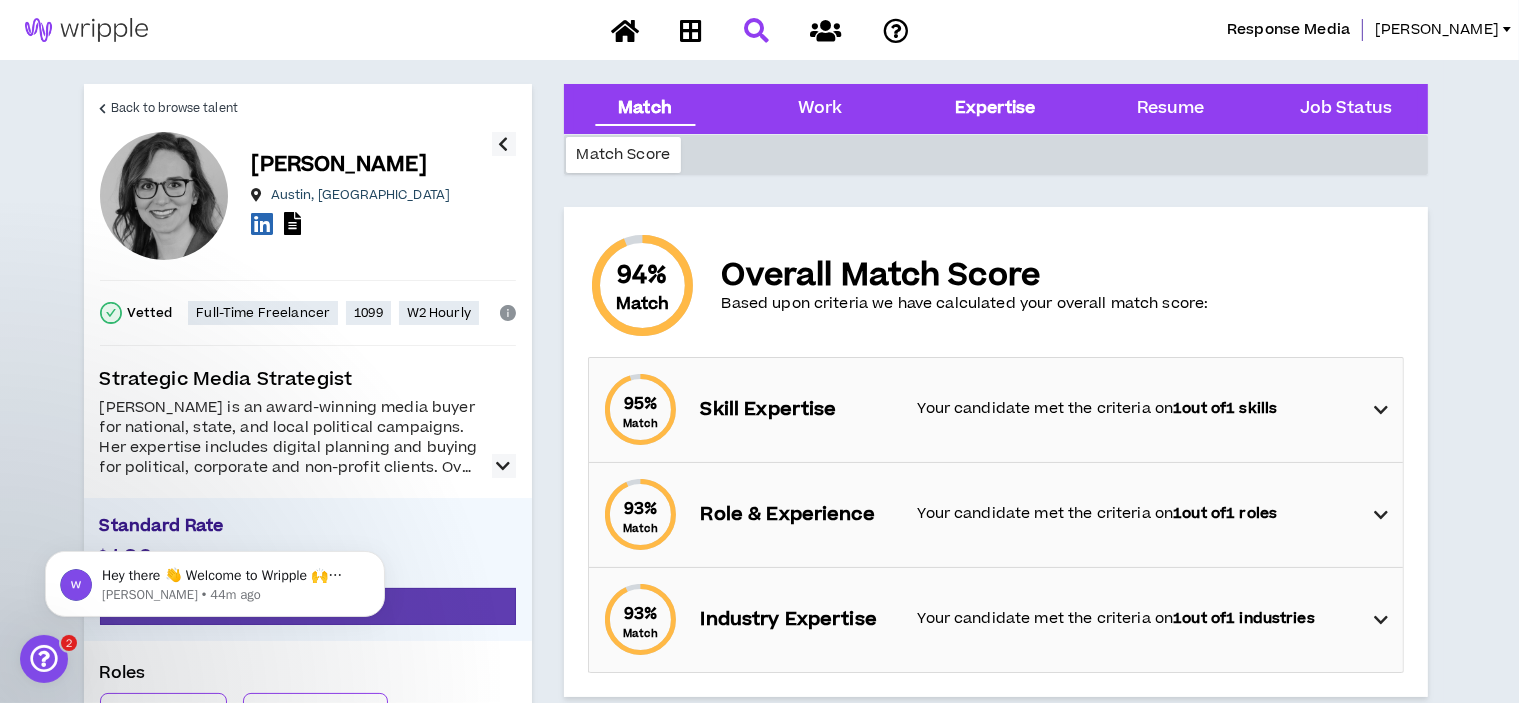 click on "Expertise" at bounding box center (995, 109) 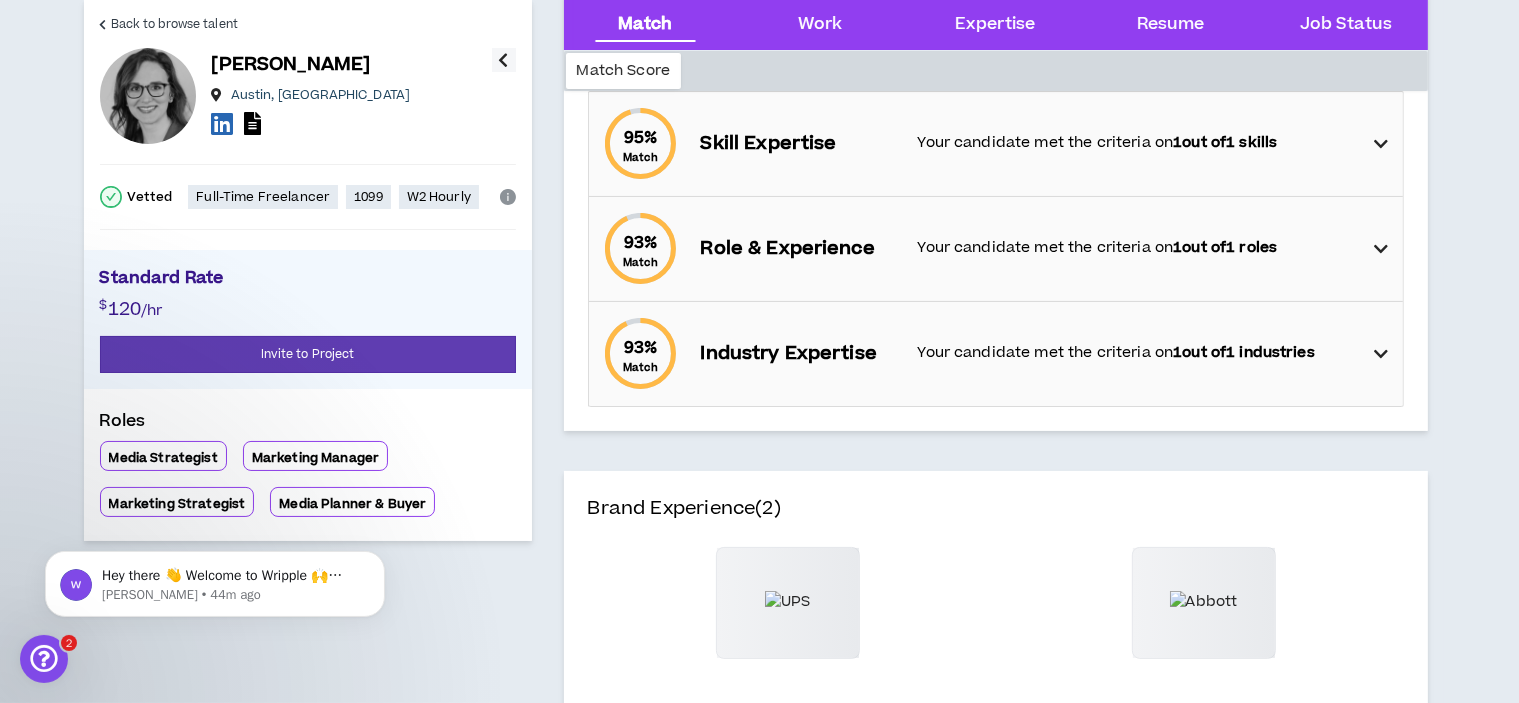 scroll, scrollTop: 411, scrollLeft: 0, axis: vertical 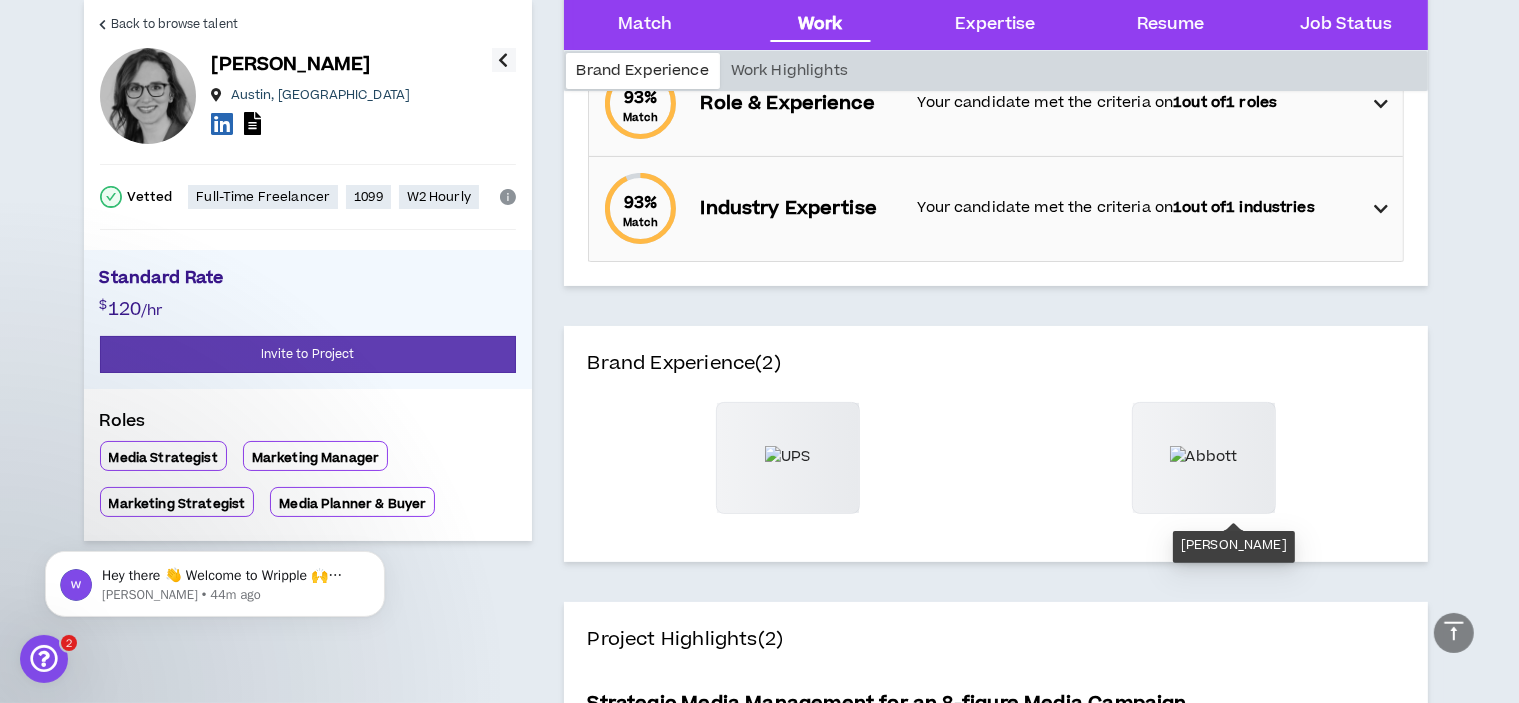 click at bounding box center [1204, 457] 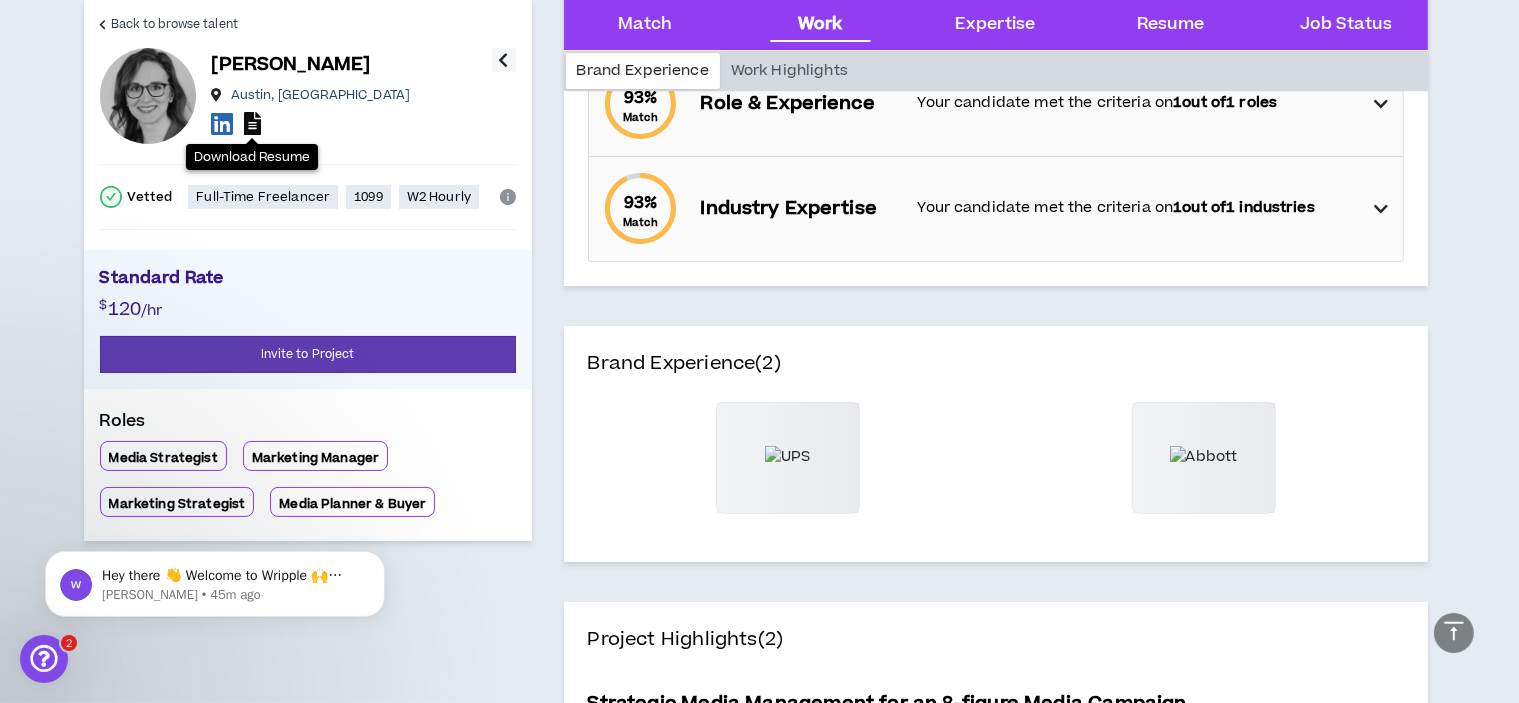 click at bounding box center [252, 123] 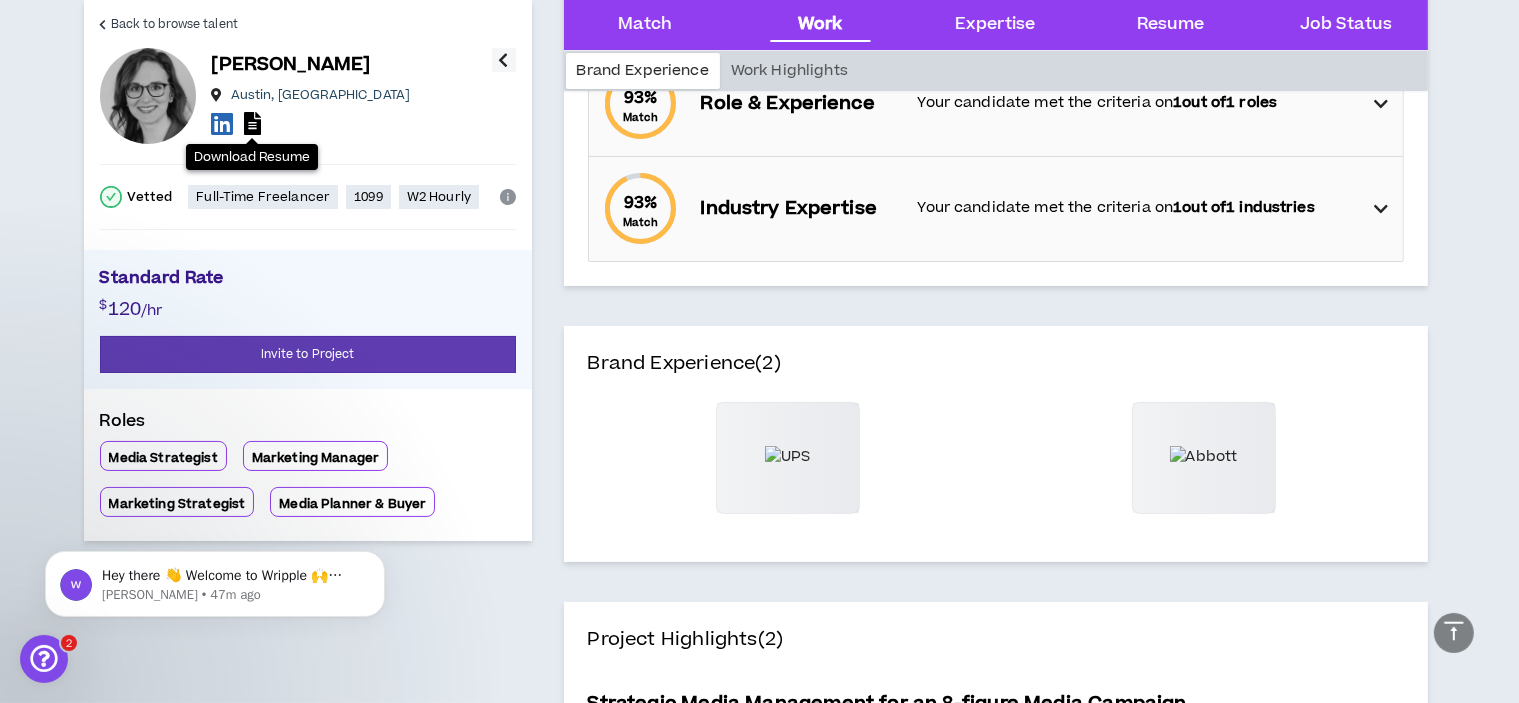 click on "Media Planner & Buyer" at bounding box center [352, 504] 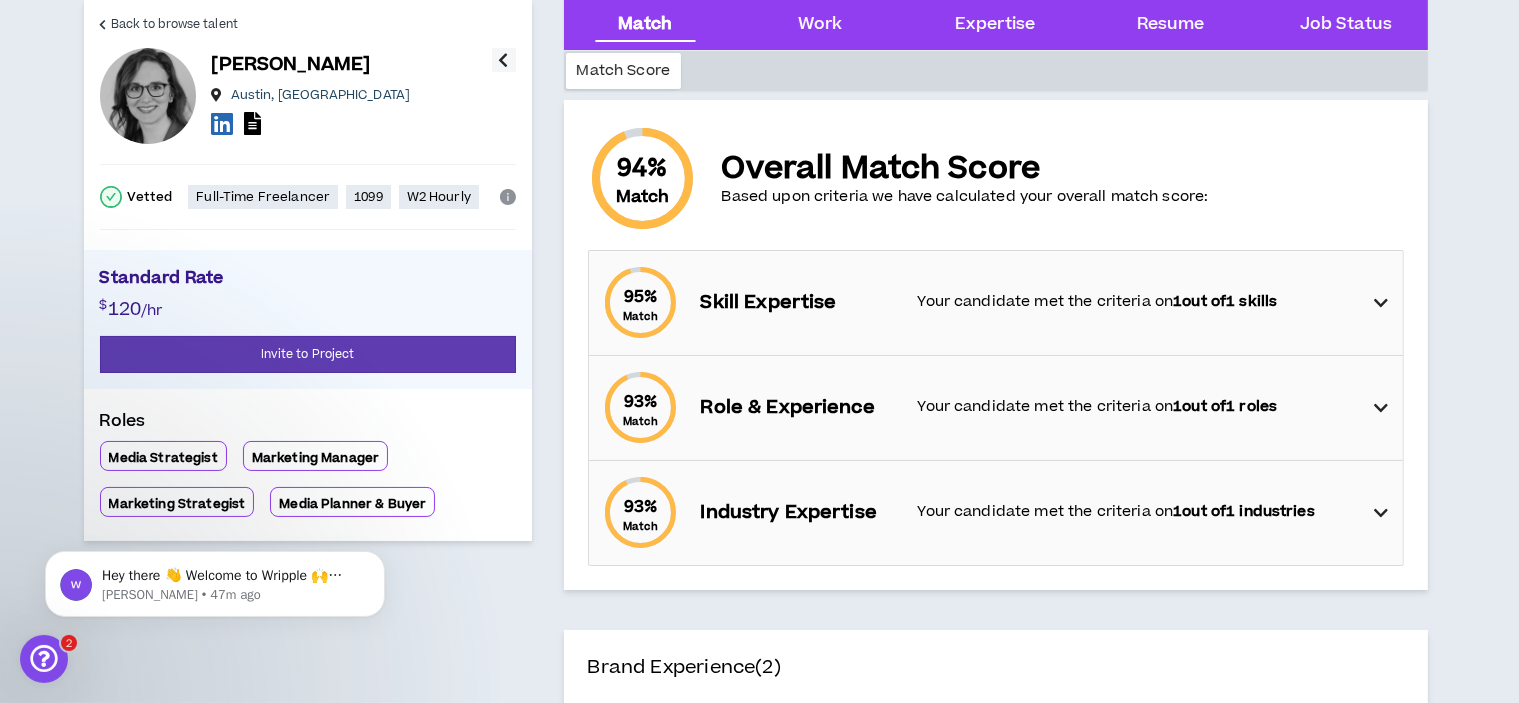 scroll, scrollTop: 0, scrollLeft: 0, axis: both 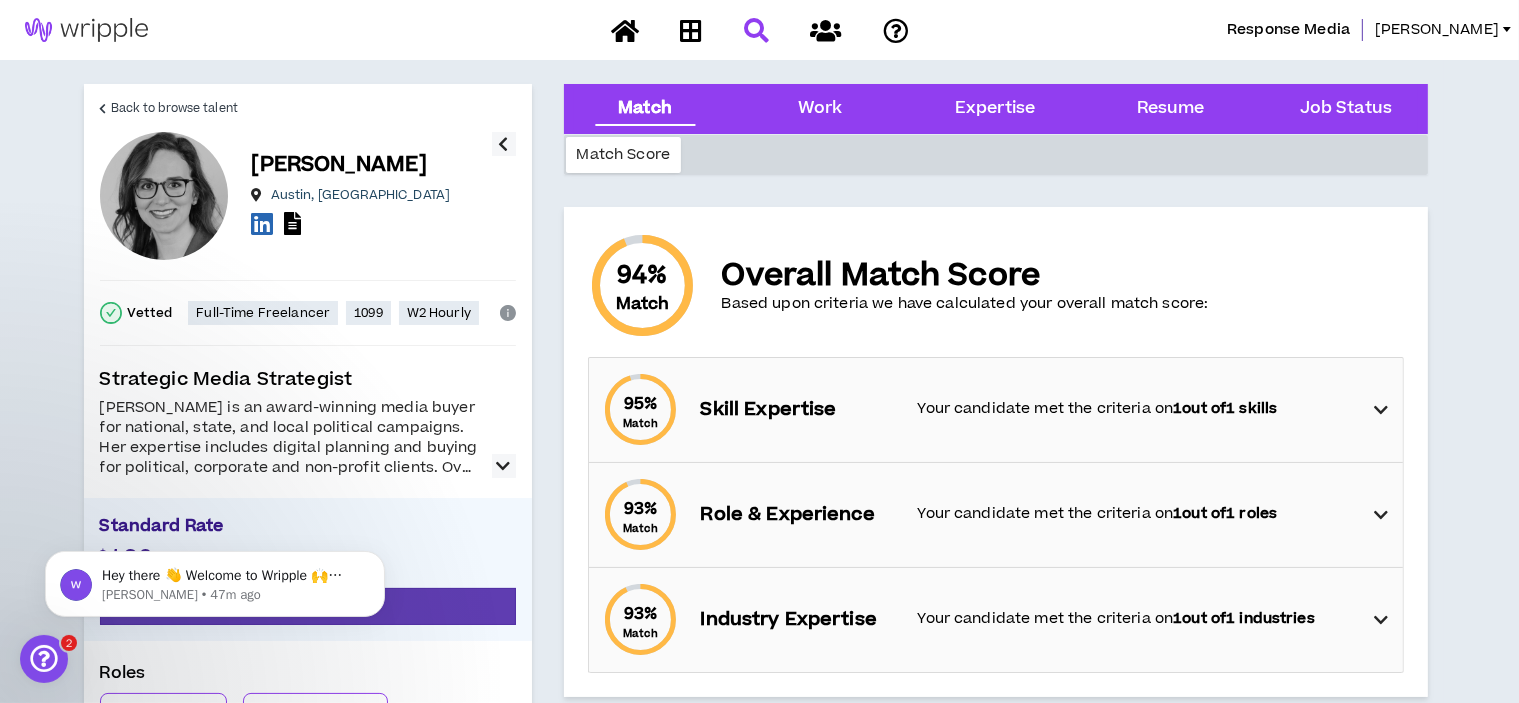 click on "93 % Match Role & Experience Your candidate met the criteria on  1  out of  1   roles" at bounding box center [1002, 515] 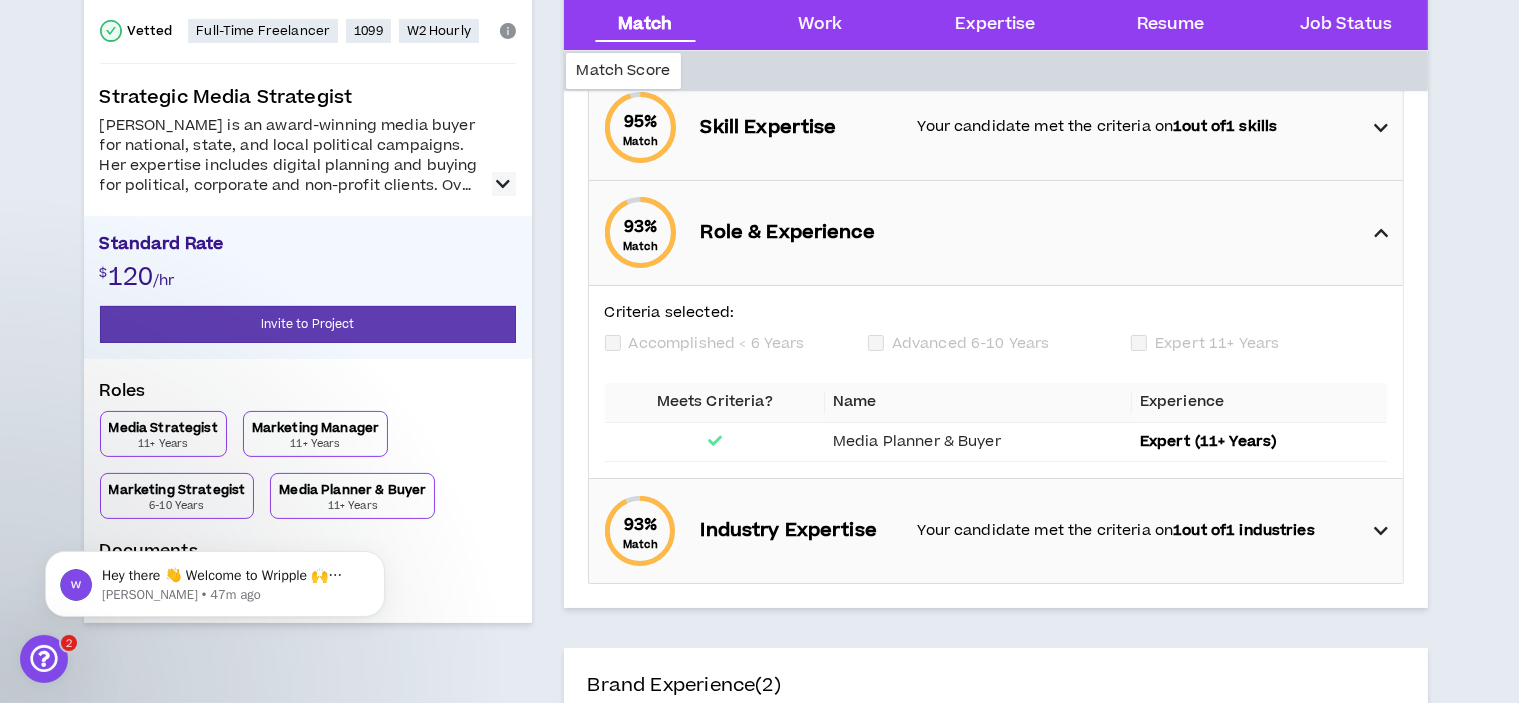 scroll, scrollTop: 400, scrollLeft: 0, axis: vertical 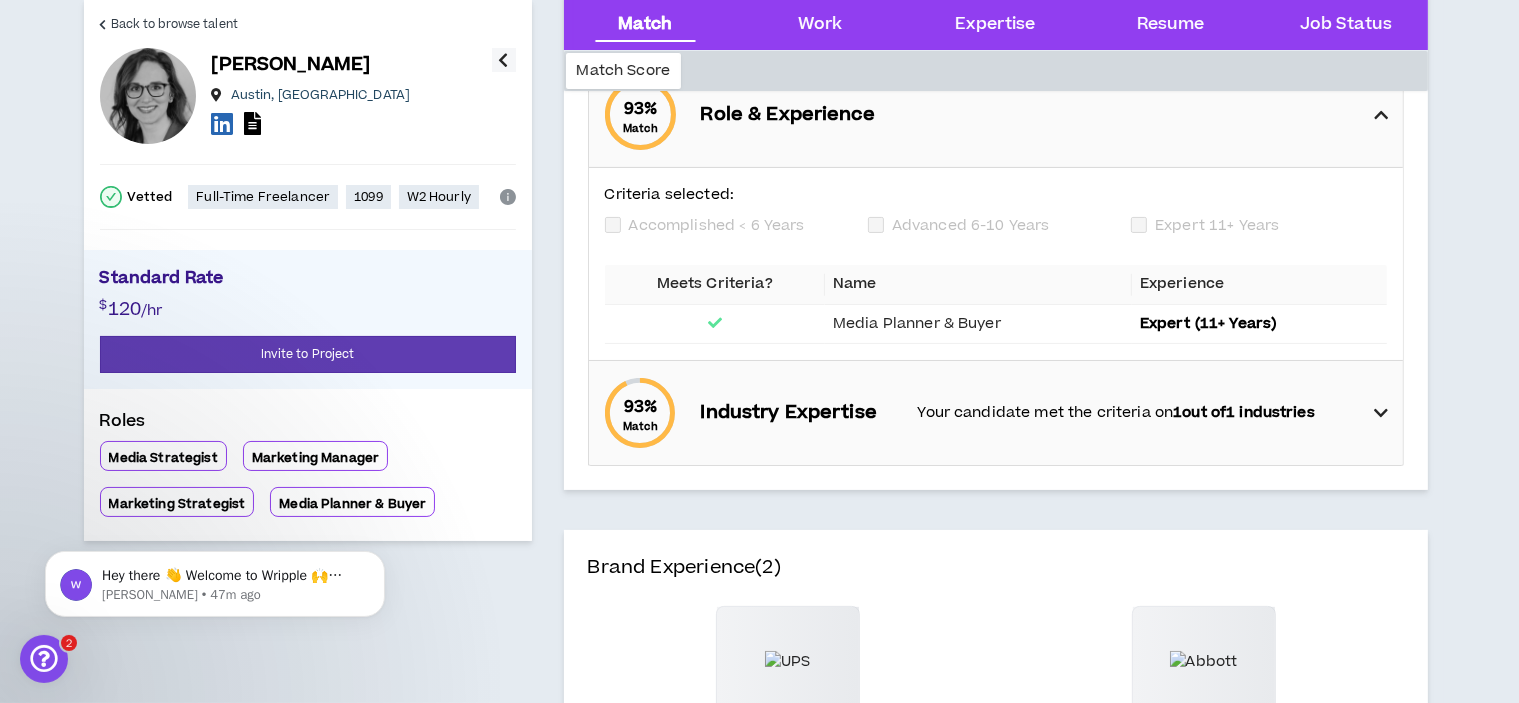 click on "93 % Match Industry Expertise Your candidate met the criteria on  1  out of  1   industries" at bounding box center (1002, 413) 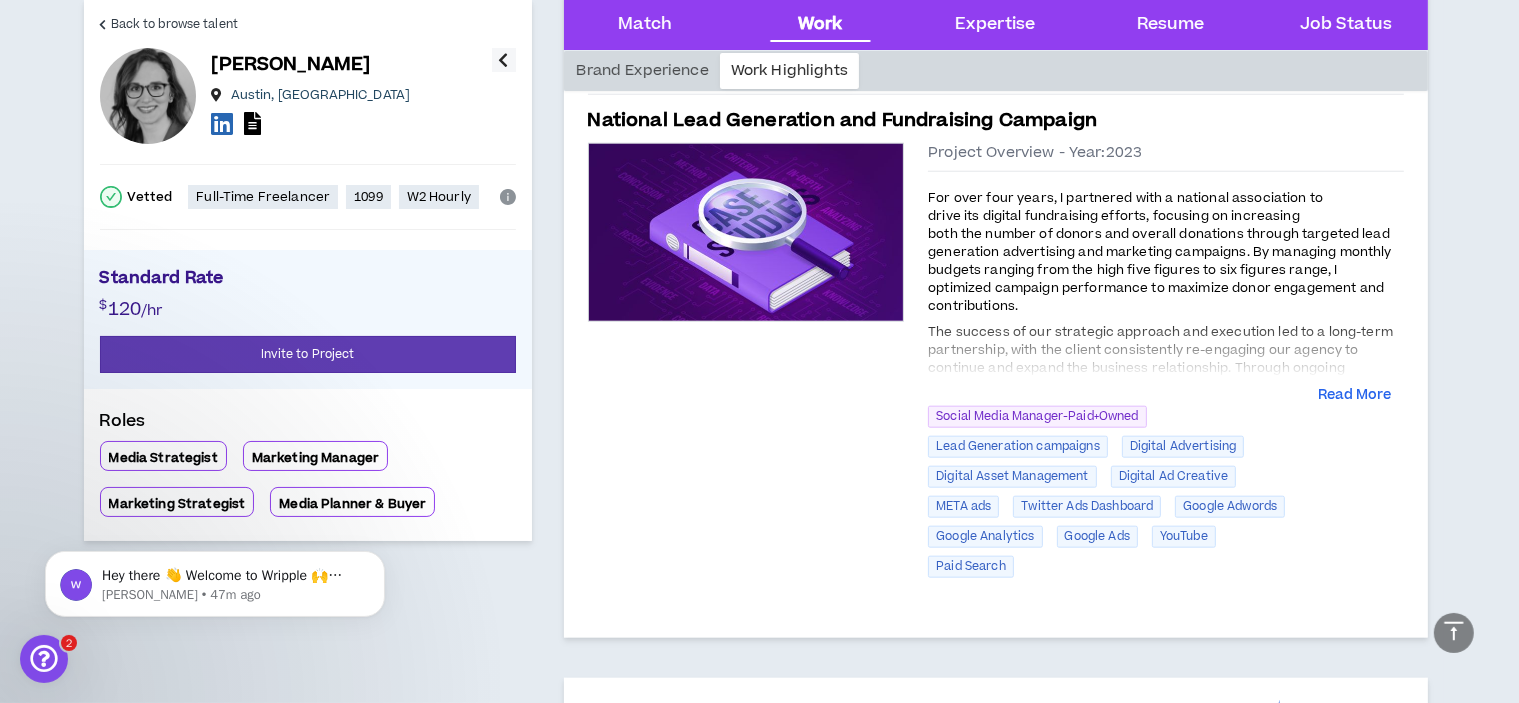scroll, scrollTop: 2000, scrollLeft: 0, axis: vertical 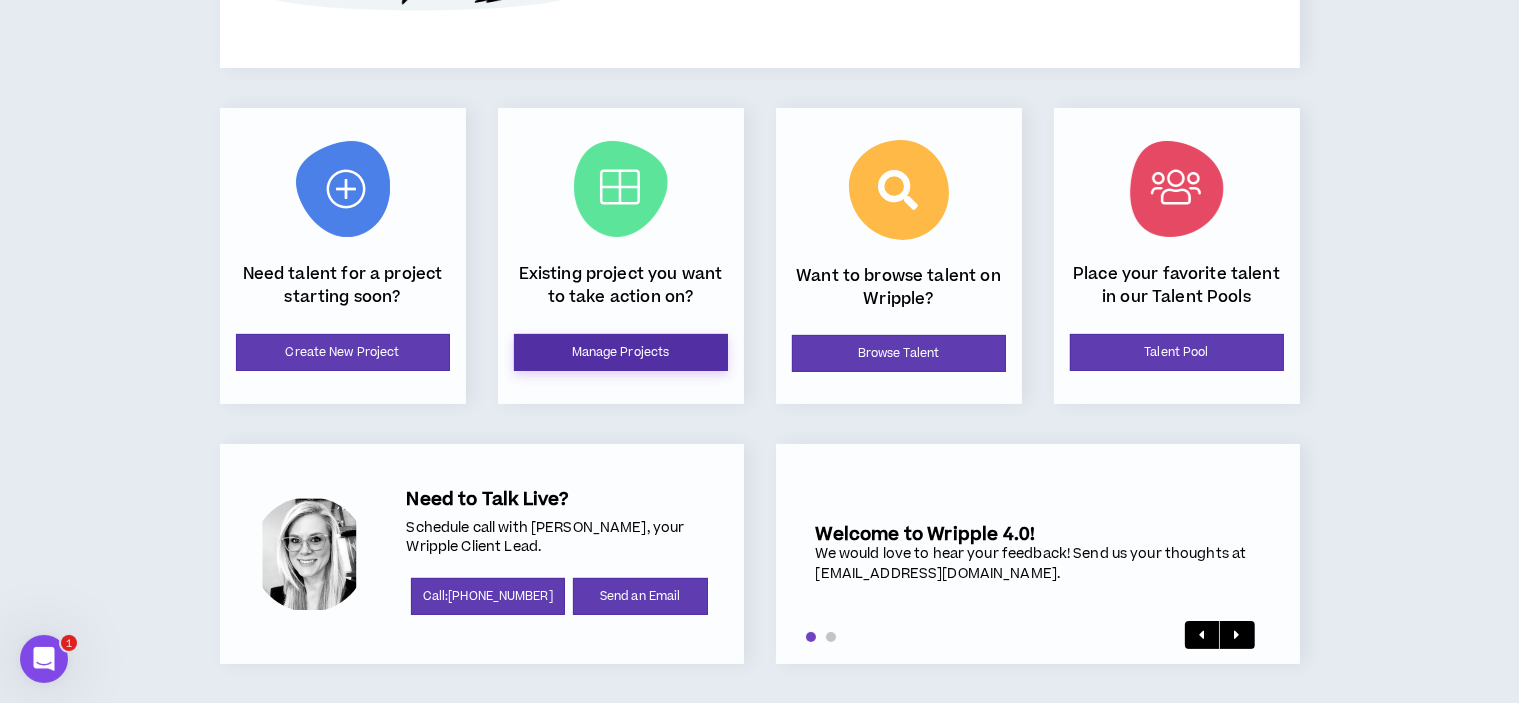 click on "Manage Projects" at bounding box center [621, 352] 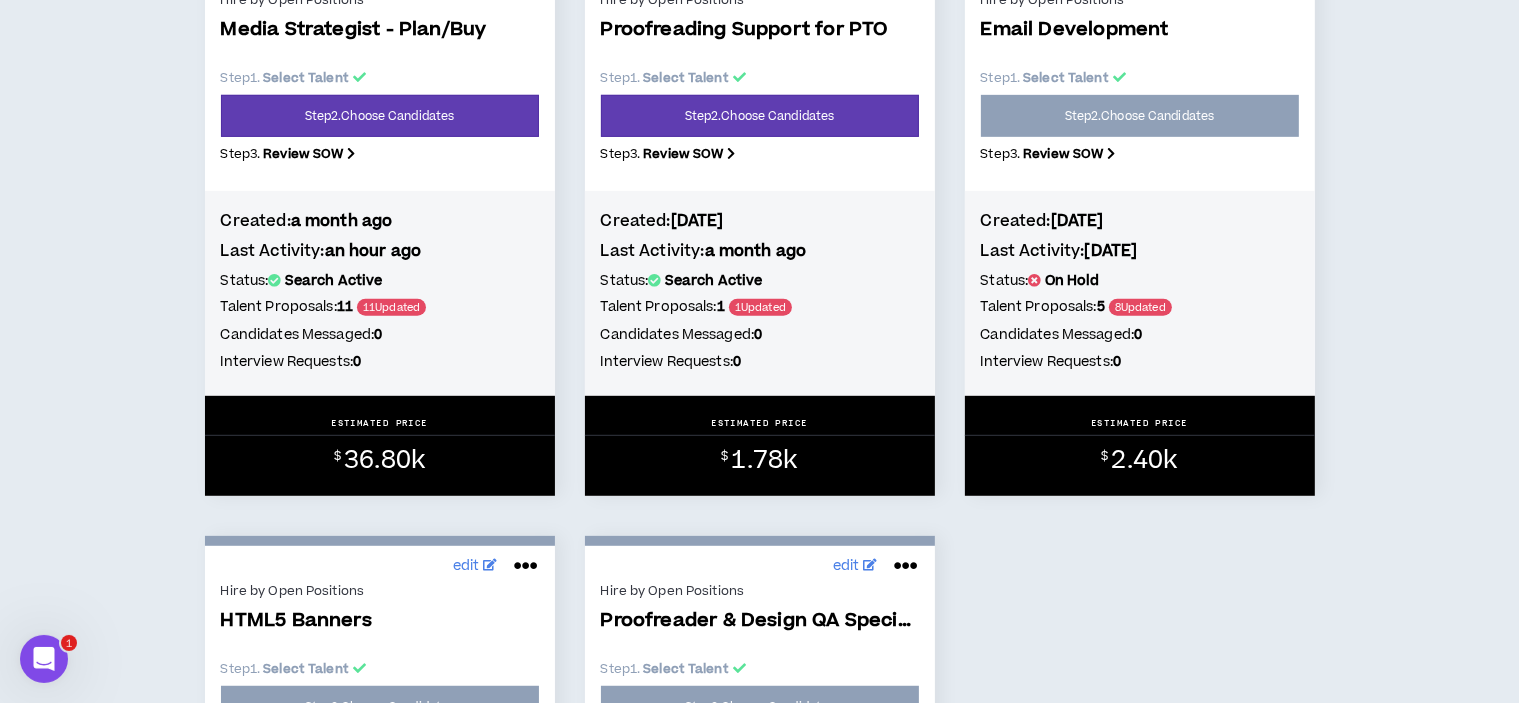 scroll, scrollTop: 1000, scrollLeft: 0, axis: vertical 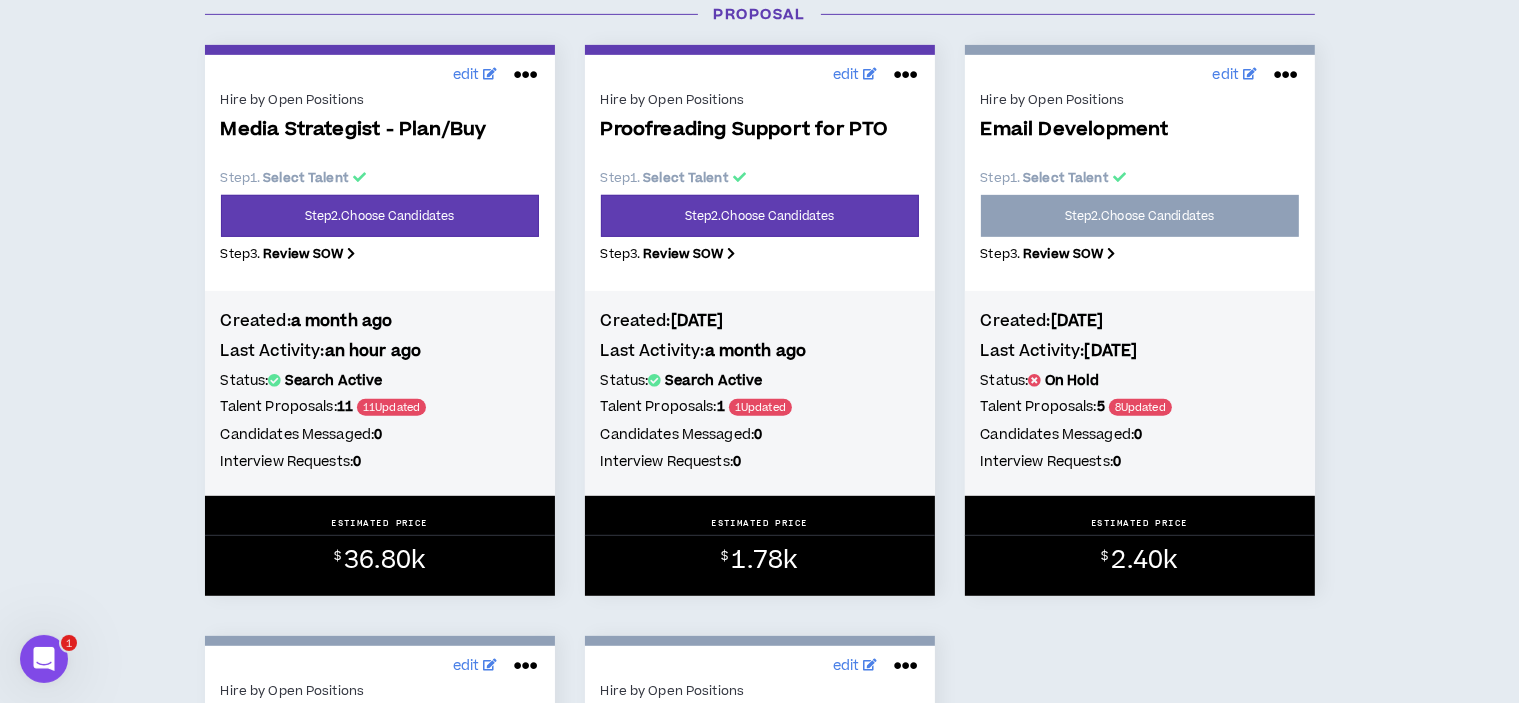 click on "Status:     Search Active Talent Proposals:  11 11   Updated Candidates Messaged:  0 Interview Requests:  0" at bounding box center (380, 424) 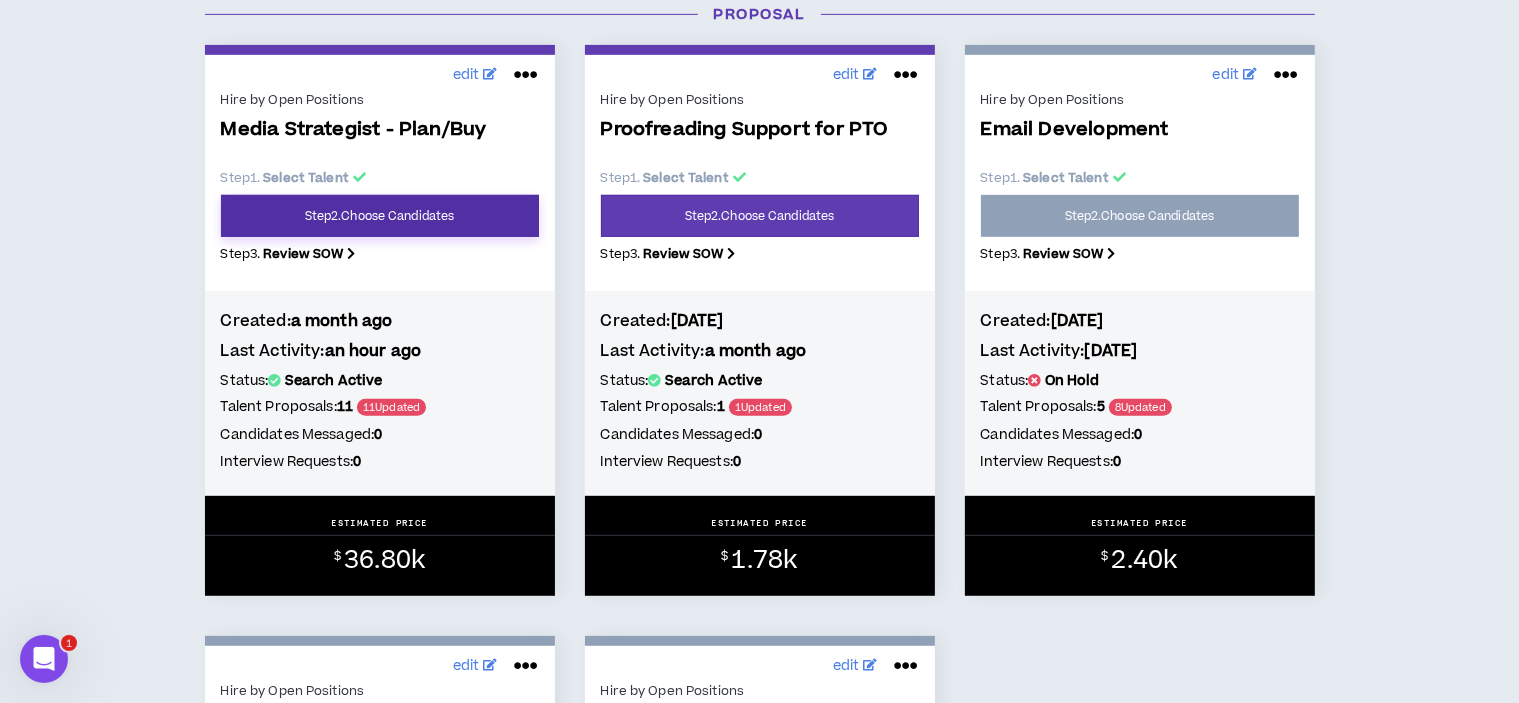 click on "Step  2 .  Choose Candidates" at bounding box center [380, 216] 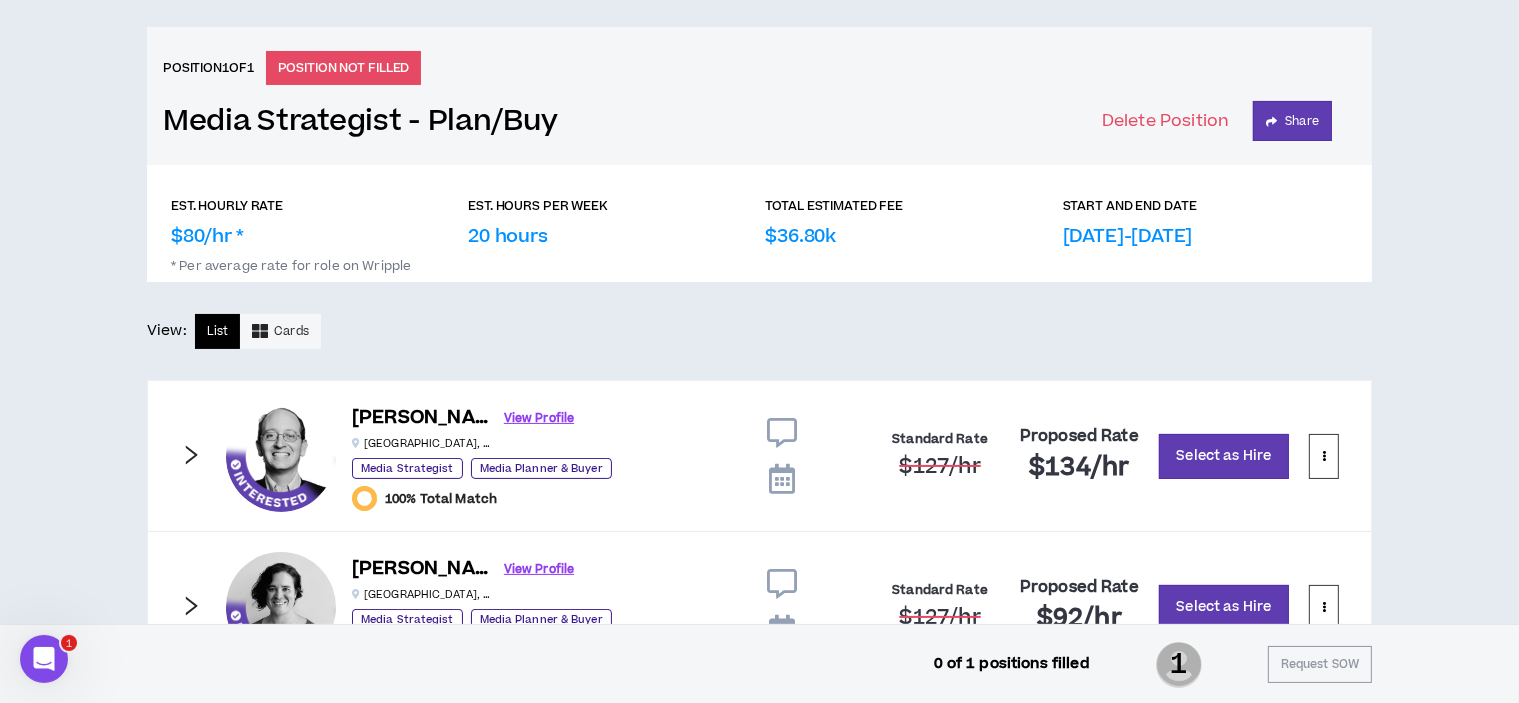 scroll, scrollTop: 0, scrollLeft: 0, axis: both 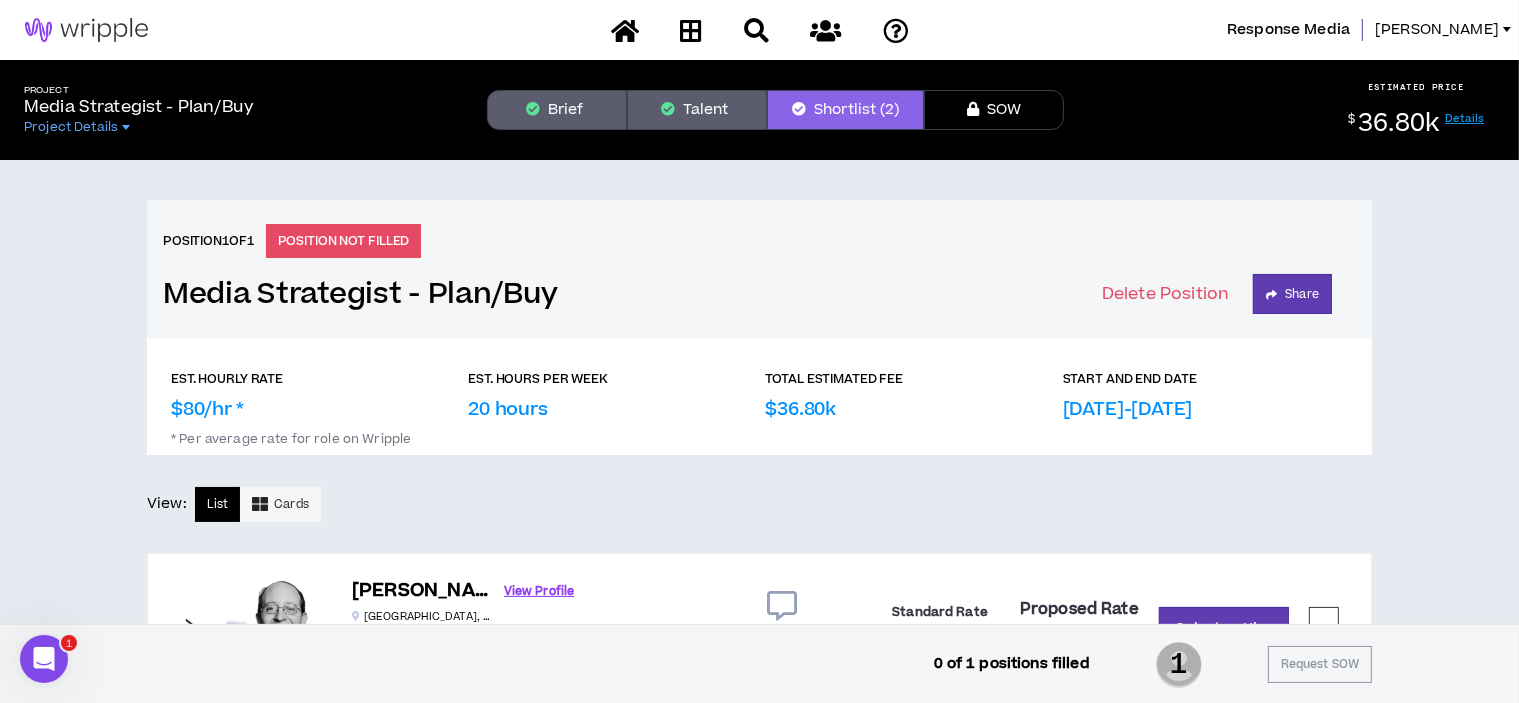 click on "Talent" at bounding box center (697, 110) 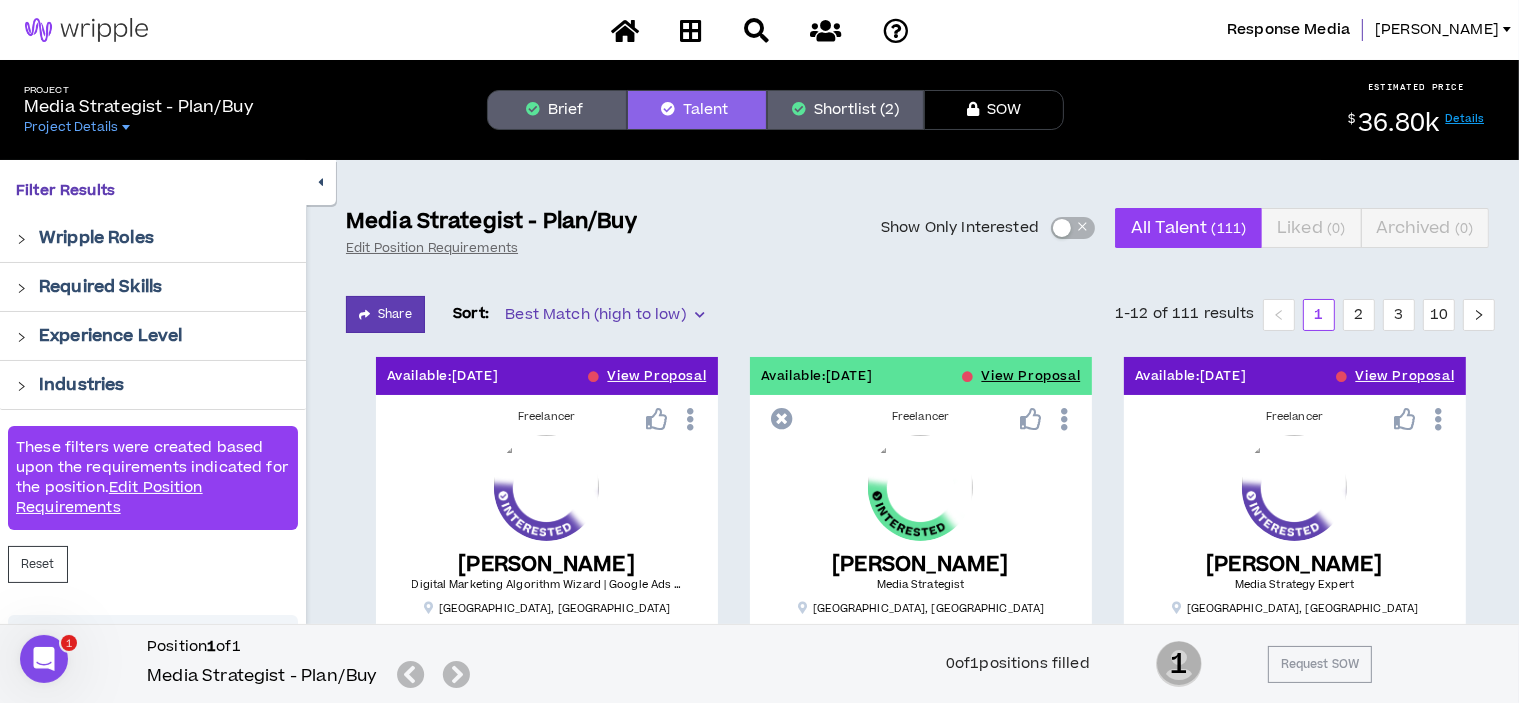 click on "Industries" at bounding box center (153, 385) 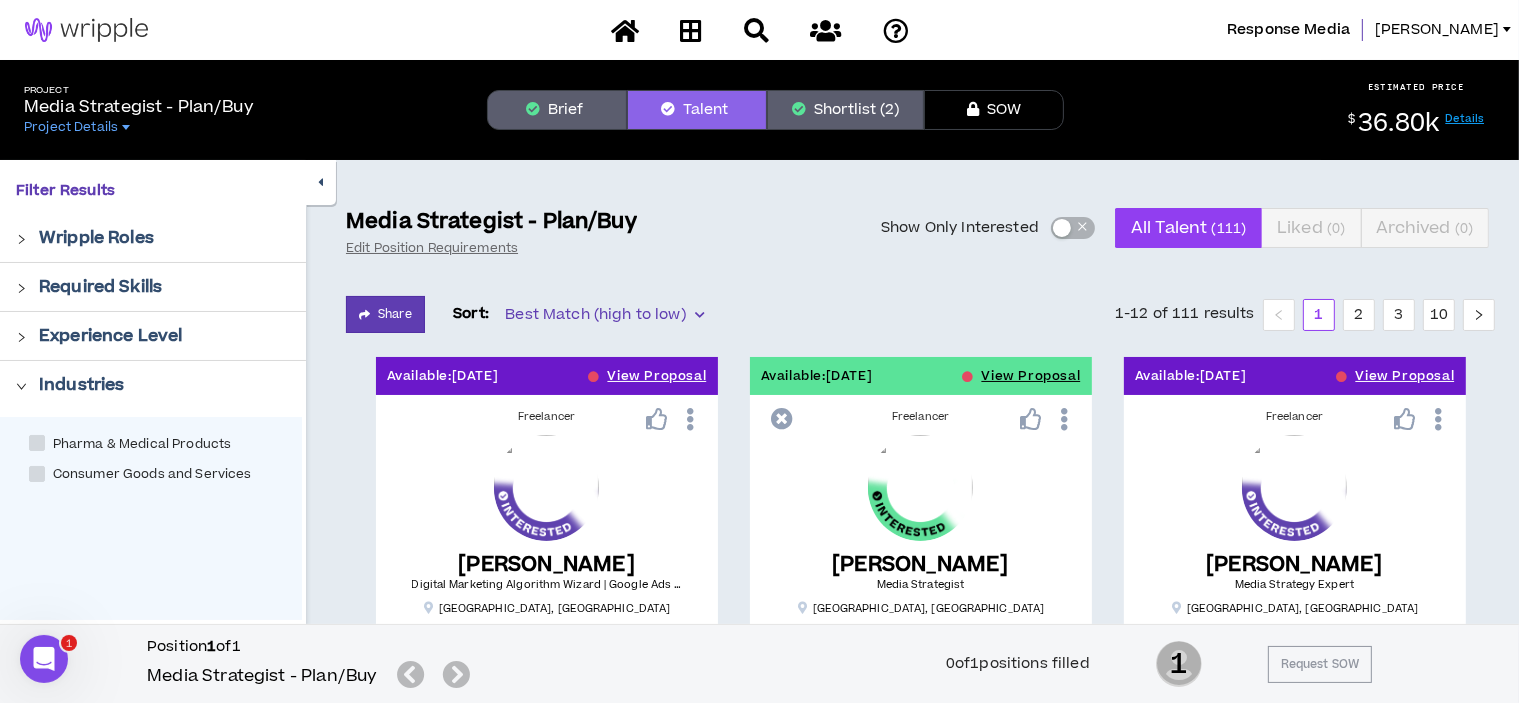 click at bounding box center [37, 443] 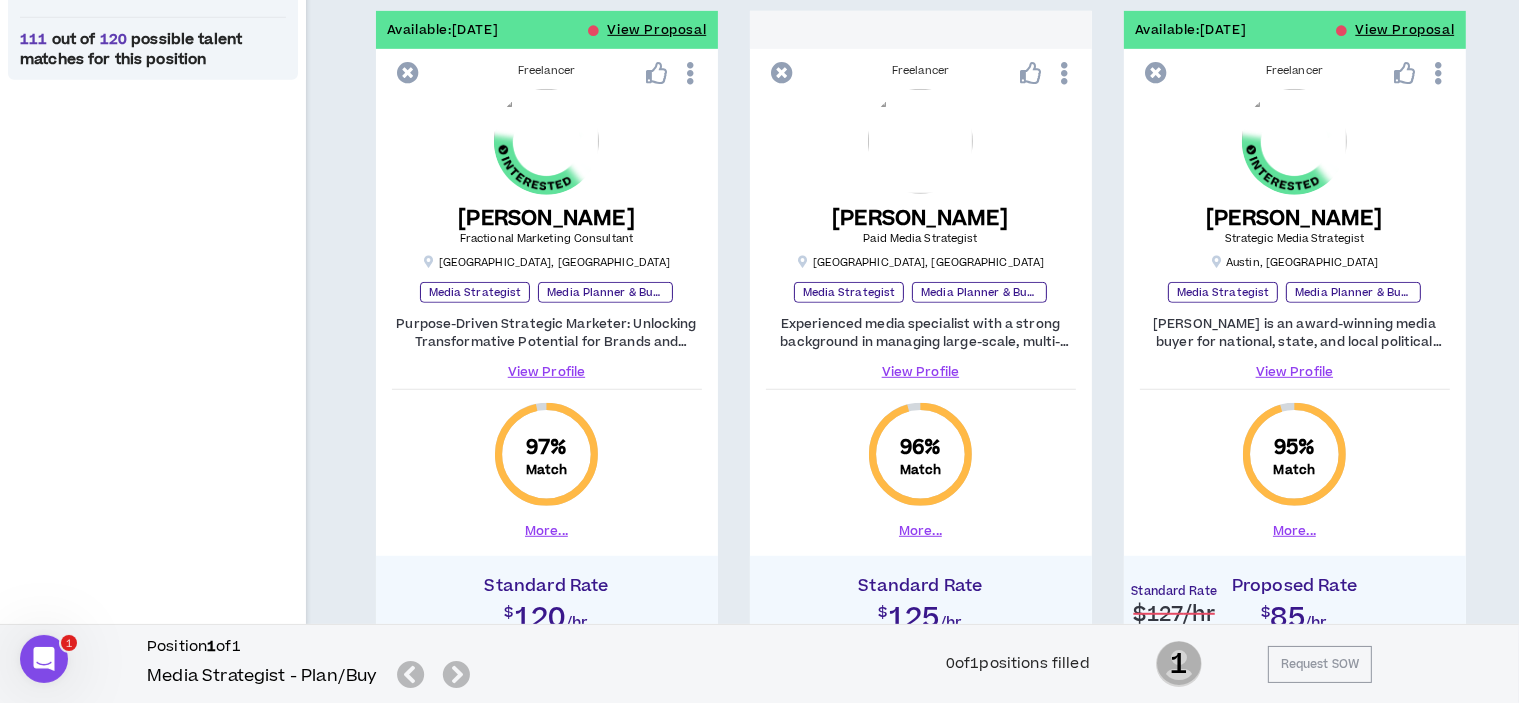 scroll, scrollTop: 1100, scrollLeft: 0, axis: vertical 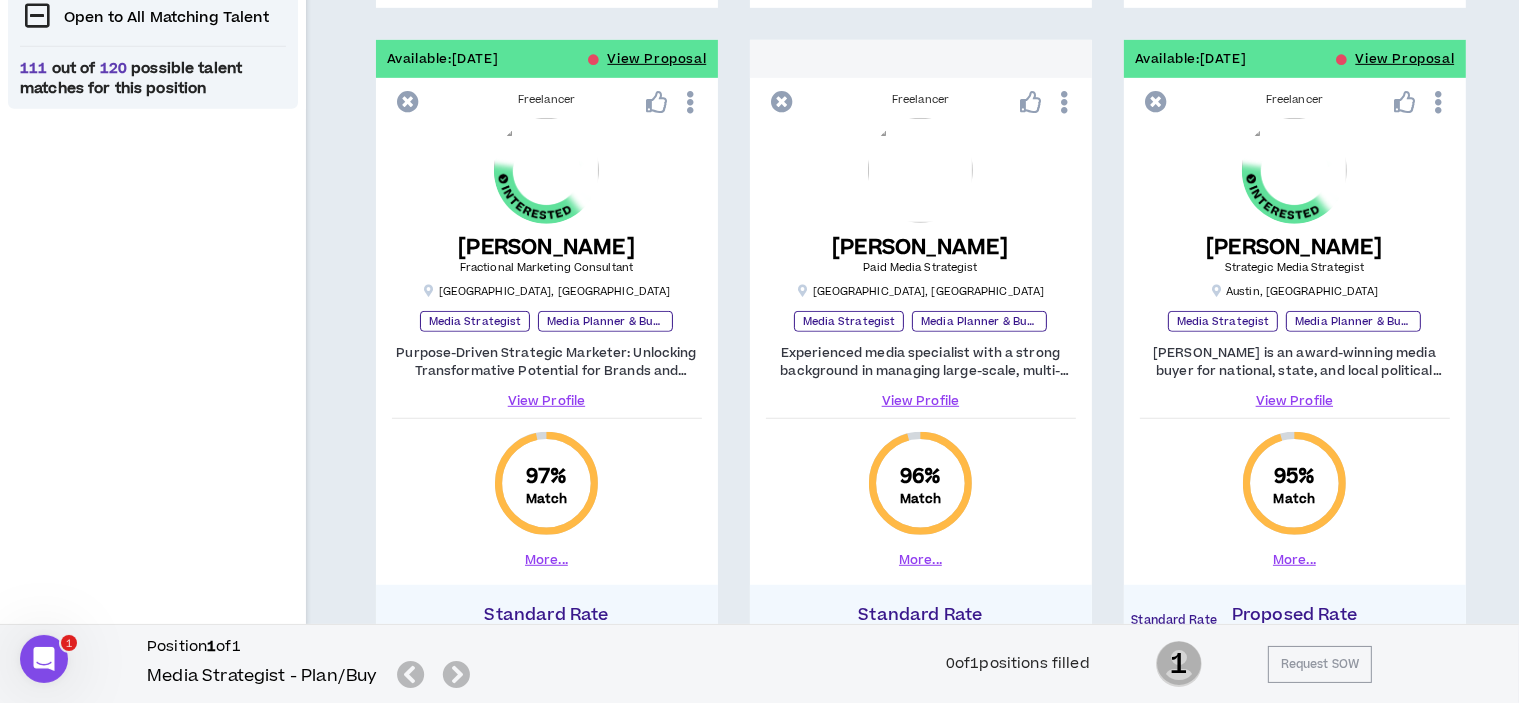click on "View Profile" at bounding box center (921, 401) 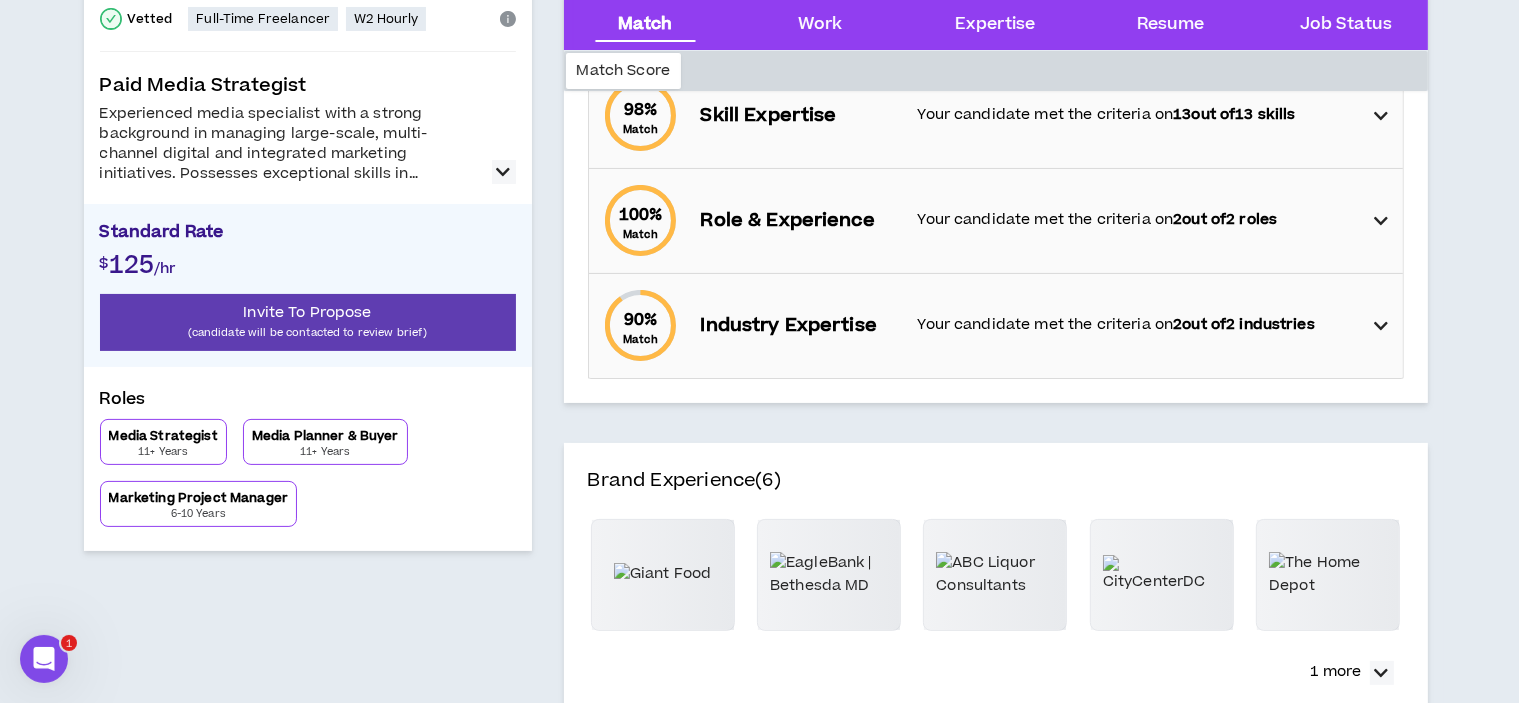 scroll, scrollTop: 300, scrollLeft: 0, axis: vertical 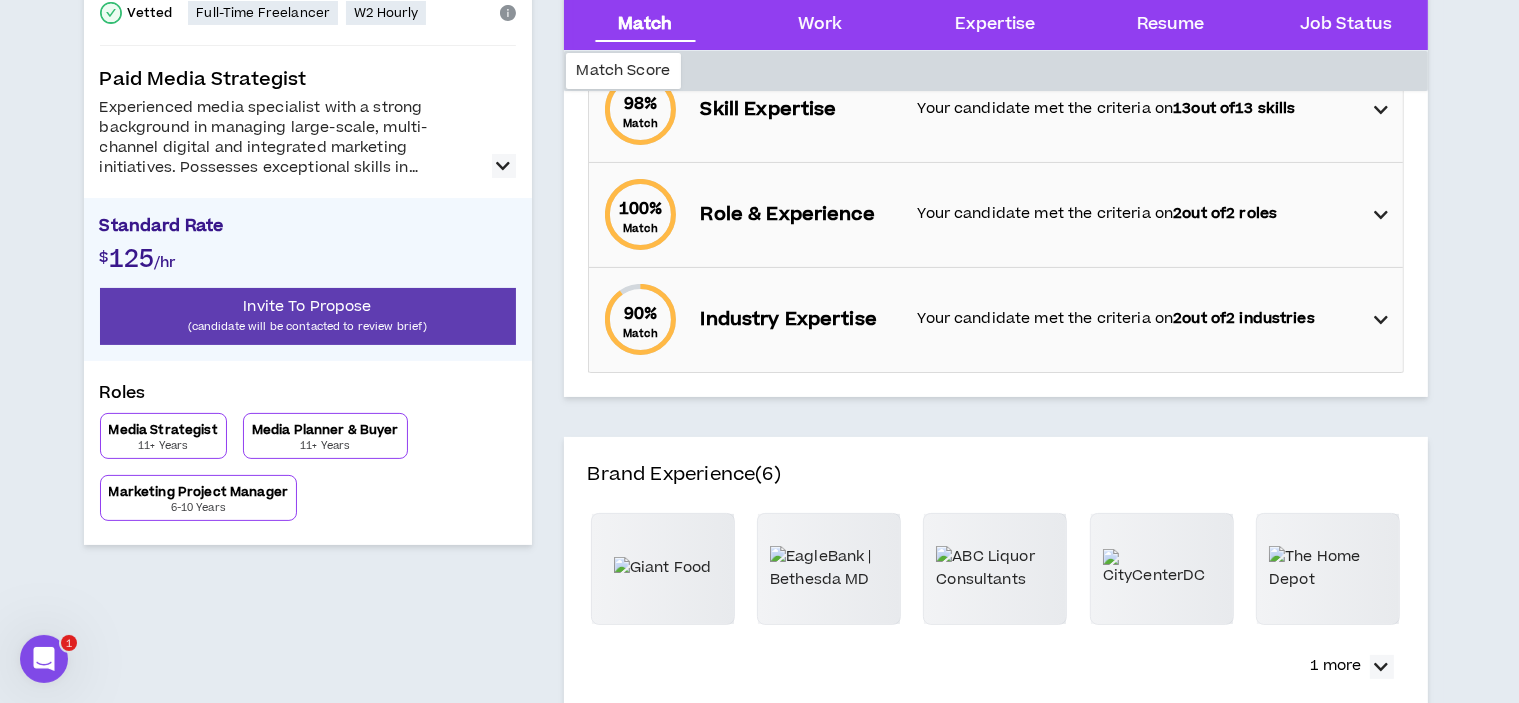 click at bounding box center [1381, 320] 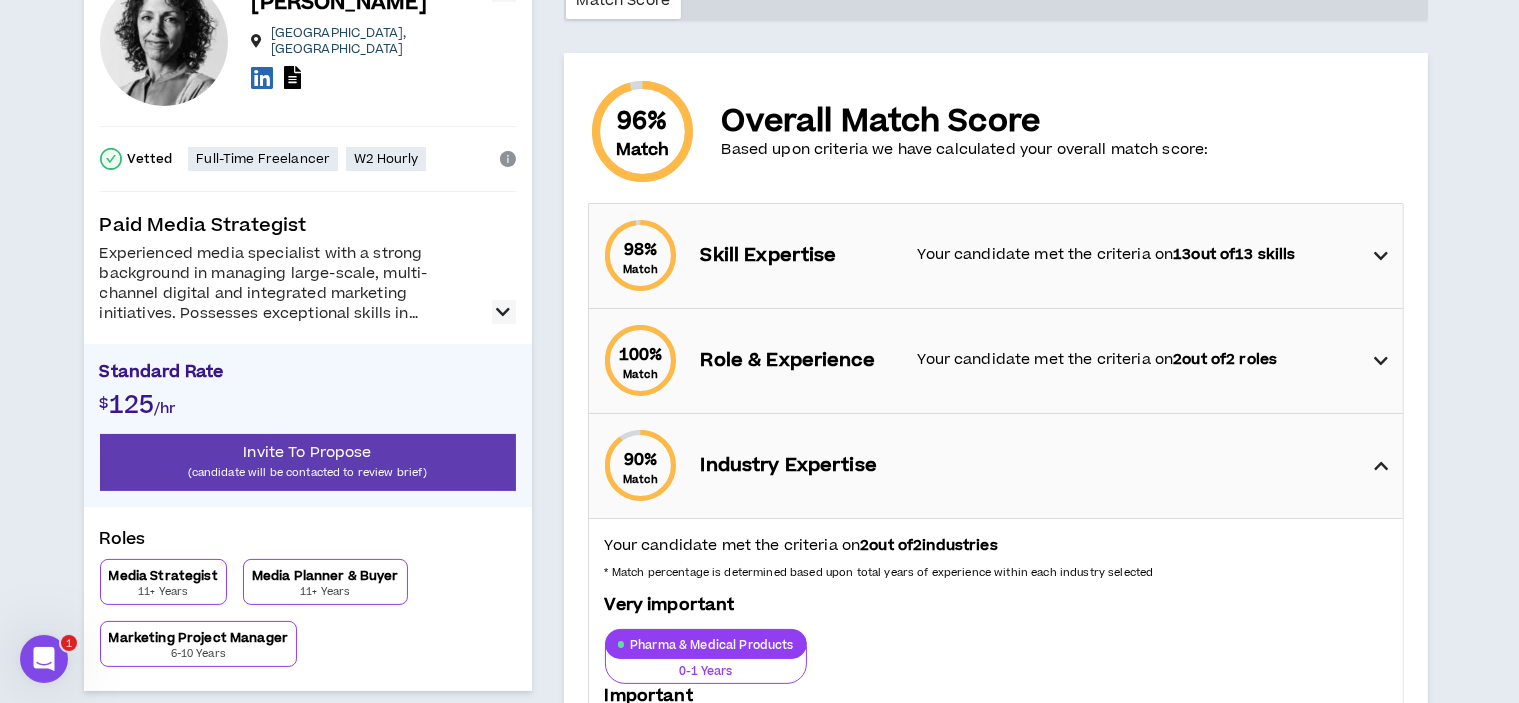 scroll, scrollTop: 0, scrollLeft: 0, axis: both 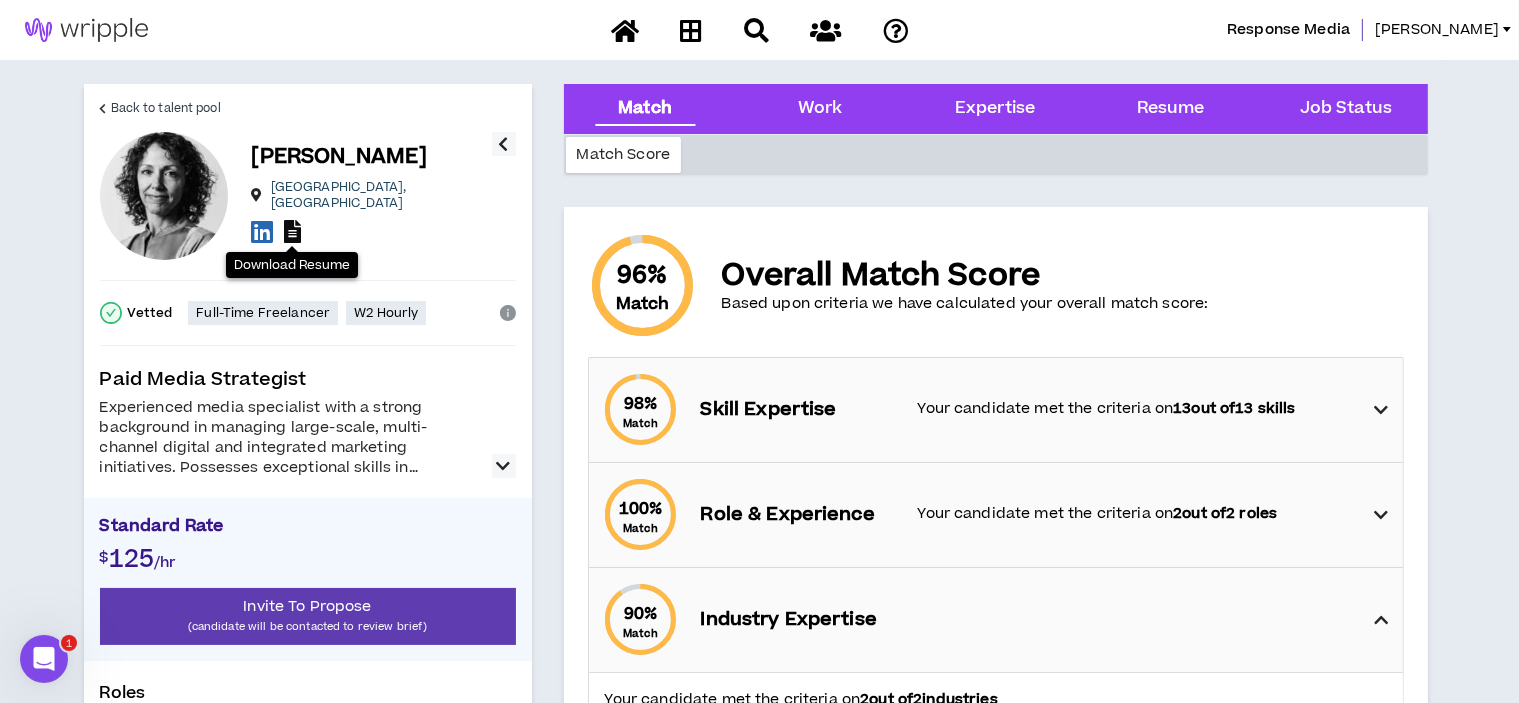 click at bounding box center (292, 231) 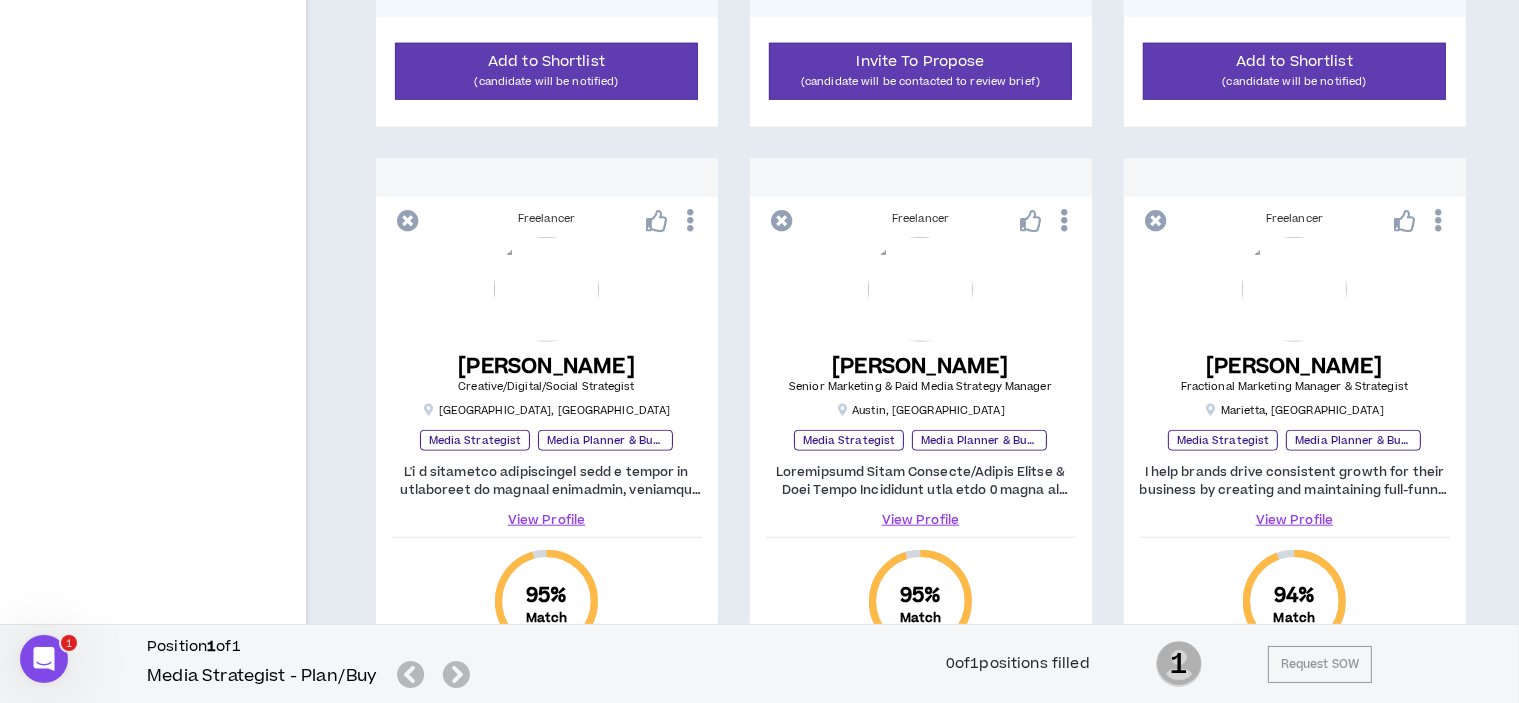 scroll, scrollTop: 1800, scrollLeft: 0, axis: vertical 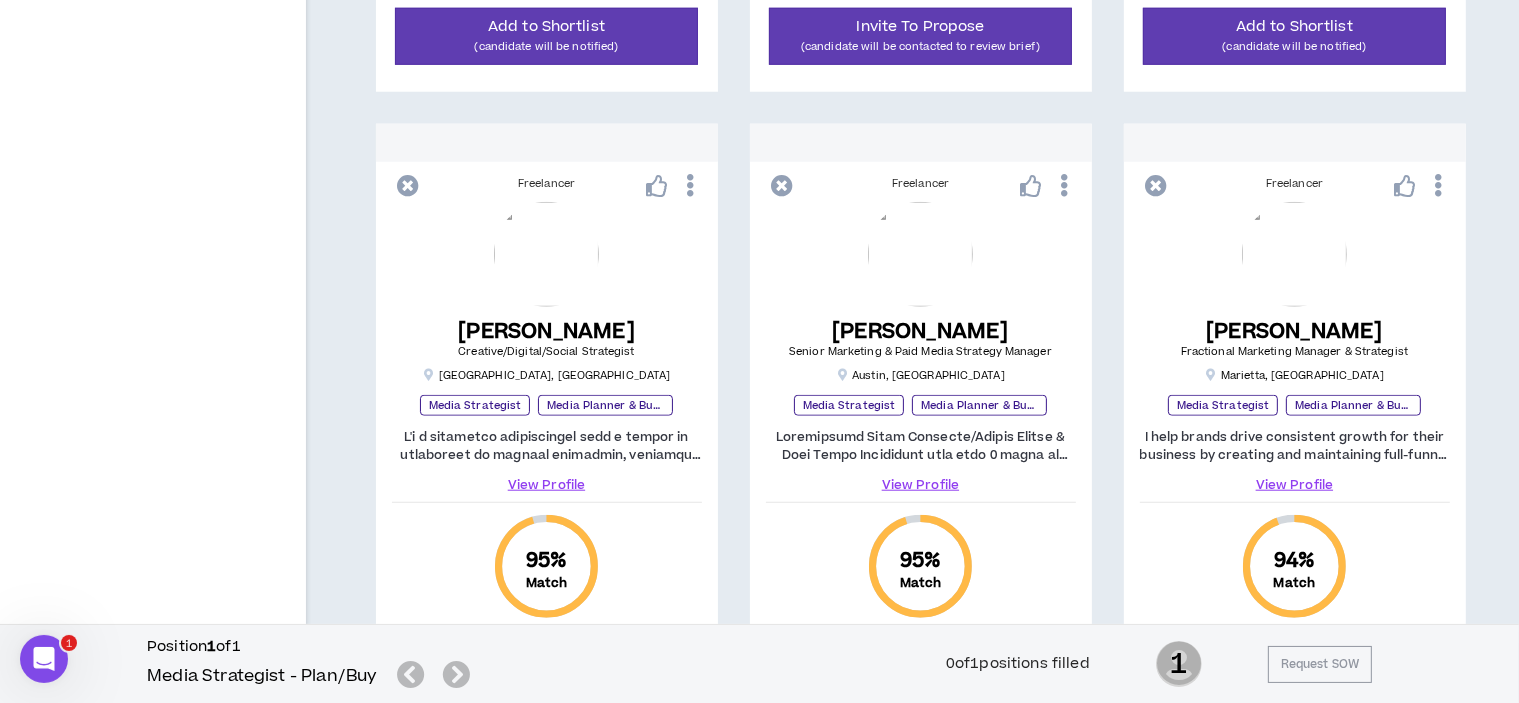 click on "View Profile" at bounding box center [921, 485] 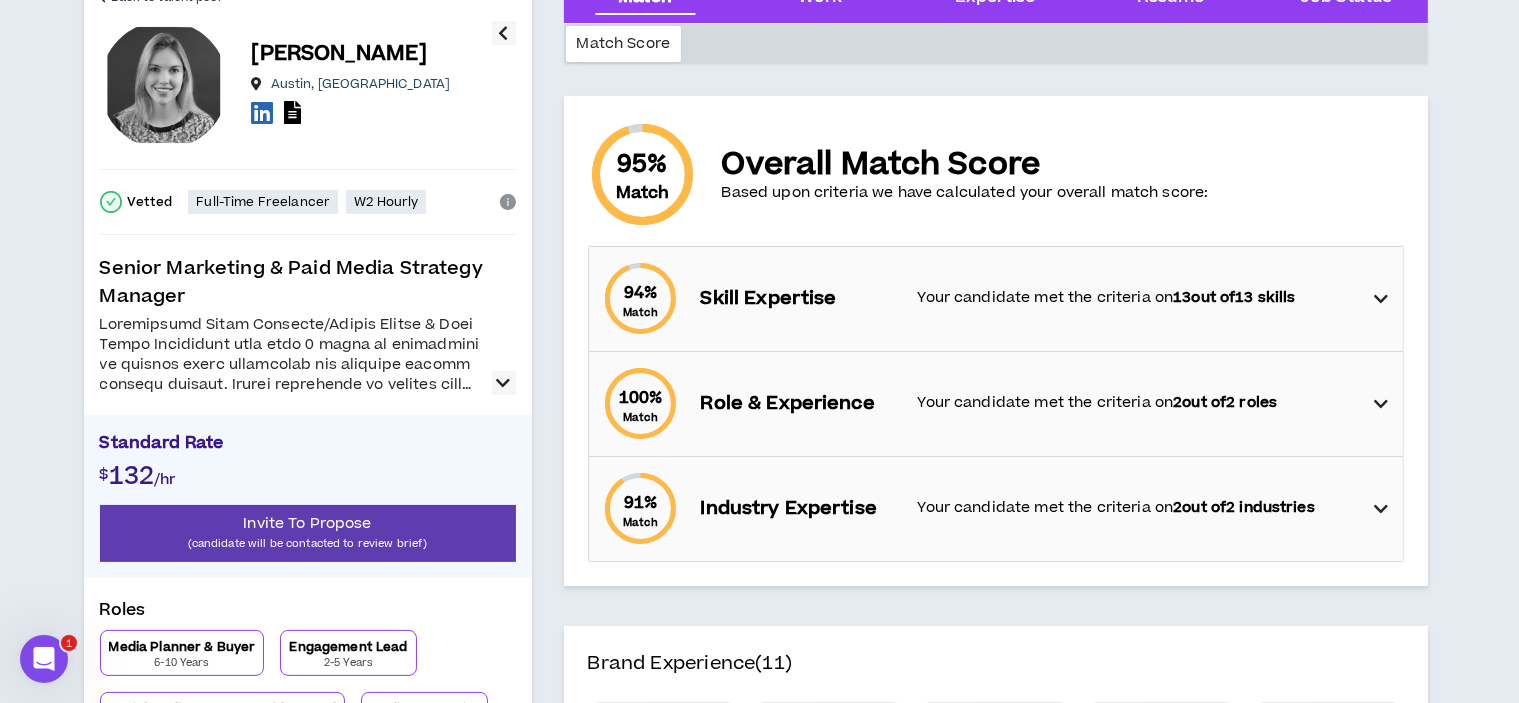 scroll, scrollTop: 300, scrollLeft: 0, axis: vertical 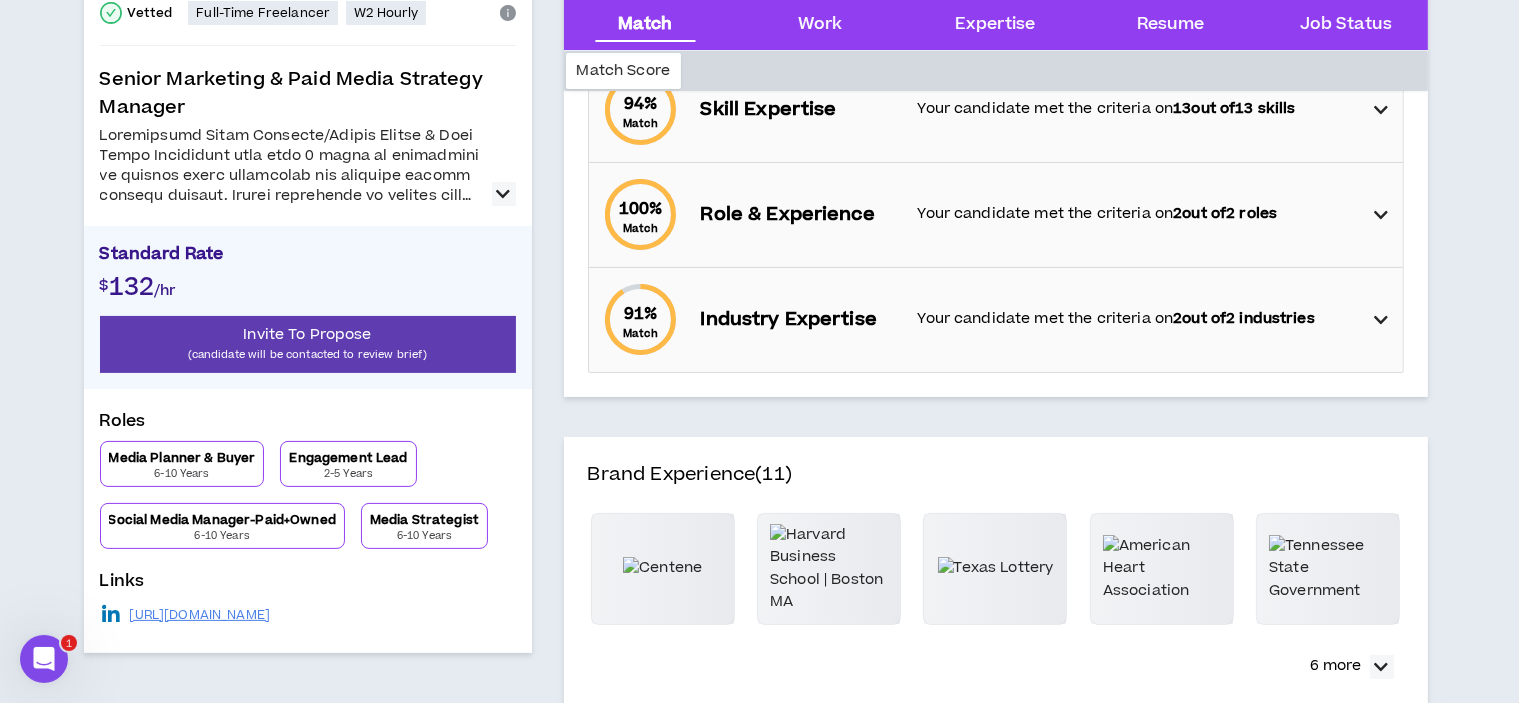 drag, startPoint x: 1378, startPoint y: 209, endPoint x: 1309, endPoint y: 152, distance: 89.498604 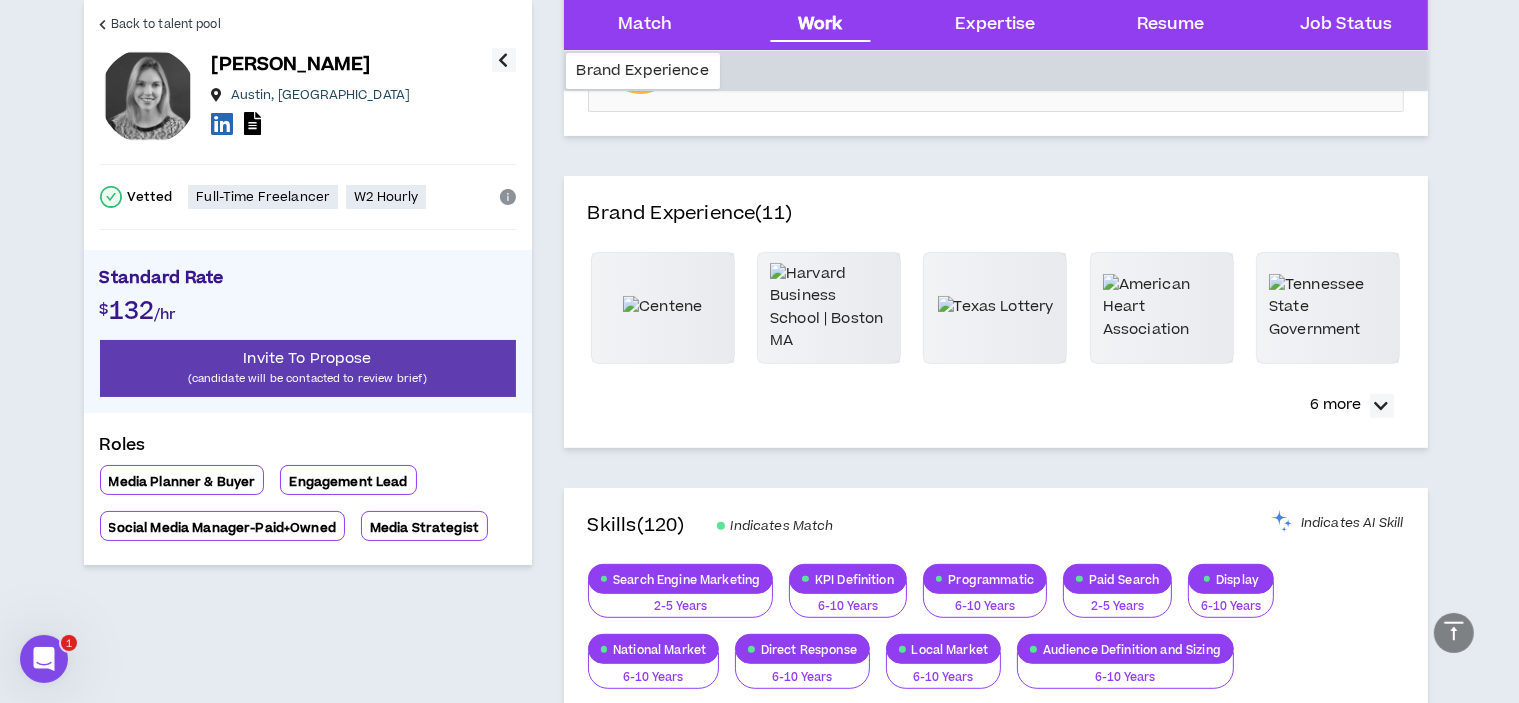 scroll, scrollTop: 800, scrollLeft: 0, axis: vertical 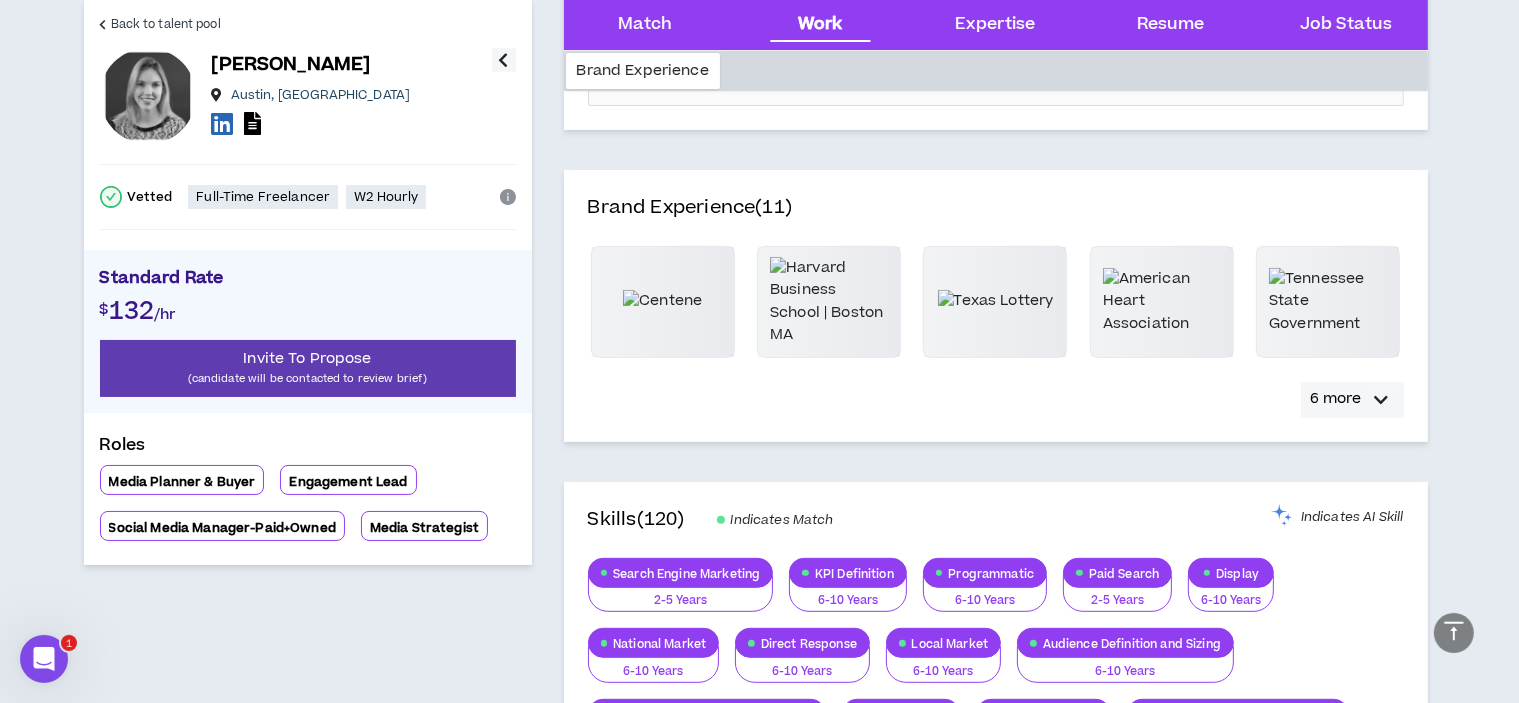 click at bounding box center (1382, 400) 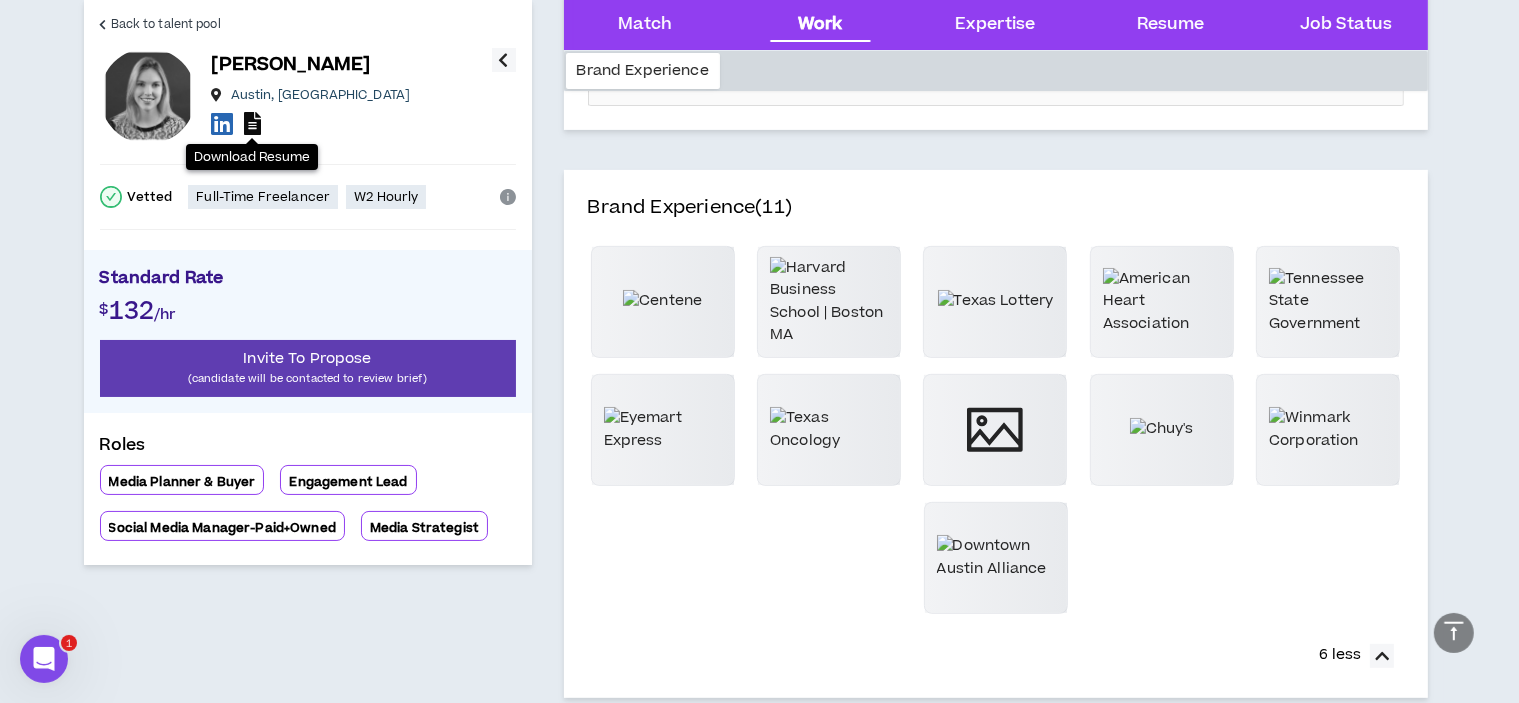 click at bounding box center (252, 123) 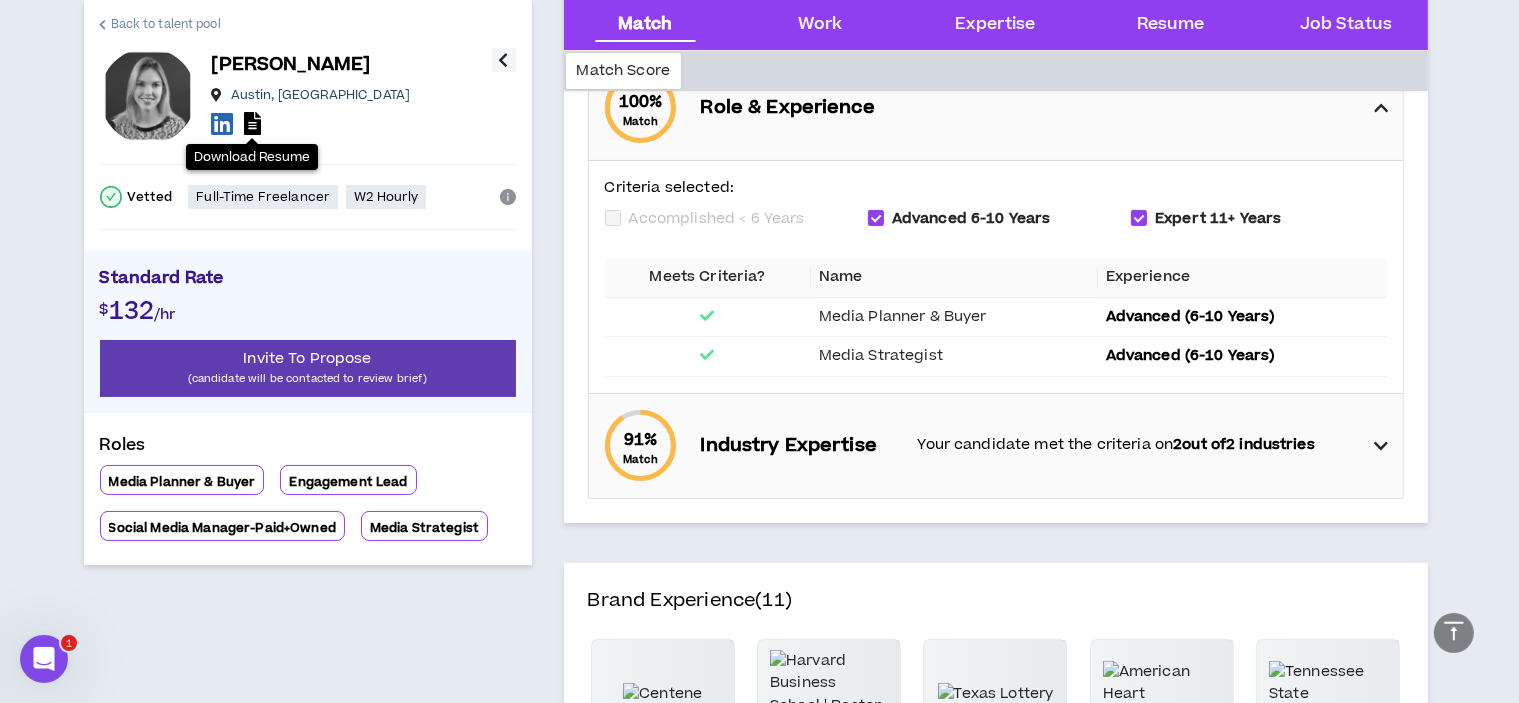 scroll, scrollTop: 200, scrollLeft: 0, axis: vertical 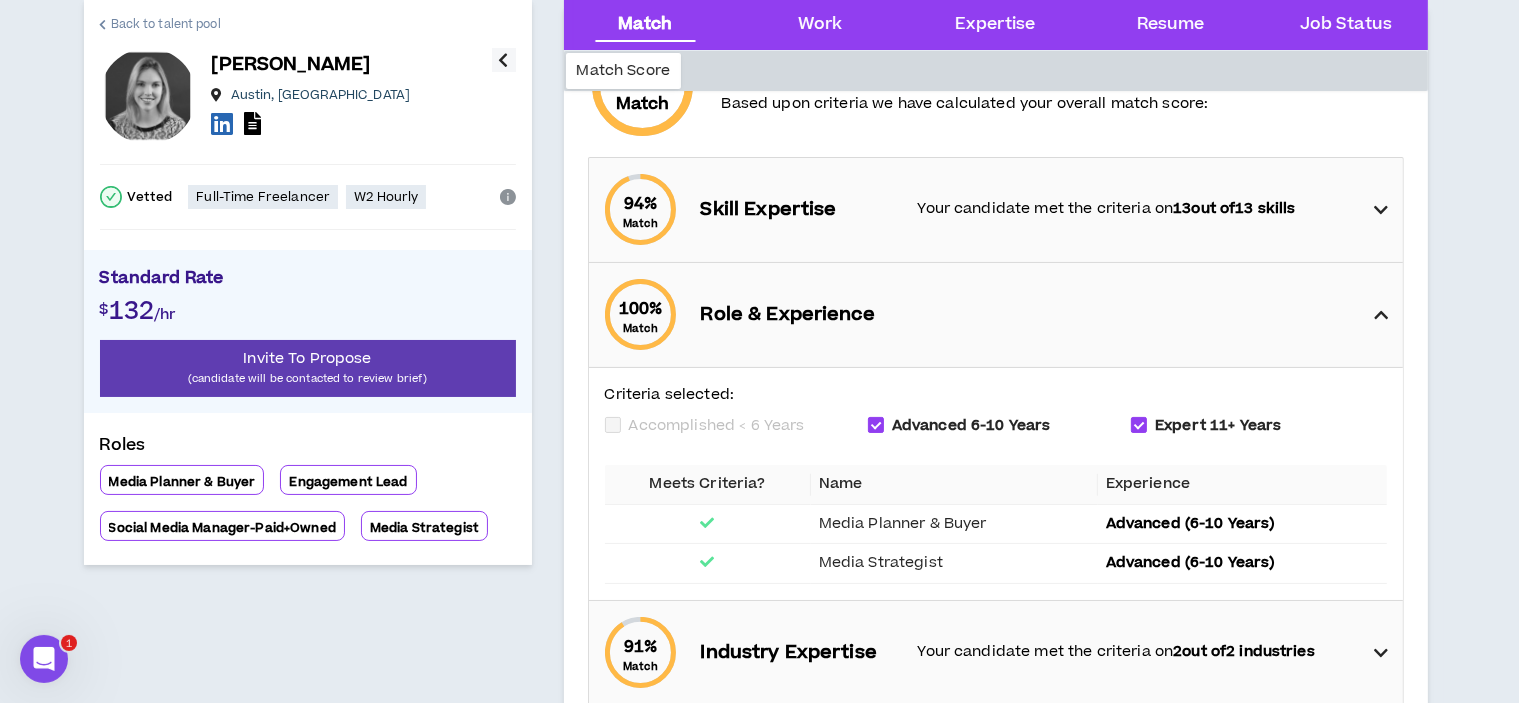 click on "Back to talent pool" at bounding box center [166, 24] 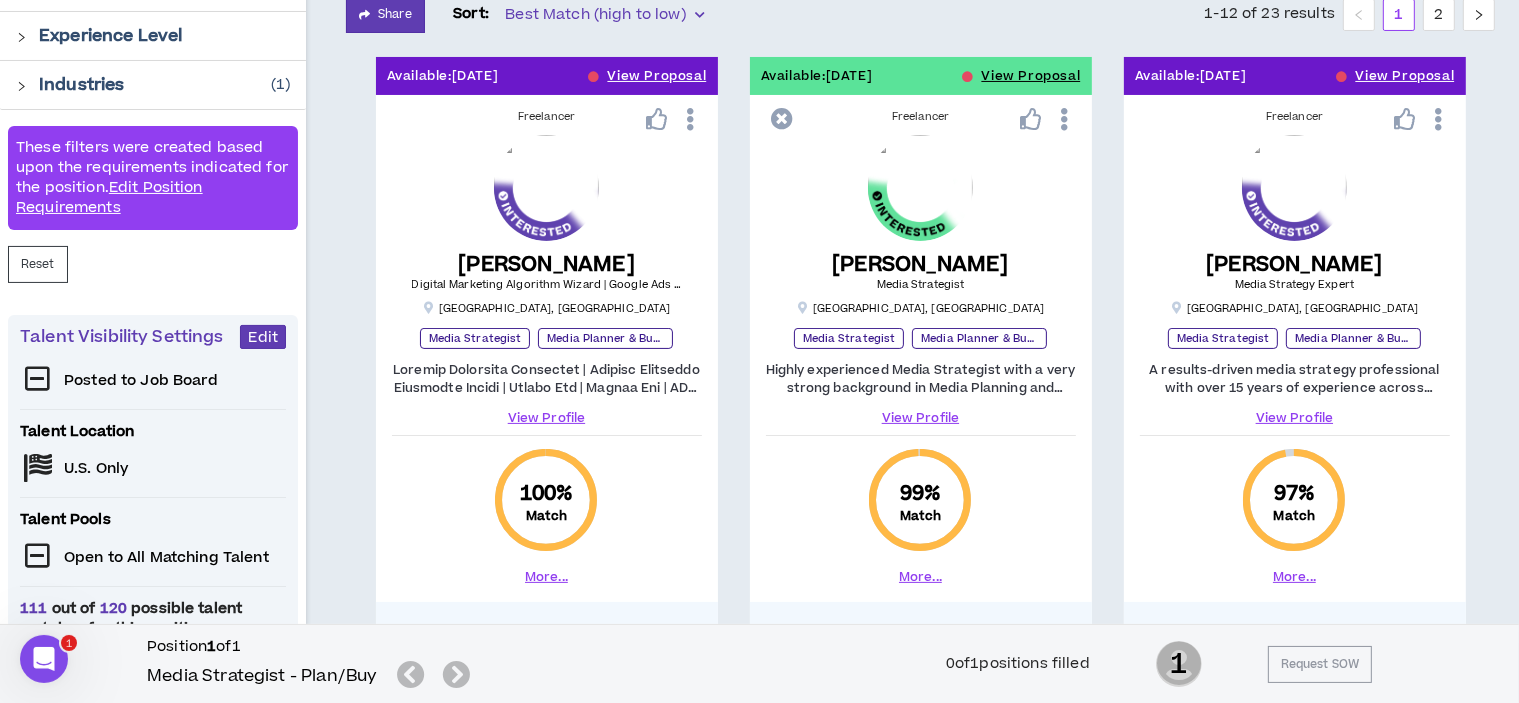 click on "View Profile" at bounding box center (921, 418) 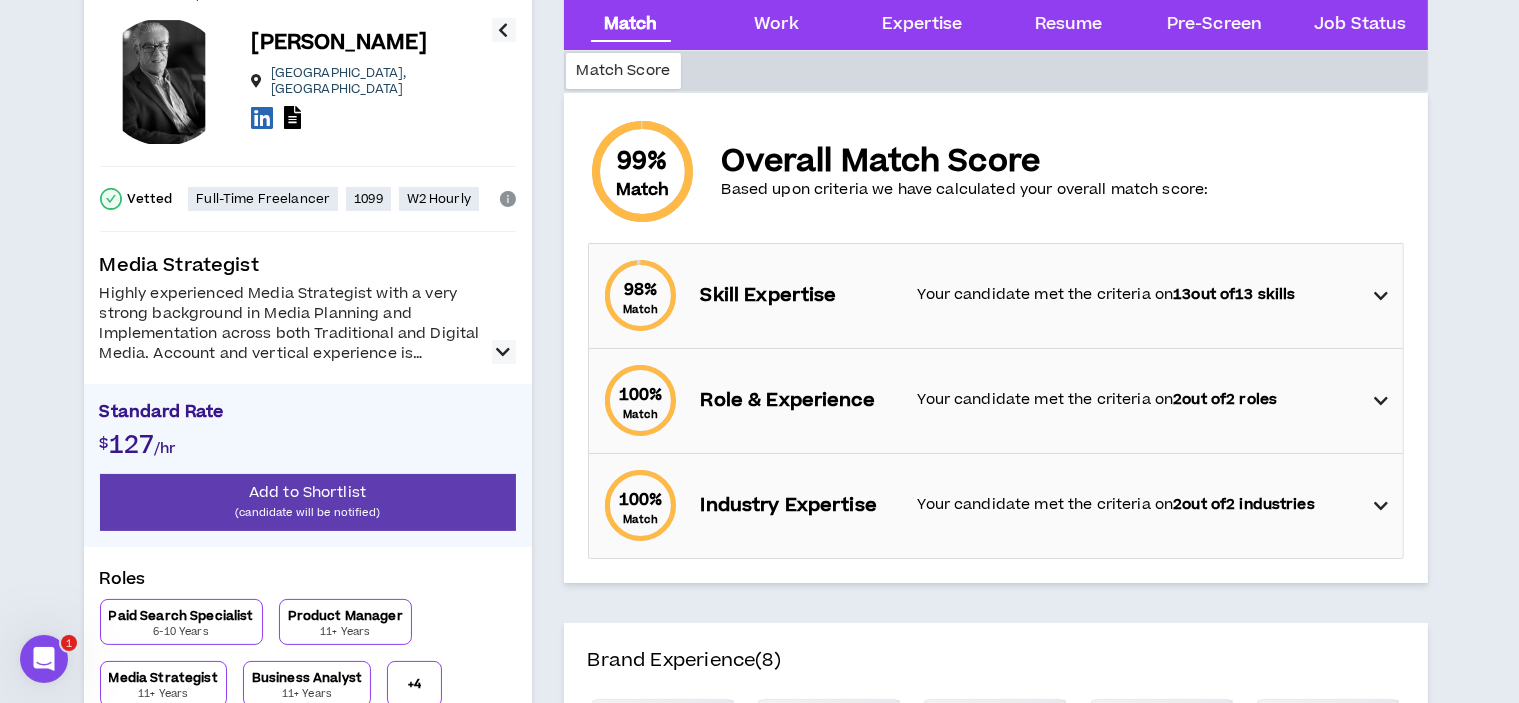 scroll, scrollTop: 200, scrollLeft: 0, axis: vertical 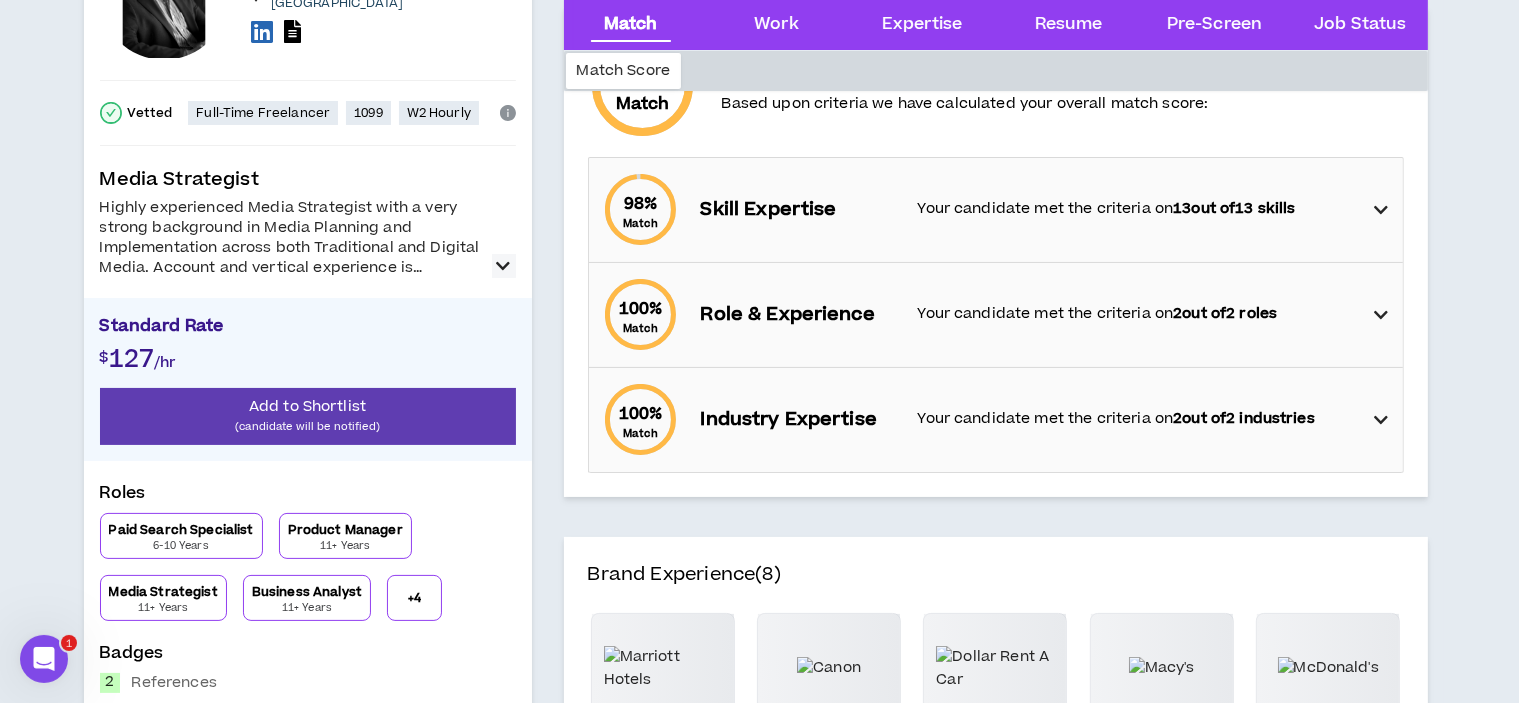 click at bounding box center (1381, 315) 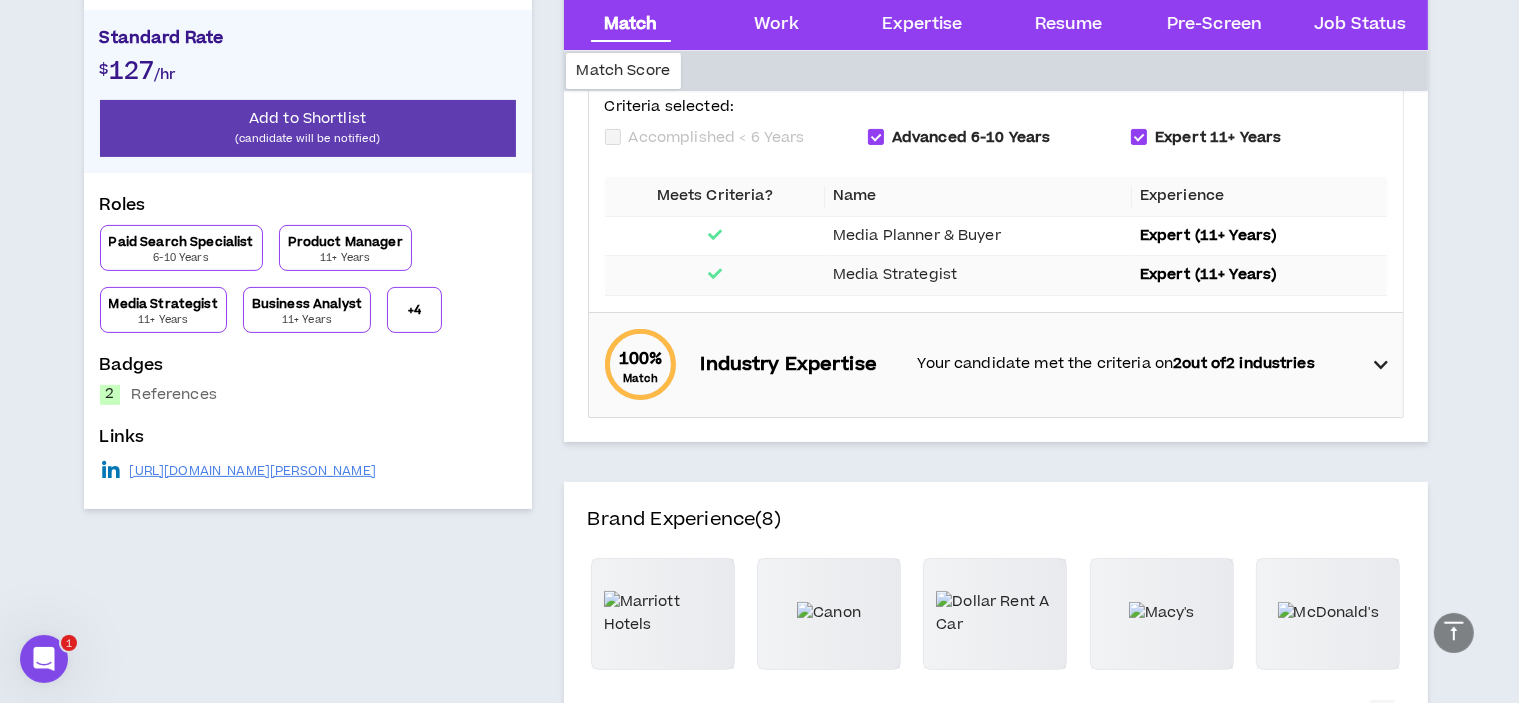 scroll, scrollTop: 600, scrollLeft: 0, axis: vertical 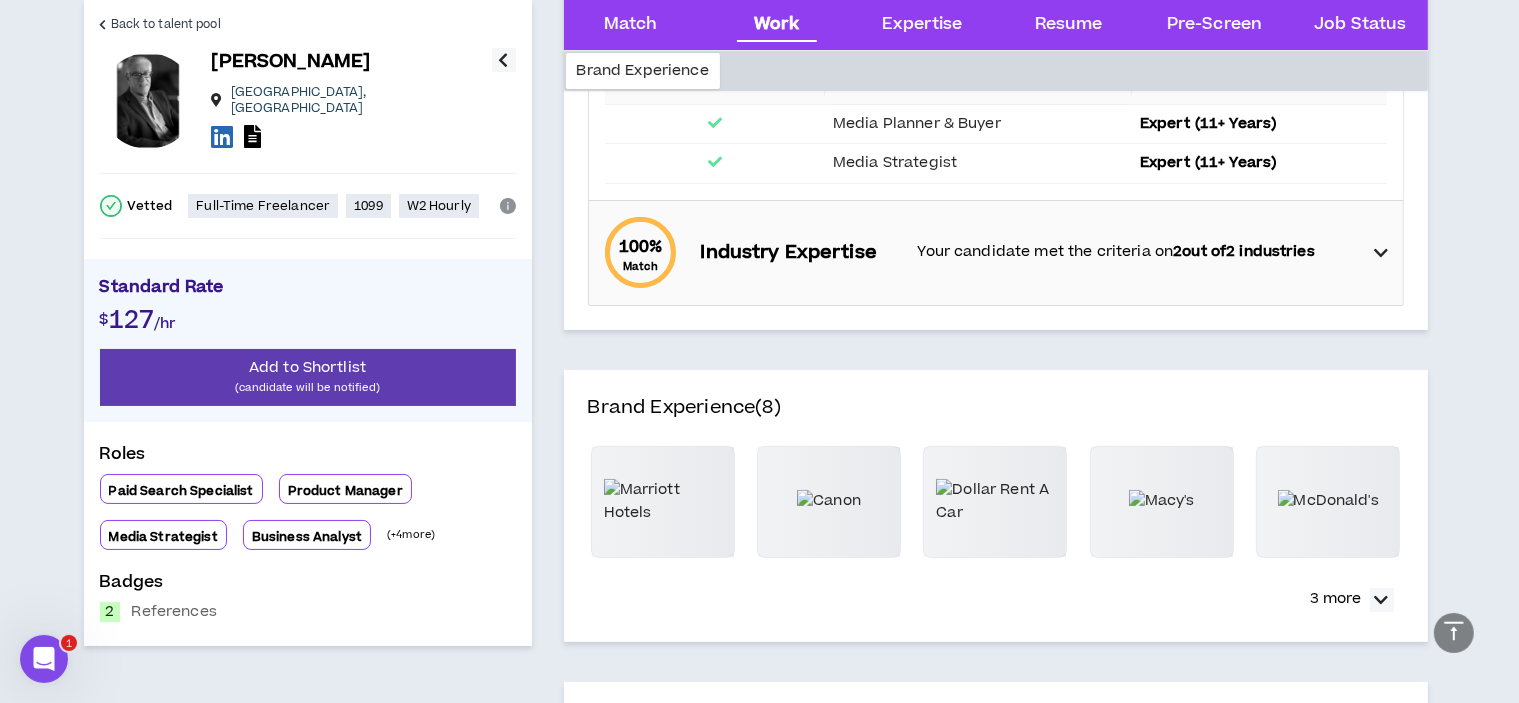 click on "3   more" at bounding box center [1352, 600] 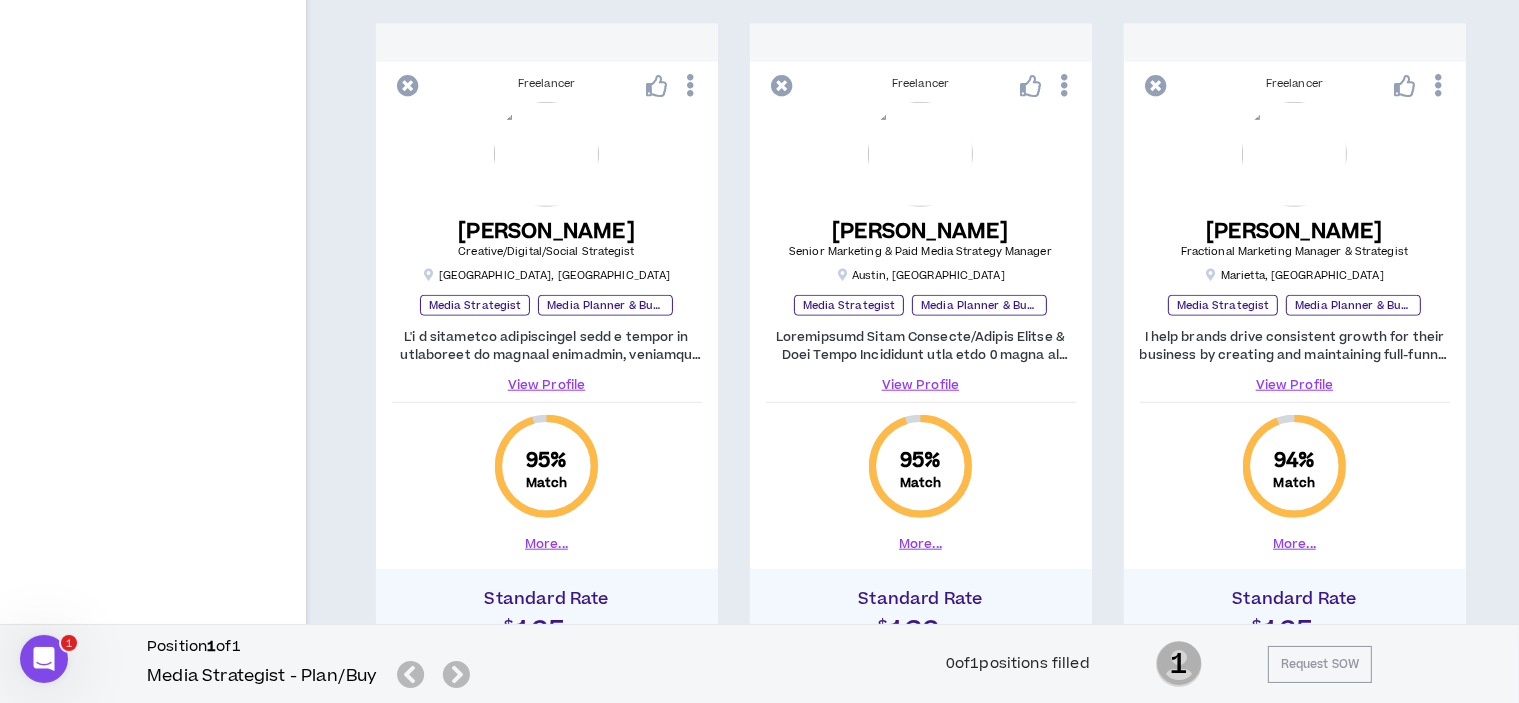 scroll, scrollTop: 2000, scrollLeft: 0, axis: vertical 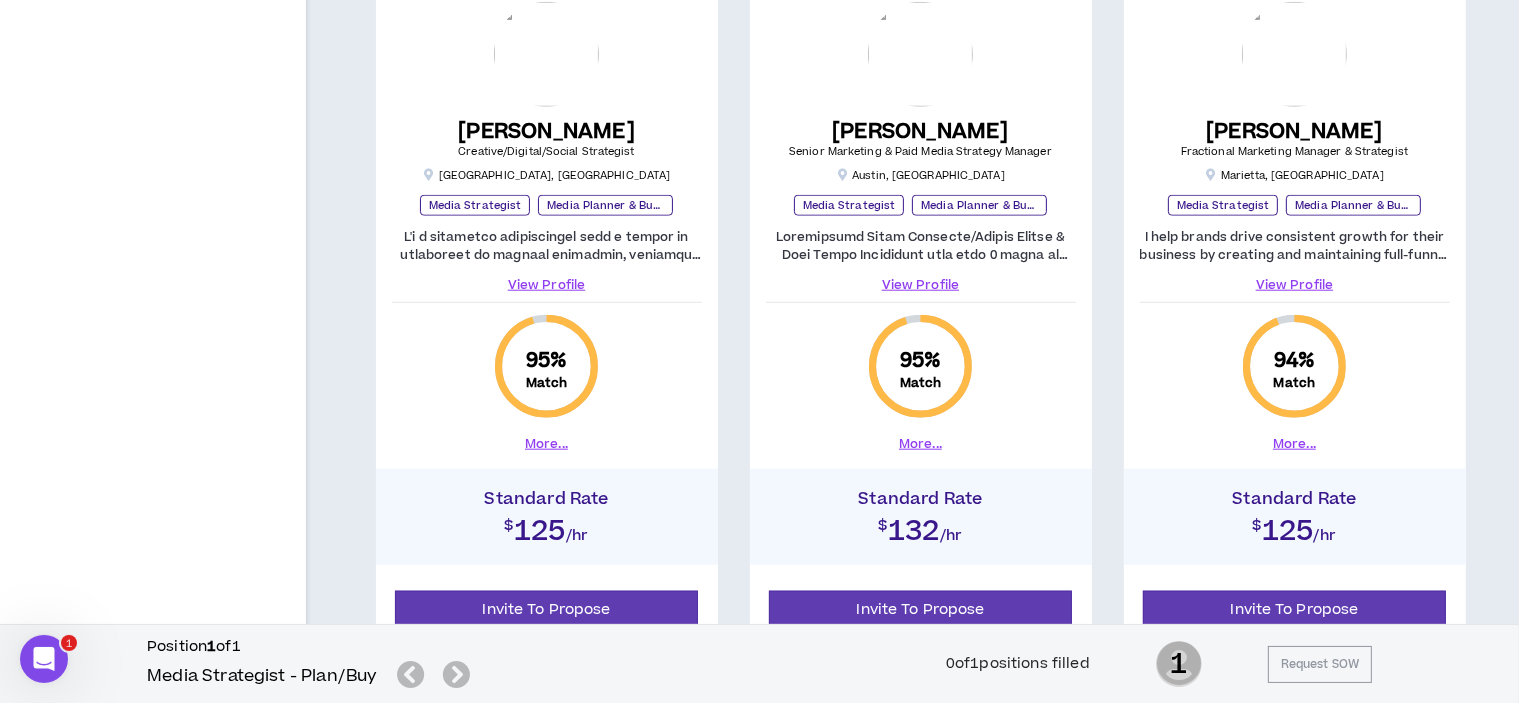 click on "View Profile" at bounding box center [547, 285] 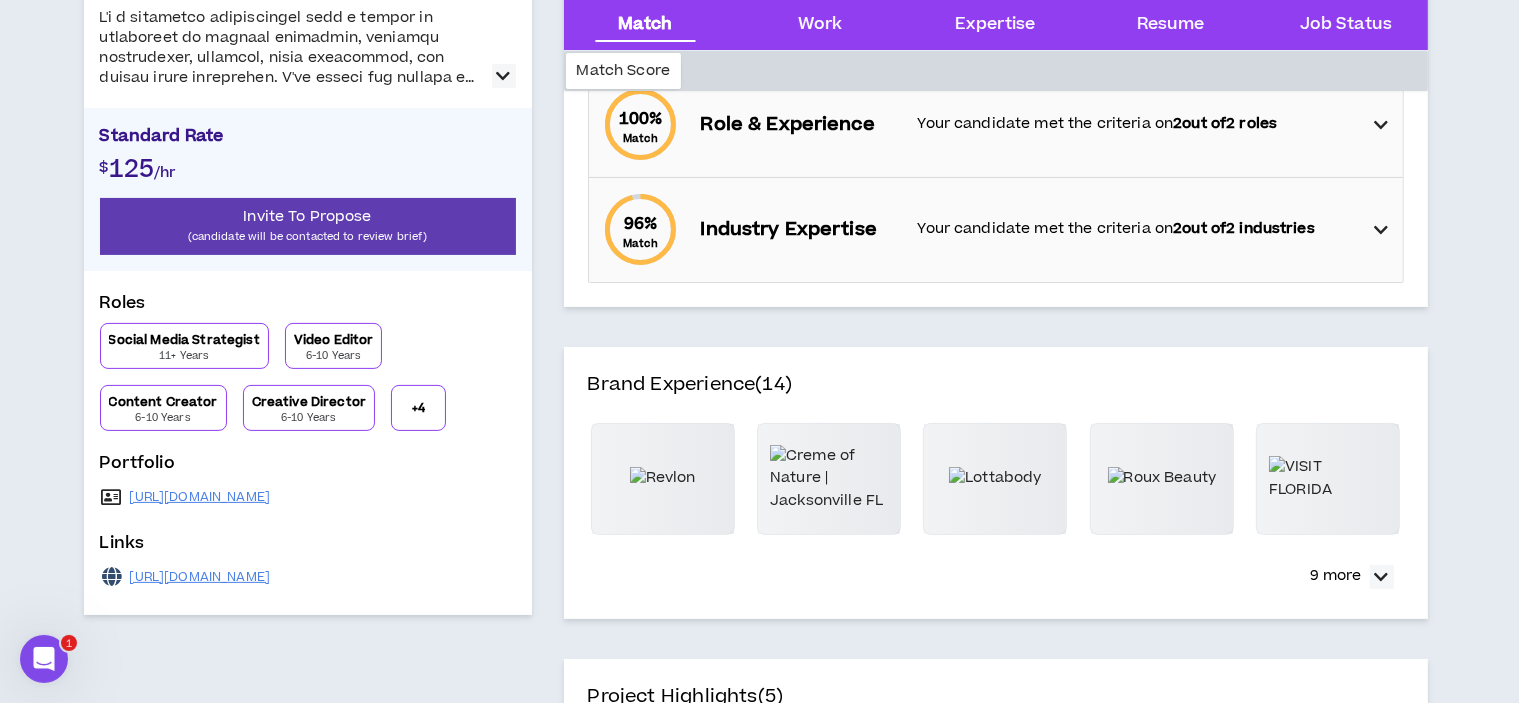 scroll, scrollTop: 400, scrollLeft: 0, axis: vertical 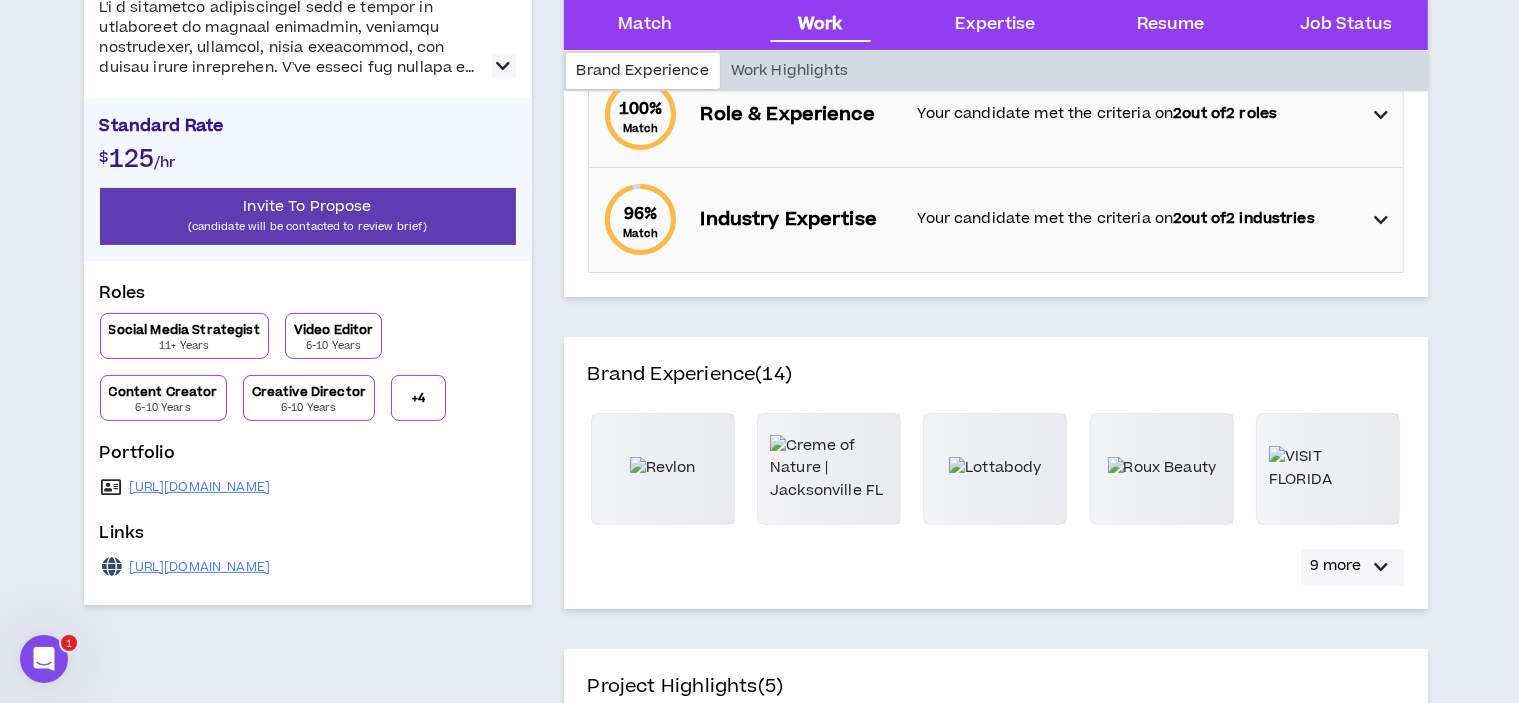 click at bounding box center [1382, 567] 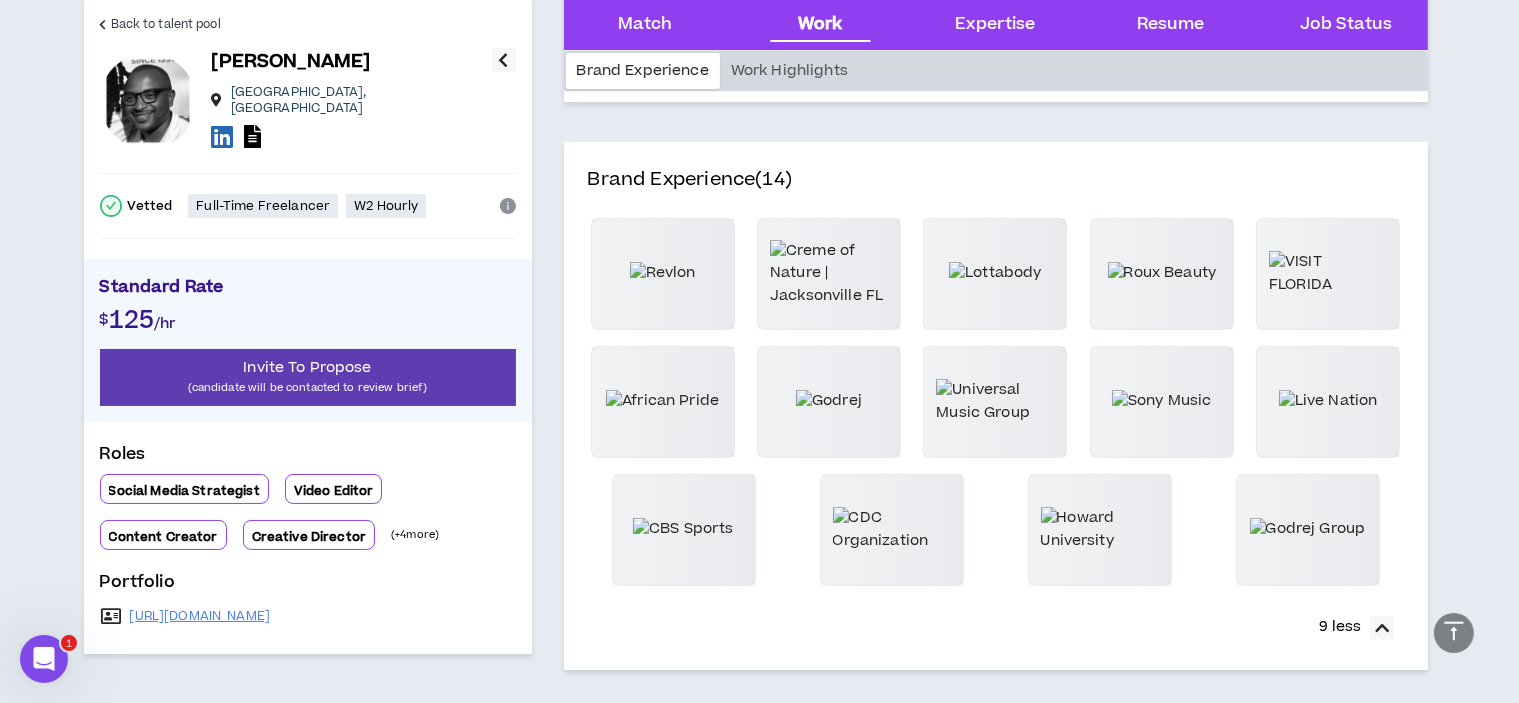 scroll, scrollTop: 600, scrollLeft: 0, axis: vertical 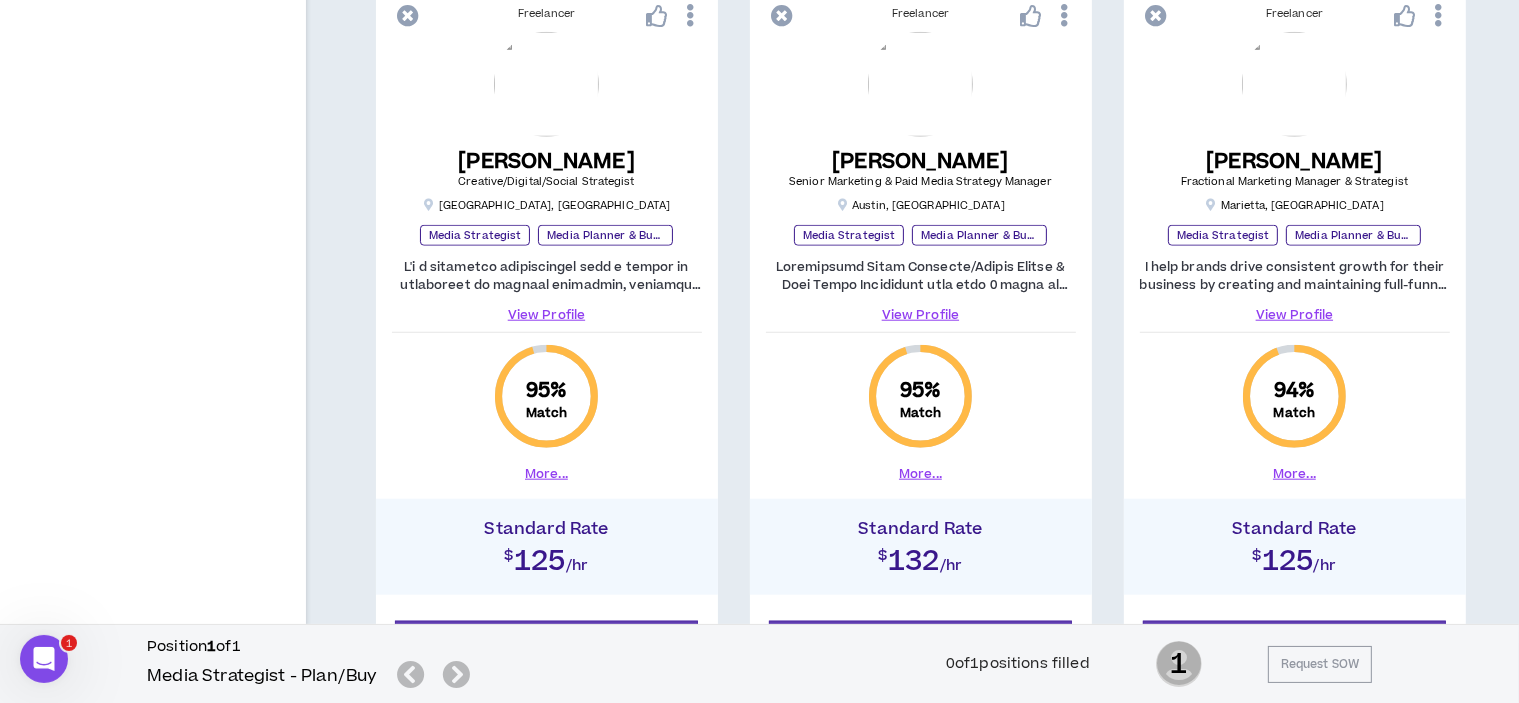 click on "View Profile" at bounding box center [1295, 315] 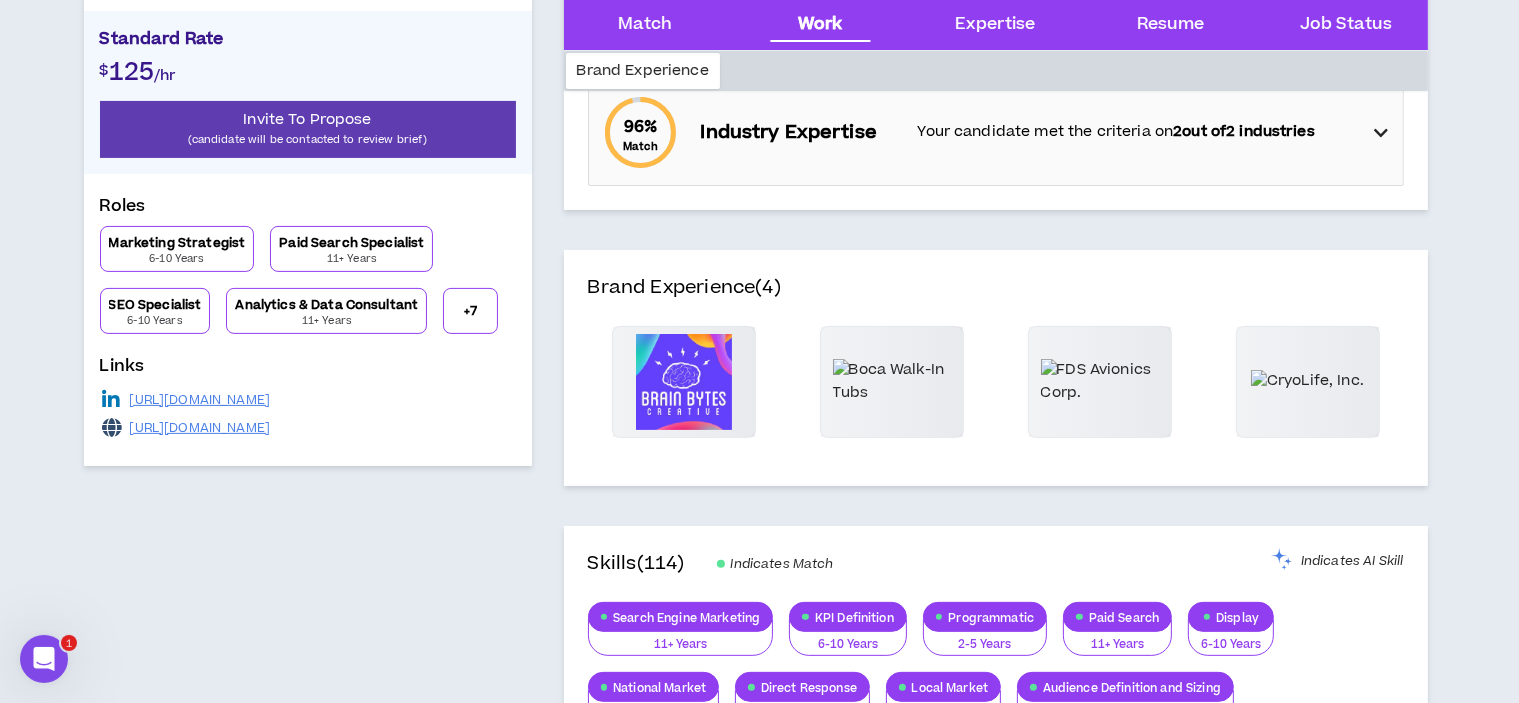 scroll, scrollTop: 500, scrollLeft: 0, axis: vertical 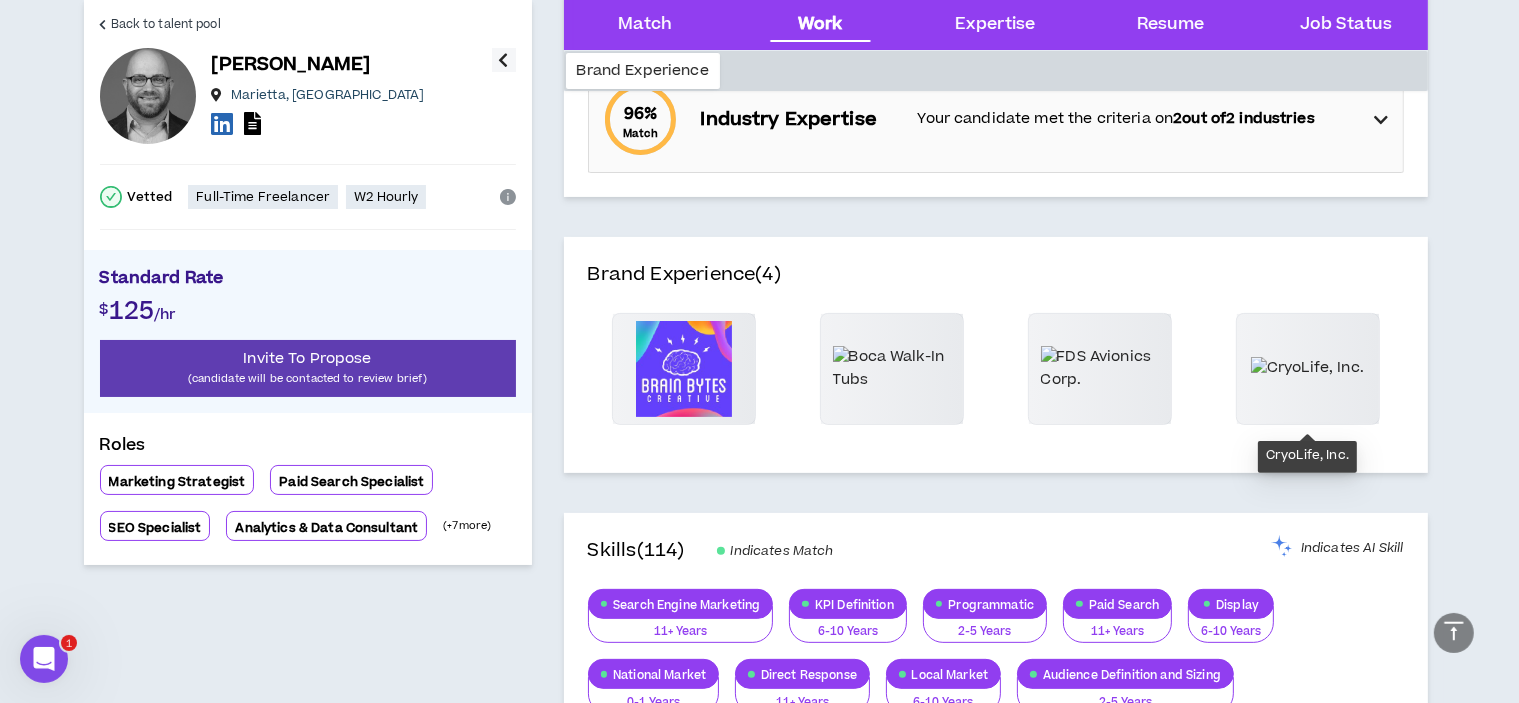 click at bounding box center (1307, 368) 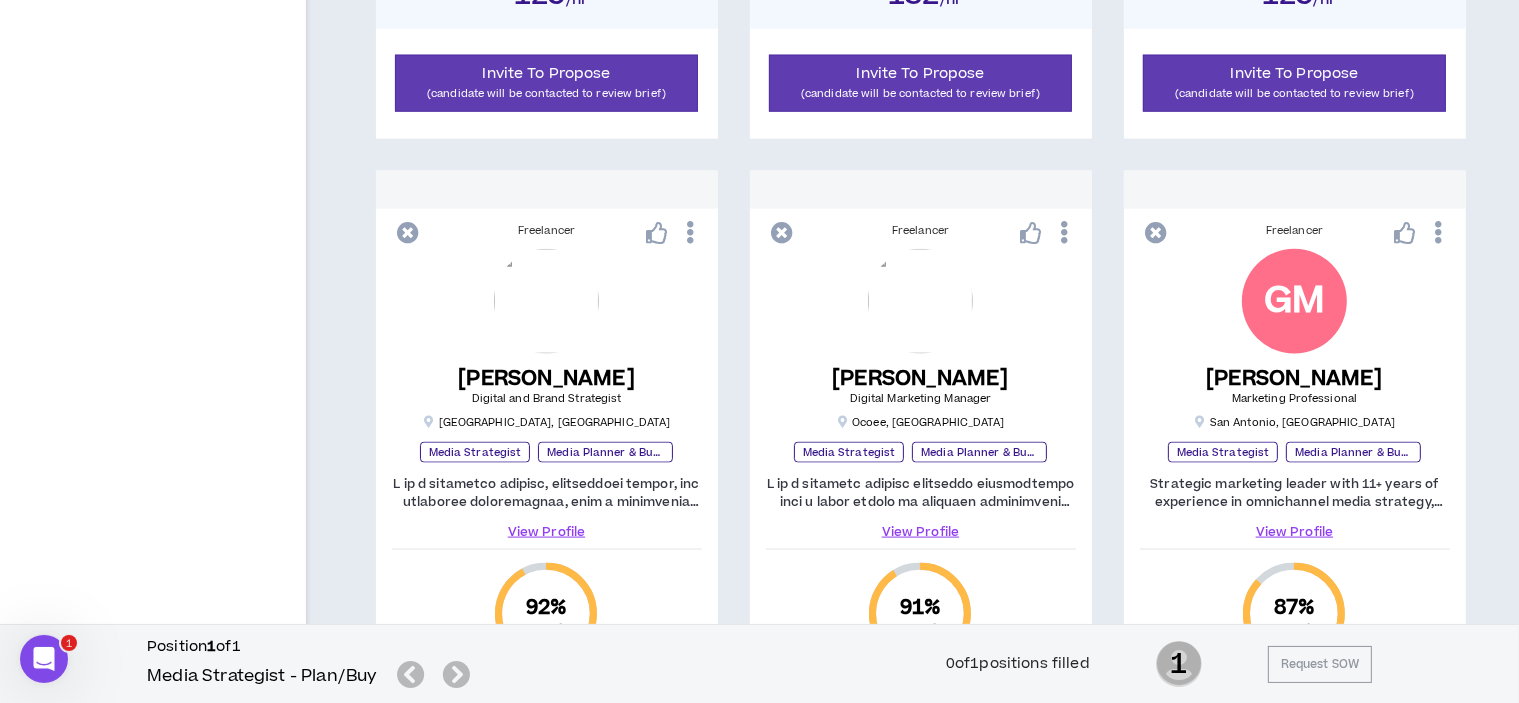 scroll, scrollTop: 2640, scrollLeft: 0, axis: vertical 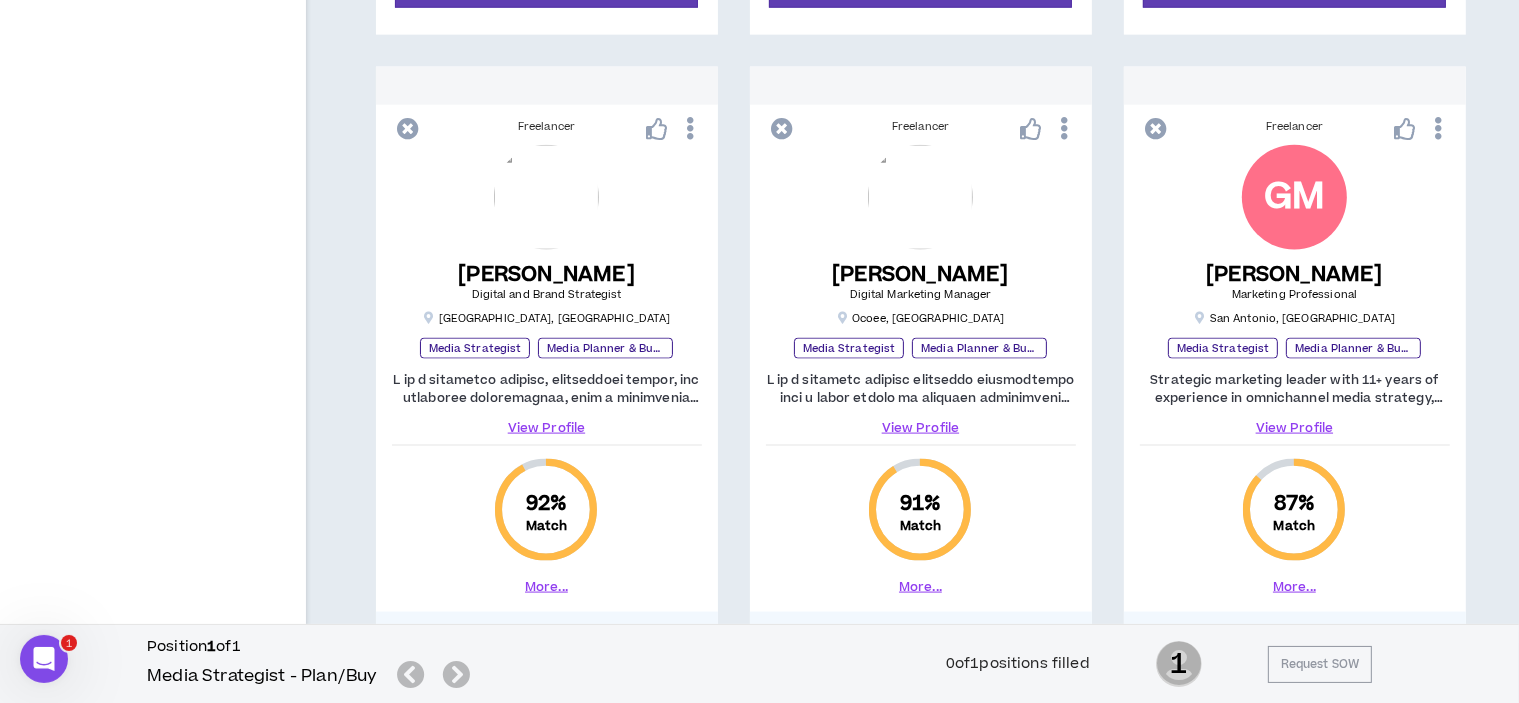 click on "View Profile" at bounding box center [921, 428] 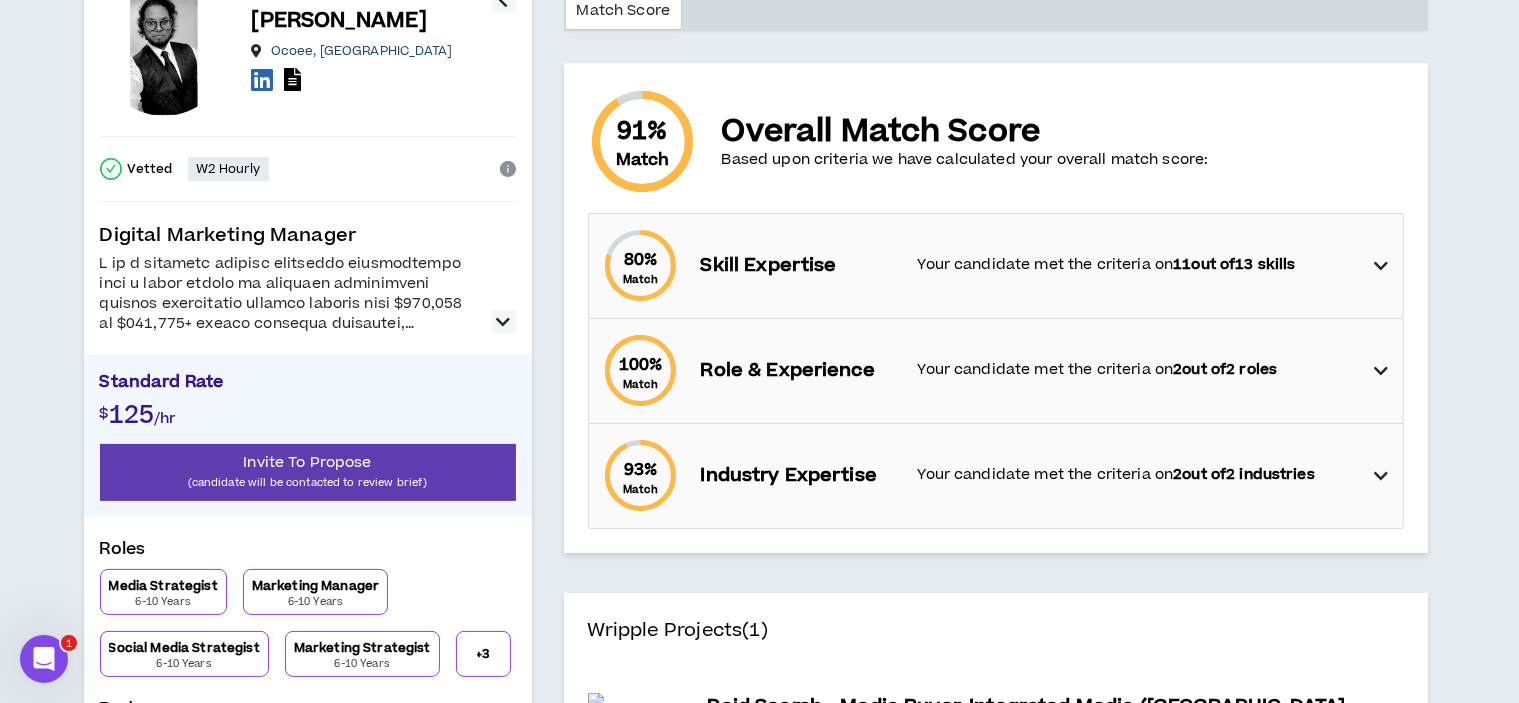 scroll, scrollTop: 0, scrollLeft: 0, axis: both 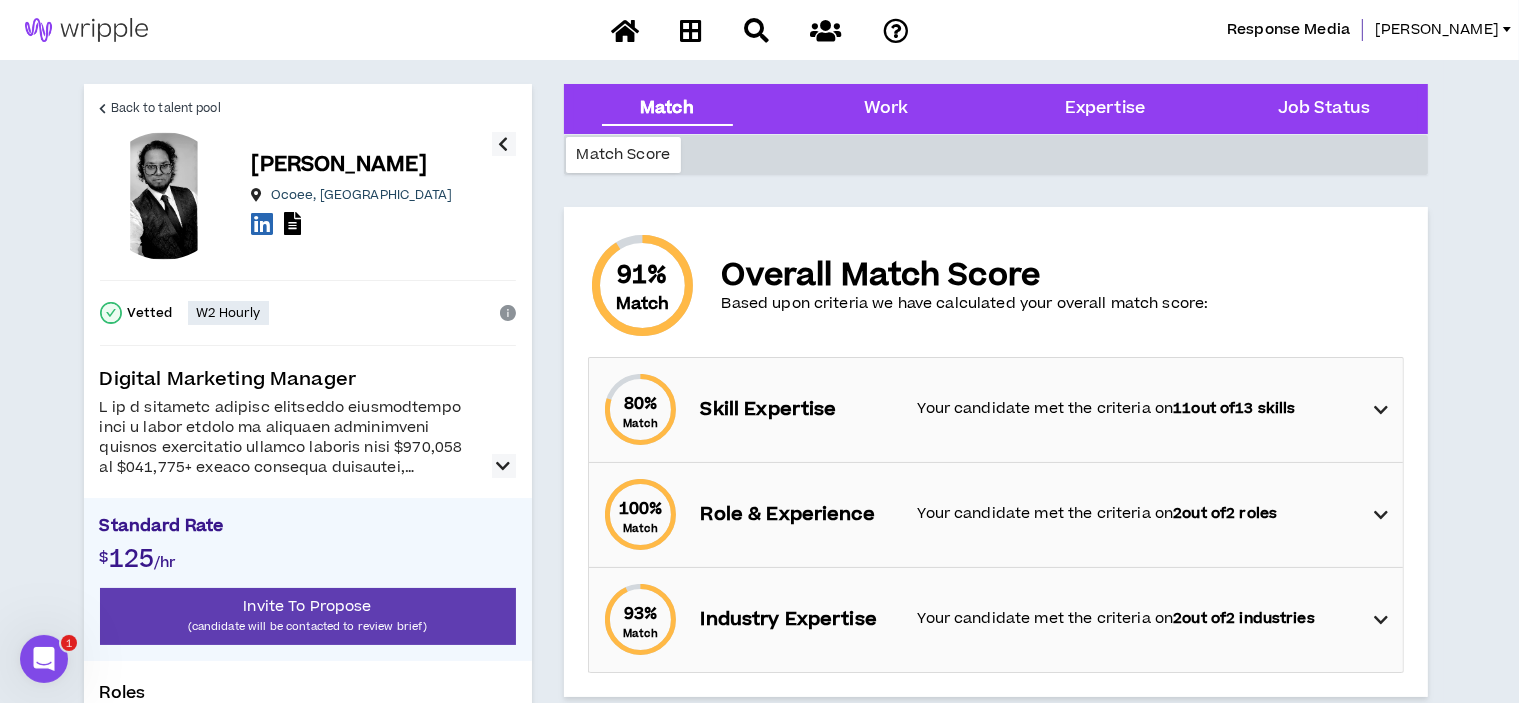 click at bounding box center [44, 658] 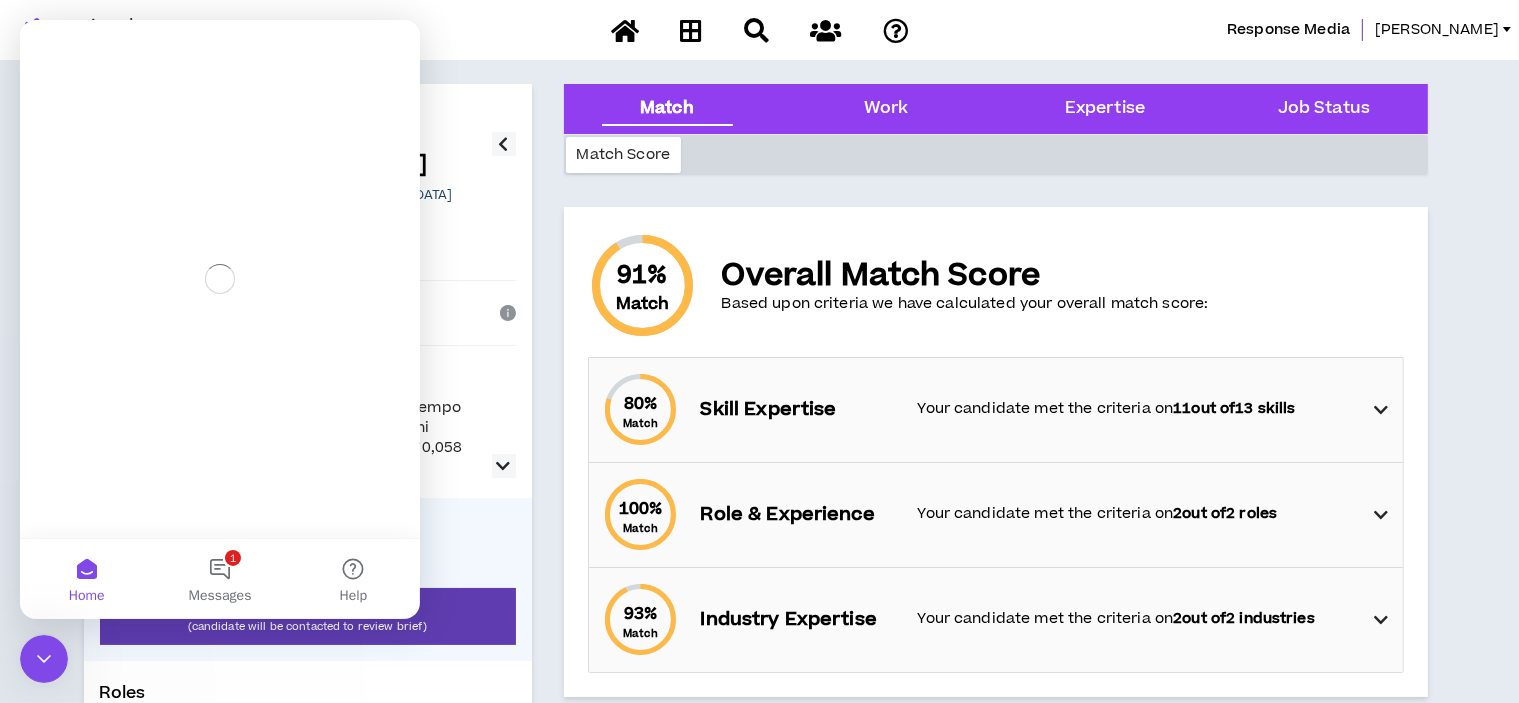 scroll, scrollTop: 0, scrollLeft: 0, axis: both 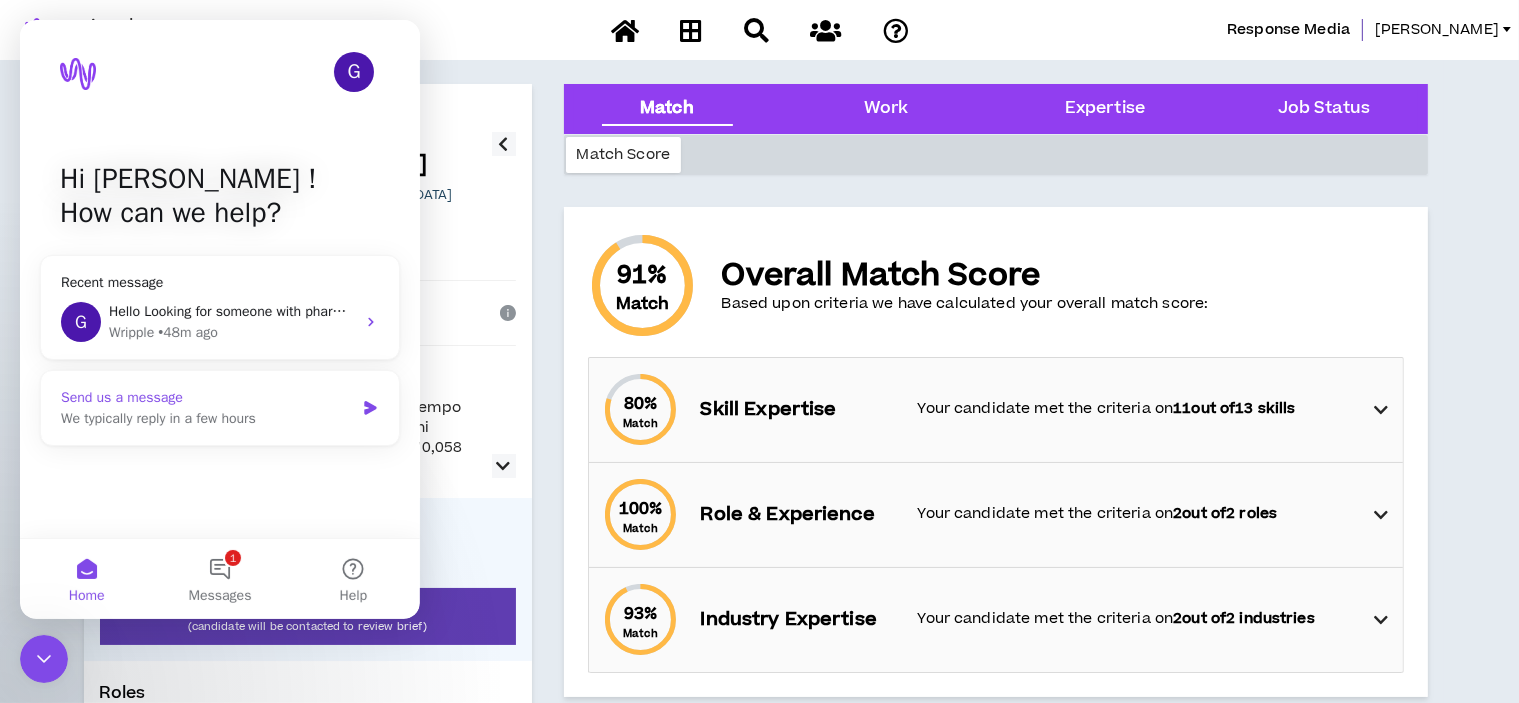 click on "We typically reply in a few hours" at bounding box center (207, 418) 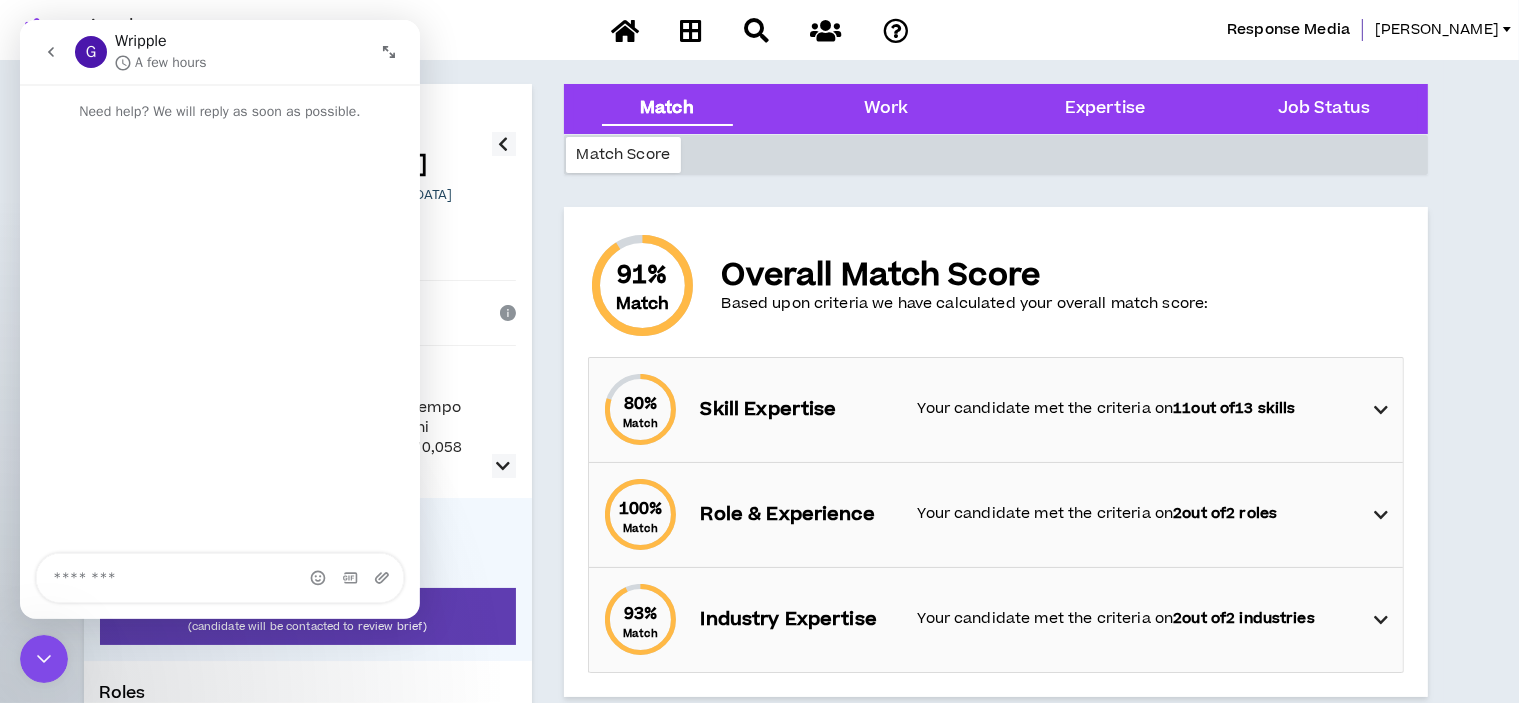 click at bounding box center [220, 578] 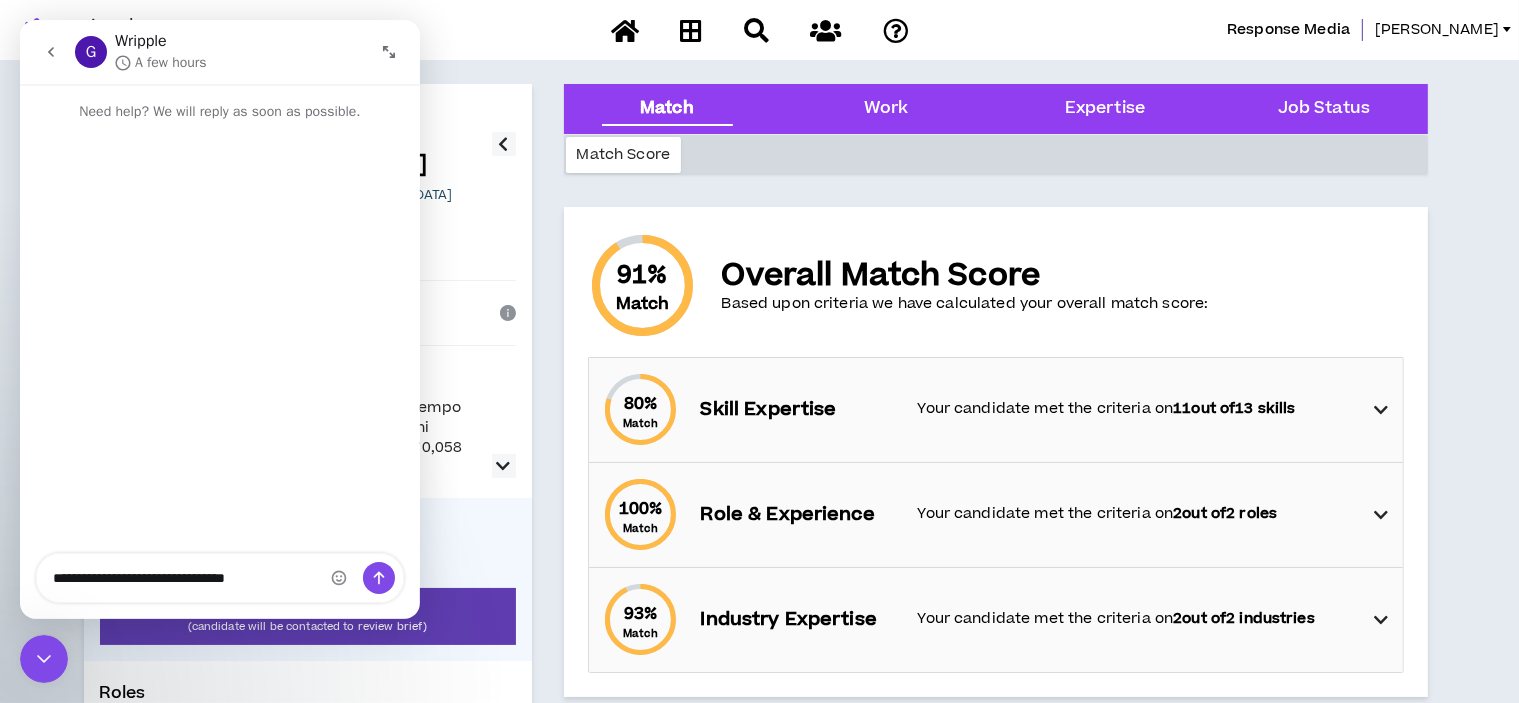 click on "**********" at bounding box center [220, 578] 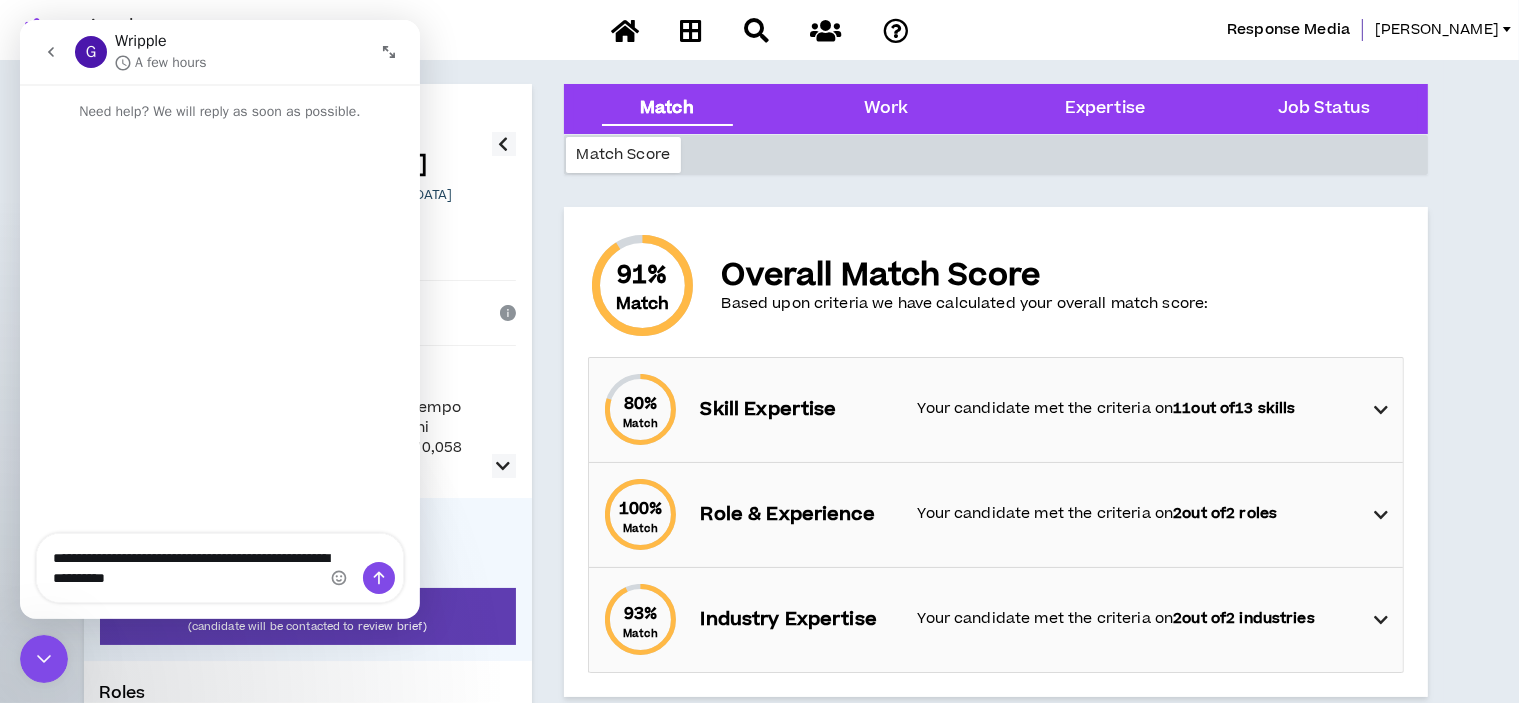 type on "**********" 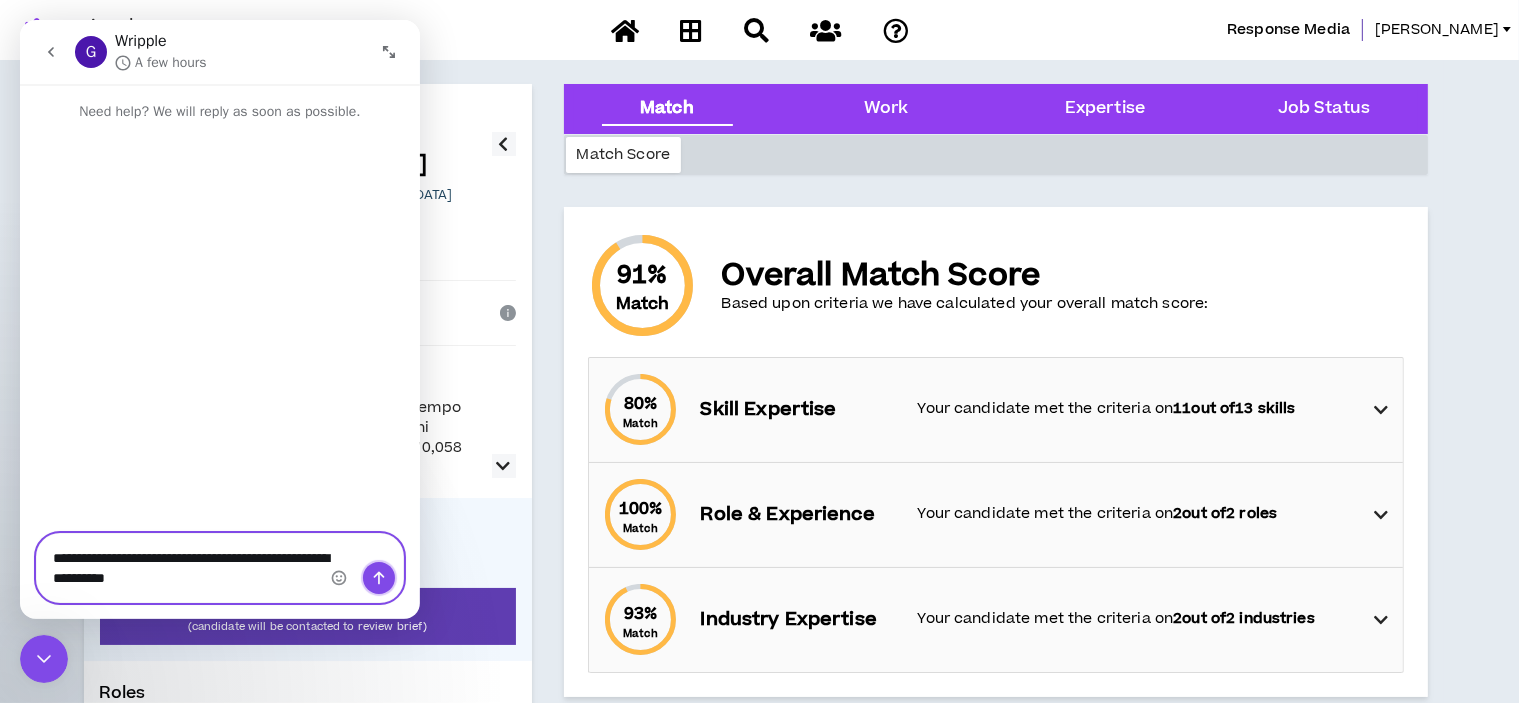click 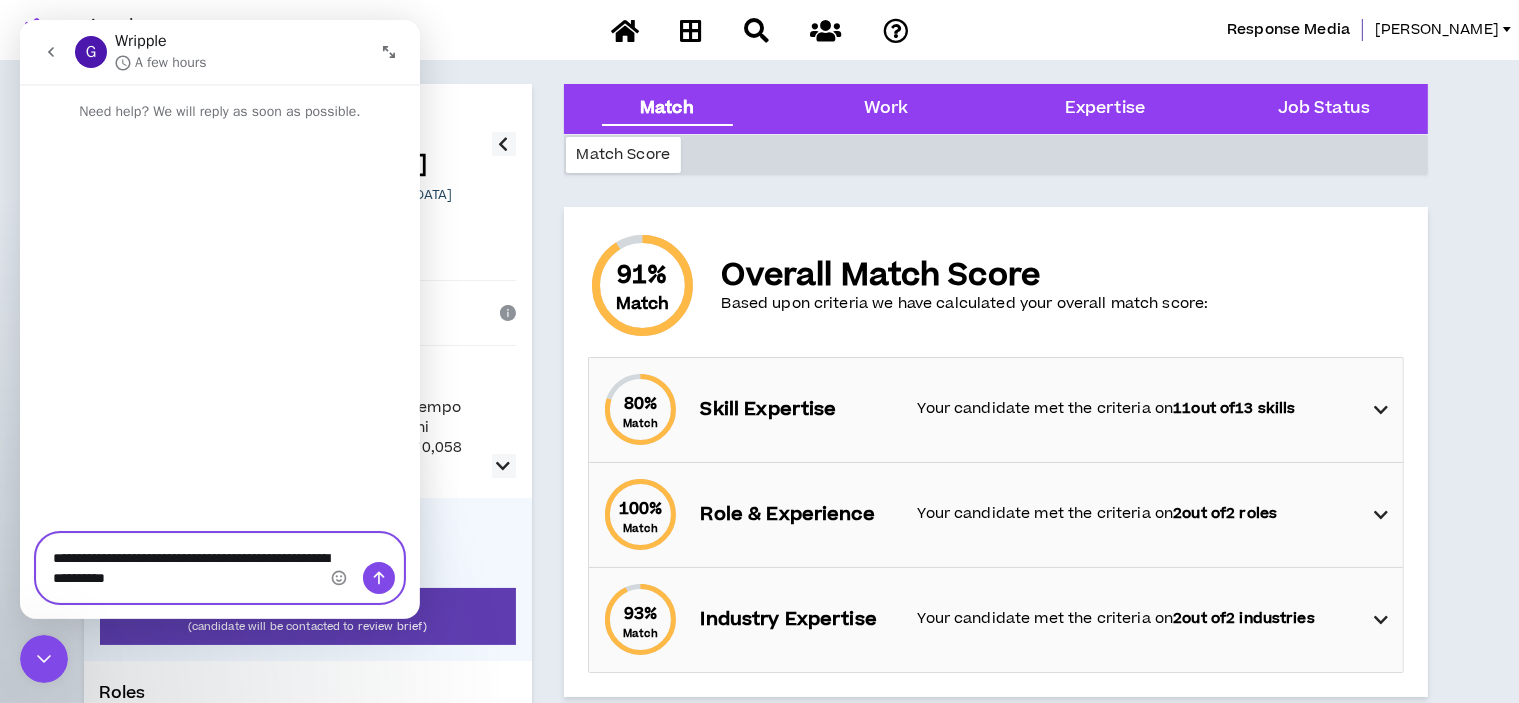 type 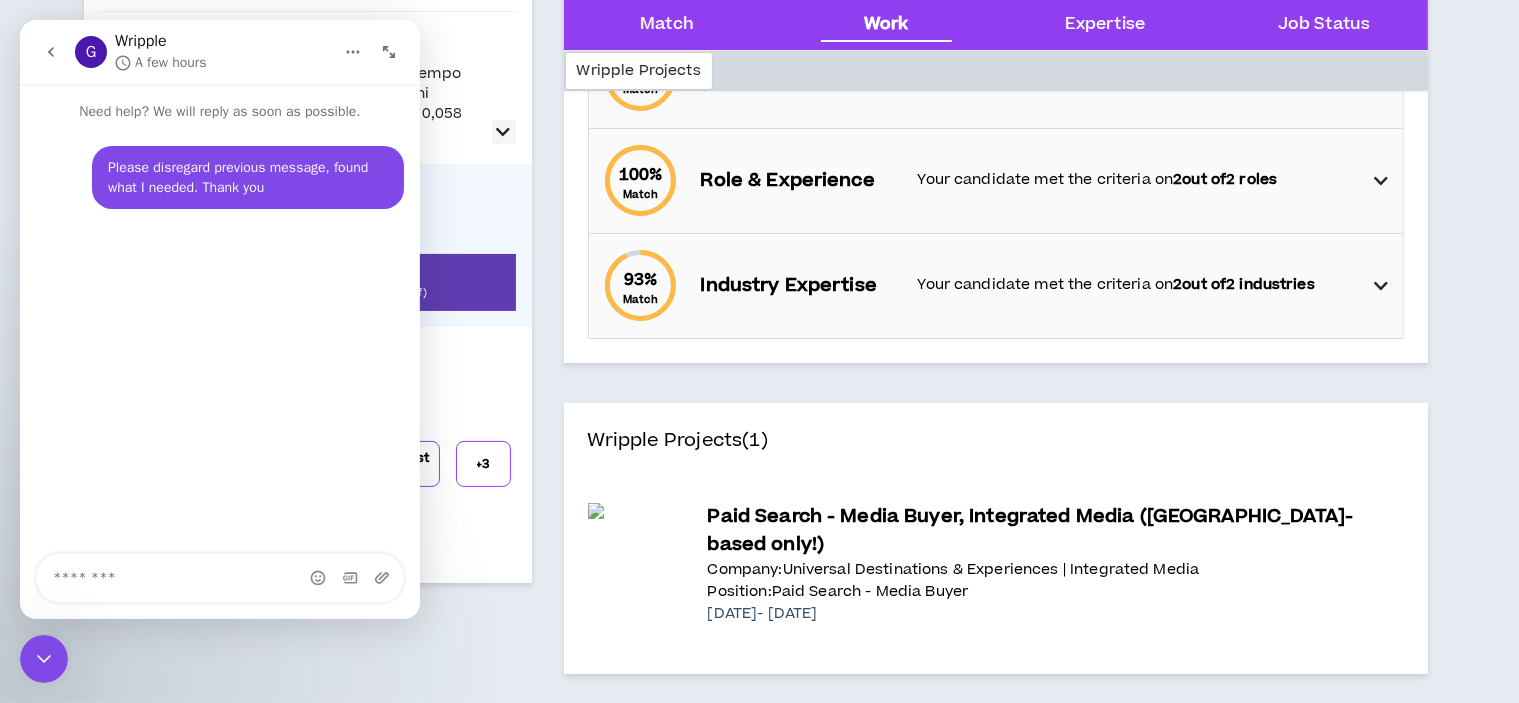scroll, scrollTop: 300, scrollLeft: 0, axis: vertical 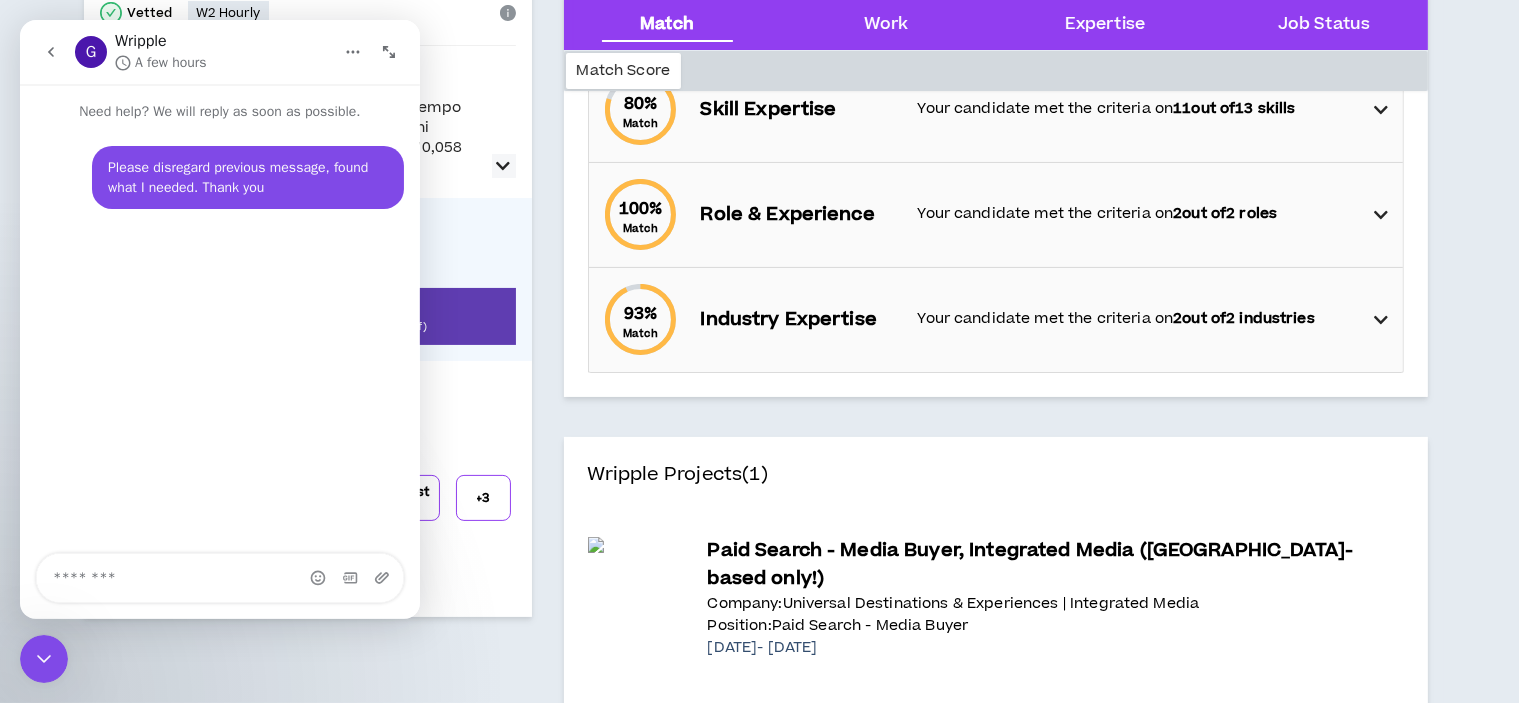 click at bounding box center (1381, 320) 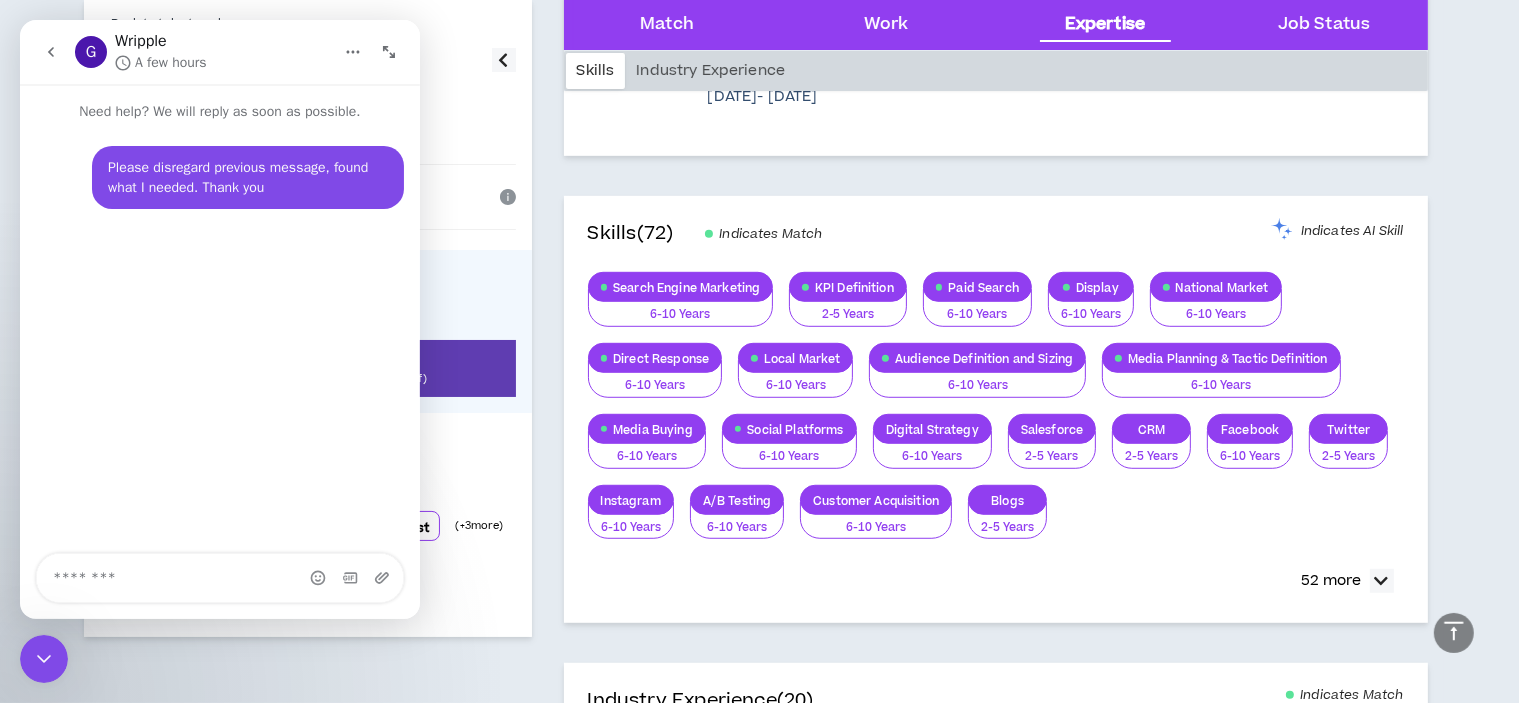 scroll, scrollTop: 700, scrollLeft: 0, axis: vertical 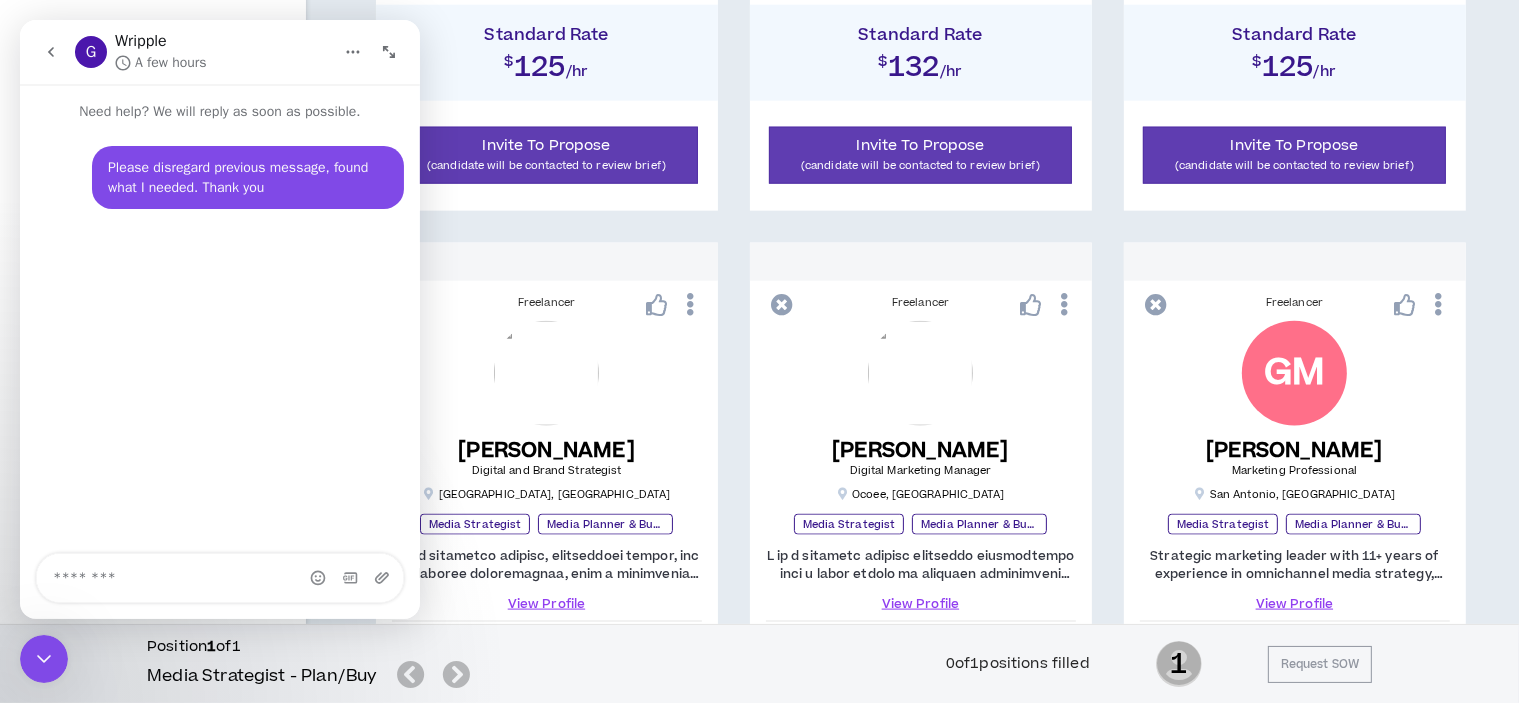 click 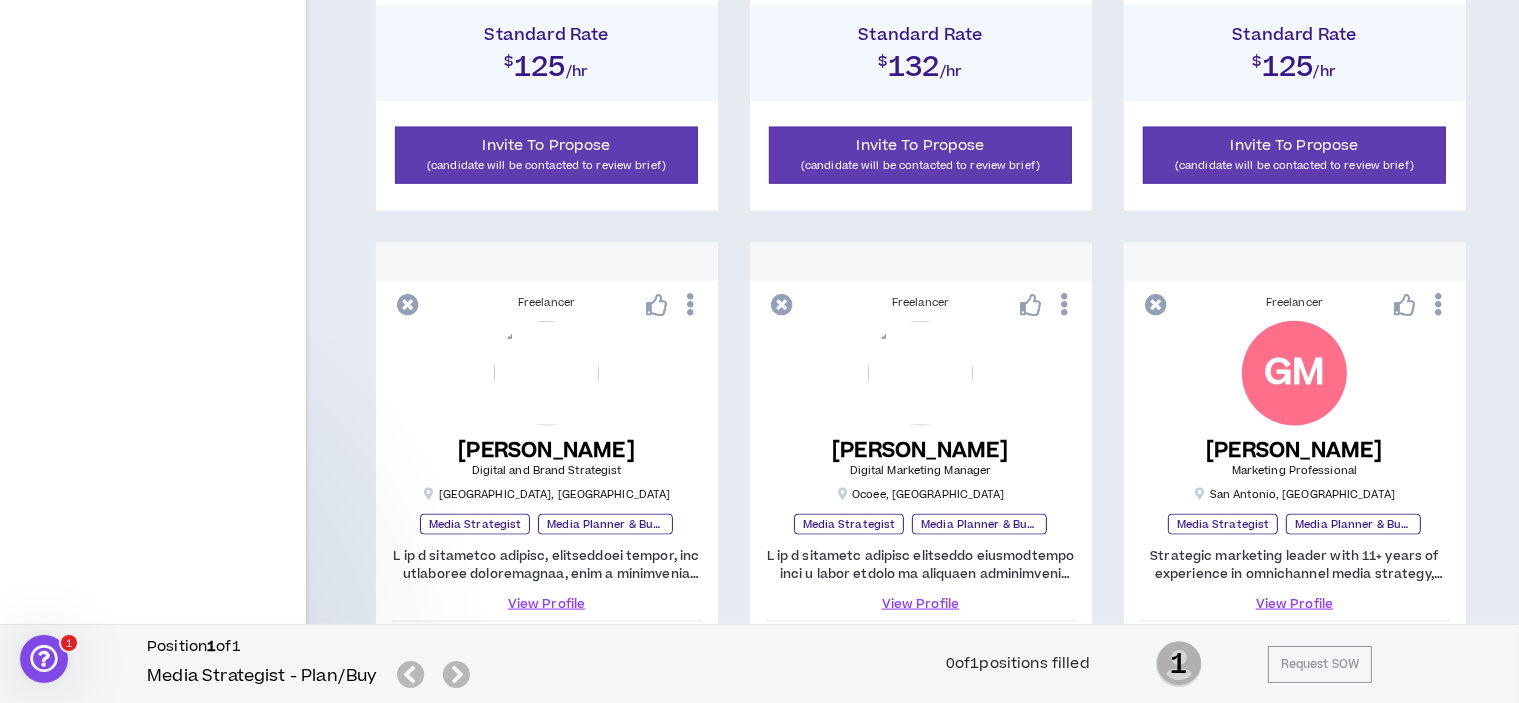 scroll, scrollTop: 0, scrollLeft: 0, axis: both 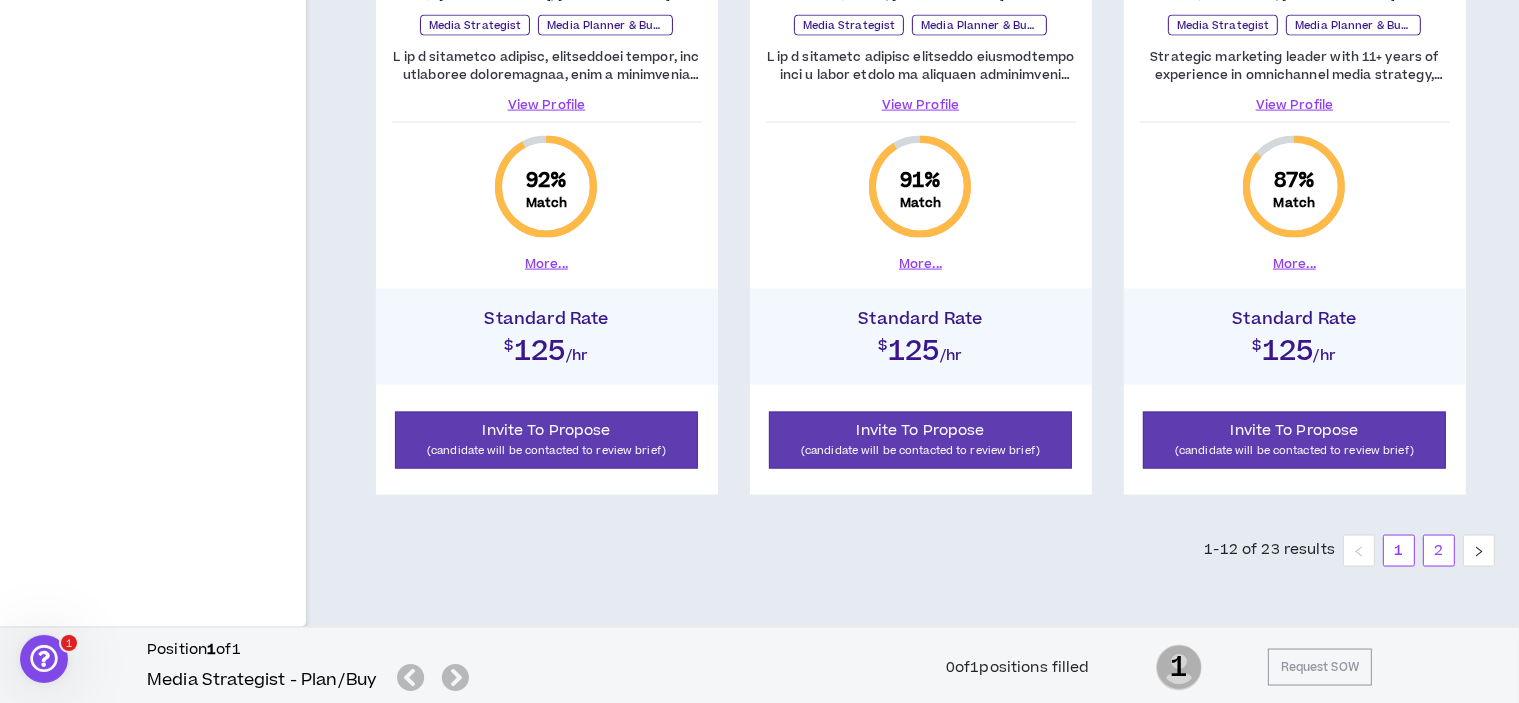 click on "2" at bounding box center (1439, 551) 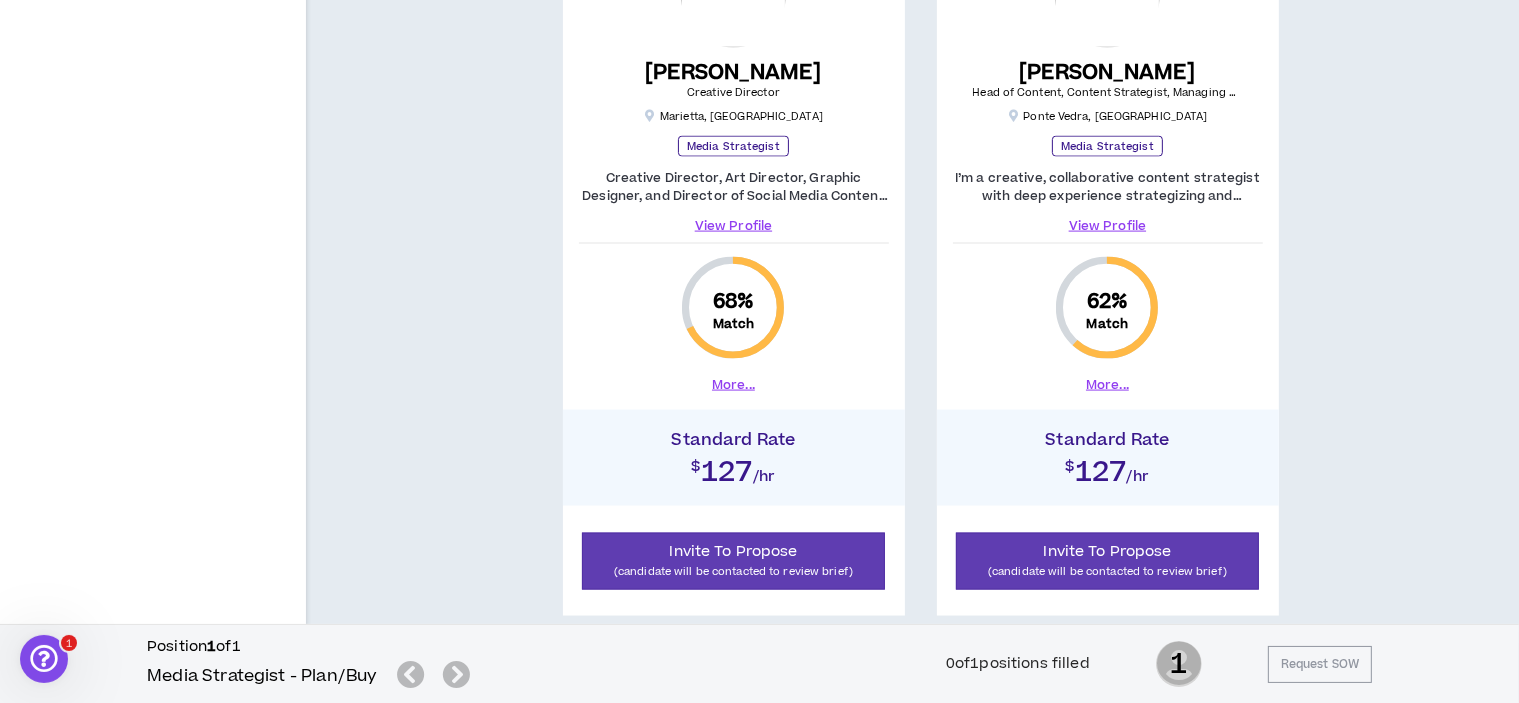 scroll, scrollTop: 2563, scrollLeft: 0, axis: vertical 